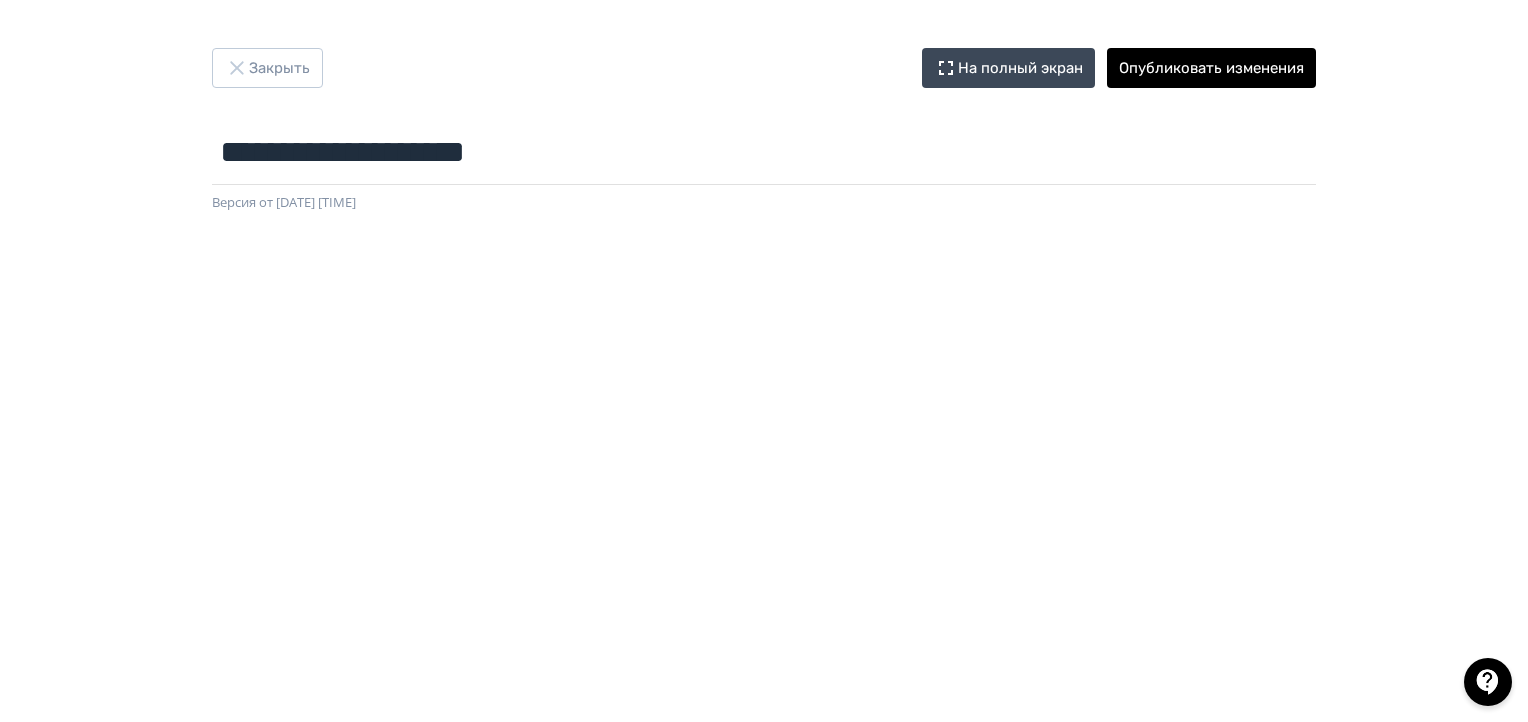 scroll, scrollTop: 230, scrollLeft: 0, axis: vertical 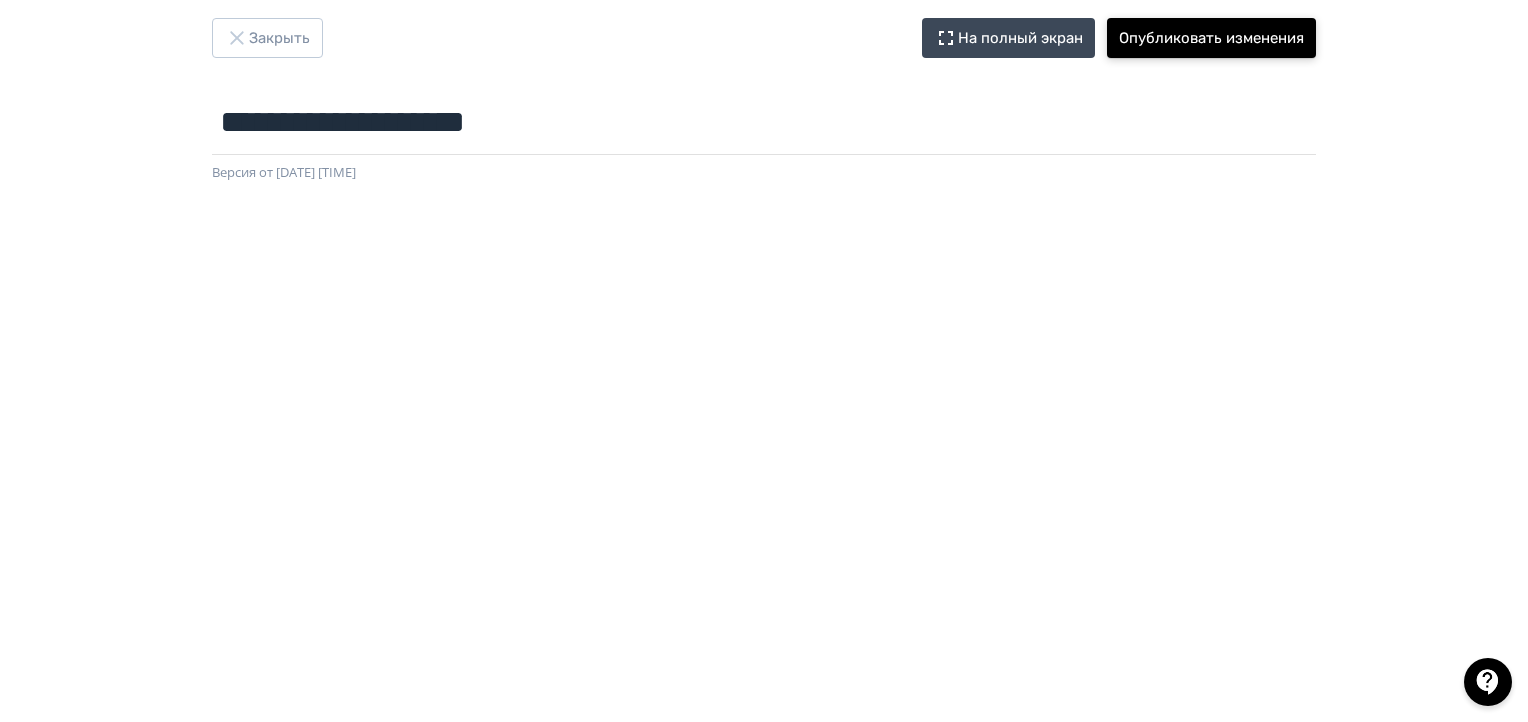 click on "Опубликовать изменения" at bounding box center [1211, 38] 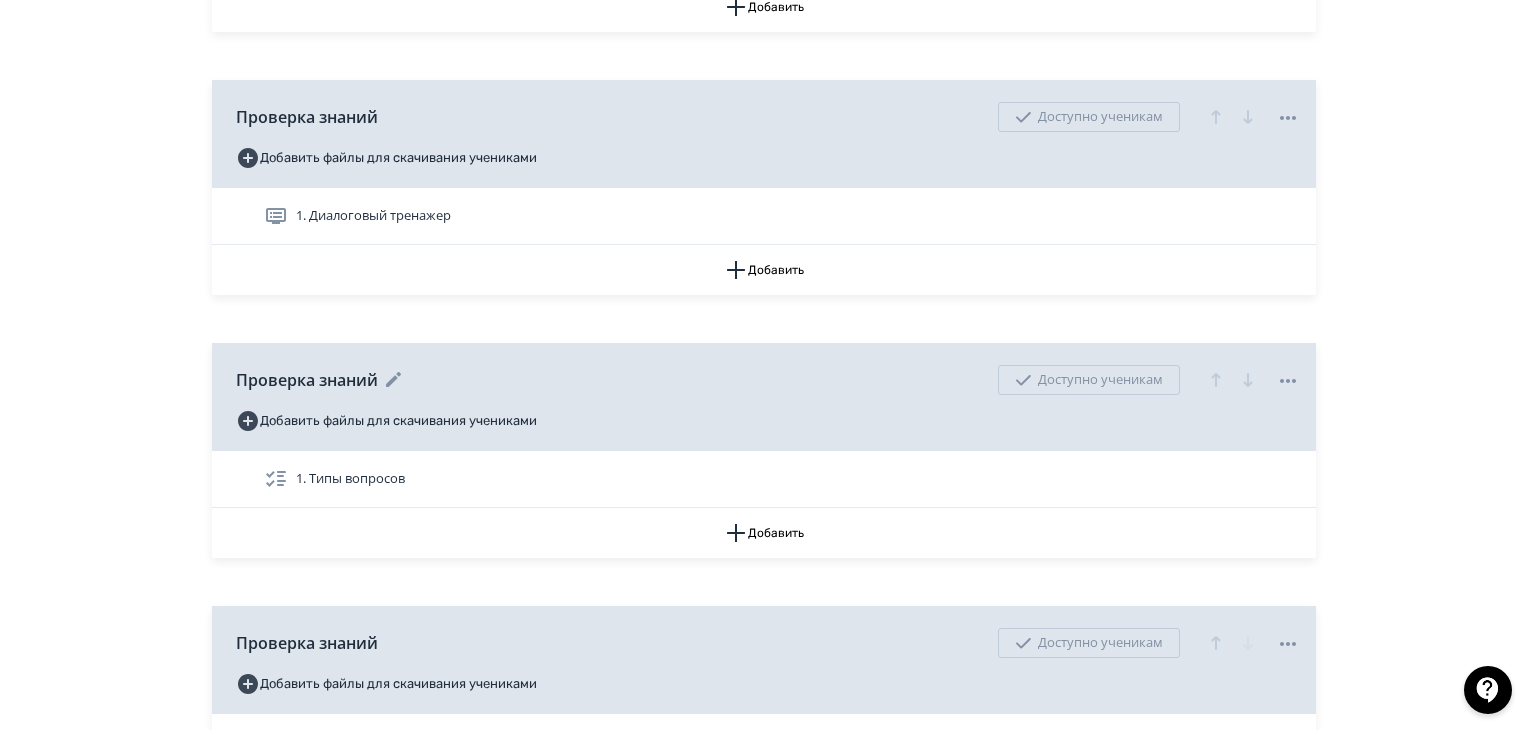 scroll, scrollTop: 900, scrollLeft: 0, axis: vertical 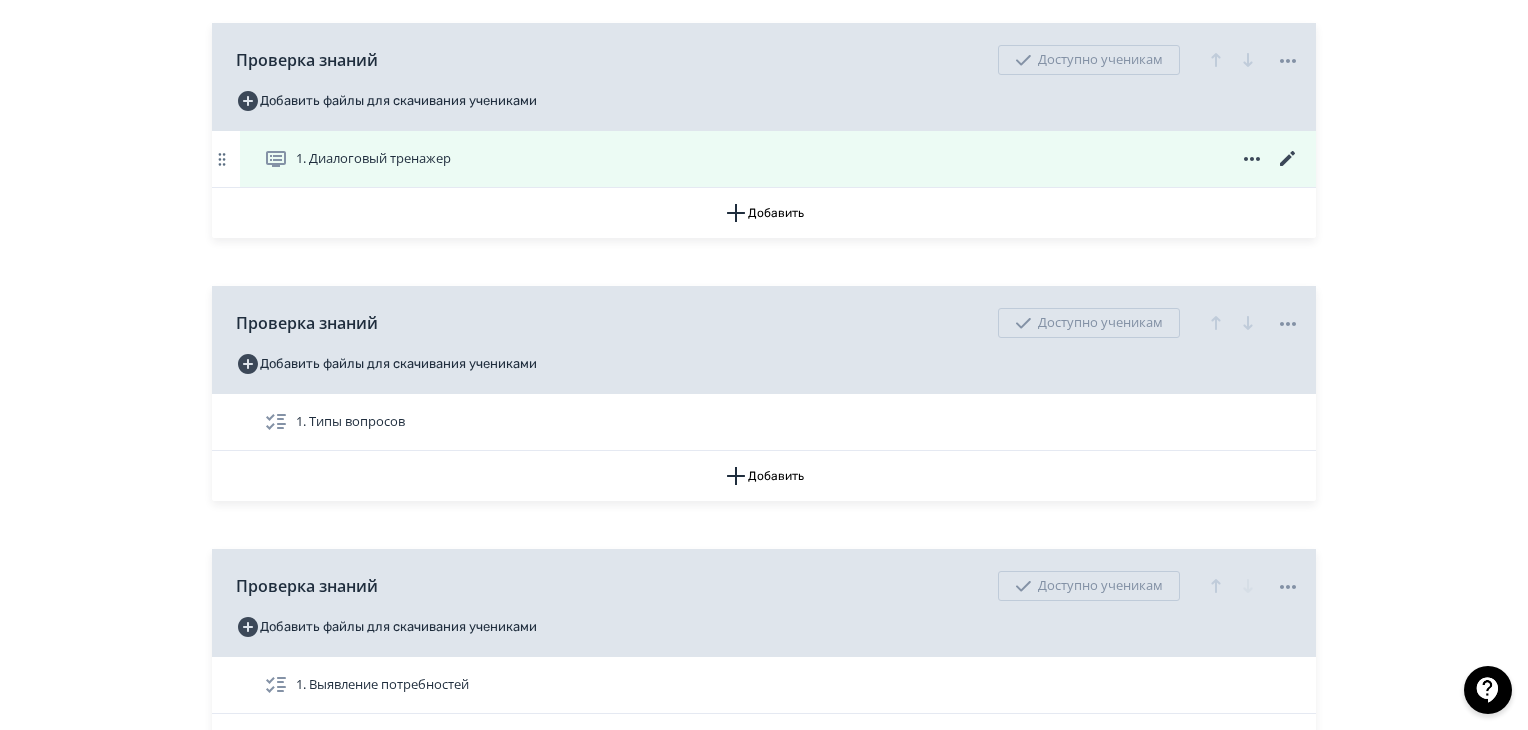 click 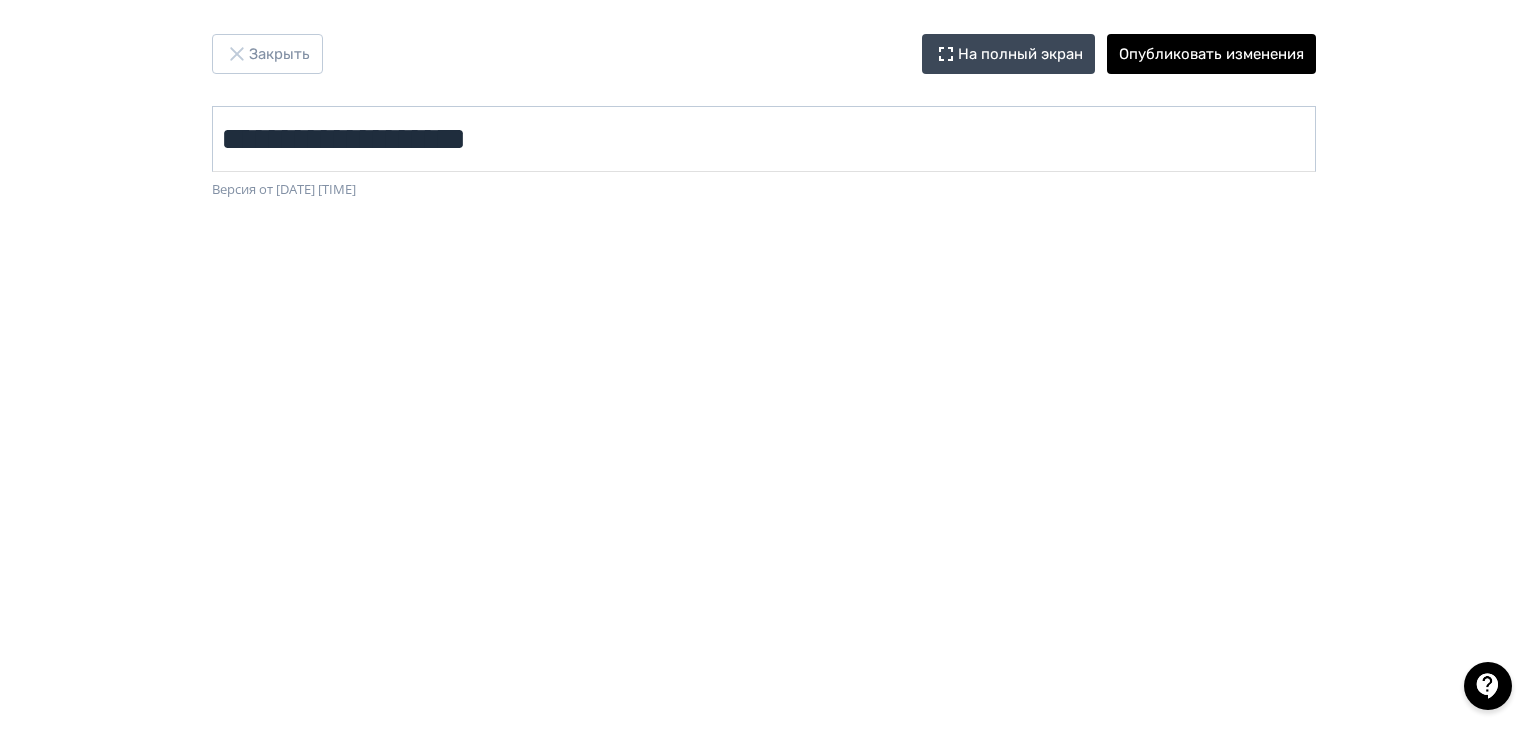 scroll, scrollTop: 0, scrollLeft: 0, axis: both 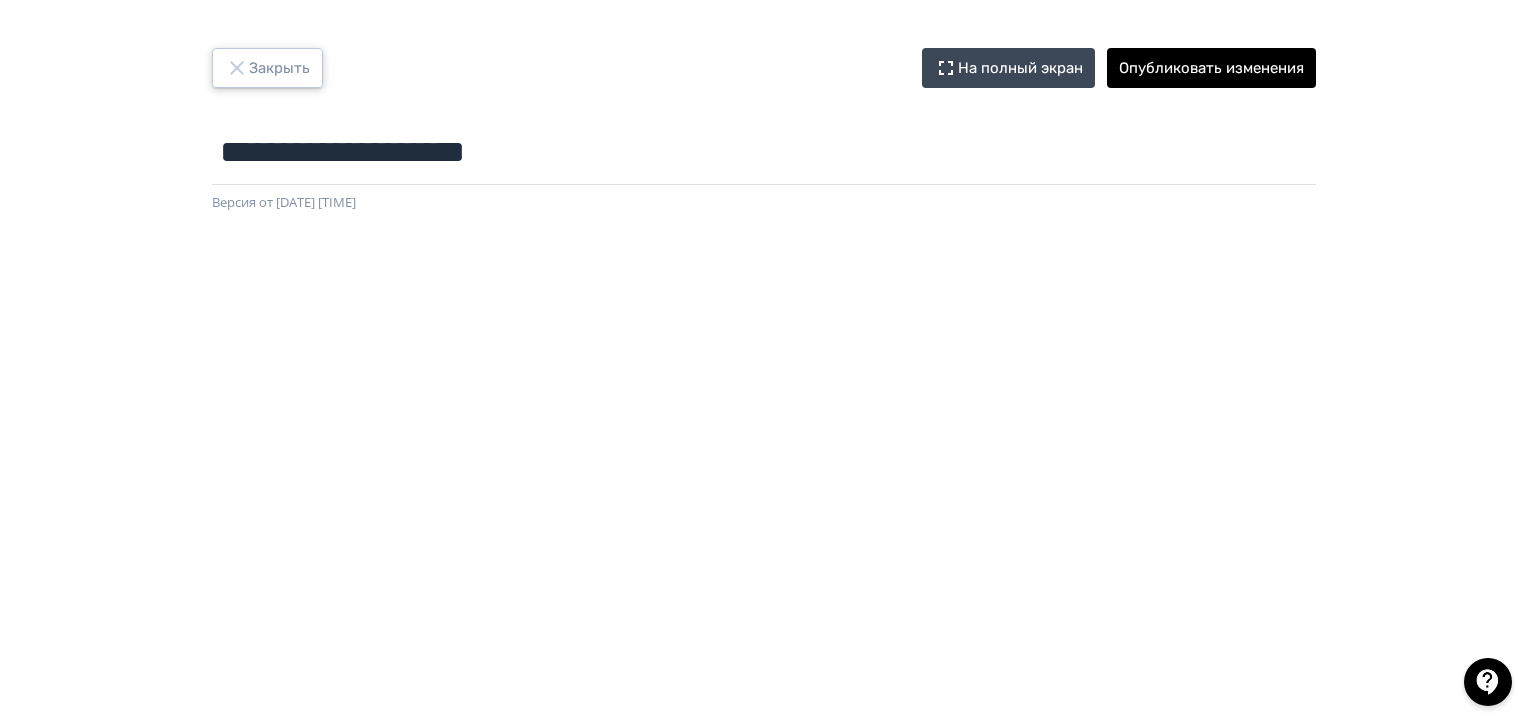 click on "Закрыть" at bounding box center [267, 68] 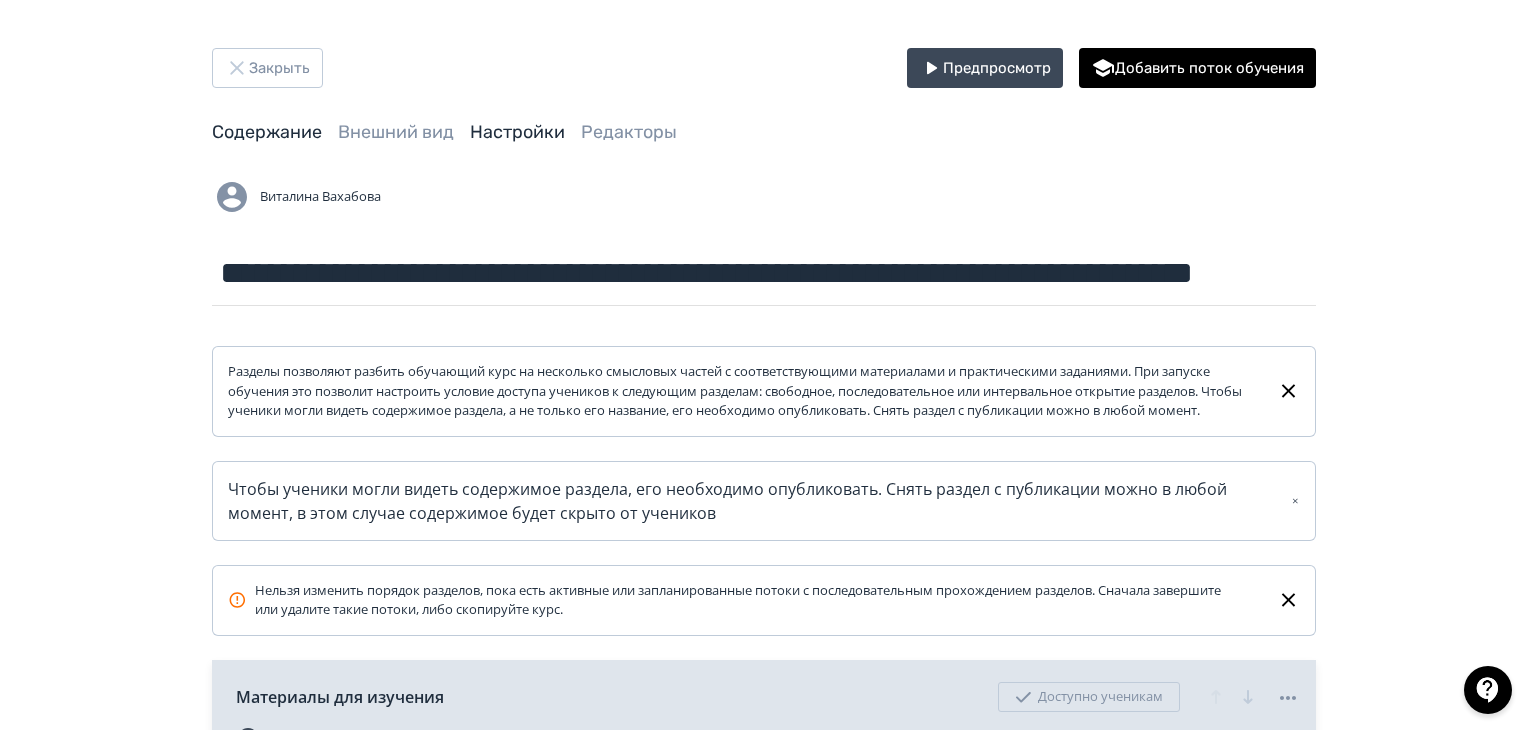 click on "Настройки" at bounding box center (517, 132) 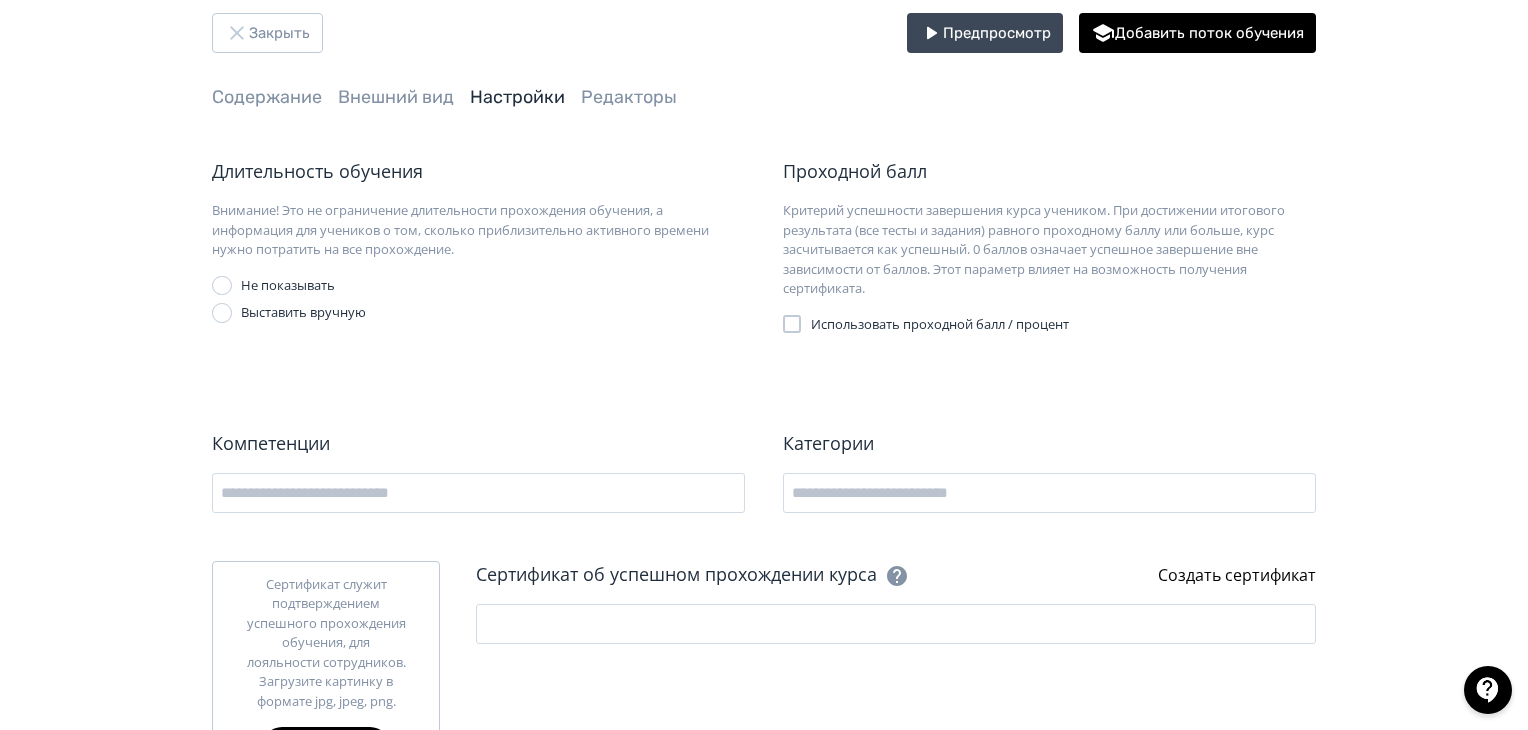 scroll, scrollTop: 0, scrollLeft: 0, axis: both 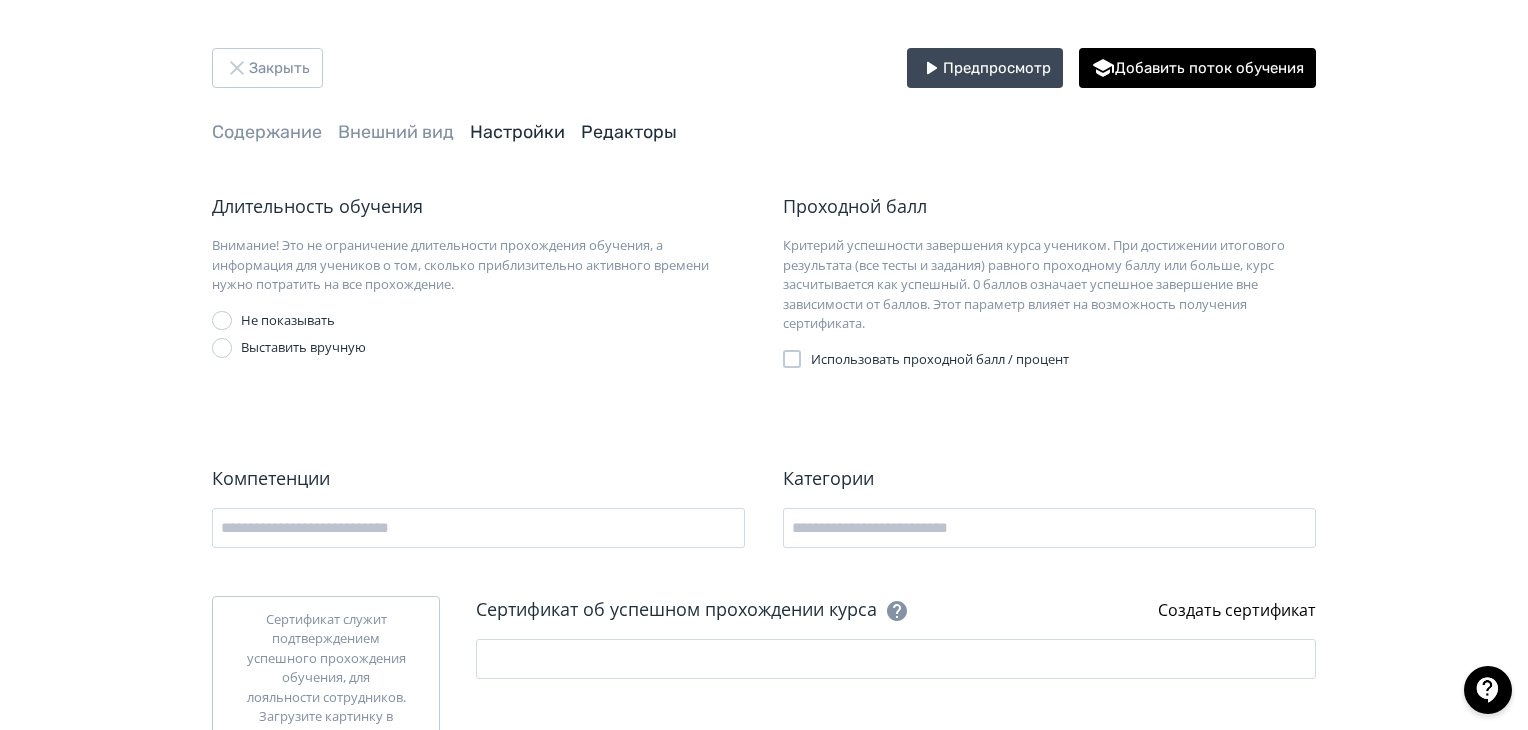 click on "Редакторы" at bounding box center (629, 132) 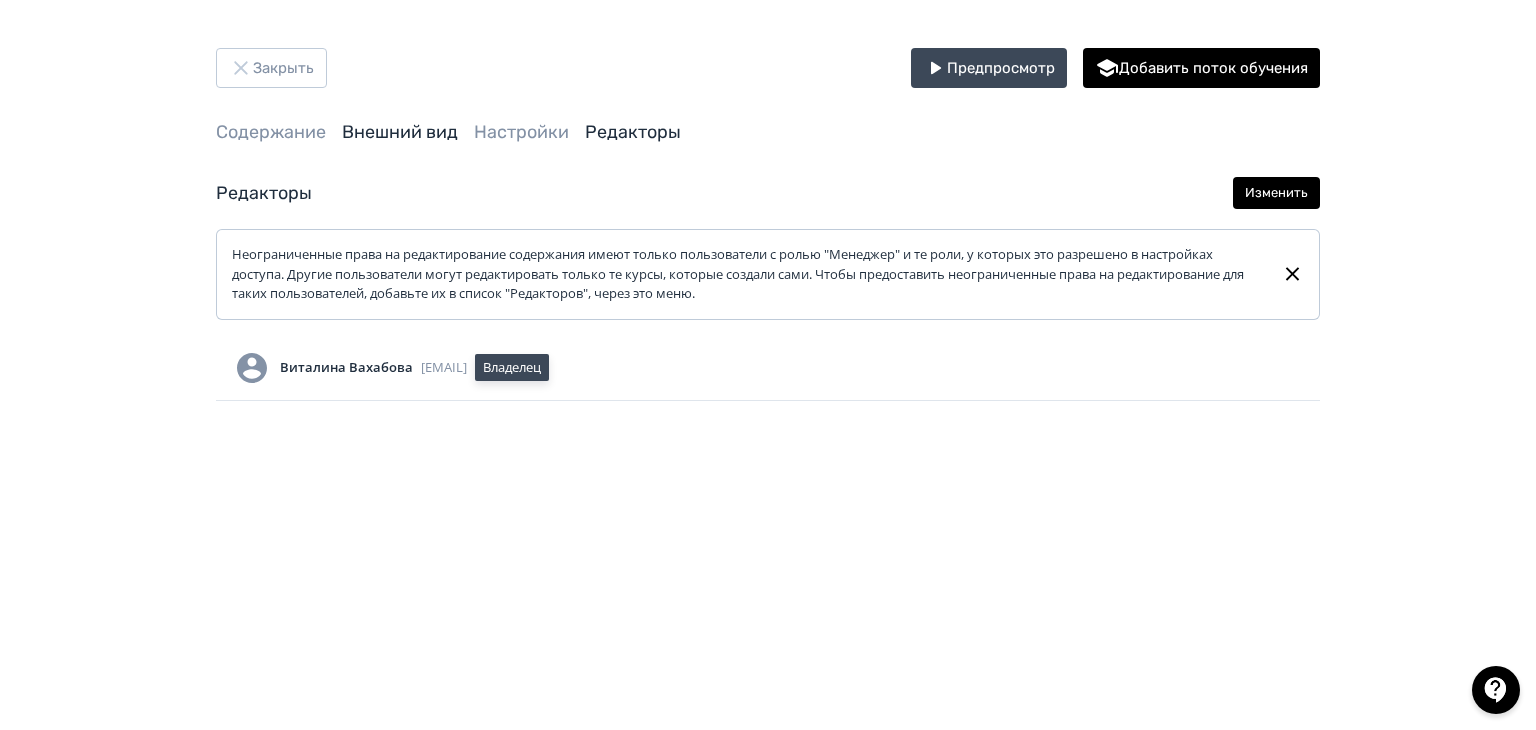 click on "Внешний вид" at bounding box center [400, 132] 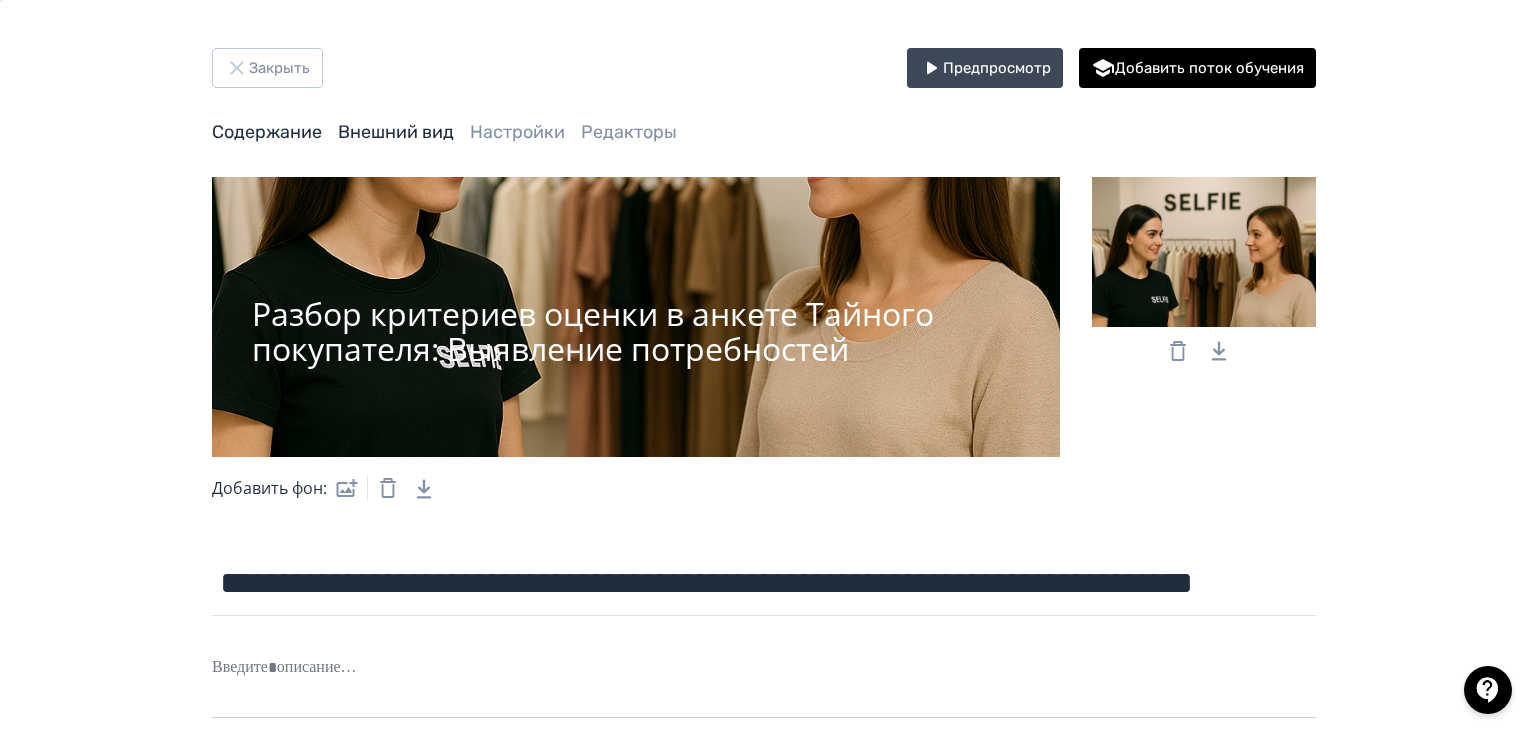 click on "Содержание" at bounding box center (267, 132) 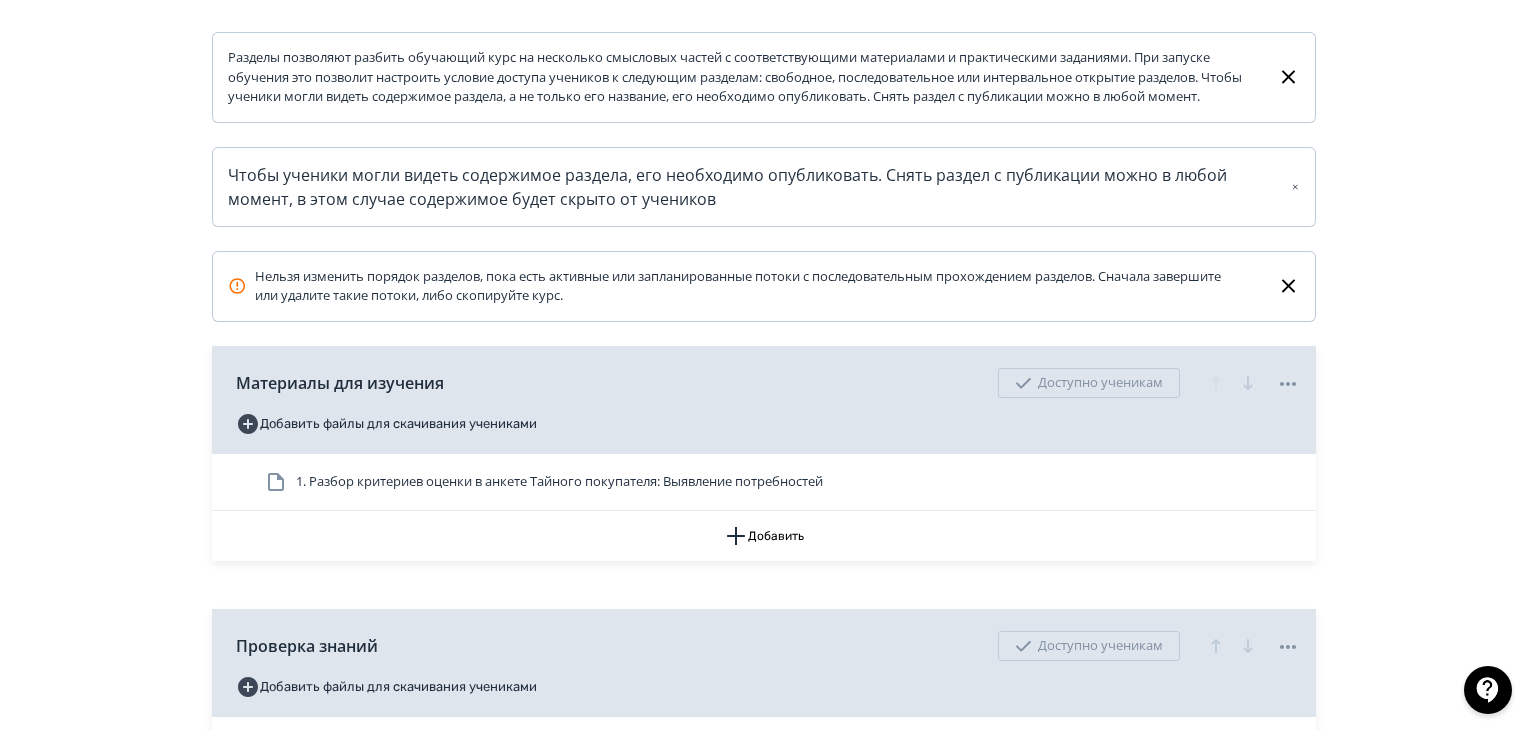 scroll, scrollTop: 600, scrollLeft: 0, axis: vertical 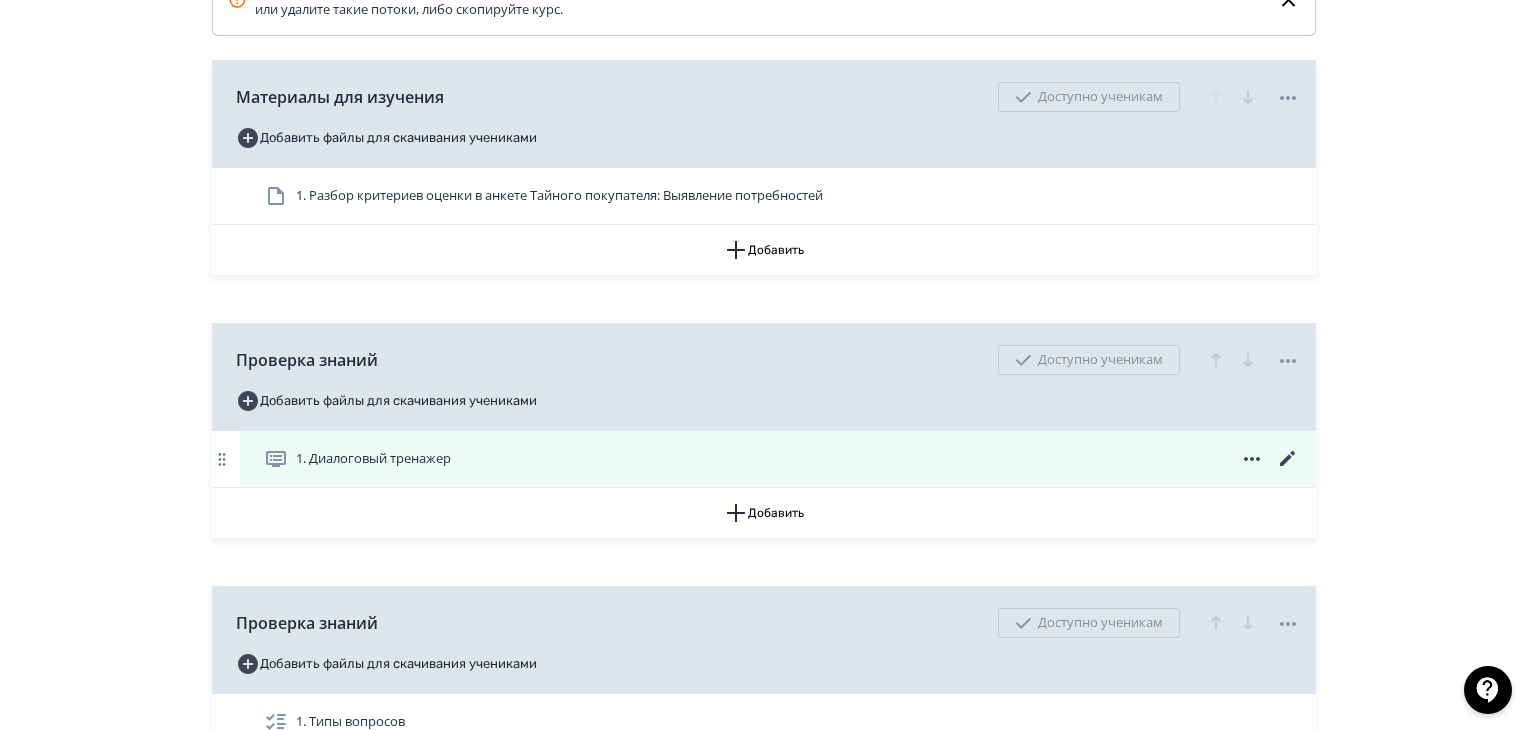 click 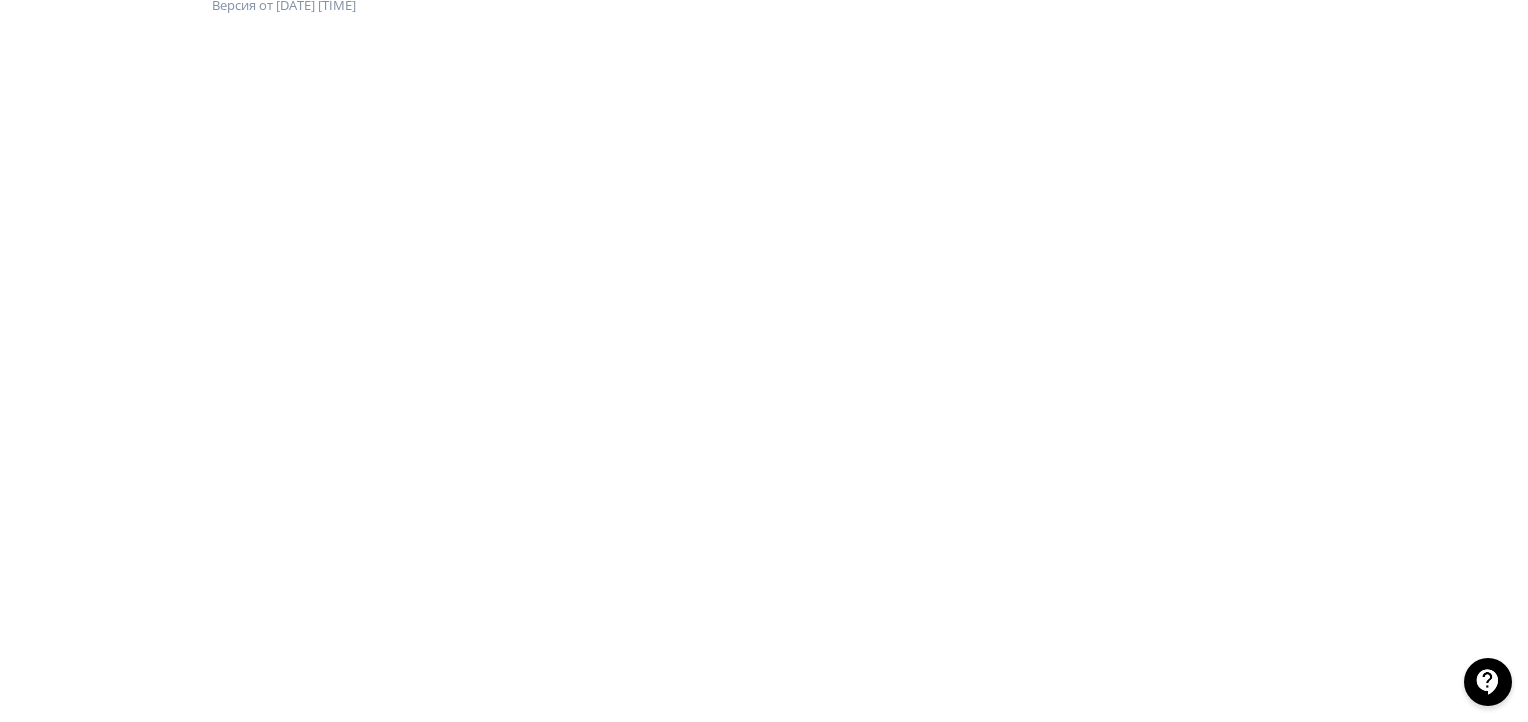 scroll, scrollTop: 300, scrollLeft: 0, axis: vertical 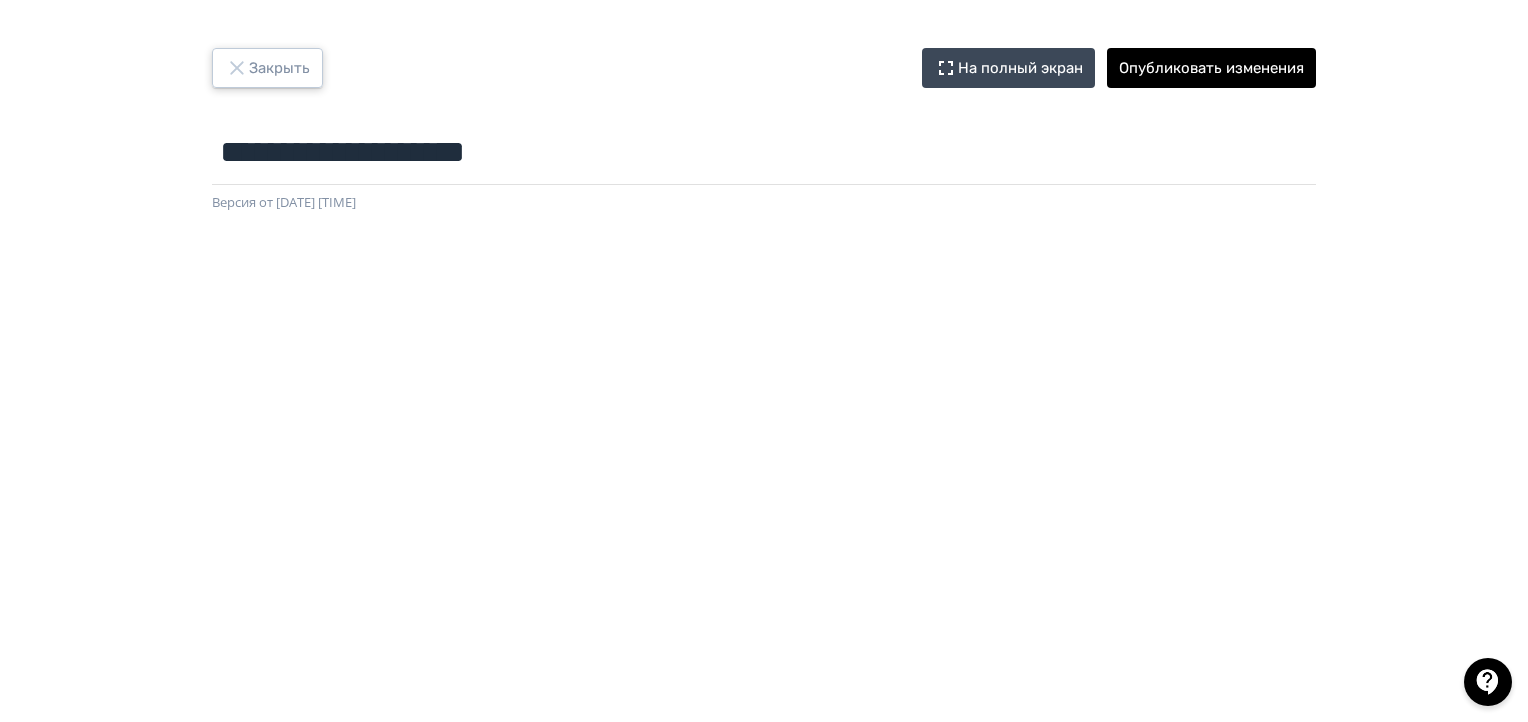 click 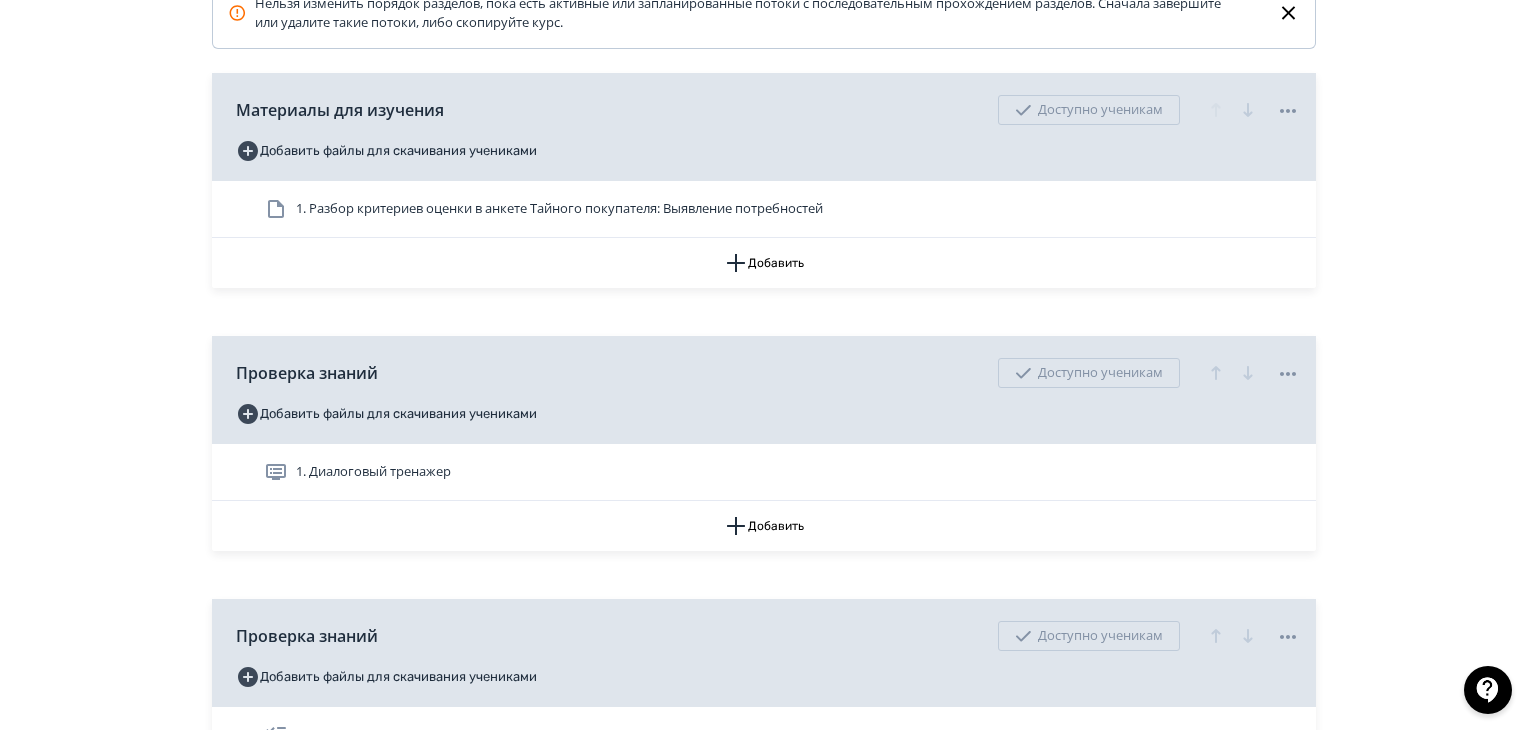 scroll, scrollTop: 600, scrollLeft: 0, axis: vertical 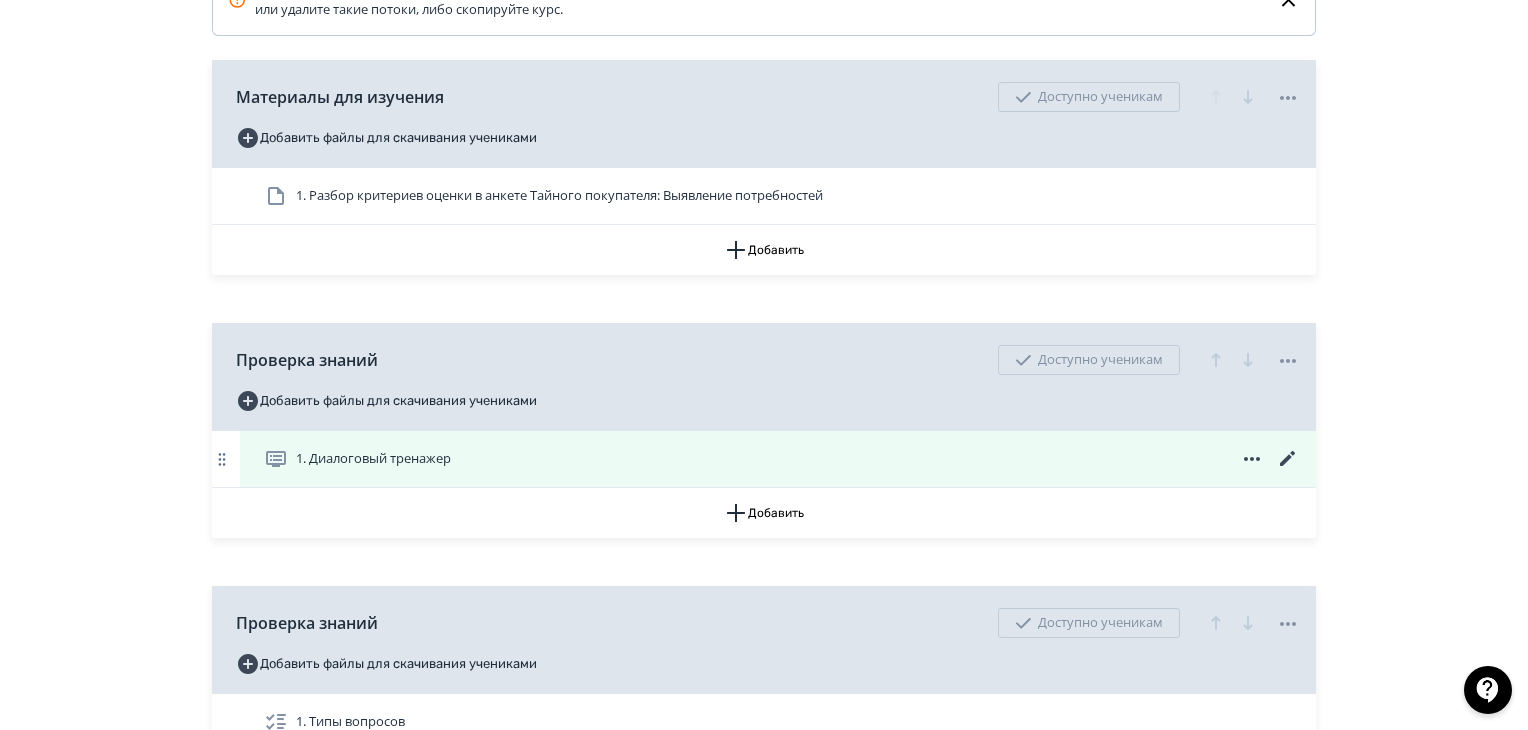 click 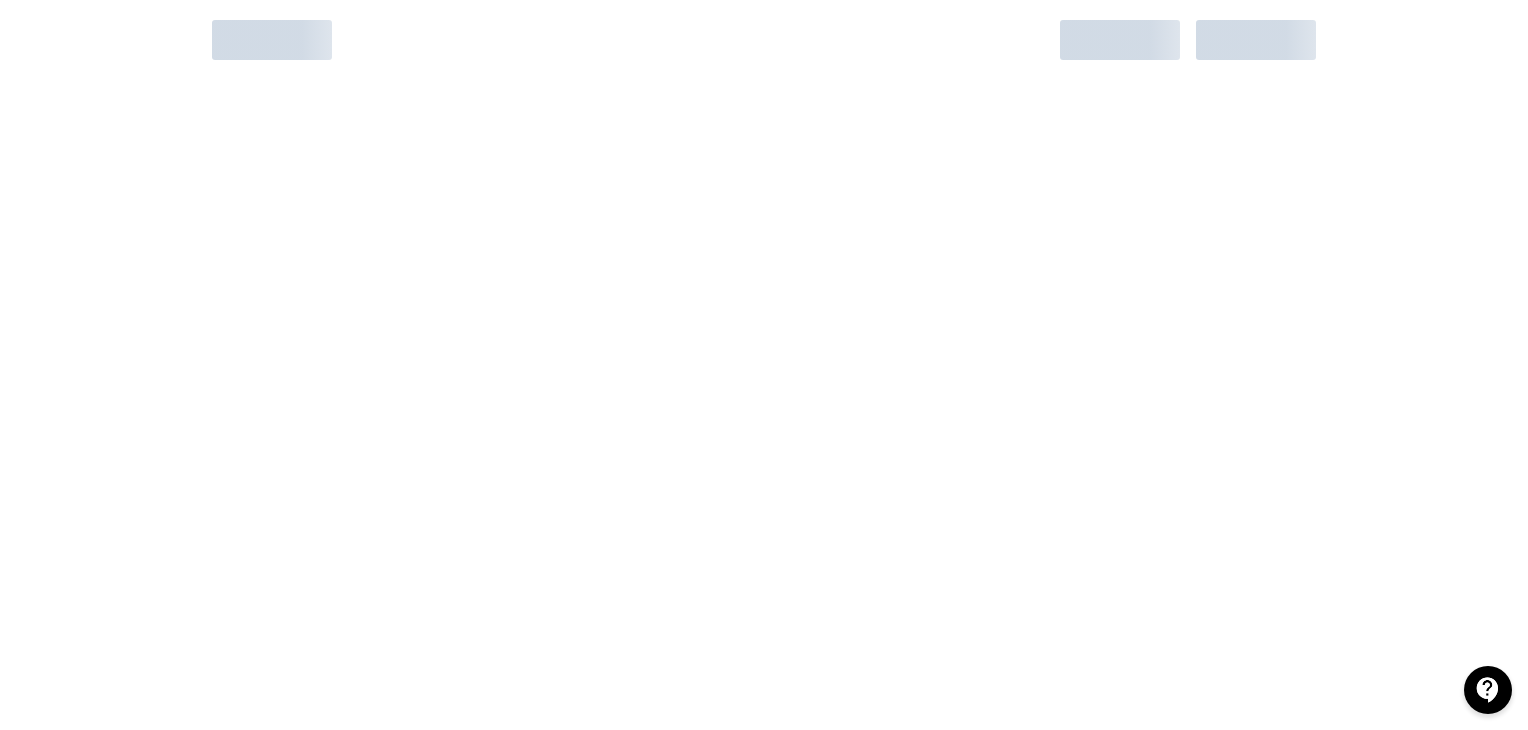 scroll, scrollTop: 0, scrollLeft: 0, axis: both 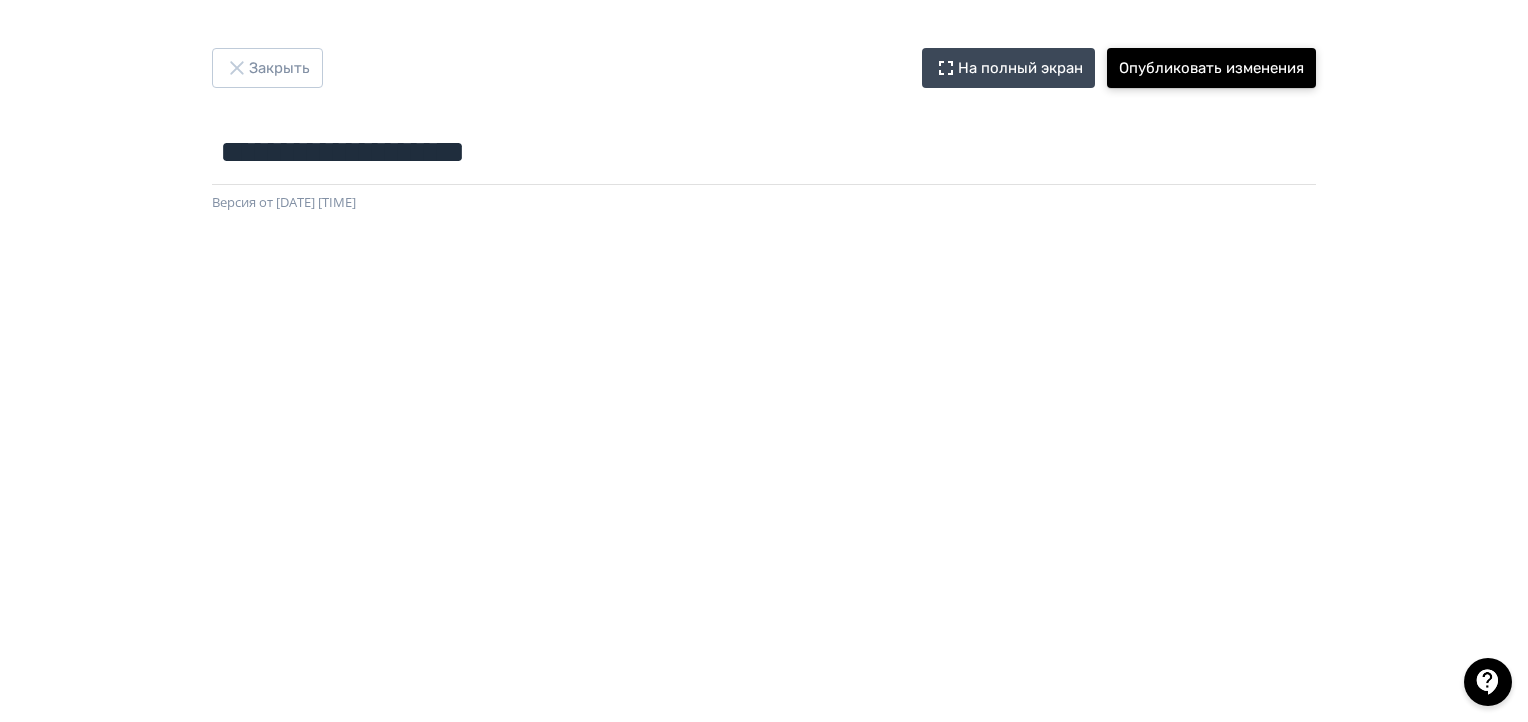 click on "Опубликовать изменения" at bounding box center (1211, 68) 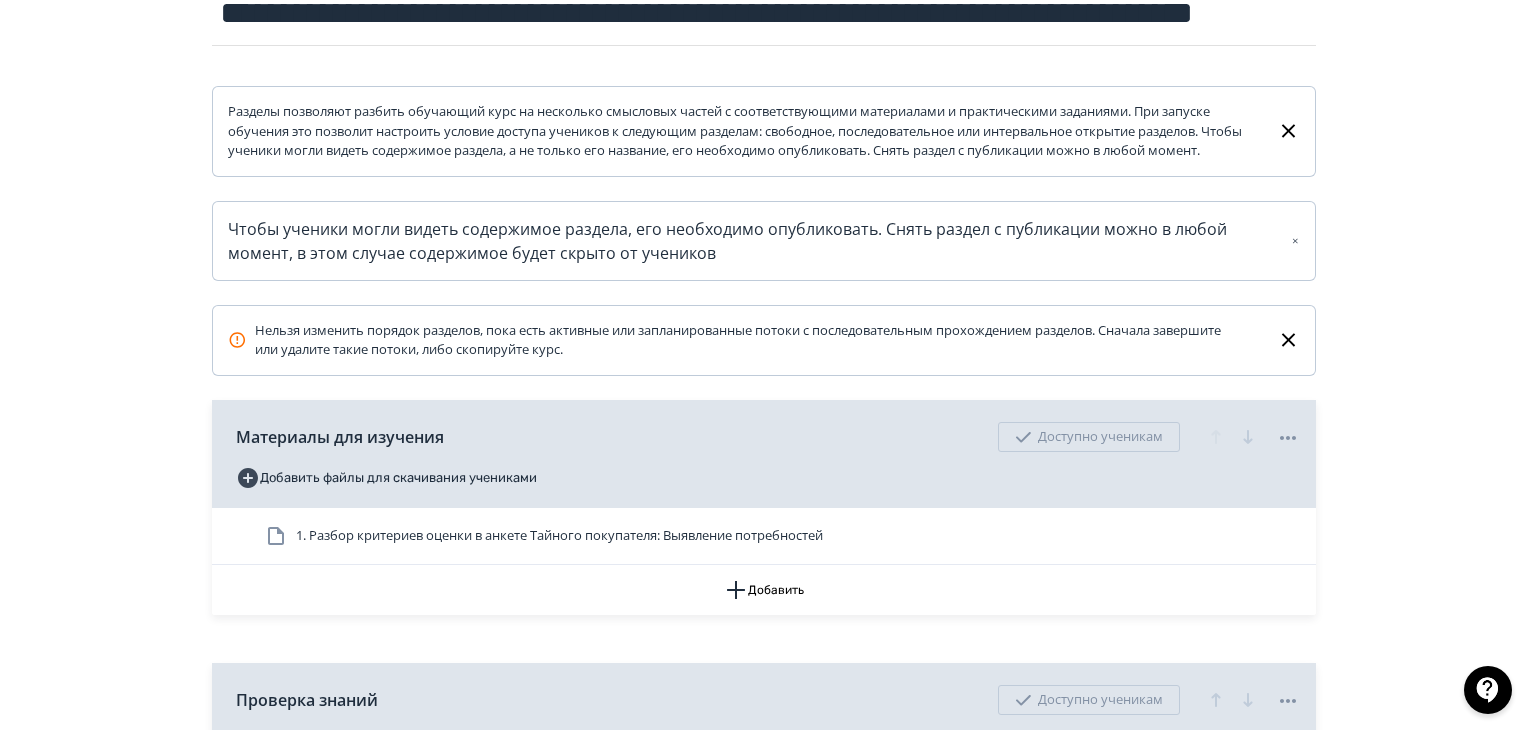 scroll, scrollTop: 0, scrollLeft: 0, axis: both 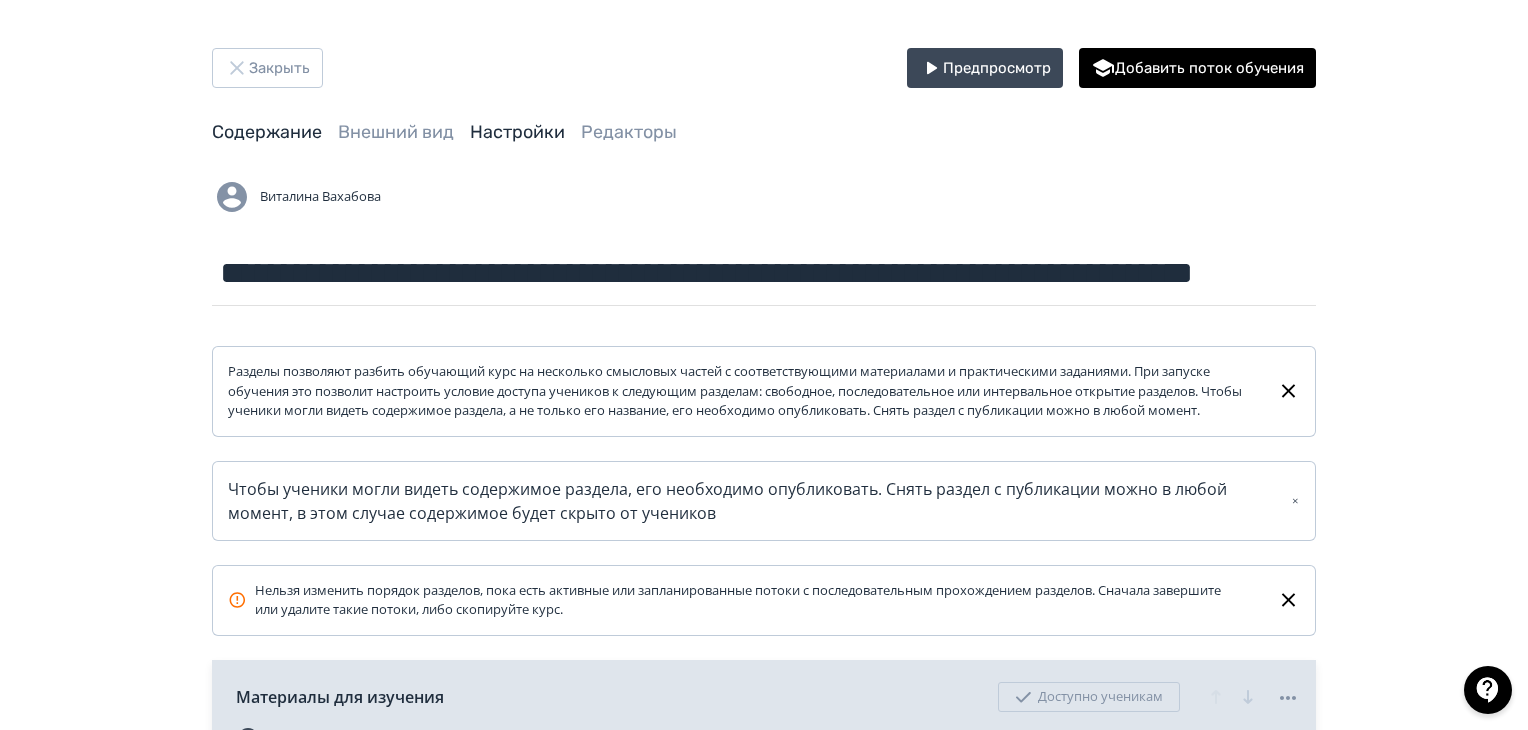 click on "Настройки" at bounding box center (517, 132) 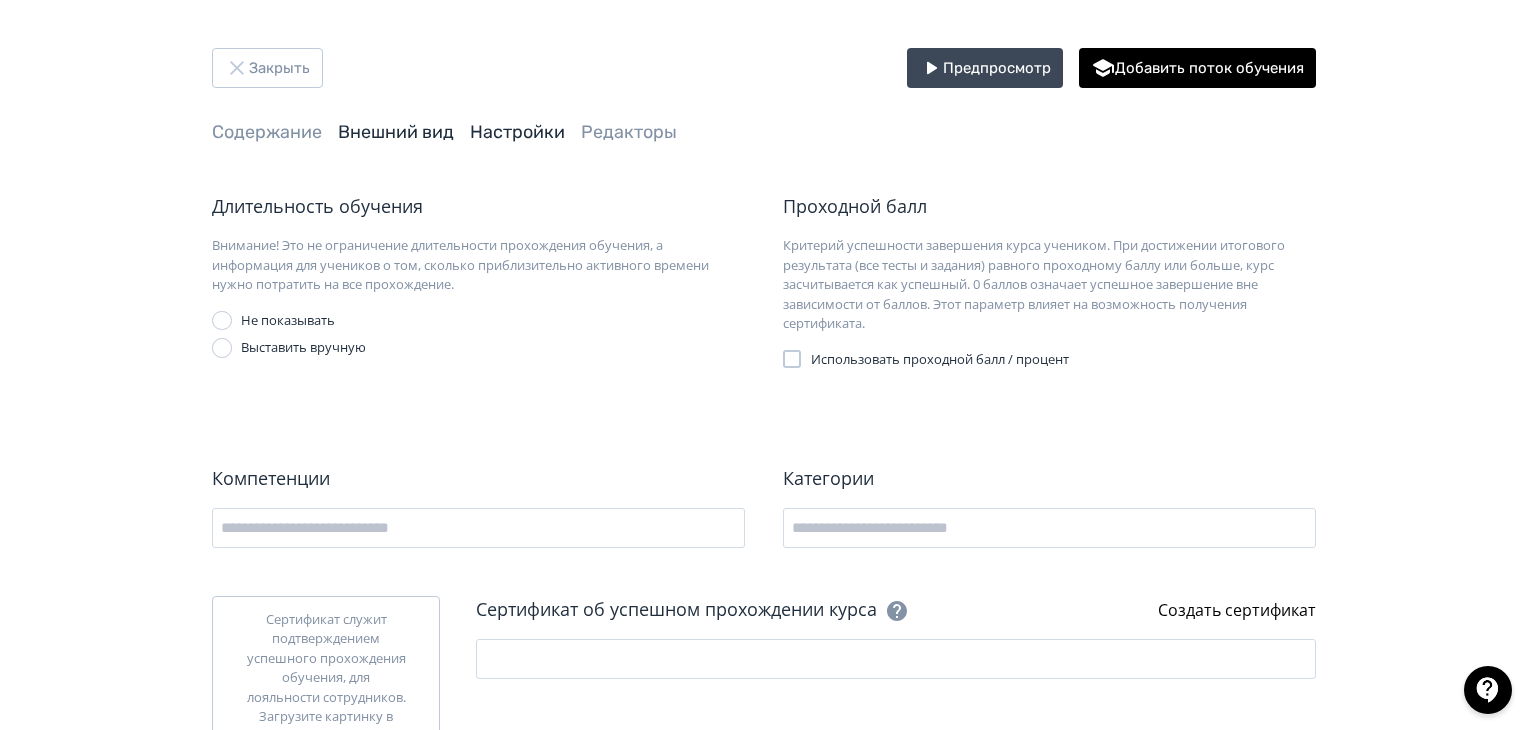 click on "Внешний вид" at bounding box center (396, 132) 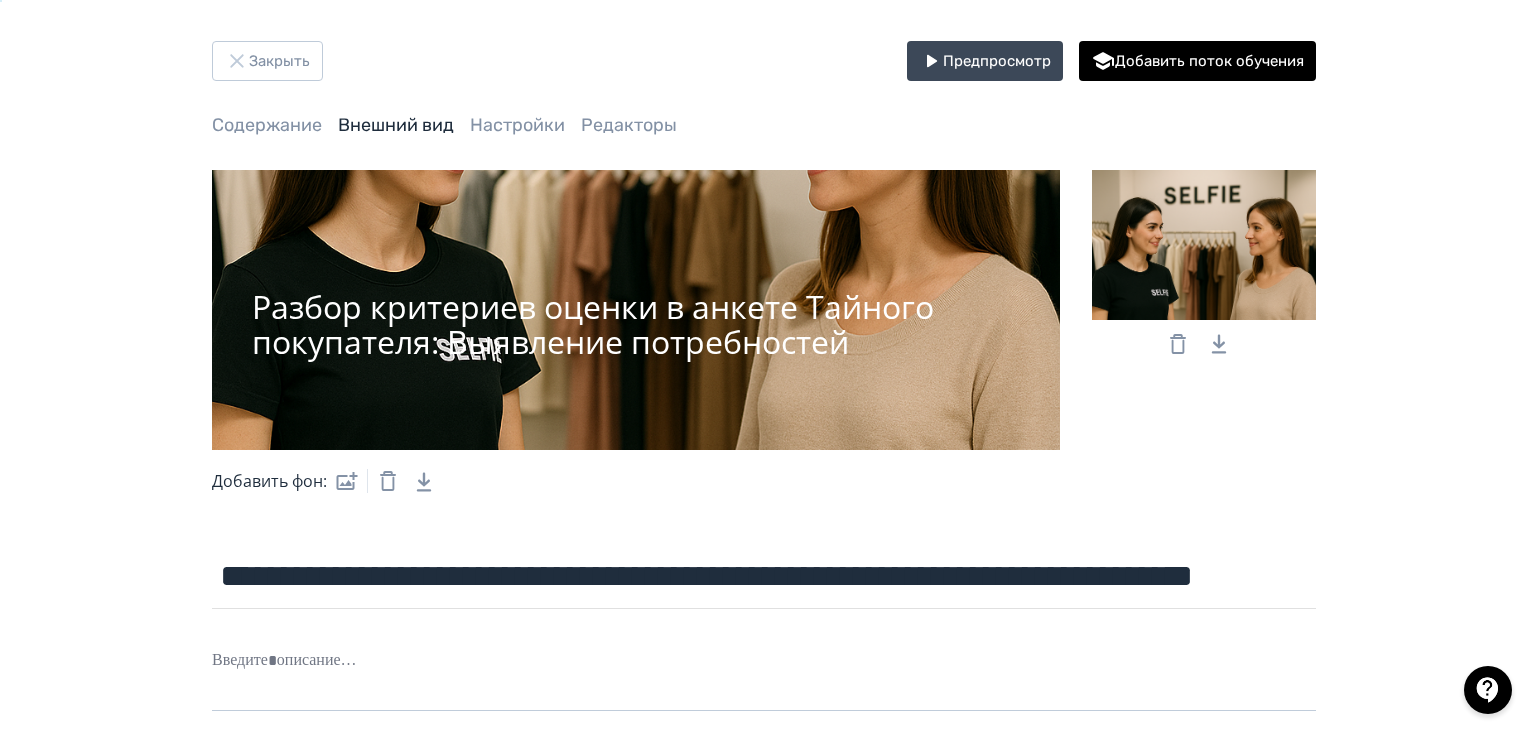 scroll, scrollTop: 0, scrollLeft: 0, axis: both 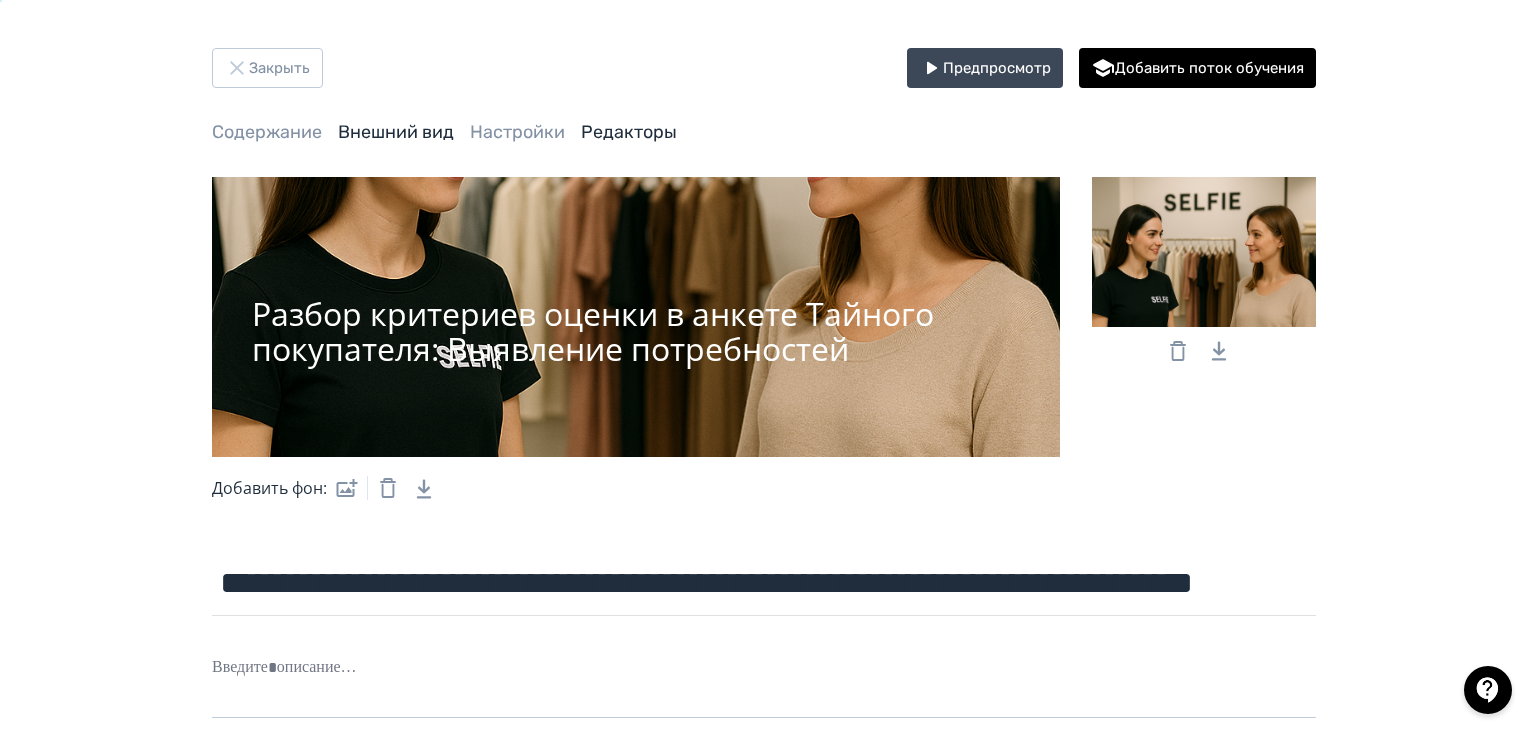 click on "Редакторы" at bounding box center [629, 132] 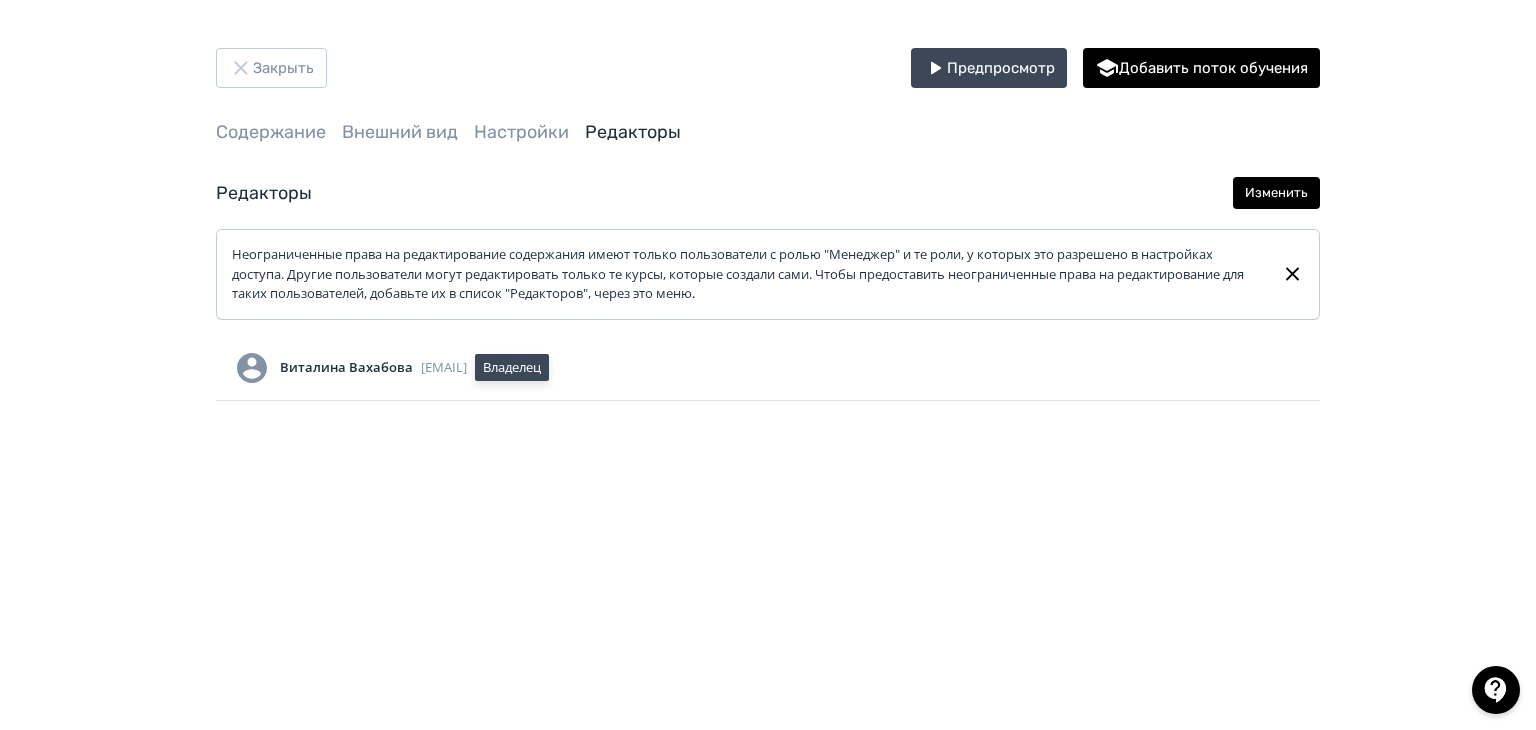 click on "Закрыть Предпросмотр Добавить поток обучения" at bounding box center (768, 68) 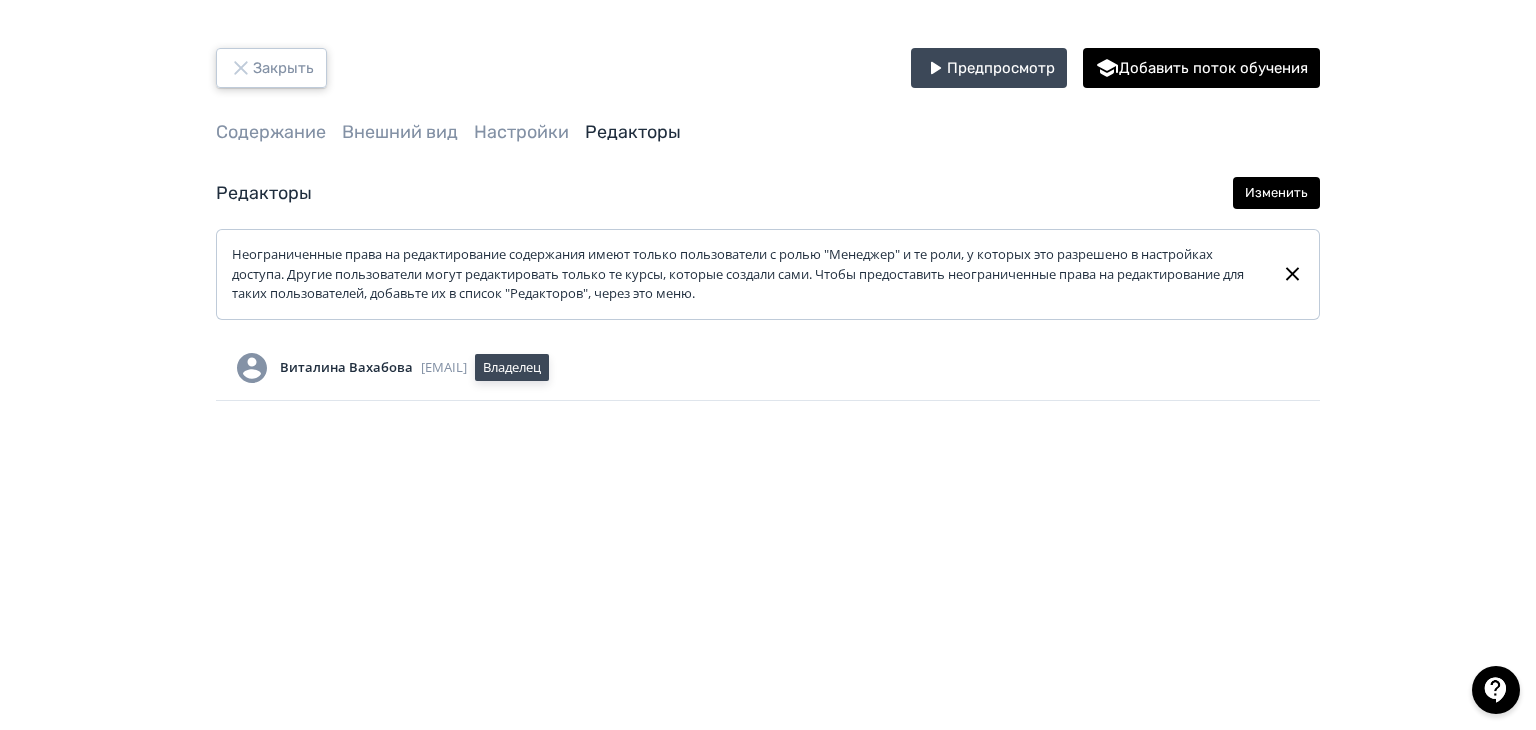 click on "Закрыть" at bounding box center (271, 68) 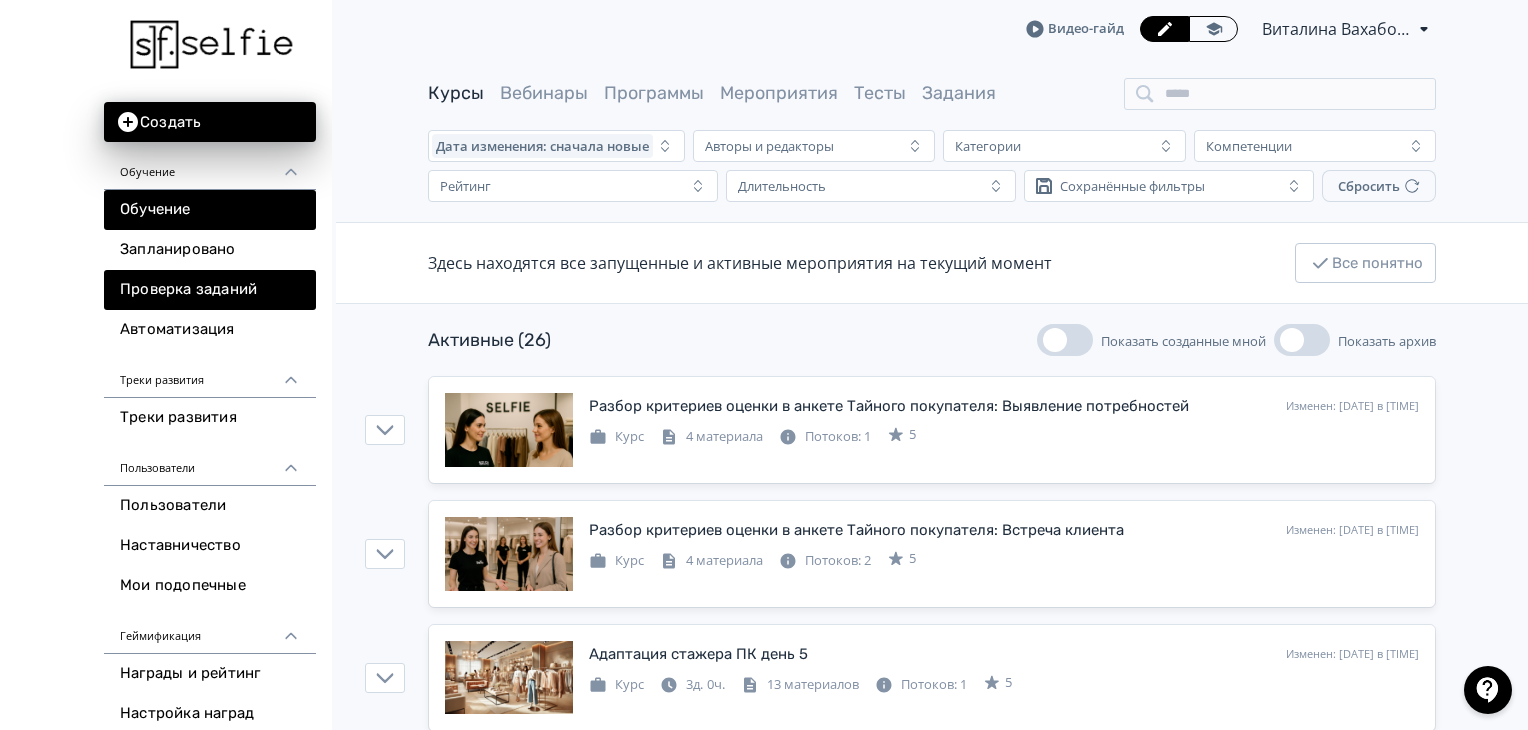click on "Проверка заданий" at bounding box center (210, 290) 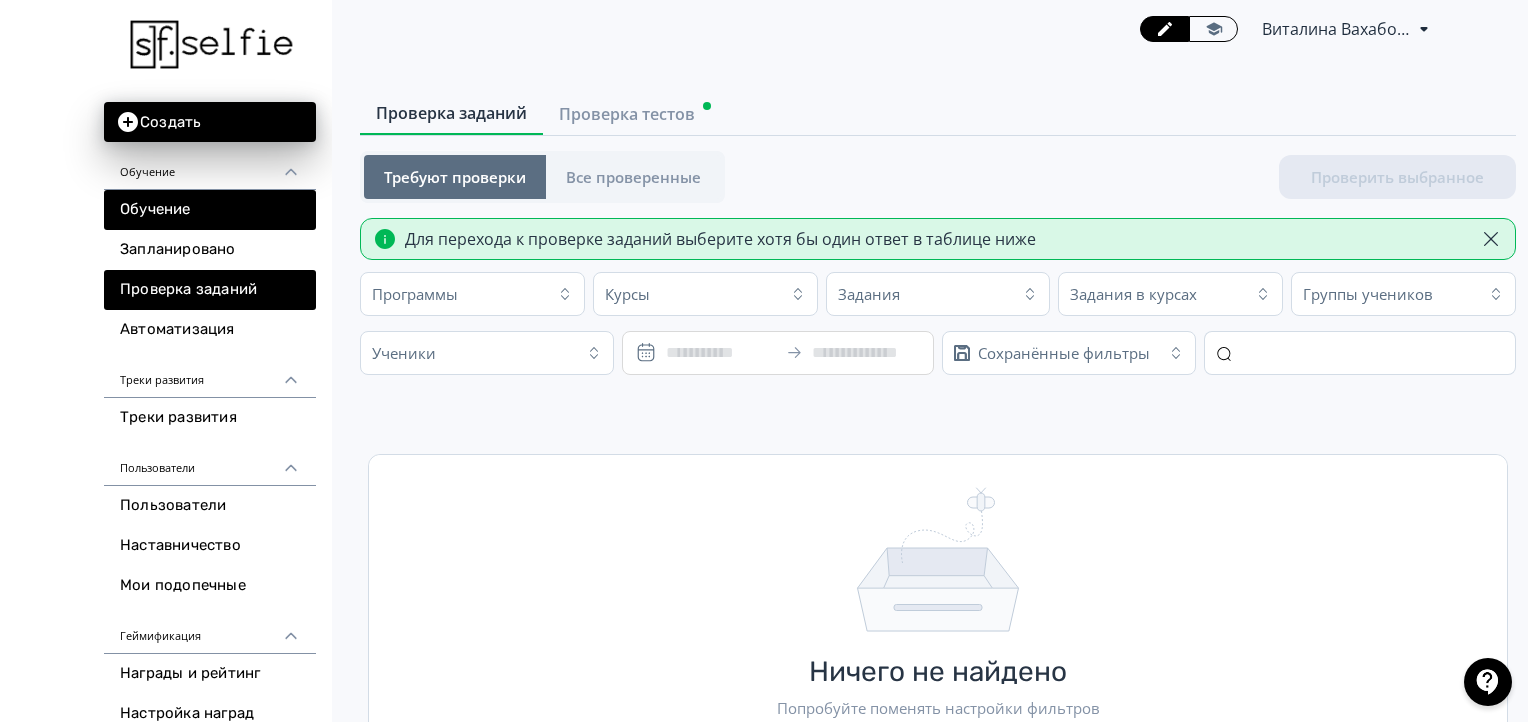 click on "Обучение" at bounding box center (210, 210) 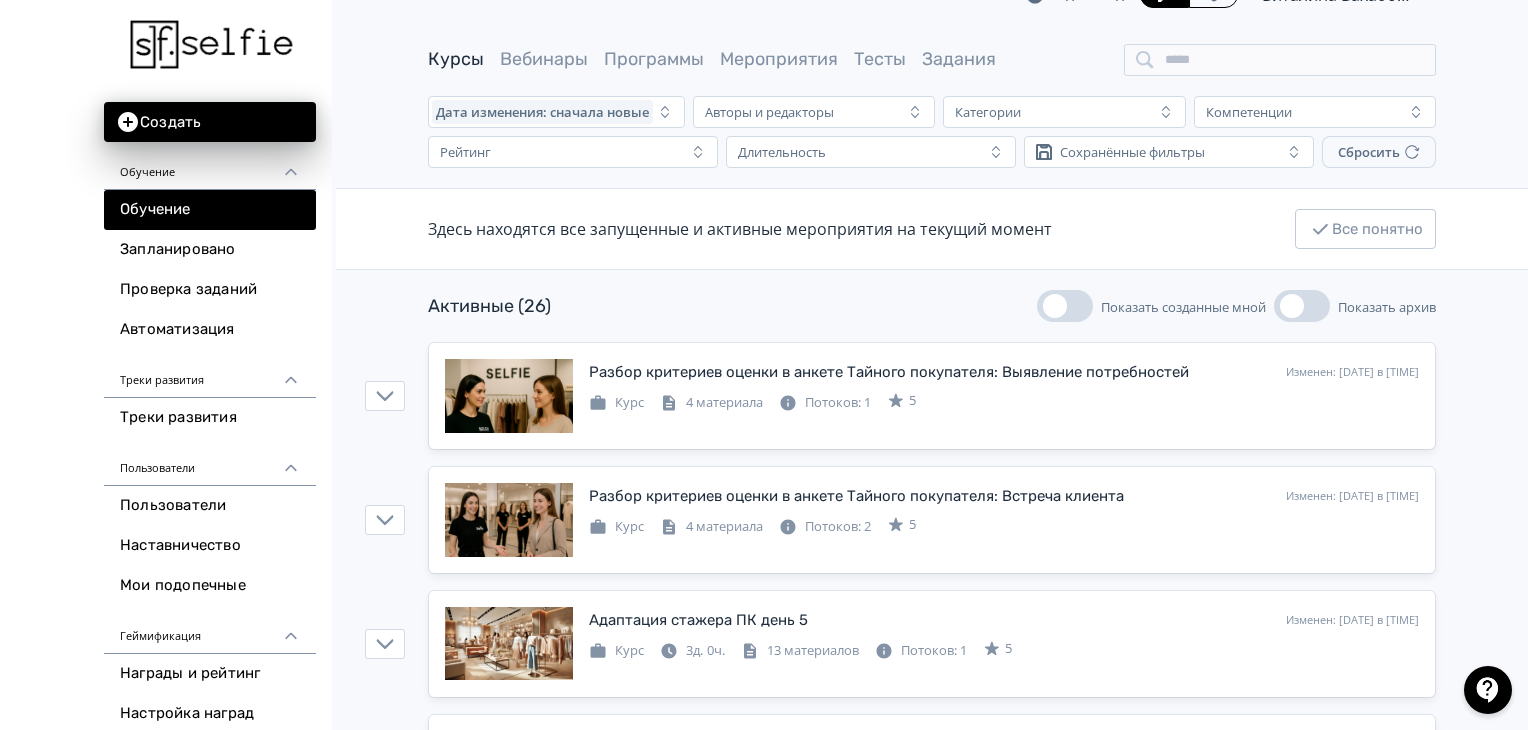 scroll, scrollTop: 0, scrollLeft: 0, axis: both 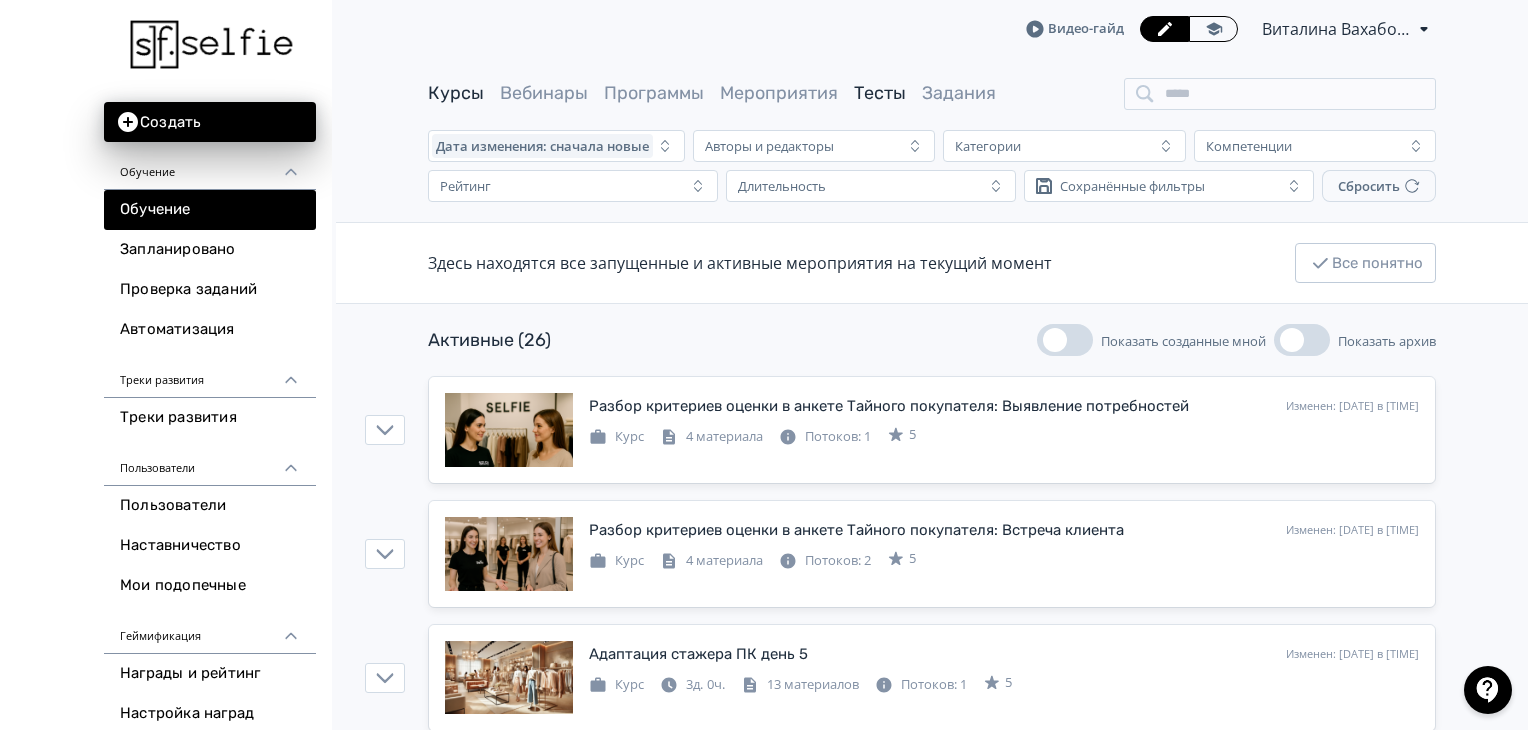 click on "Тесты" at bounding box center (880, 93) 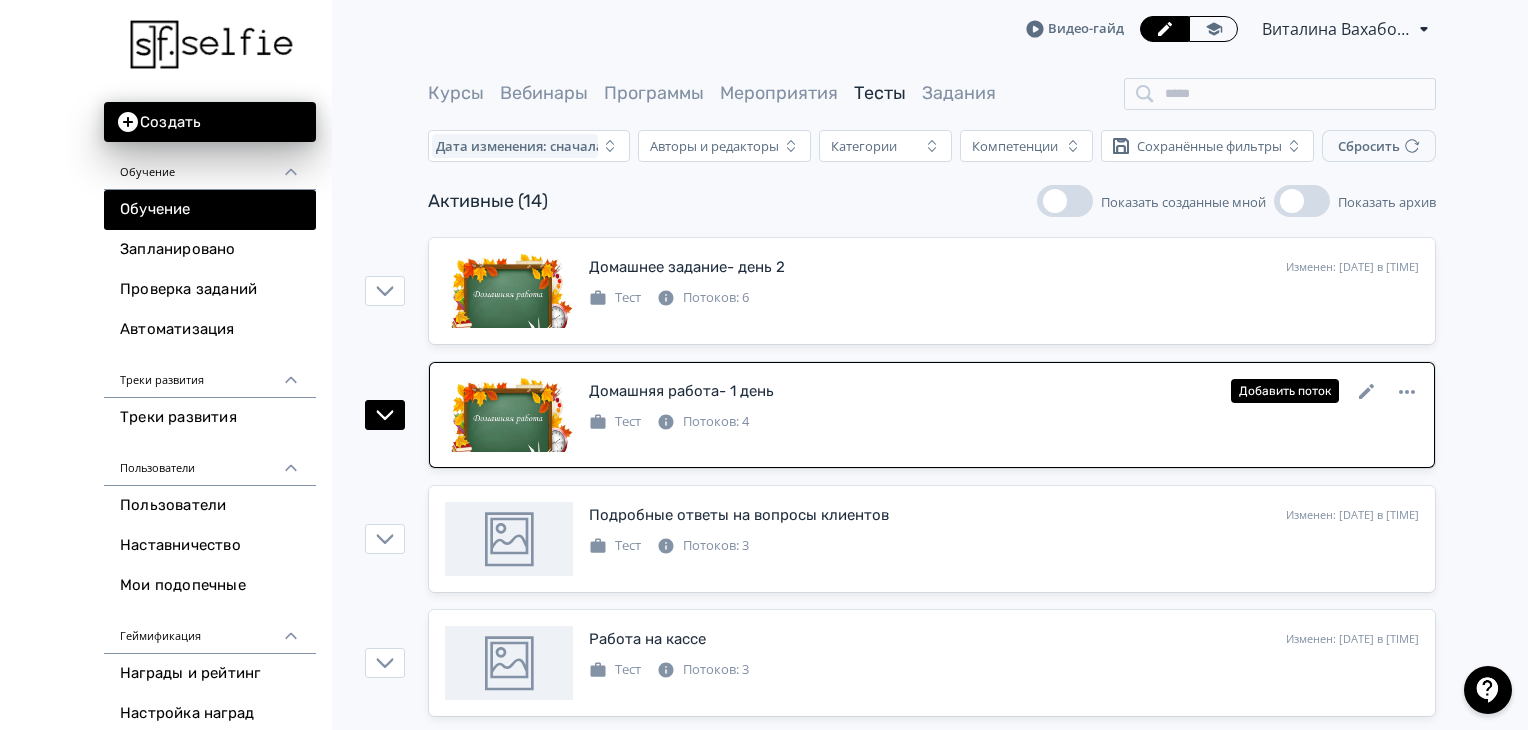 click on "Домашняя работа- 1 день Изменен: [DATE] в [TIME] Добавить поток" at bounding box center [1004, 391] 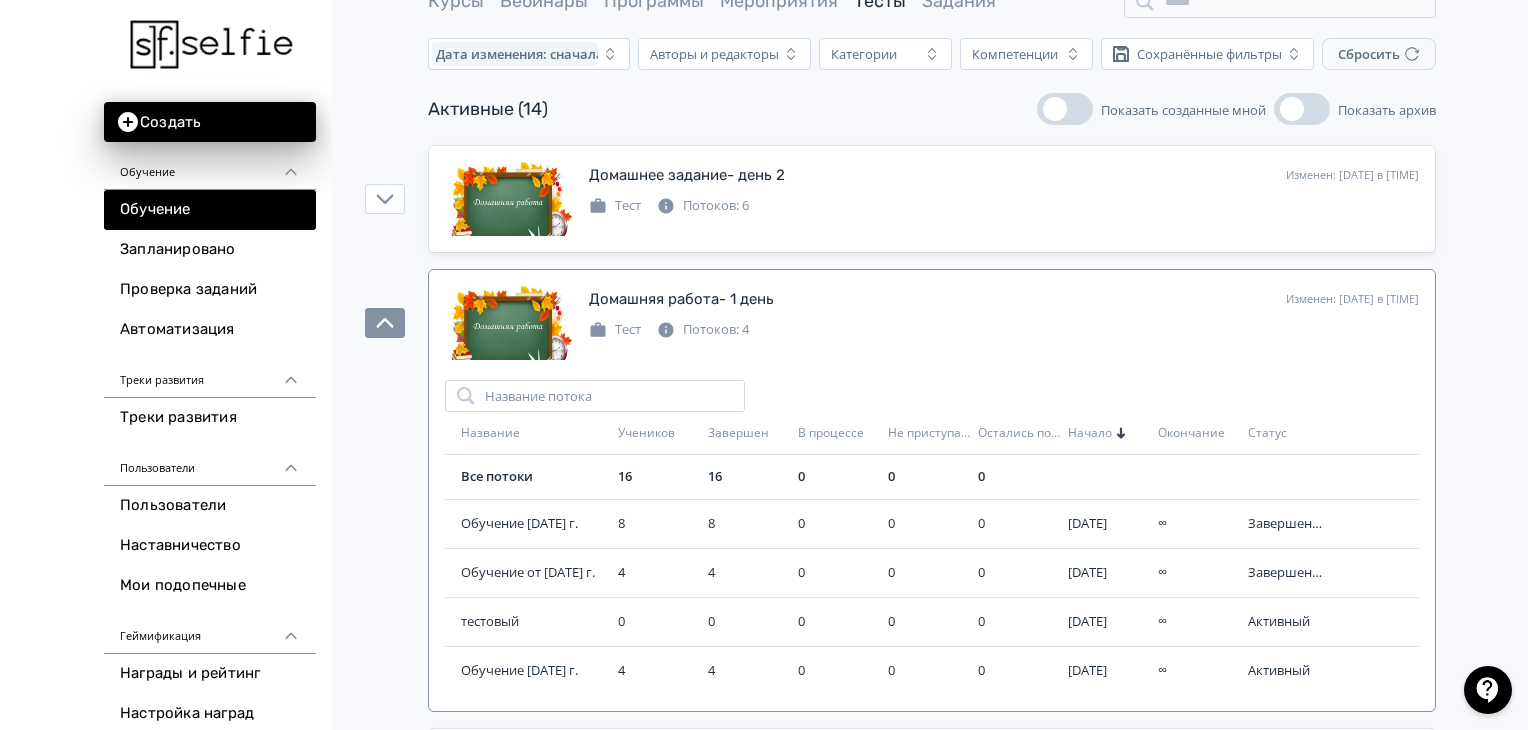 scroll, scrollTop: 100, scrollLeft: 0, axis: vertical 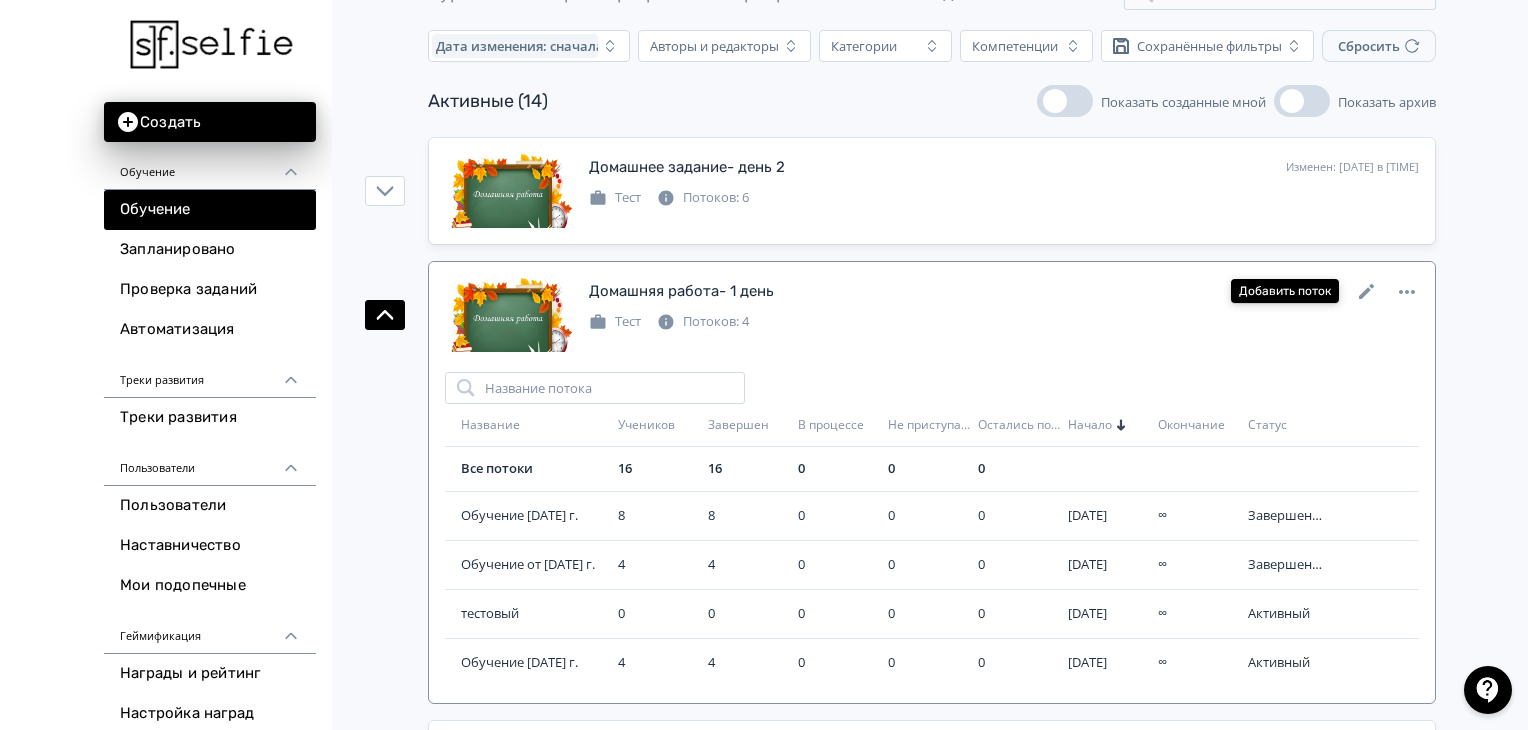 click on "Добавить поток" at bounding box center (1285, 291) 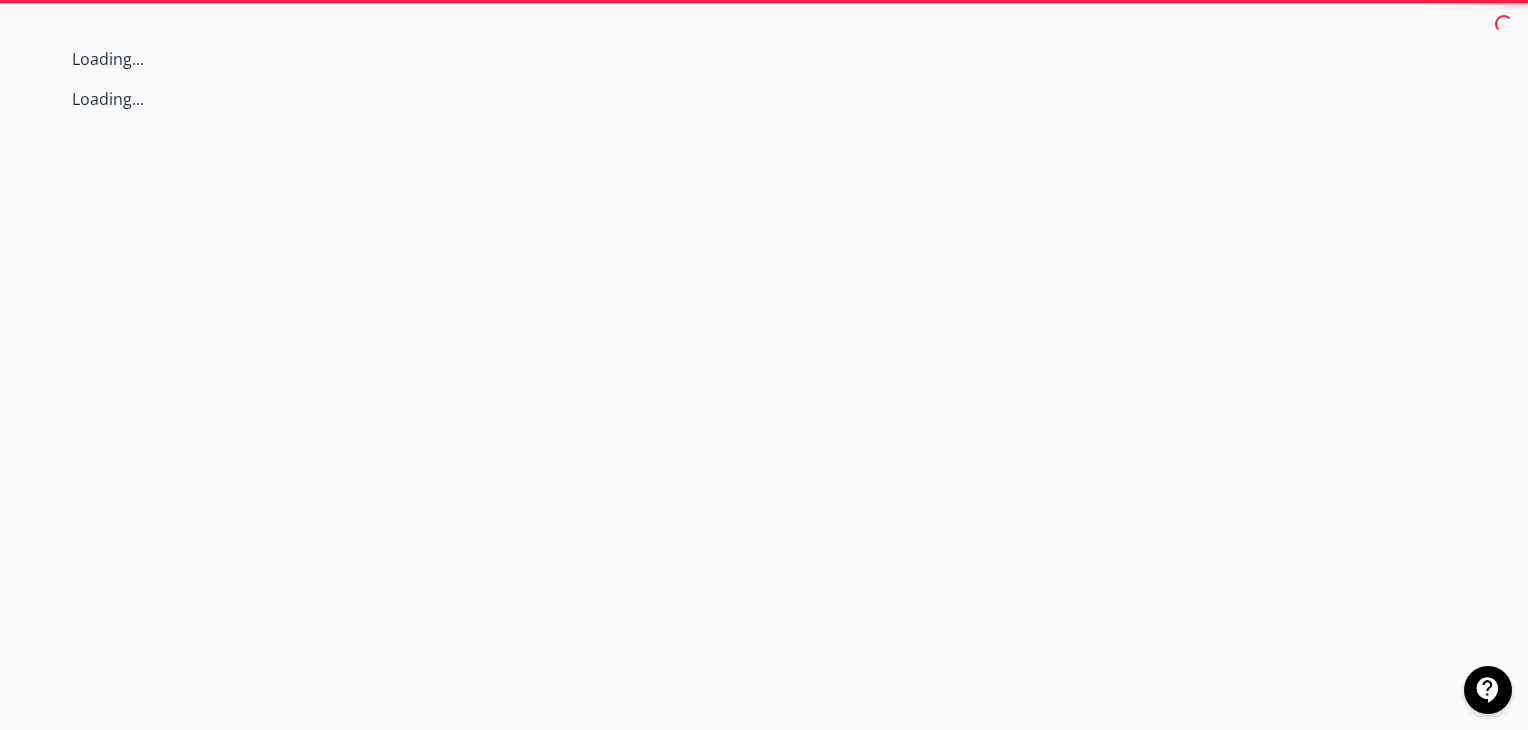 scroll, scrollTop: 0, scrollLeft: 0, axis: both 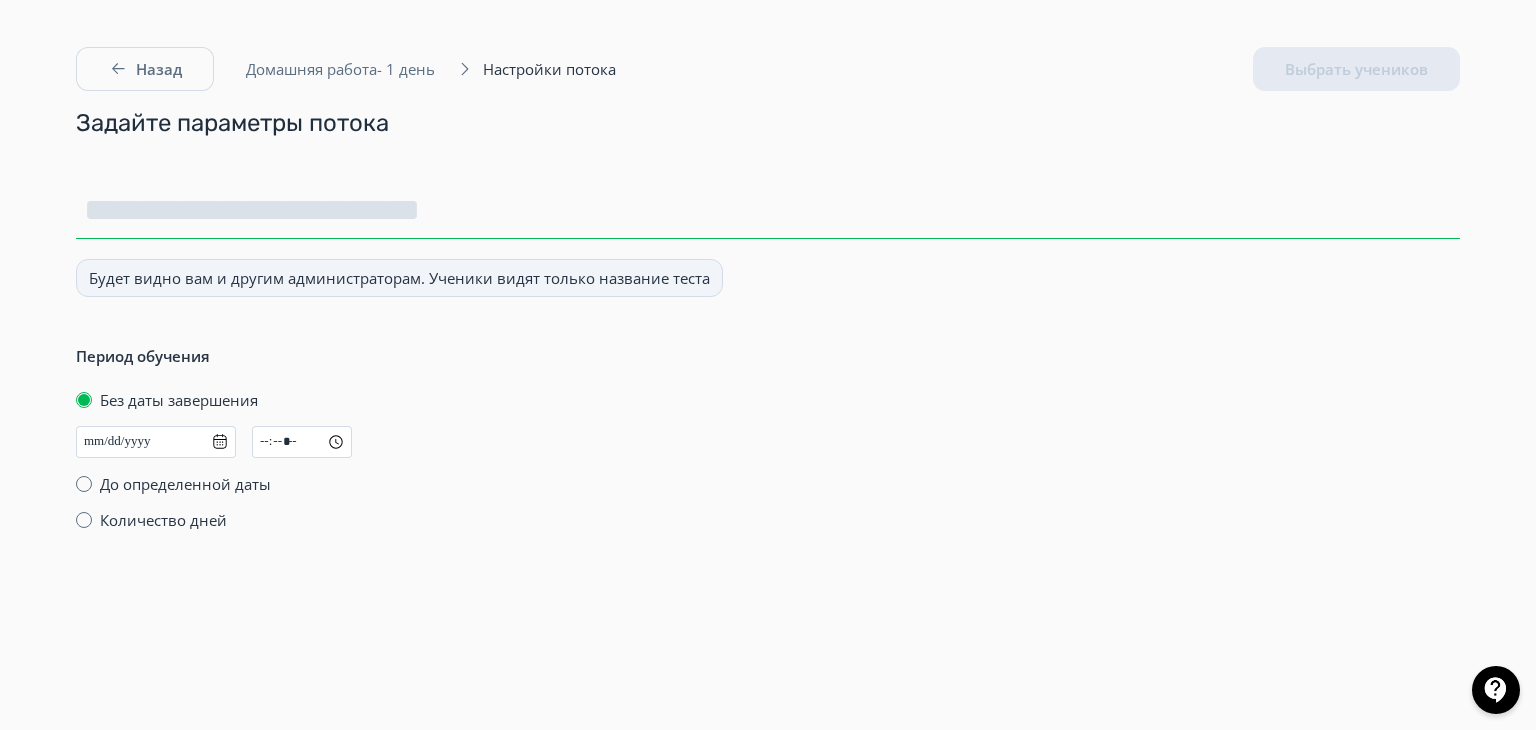 click at bounding box center (768, 210) 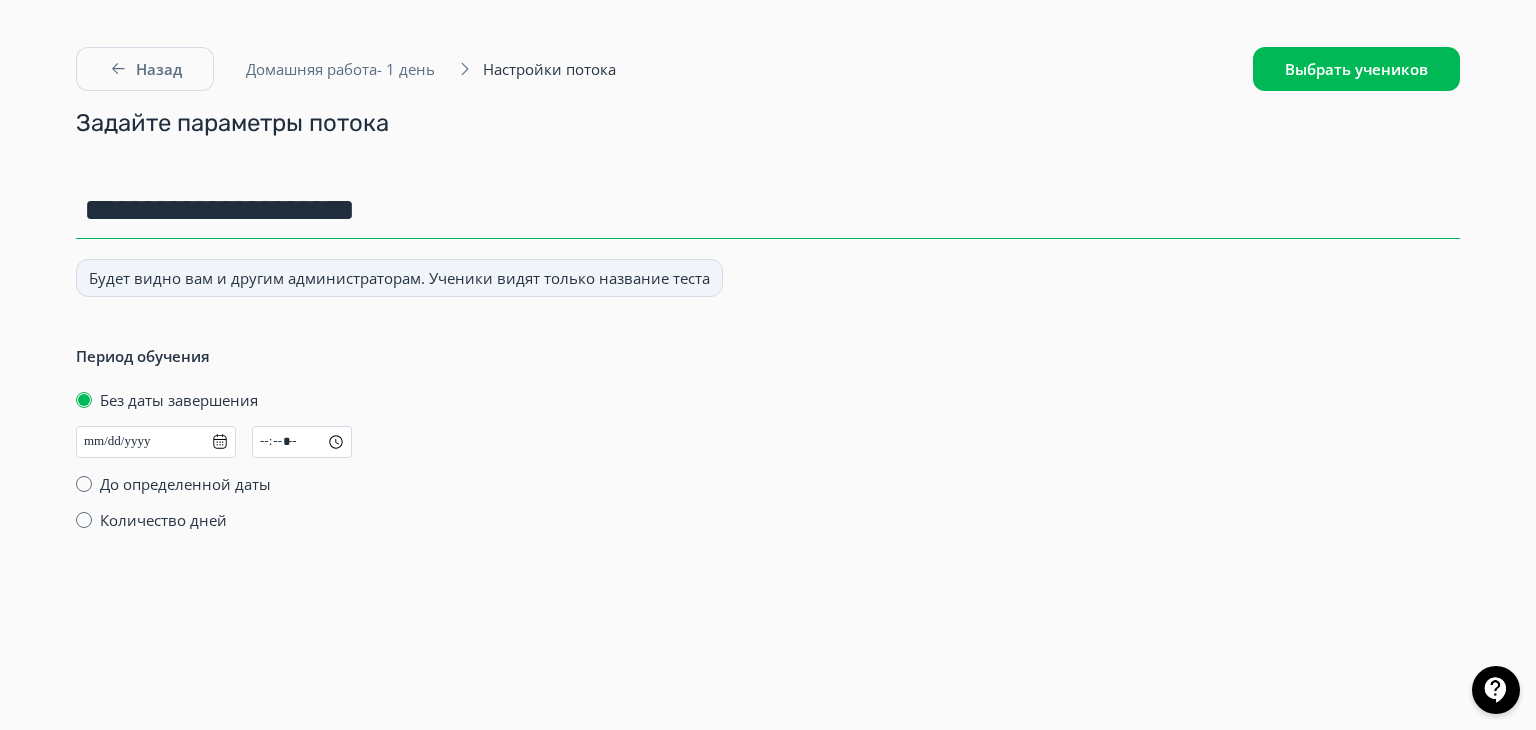click on "**********" at bounding box center [768, 210] 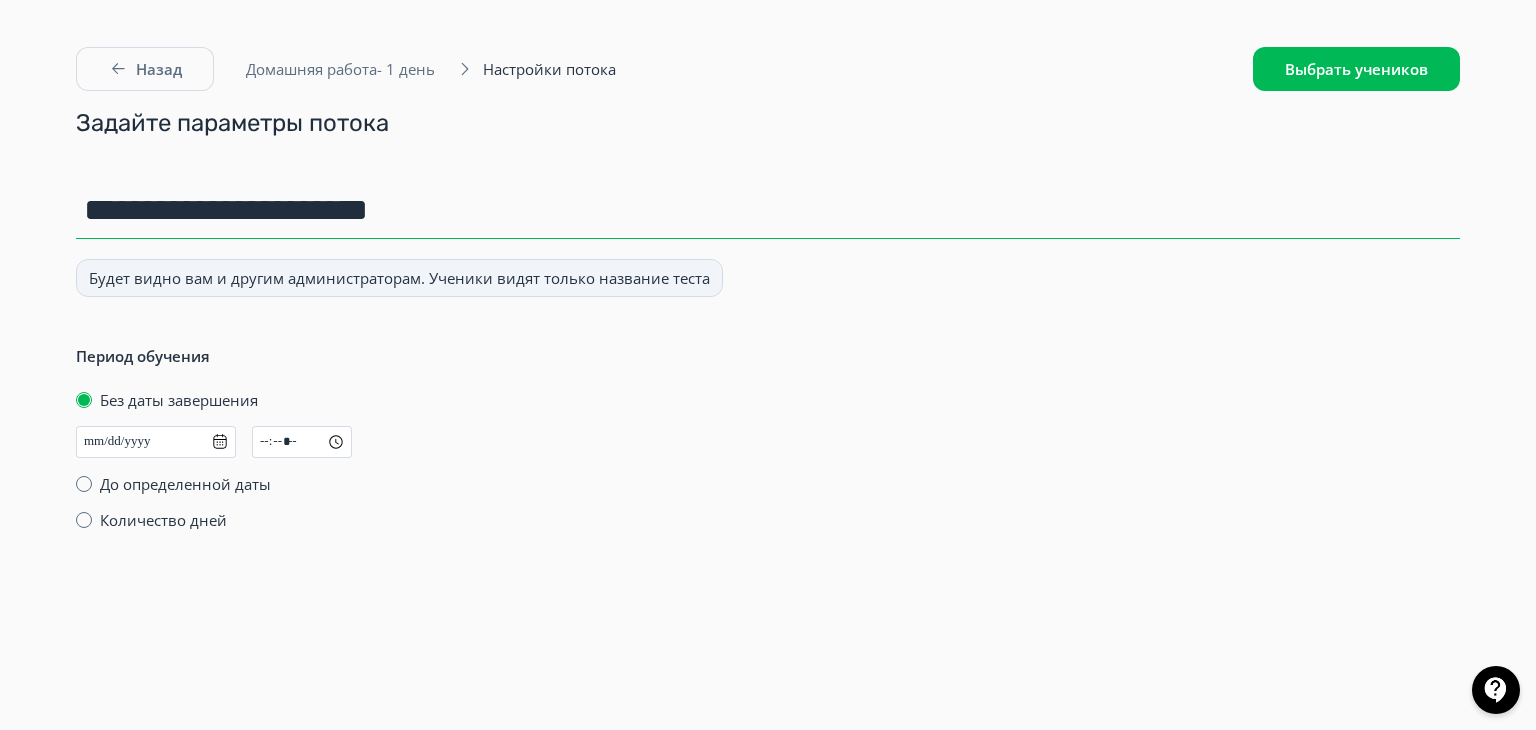type on "**********" 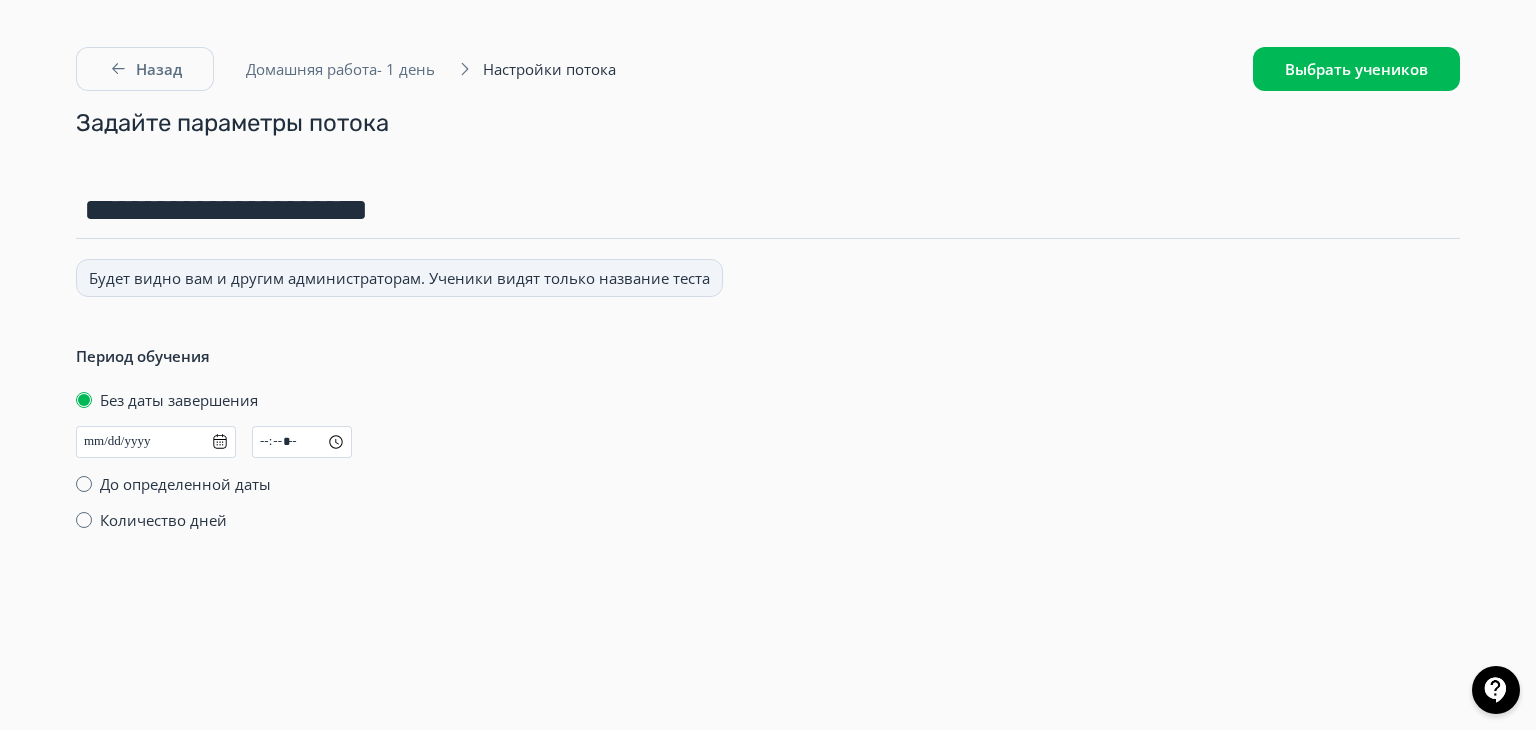click on "**********" at bounding box center (414, 421) 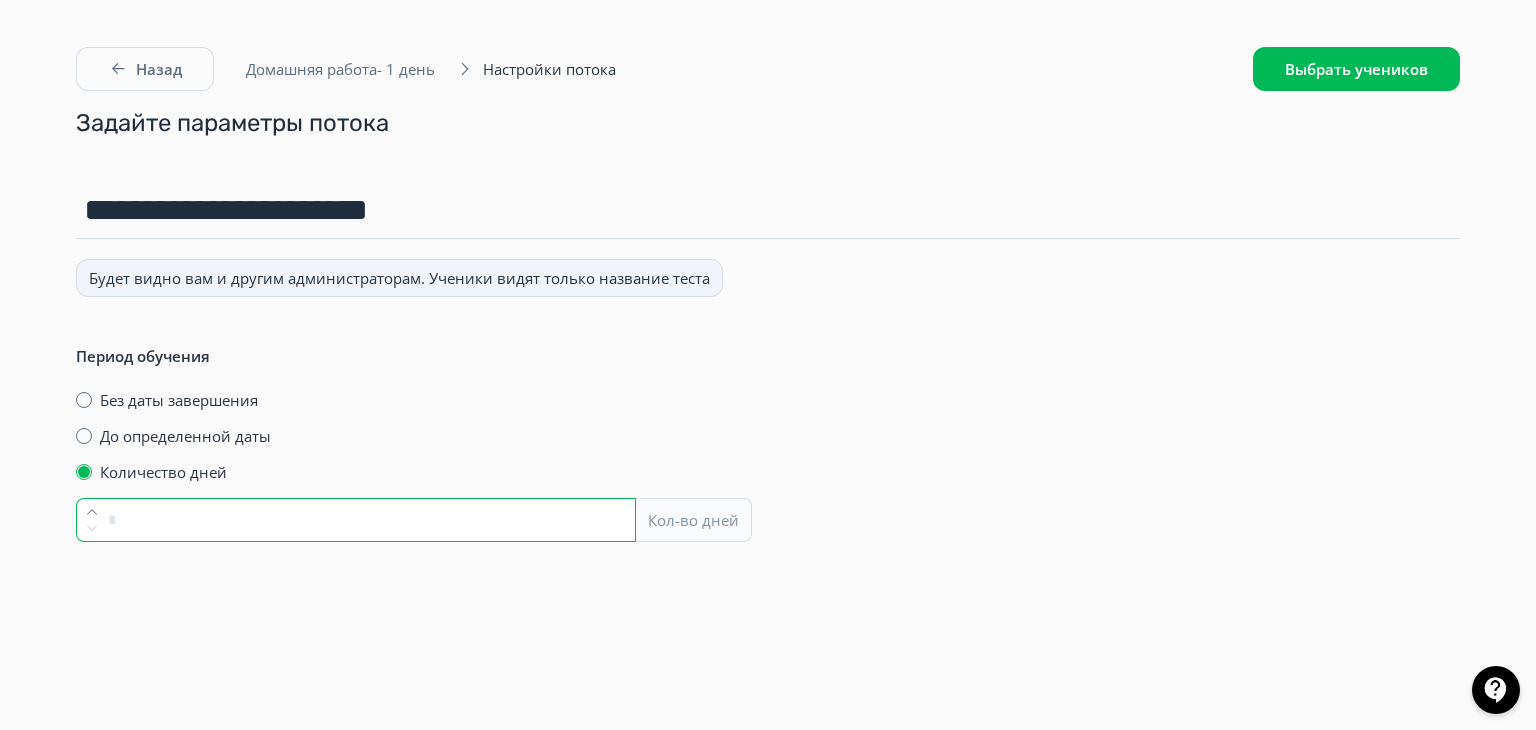 click on "*" at bounding box center (356, 520) 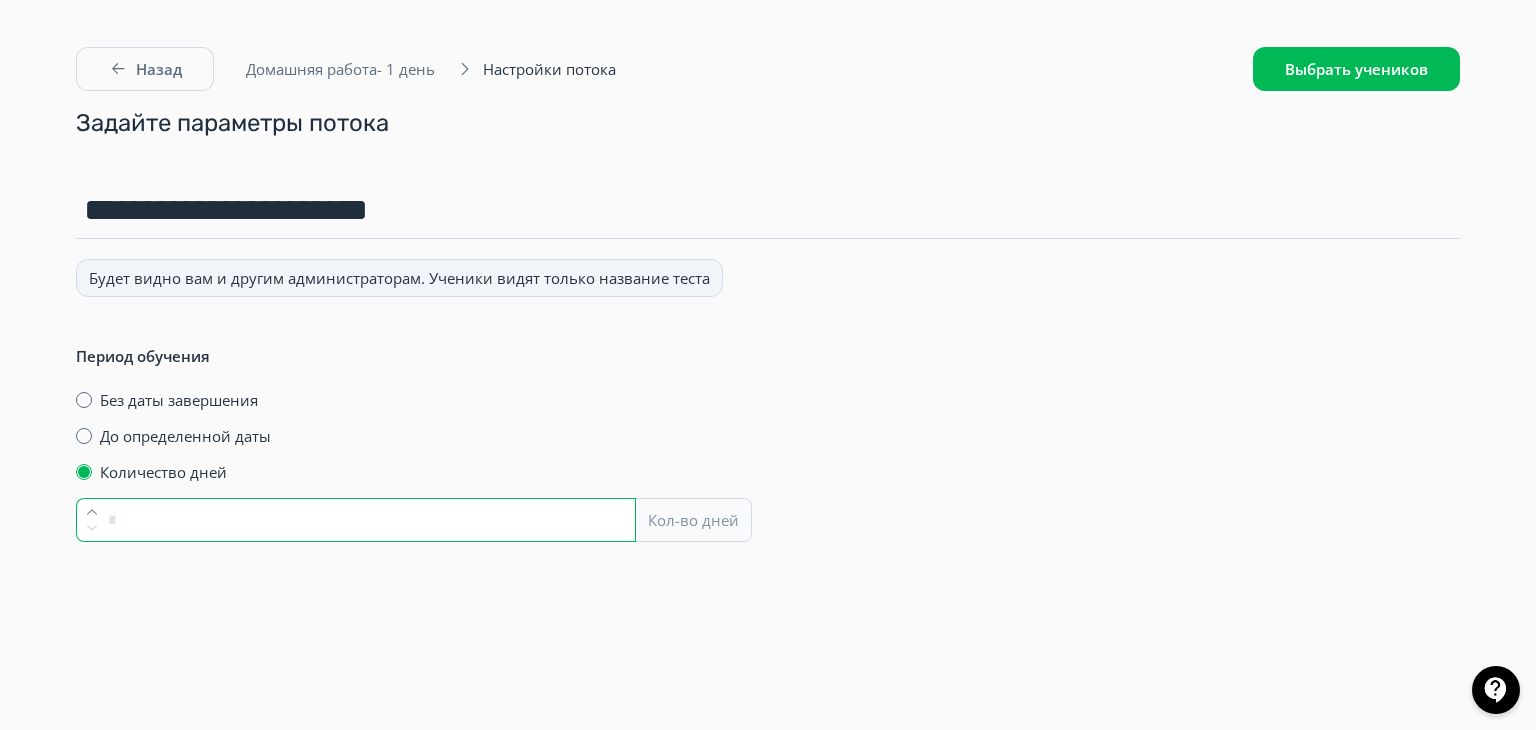type on "*" 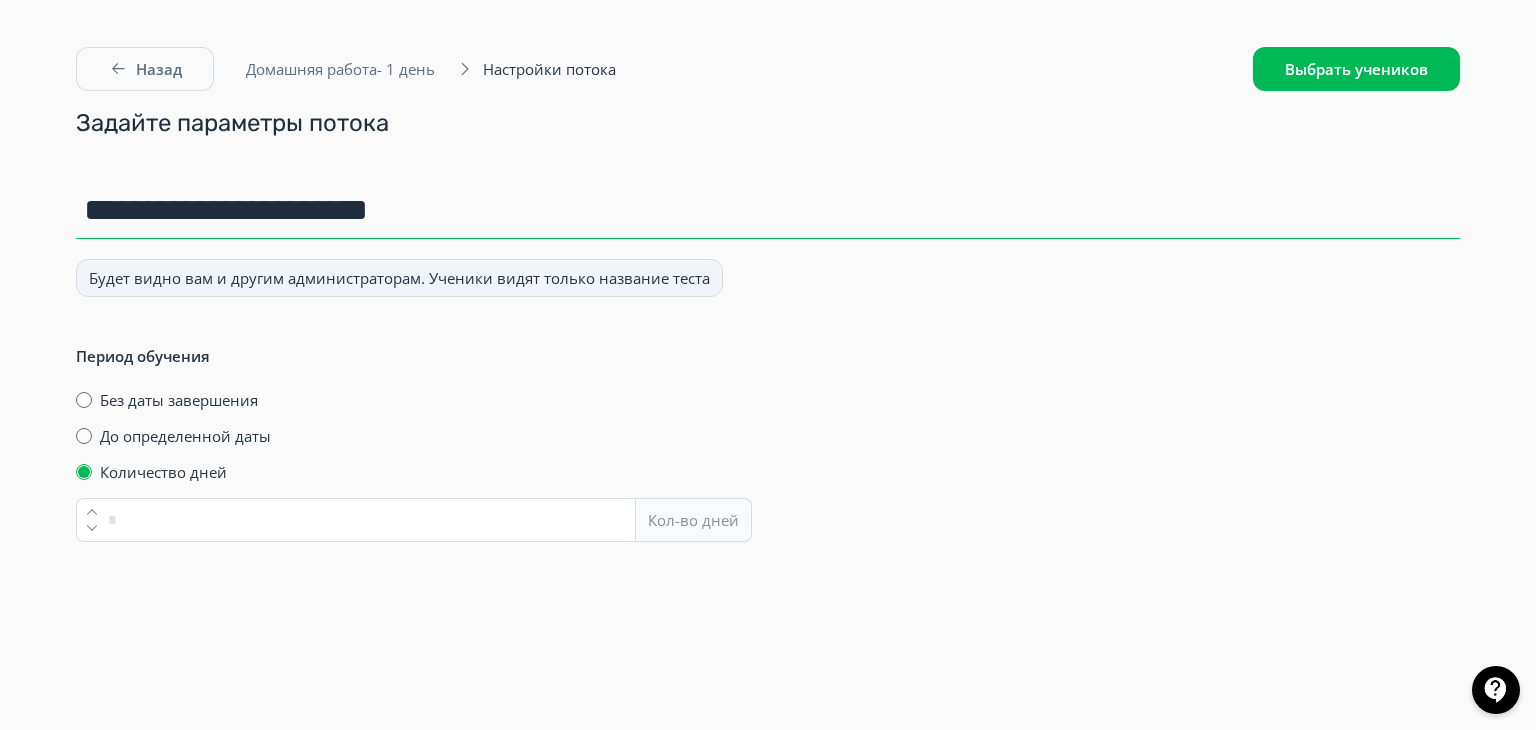 drag, startPoint x: 444, startPoint y: 214, endPoint x: 29, endPoint y: 201, distance: 415.20355 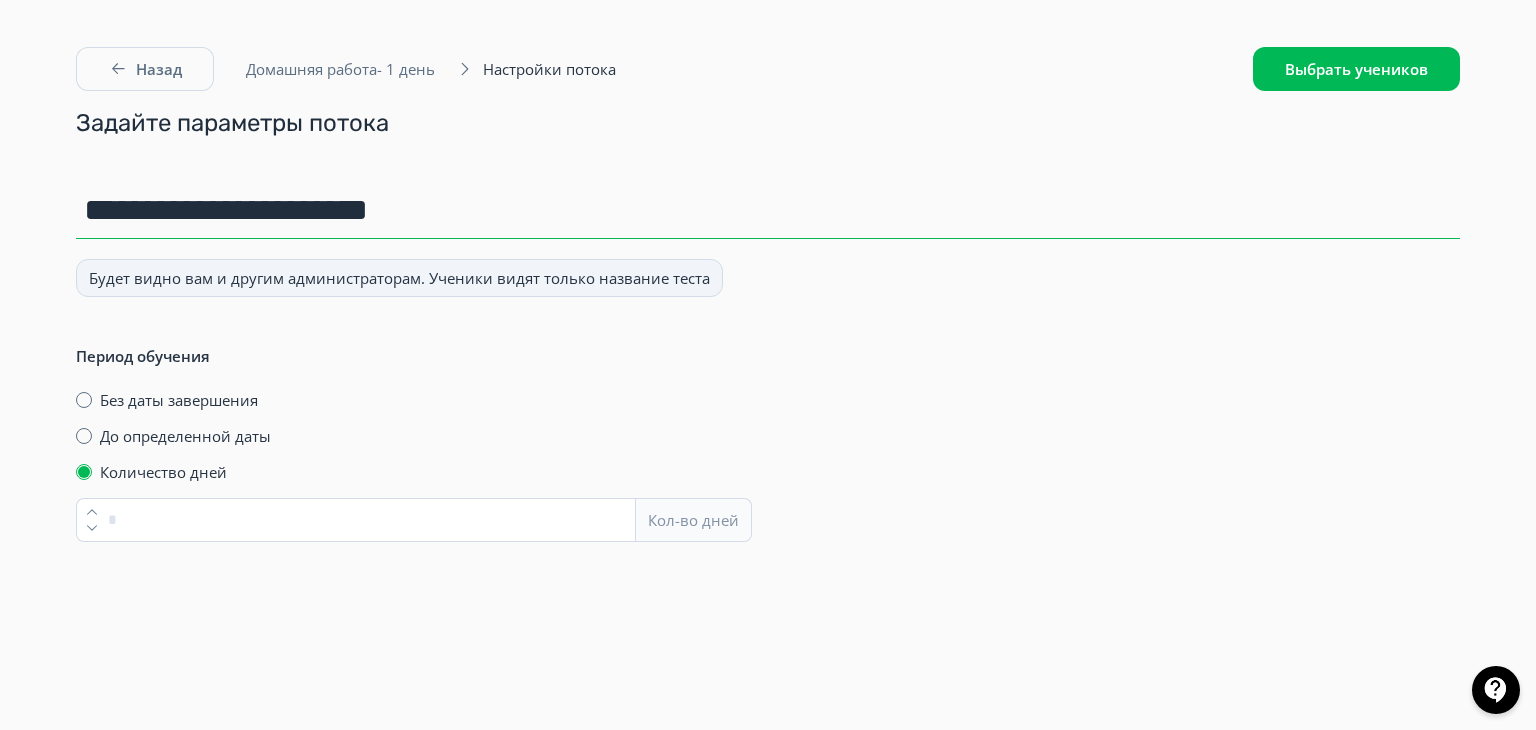 click on "**********" at bounding box center (768, 336) 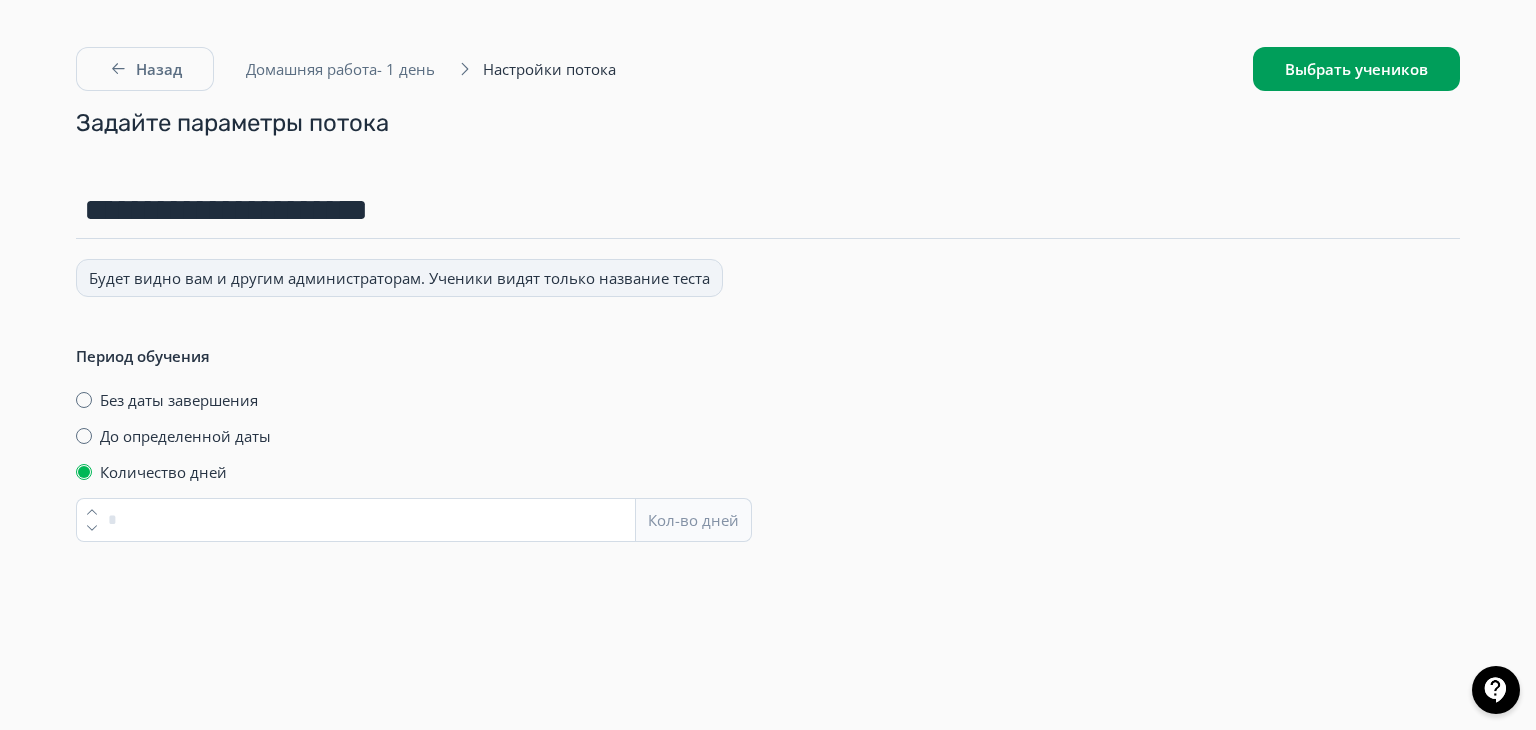 click on "Выбрать учеников" at bounding box center [1356, 69] 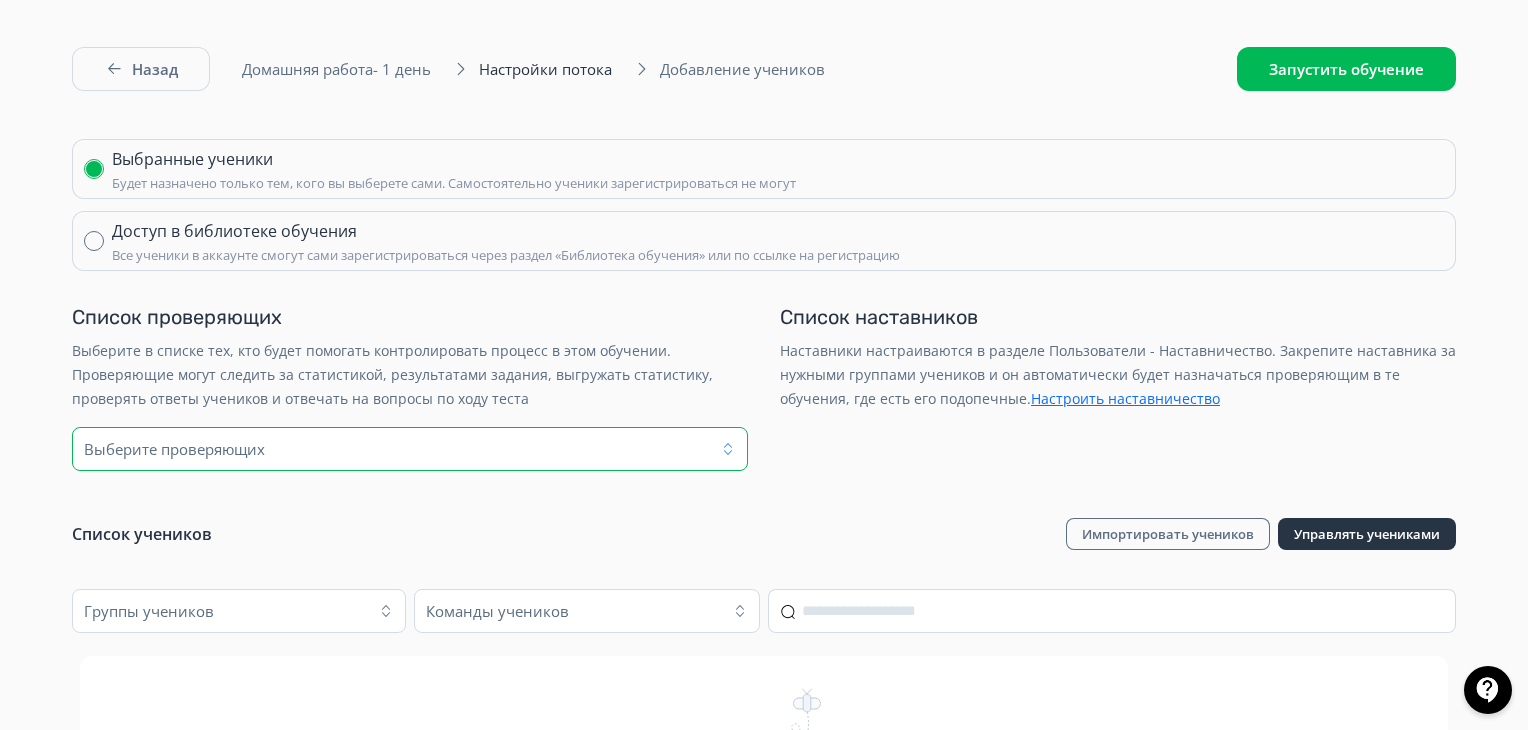 click on "Выберите проверяющих" at bounding box center [377, 449] 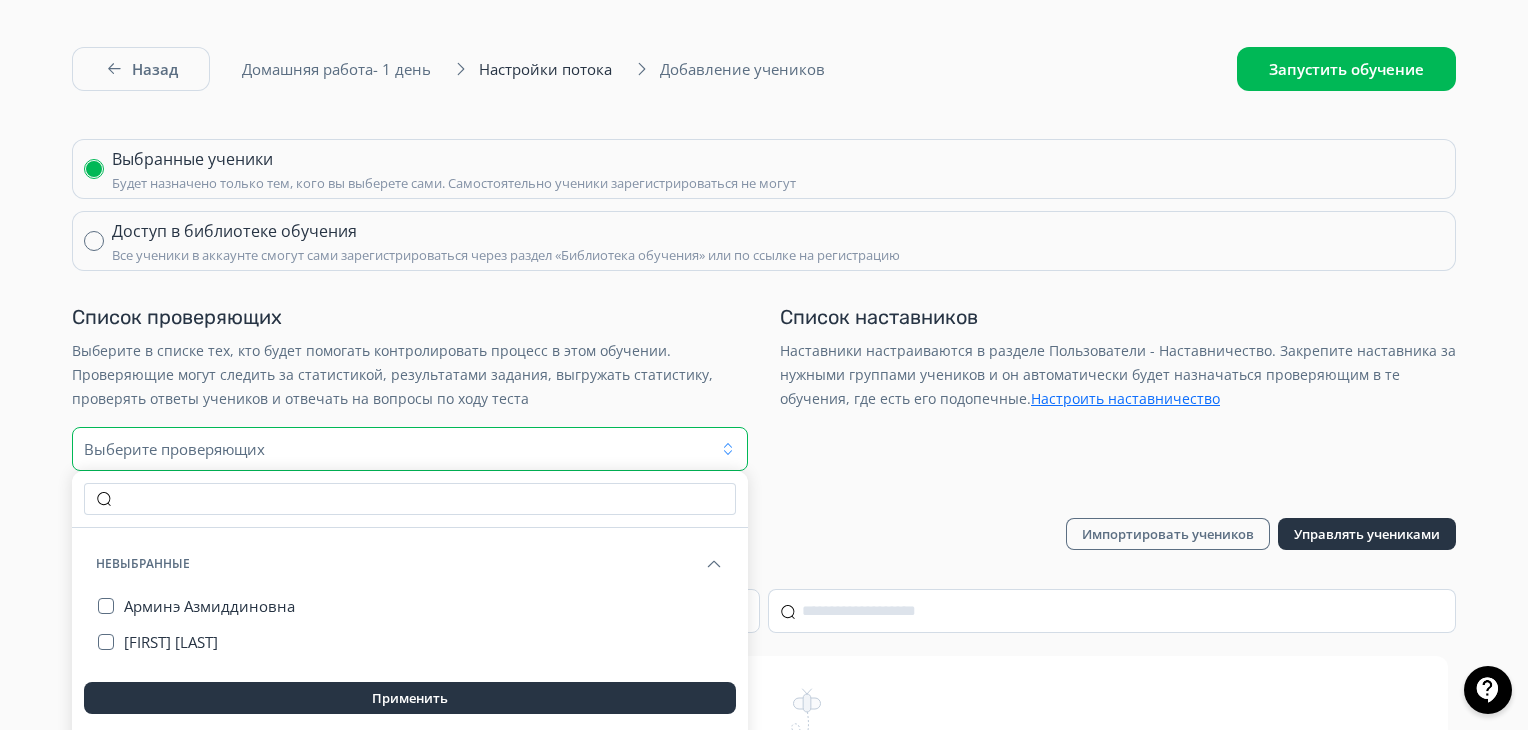 click on "Список наставников Наставники настраиваются в разделе Пользователи - Наставничество. Закрепите наставника за нужными группами учеников и он автоматически будет назначаться проверяющим в те обучения, где есть его подопечные.  Настроить наставничество" at bounding box center [1118, 387] 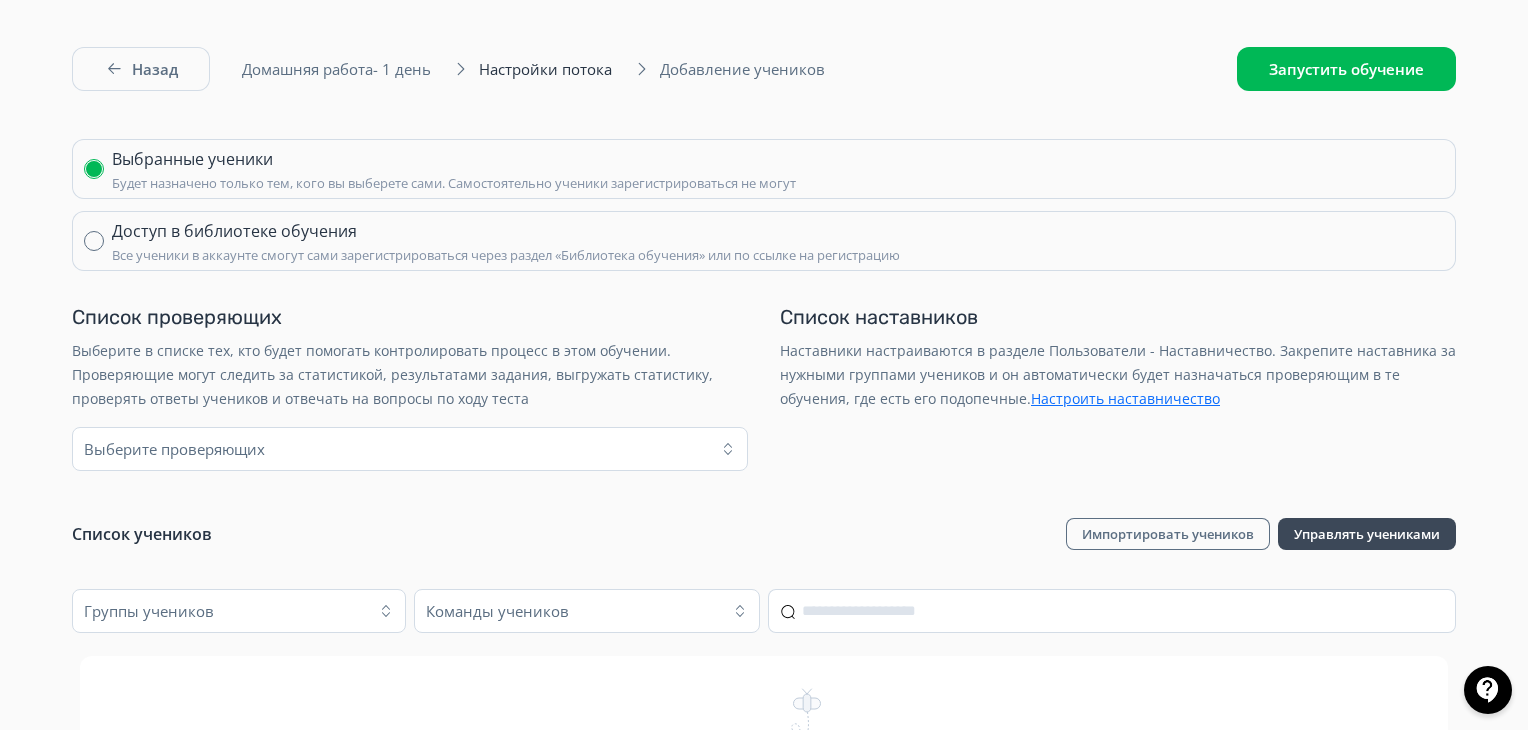 click on "Управлять учениками" at bounding box center [1367, 534] 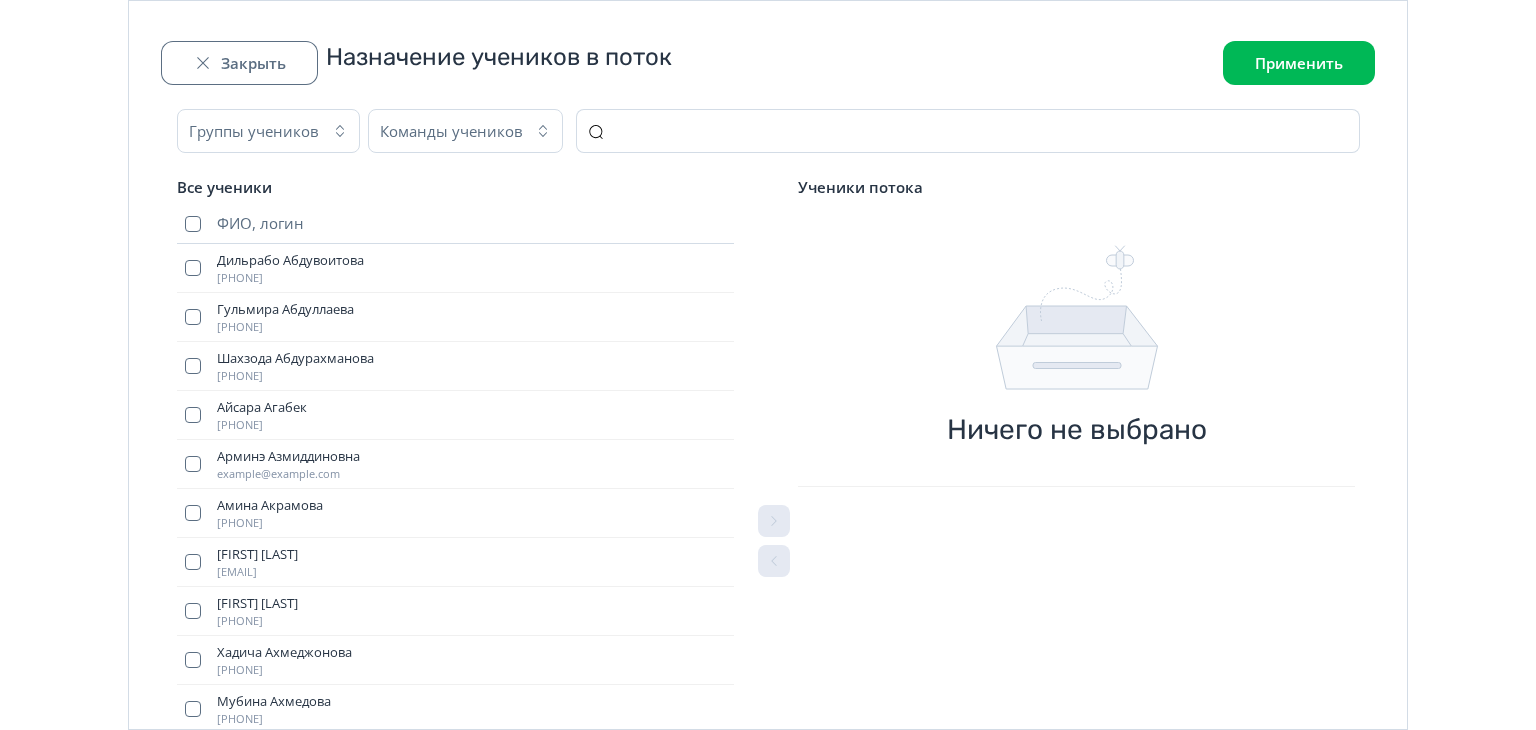 click on "Все ученики ФИО, логин [LAST] [FIRST] [PHONE] [LAST] [FIRST] [PHONE] [LAST] [FIRST] [PHONE] [LAST] [FIRST] [PHONE] [LAST] [FIRST] [EMAIL] [LAST] [FIRST] [PHONE] [LAST] [FIRST] [EMAIL] [LAST] [FIRST] [PHONE] [LAST] [FIRST] [PHONE] [LAST] [FIRST] [PHONE] [LAST] [FIRST] [PHONE] [LAST] [FIRST] [PHONE] [LAST] [FIRST] [PHONE] [LAST] [FIRST] [PHONE] [LAST] [FIRST] [PHONE] [LAST] [FIRST] [PHONE] [LAST] [FIRST] [PHONE] [LAST] [FIRST] [PHONE] [LAST] [FIRST] [PHONE] [LAST] [FIRST] [PHONE]" at bounding box center (774, 529) 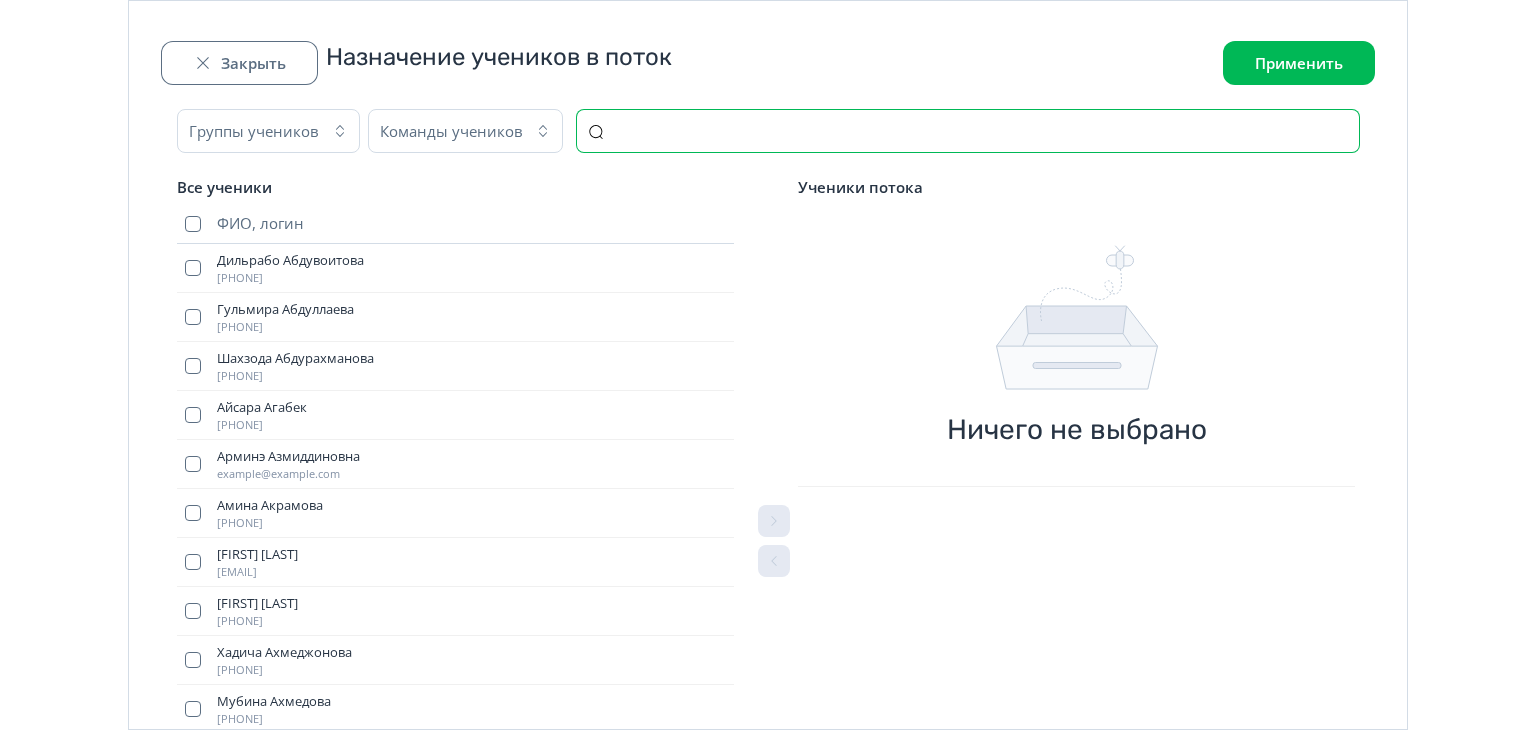 click at bounding box center (968, 131) 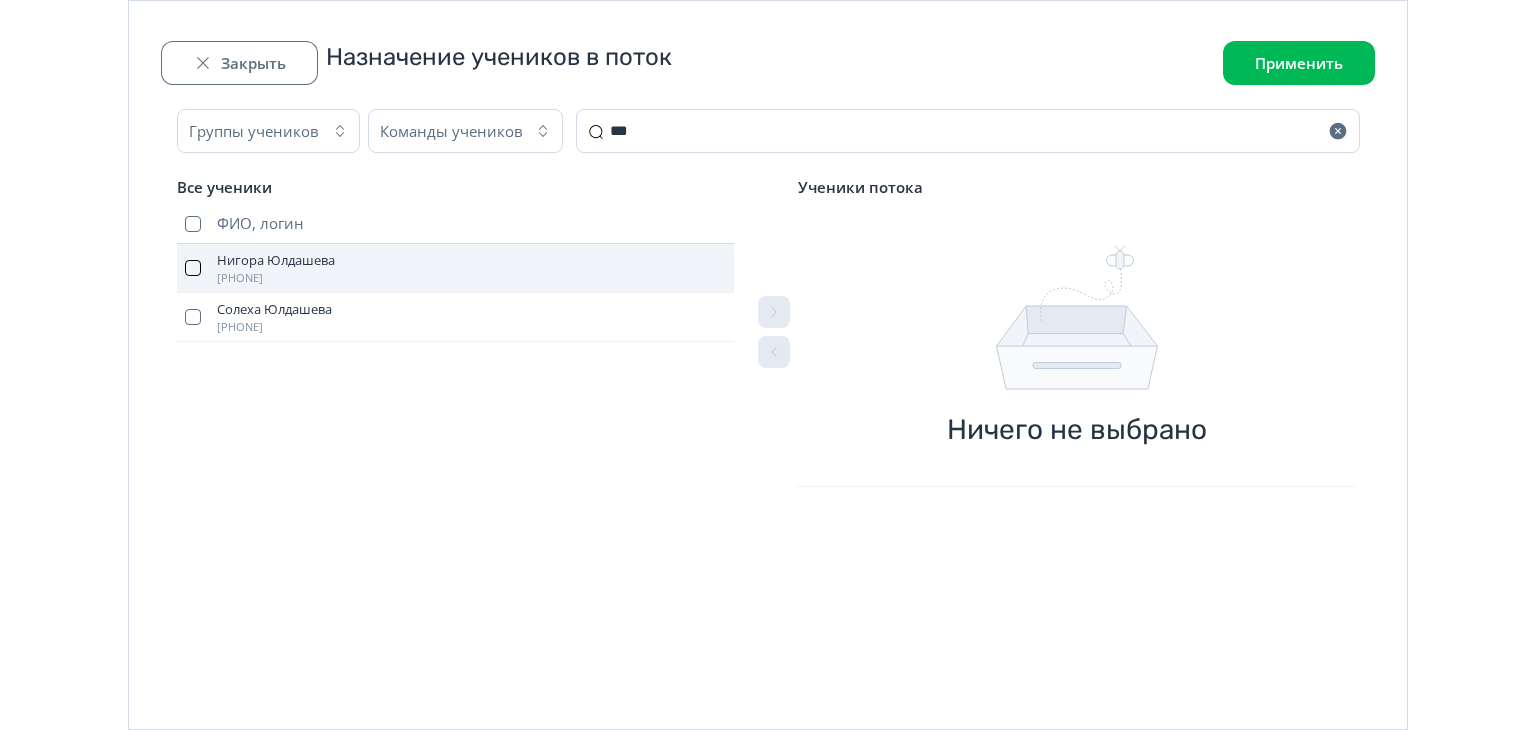 click at bounding box center [193, 268] 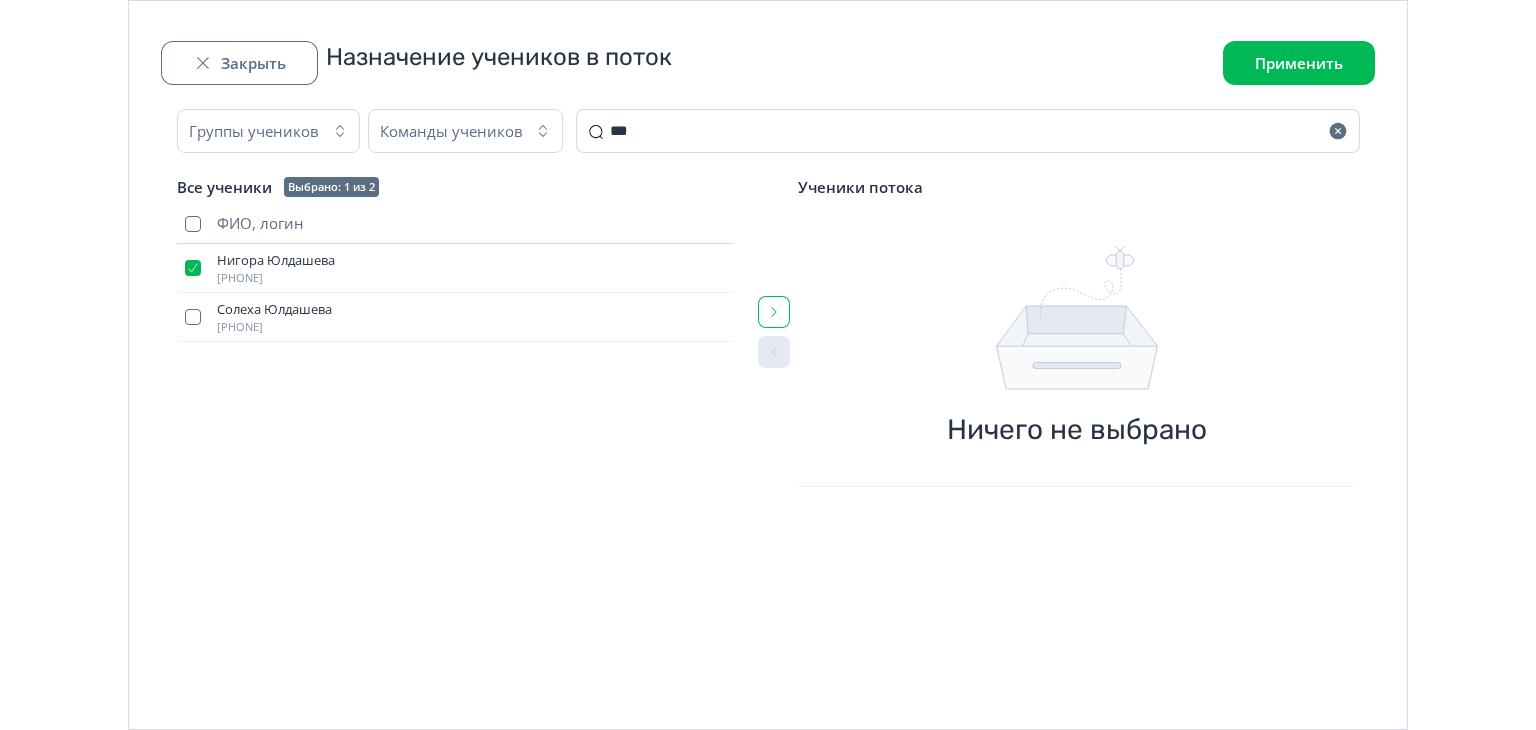click at bounding box center [774, 312] 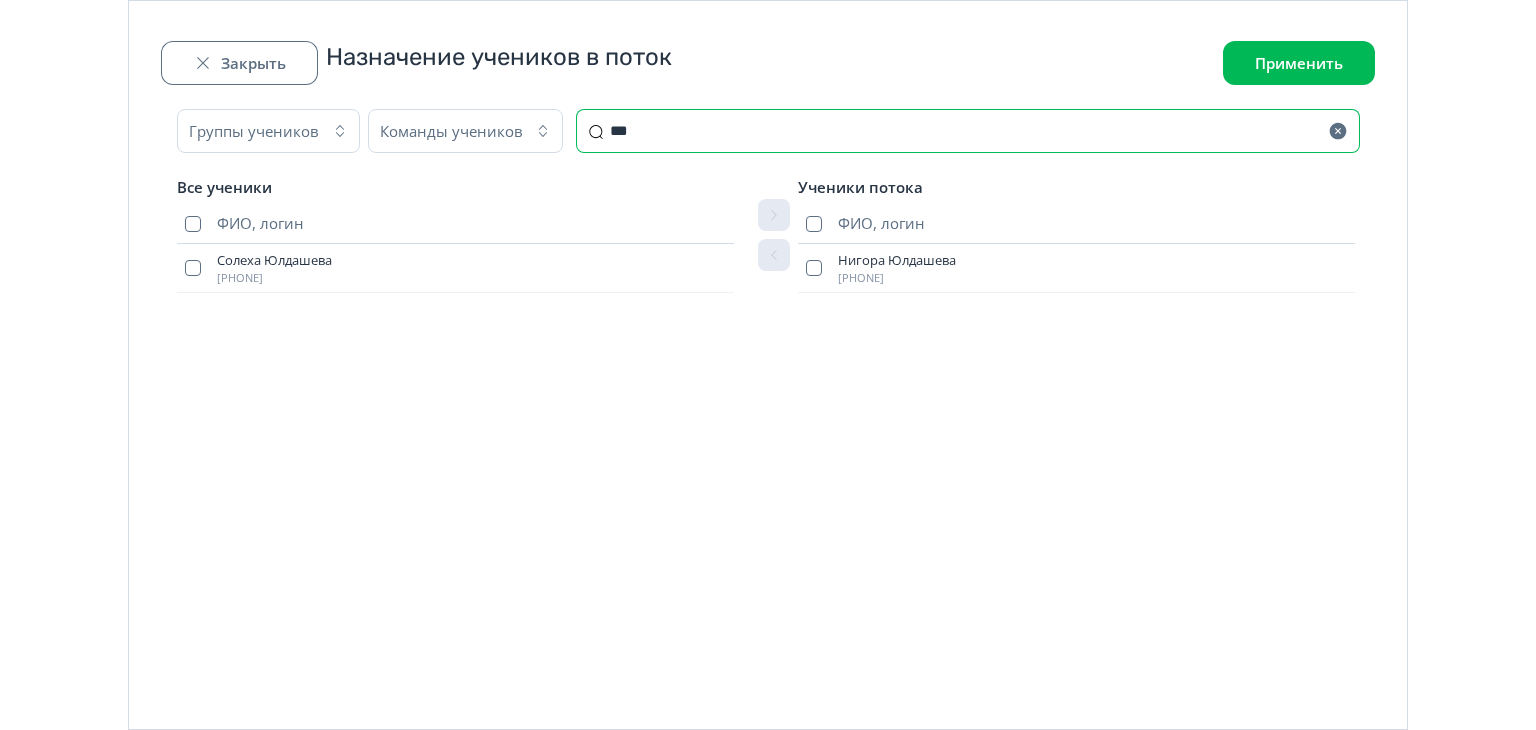 click on "***" at bounding box center [968, 131] 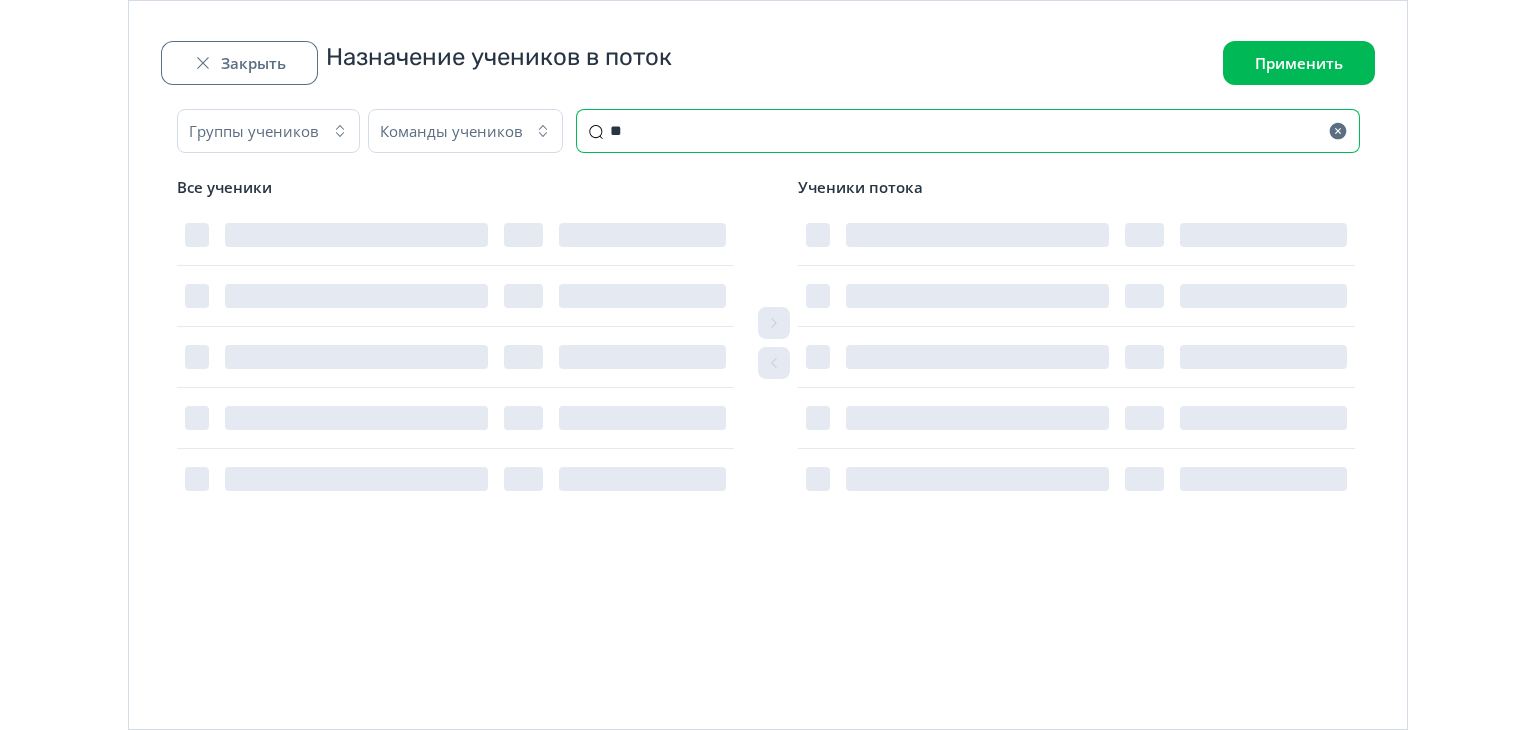 type on "*" 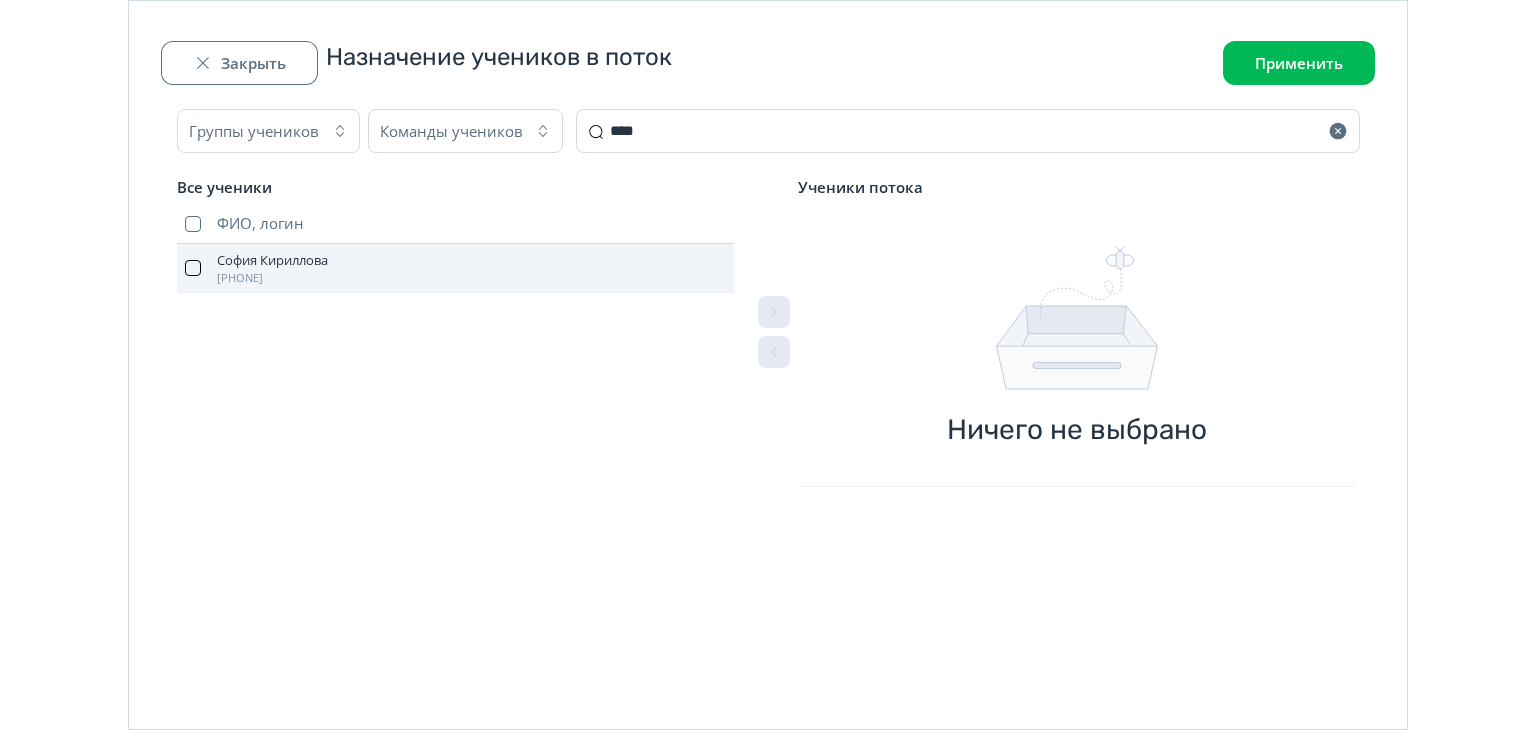 click at bounding box center [193, 268] 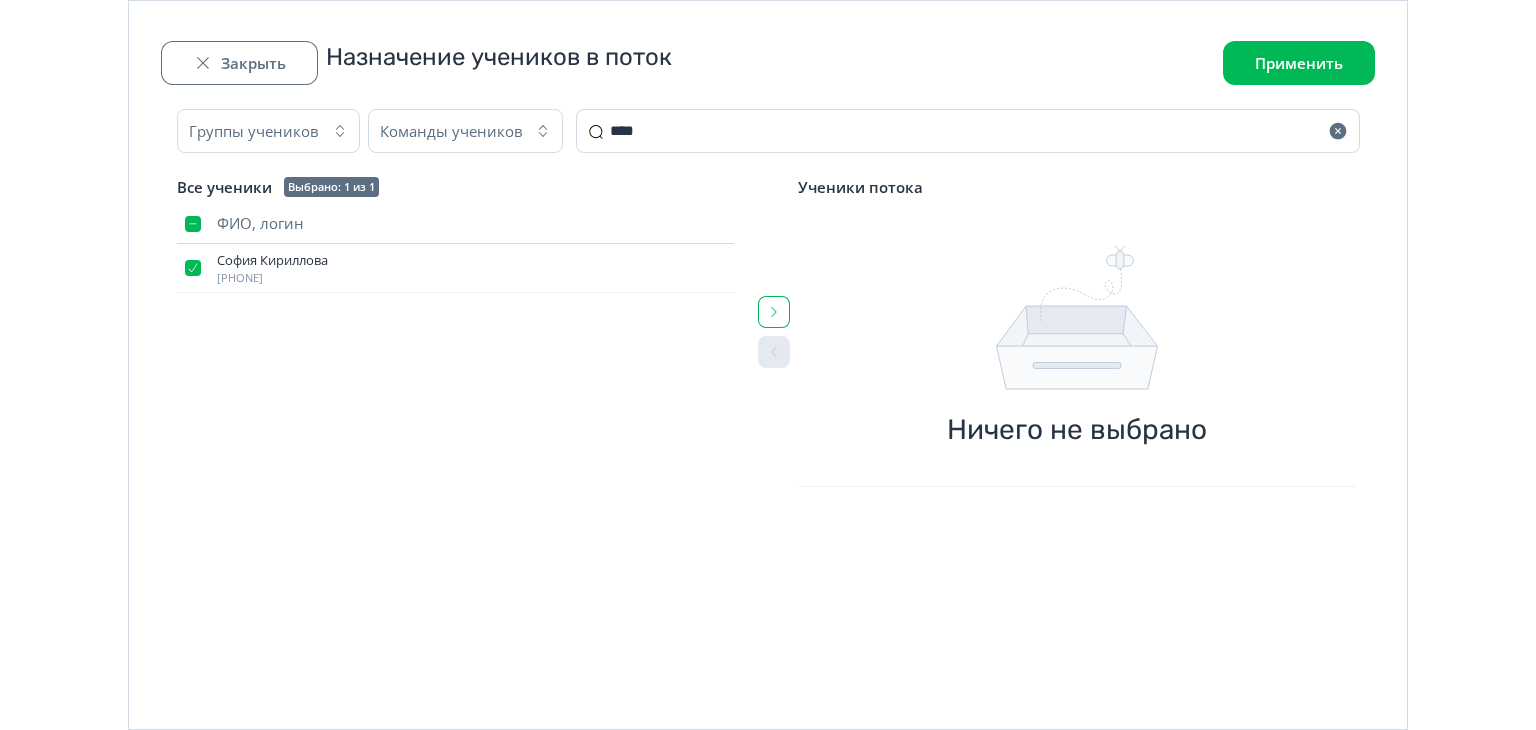 click 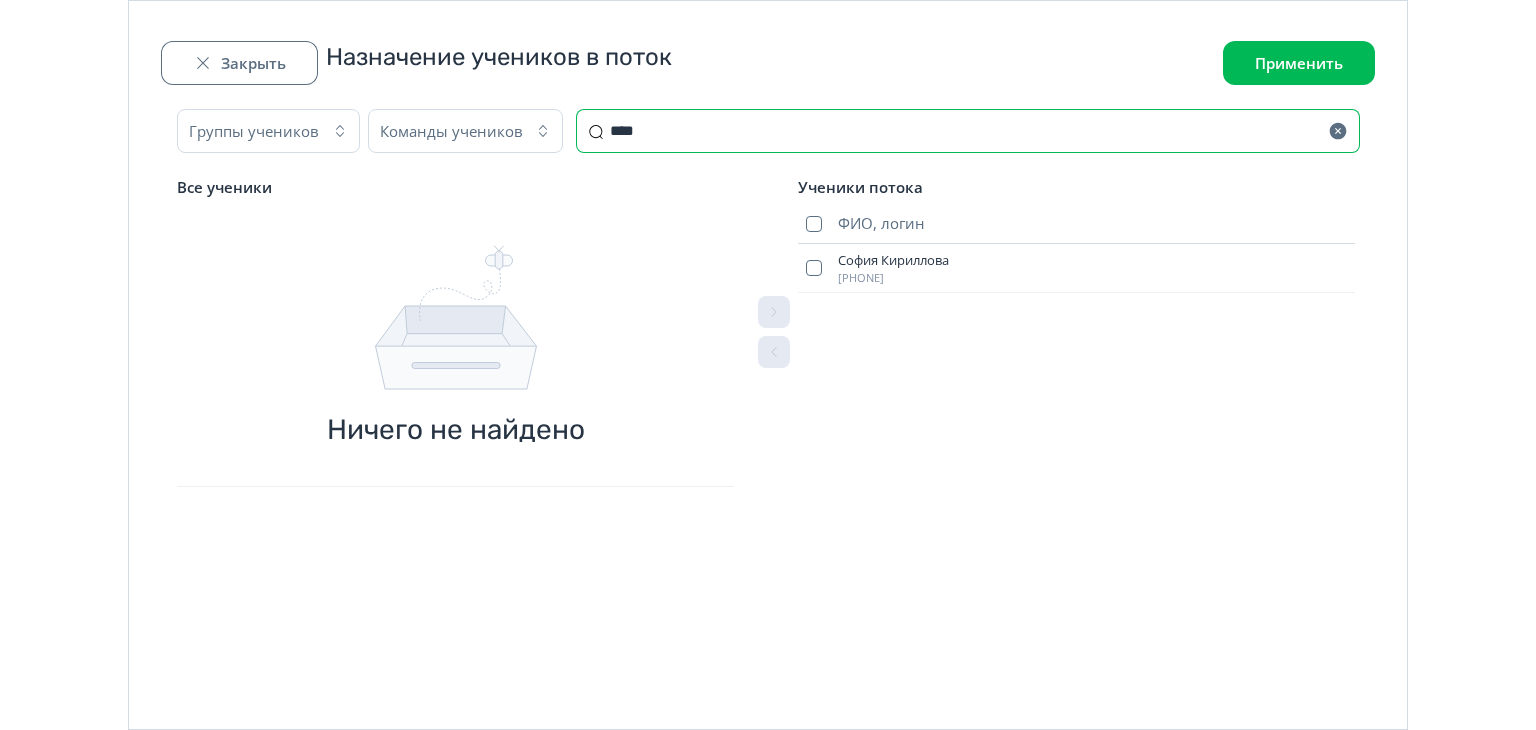 click on "****" at bounding box center [968, 131] 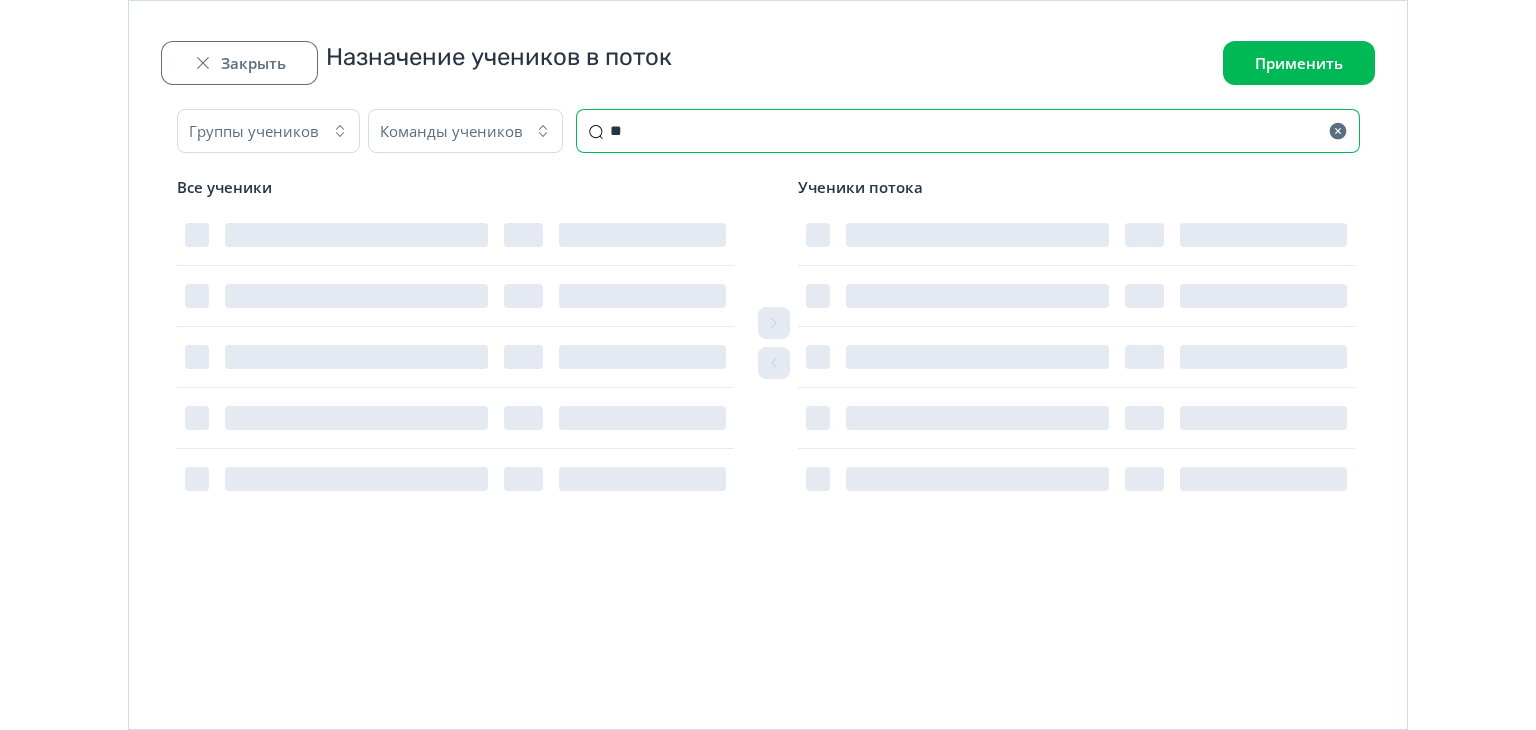 type on "*" 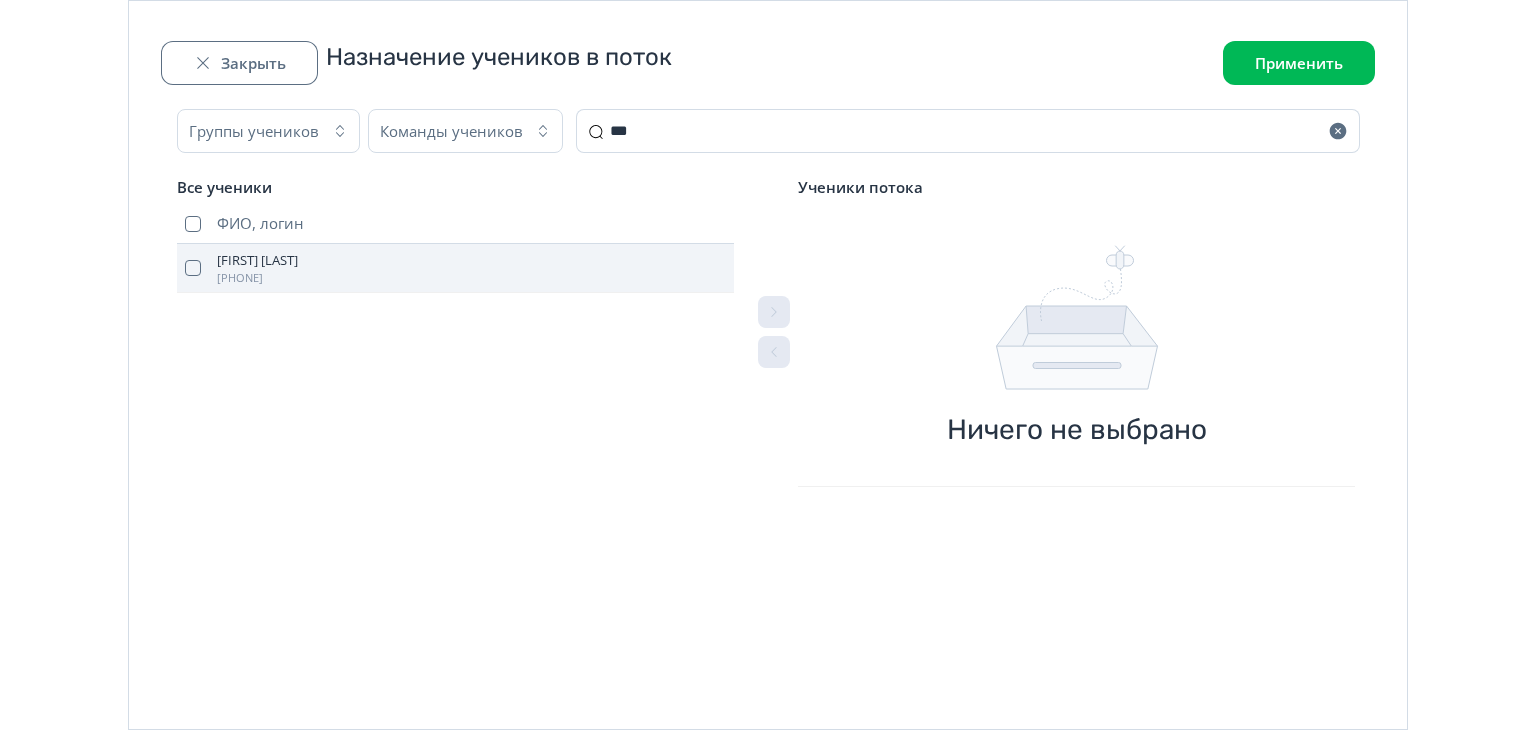 click at bounding box center [193, 268] 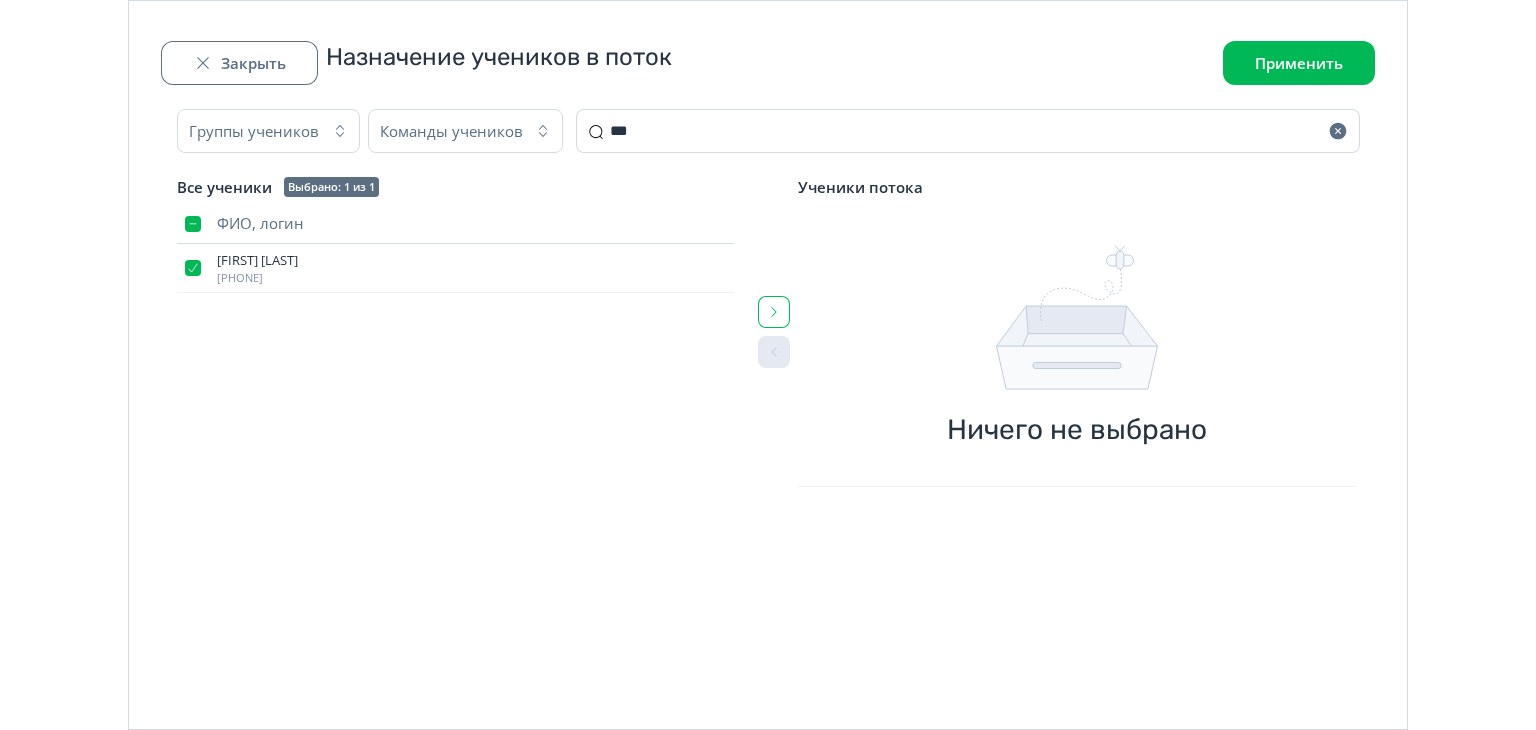 click 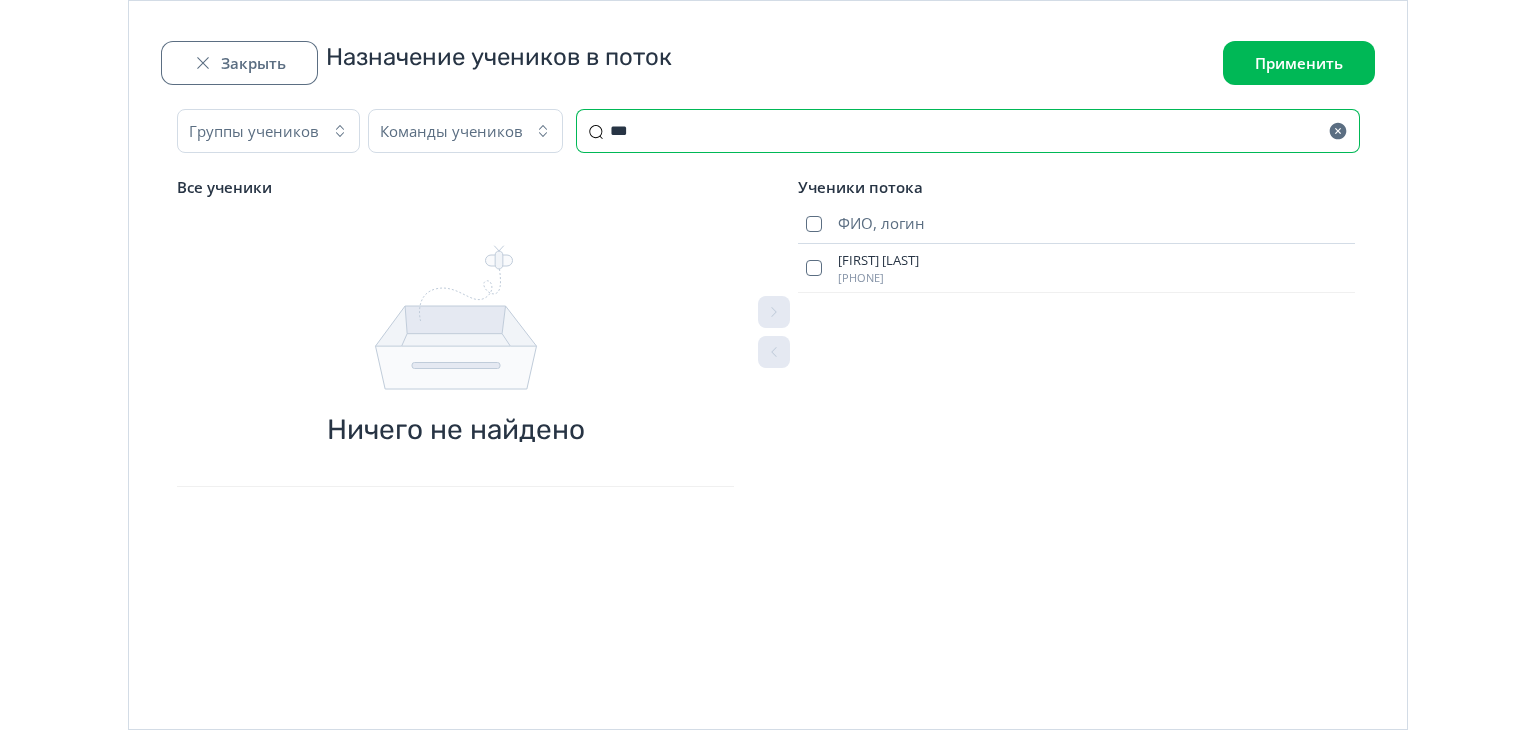 click on "***" at bounding box center [968, 131] 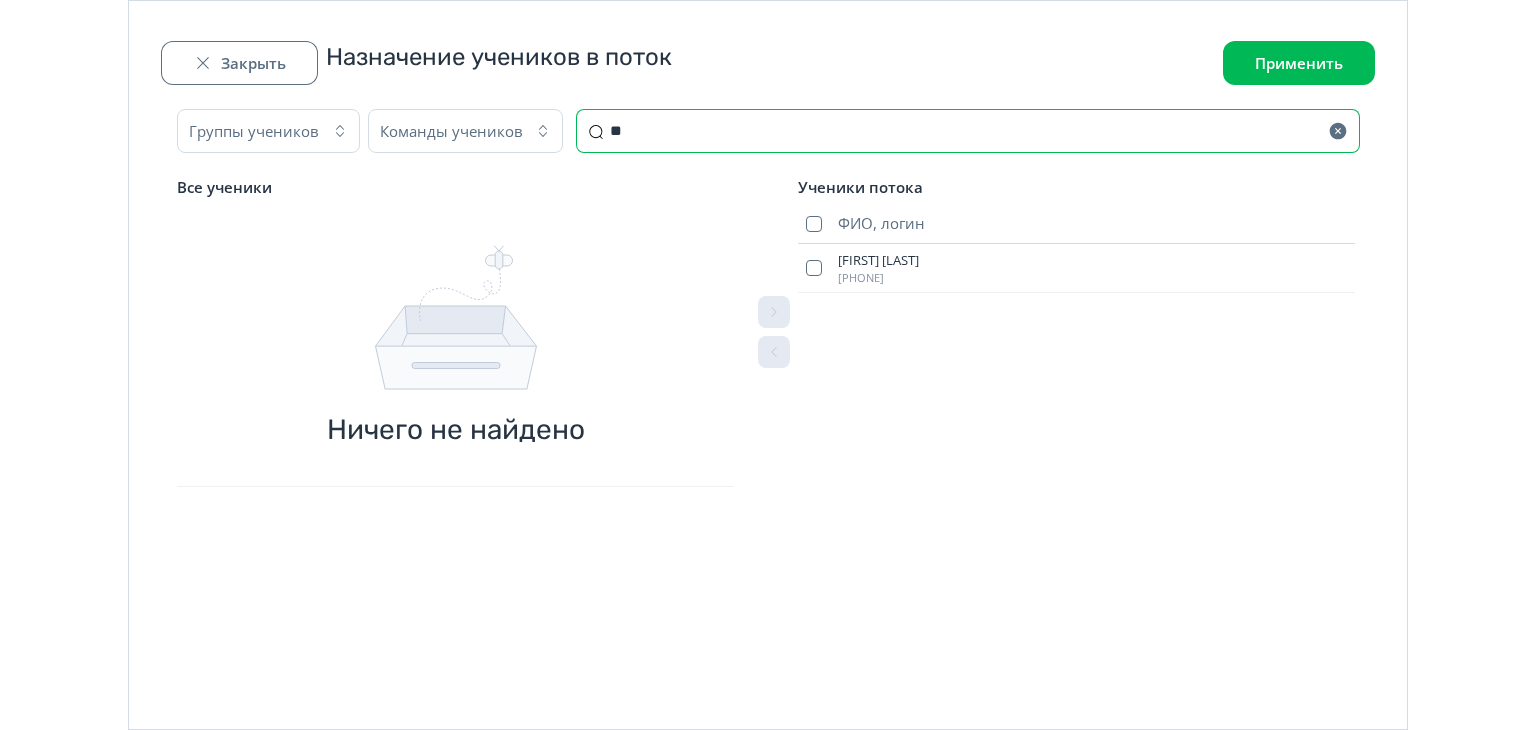 type on "*" 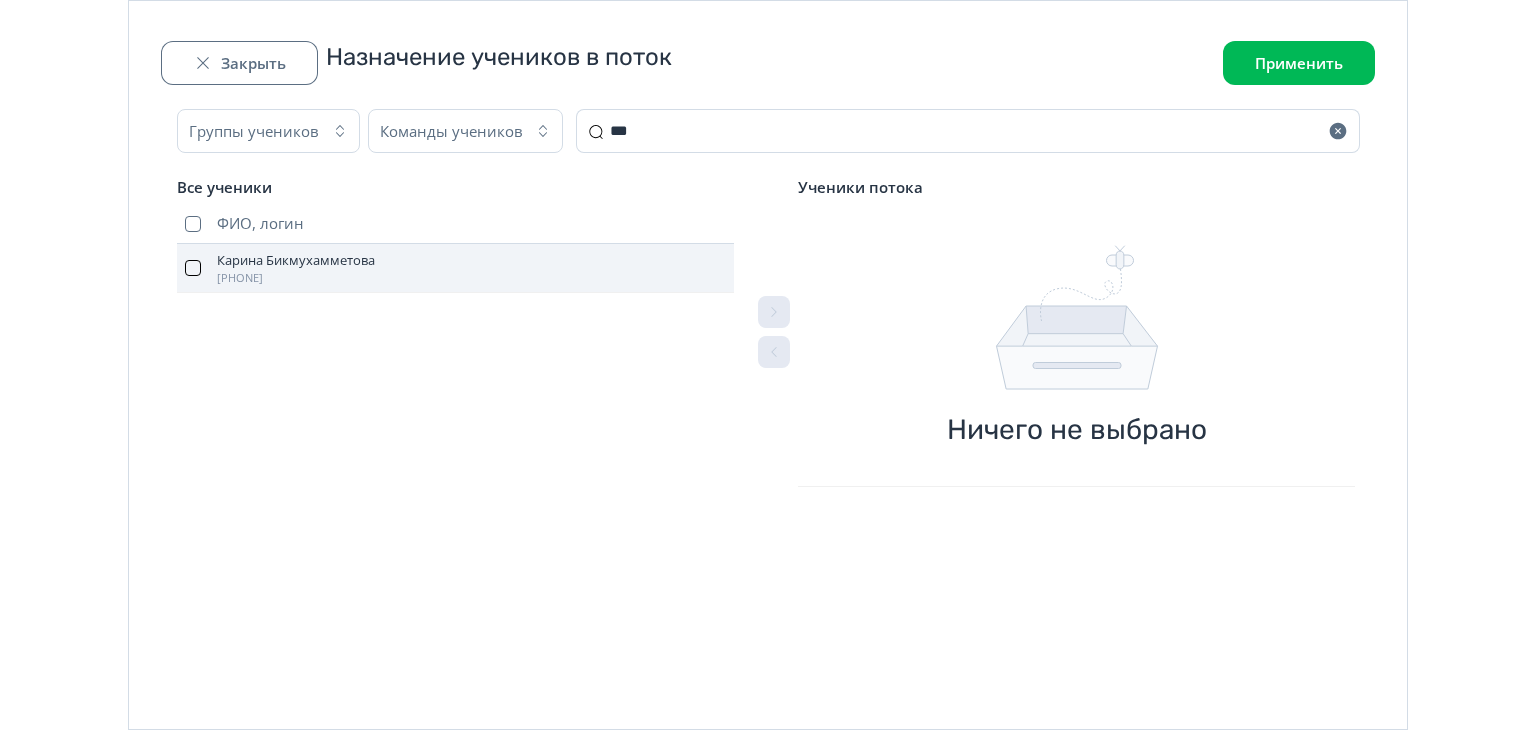 click at bounding box center (193, 268) 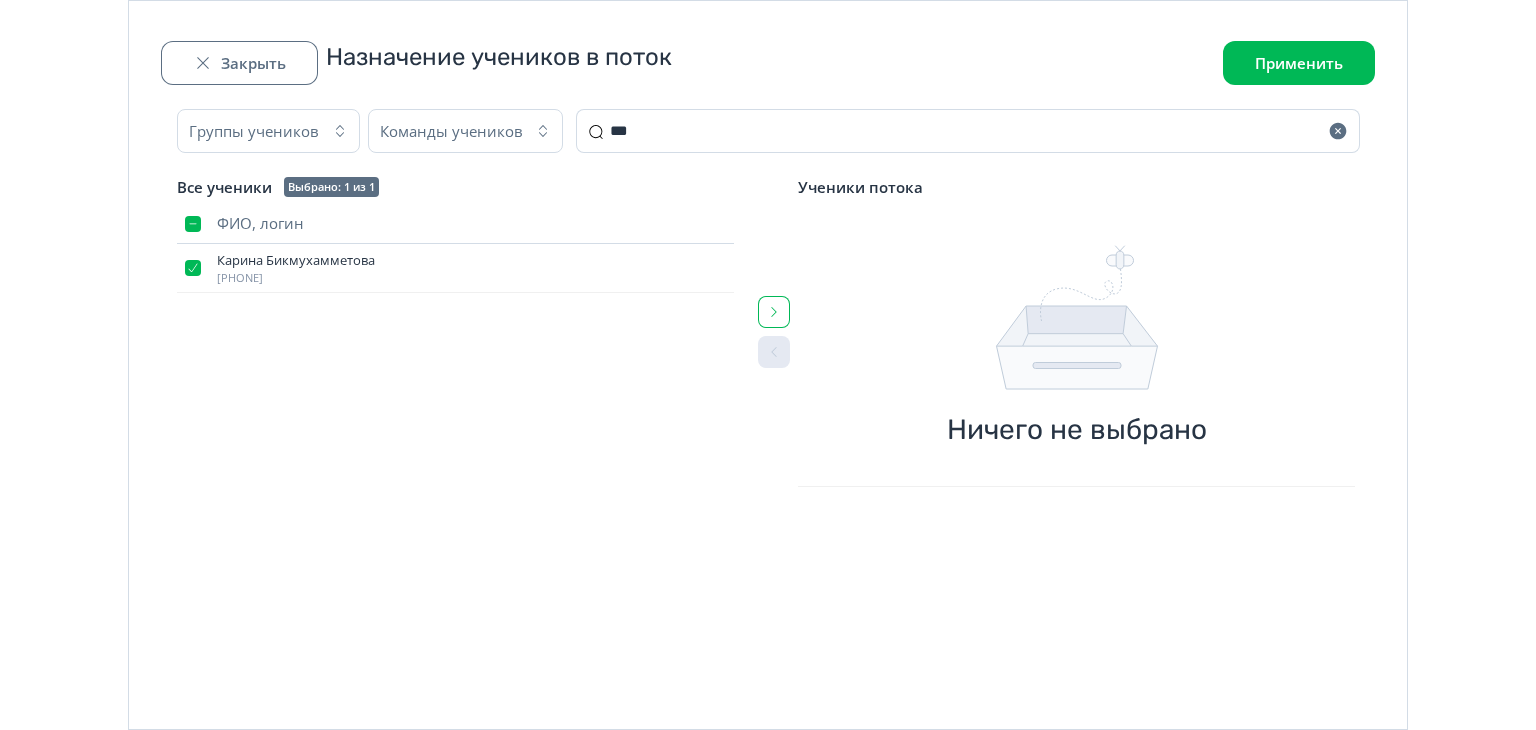 click at bounding box center [774, 312] 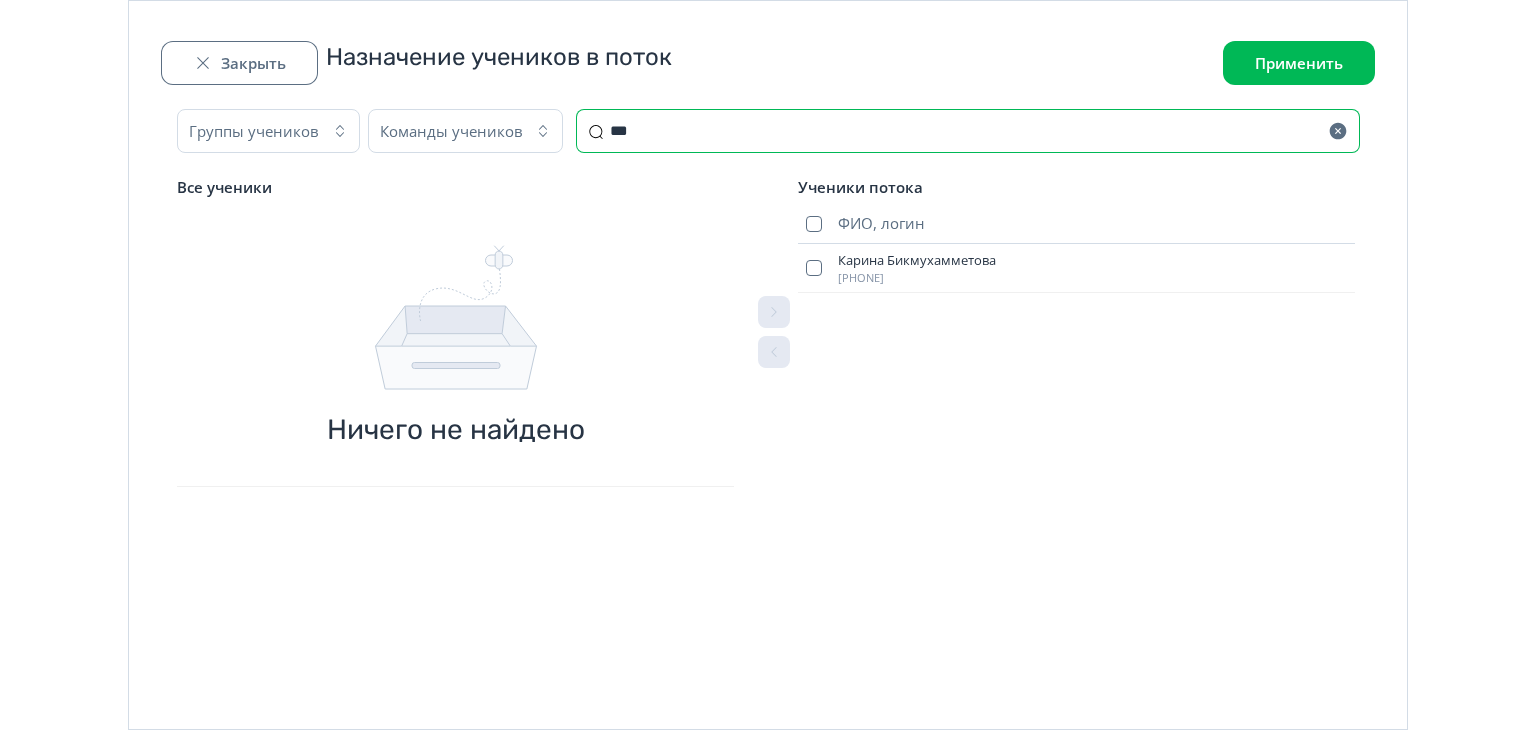 click on "***" at bounding box center (968, 131) 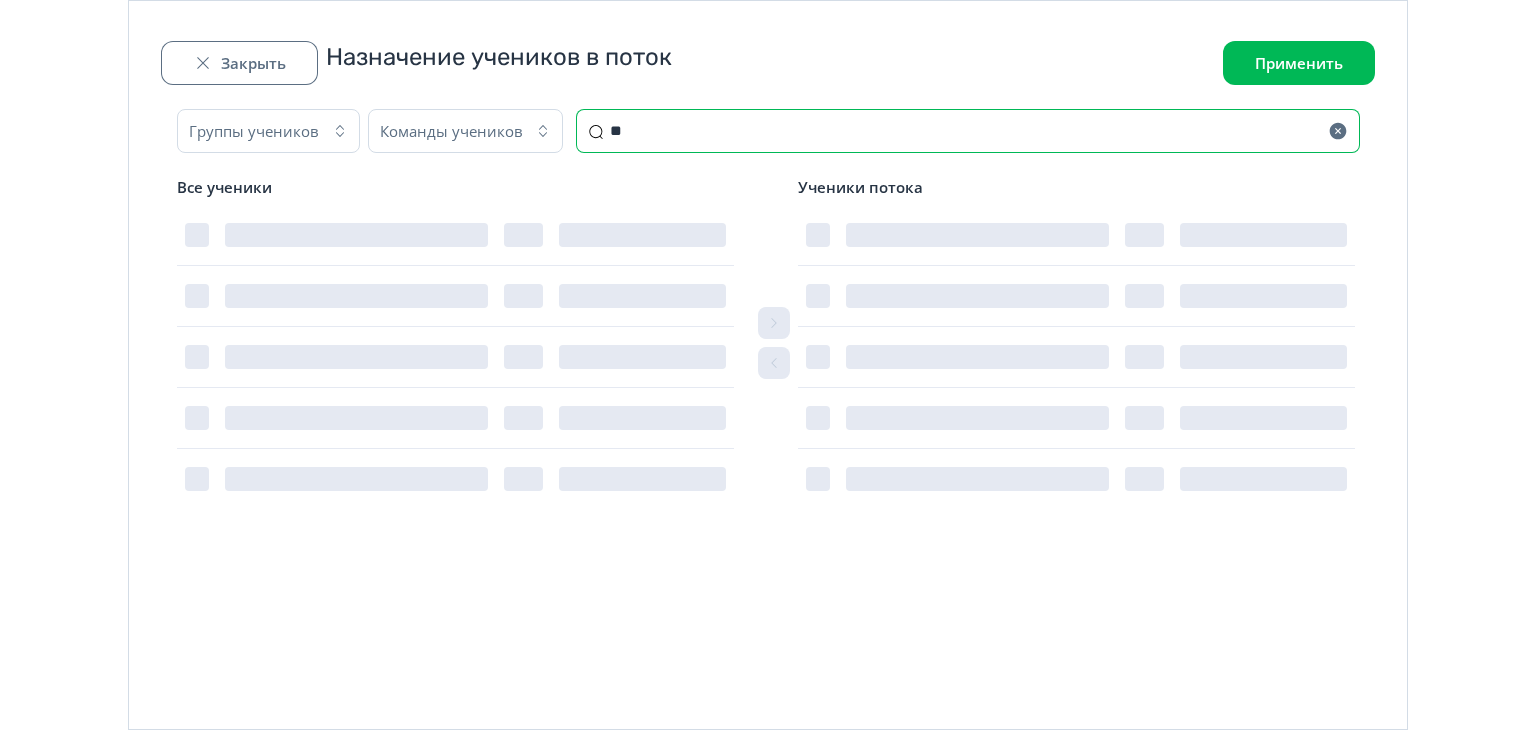 type on "*" 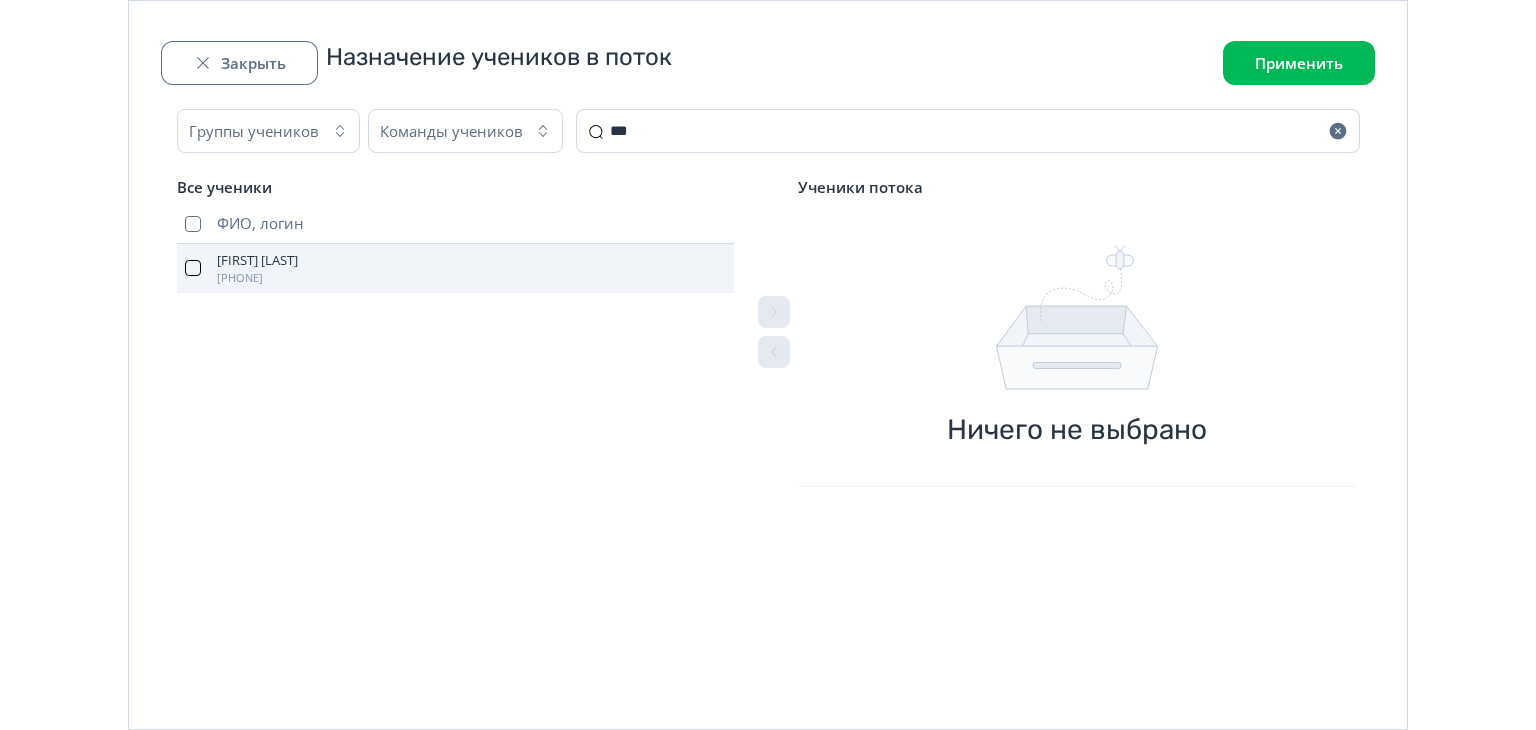 click at bounding box center [193, 268] 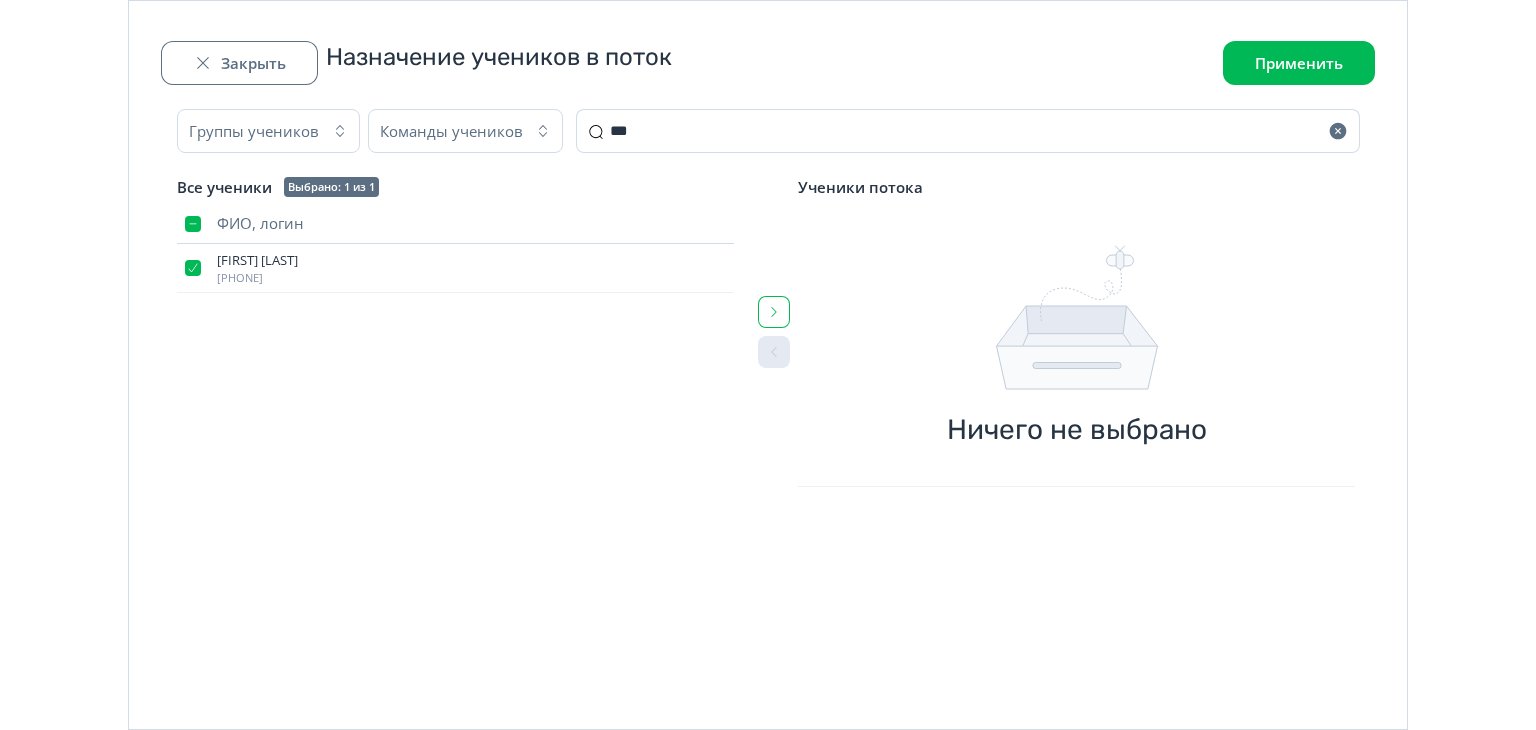 click at bounding box center (774, 312) 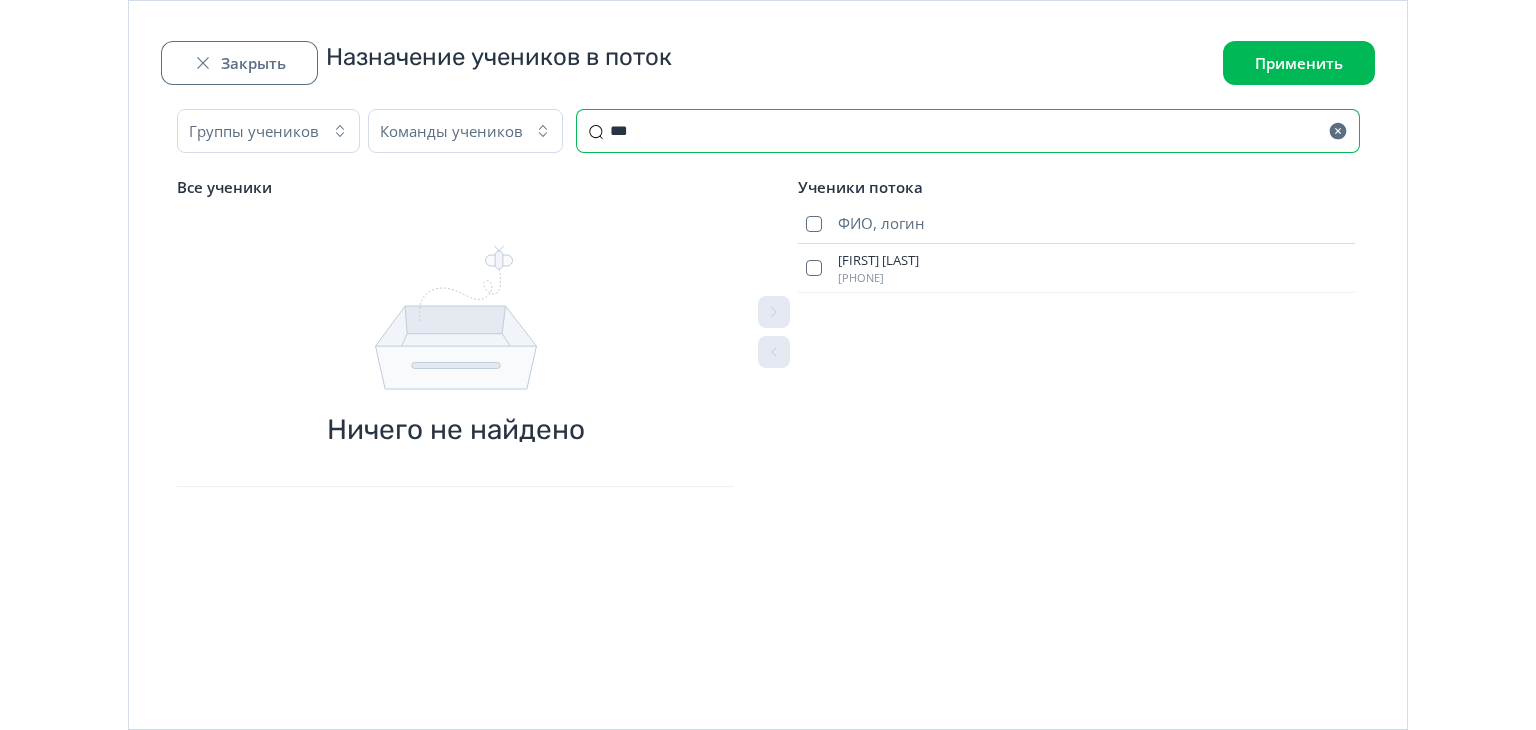 click on "***" at bounding box center (968, 131) 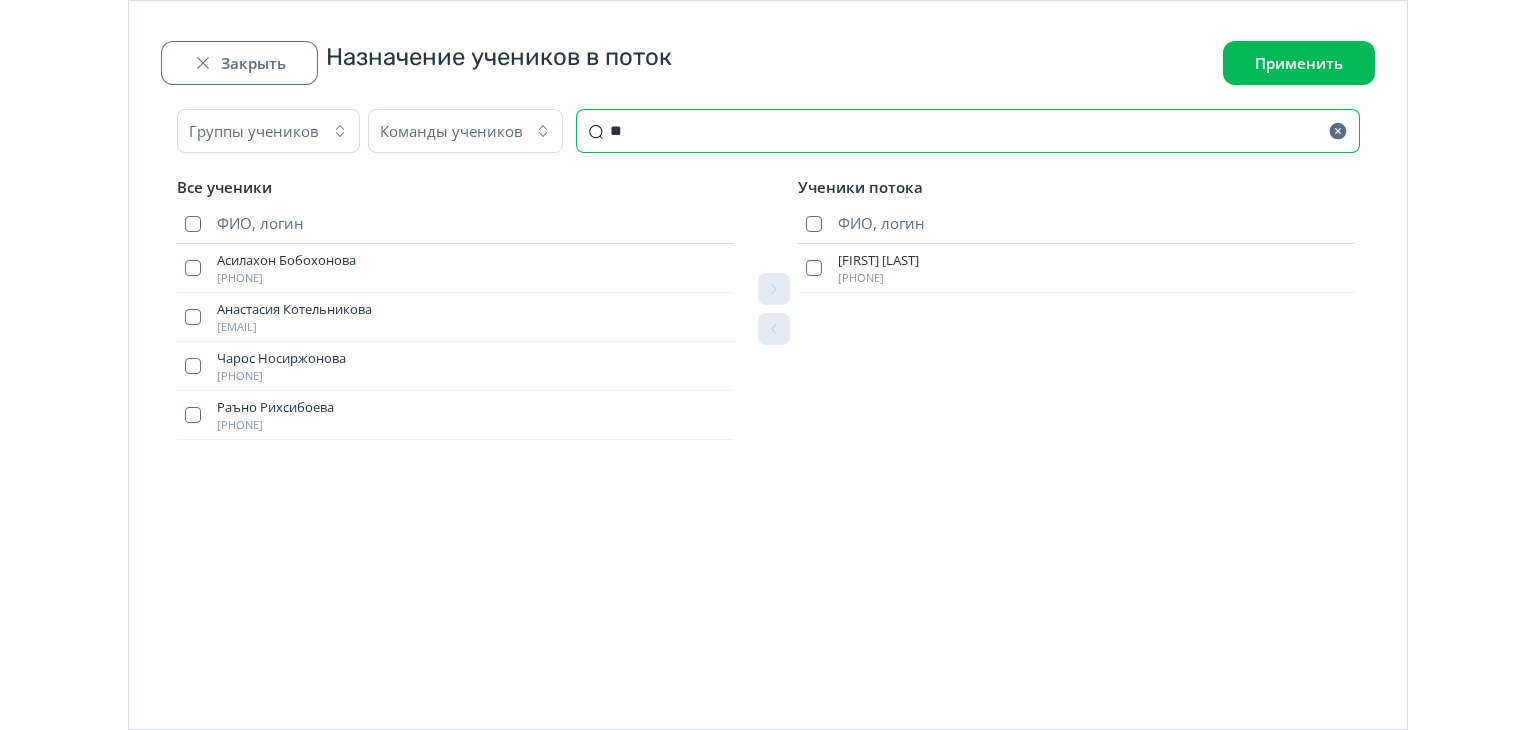 type on "*" 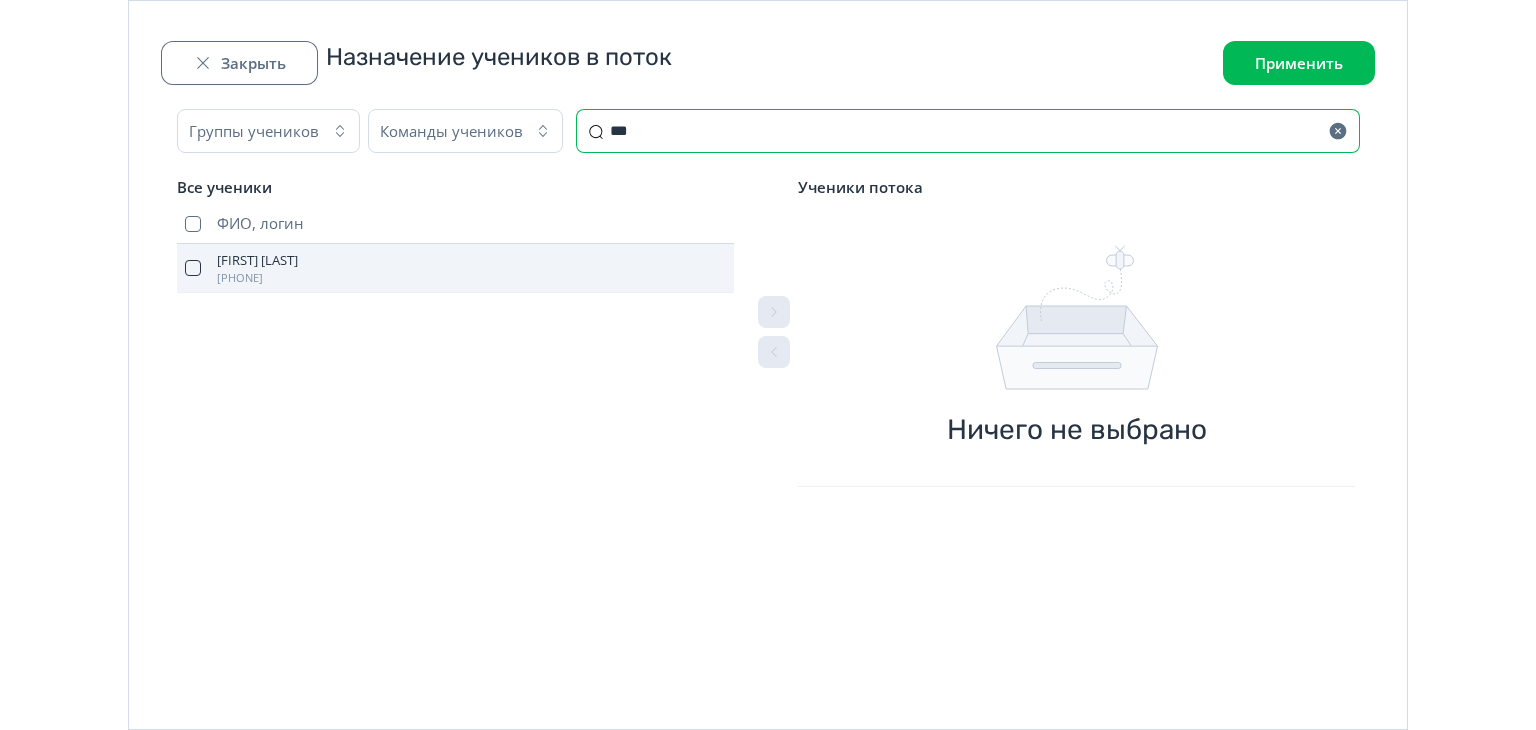 type on "***" 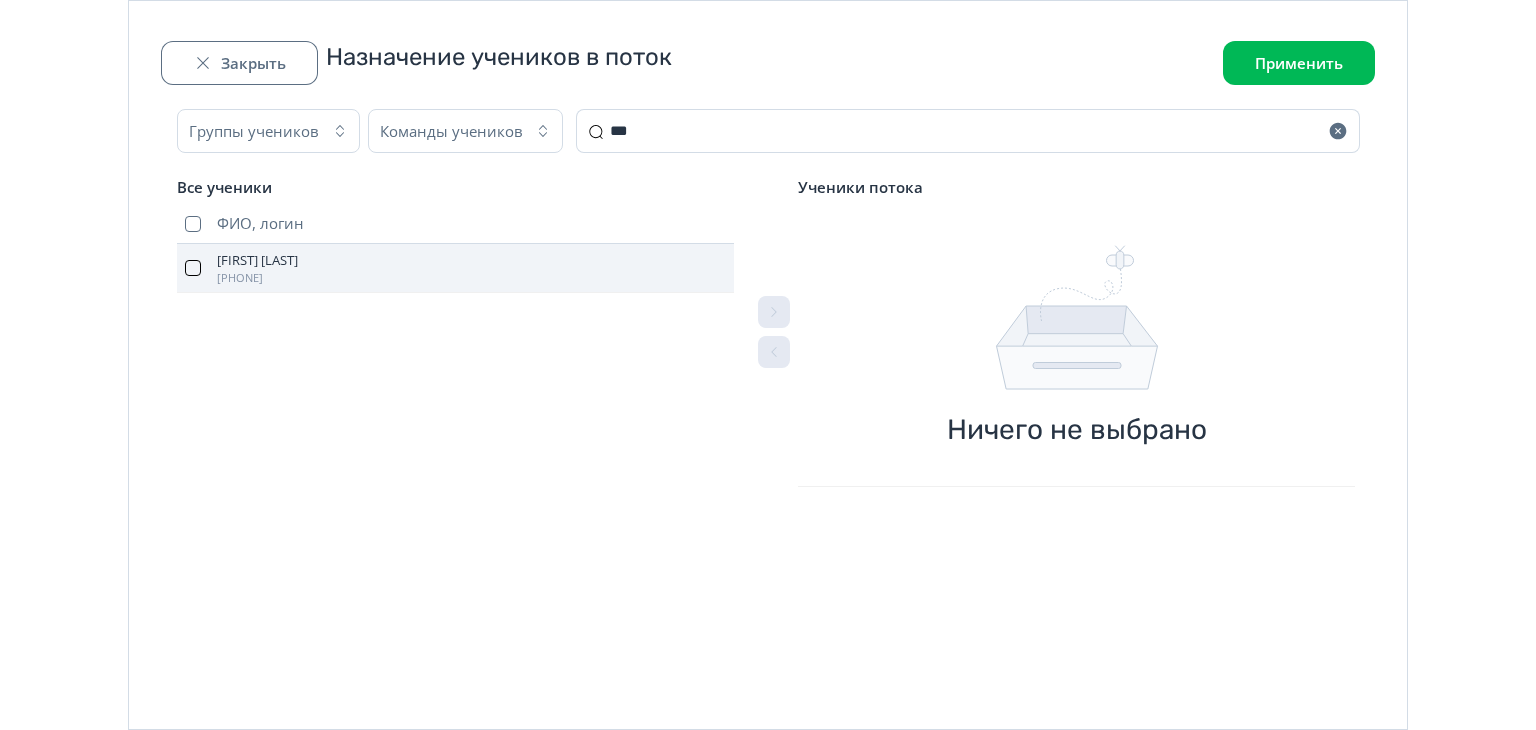 click at bounding box center [193, 268] 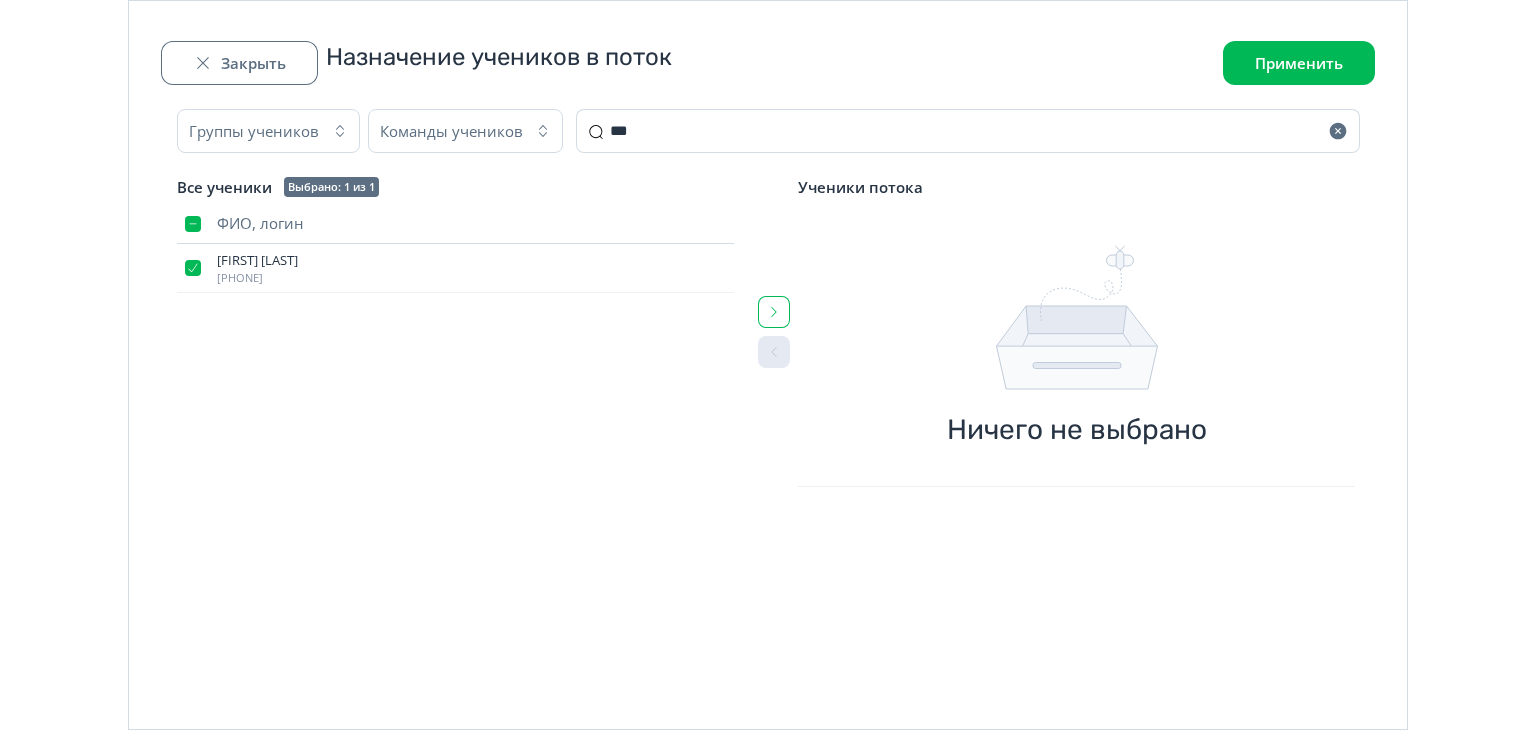 click at bounding box center [774, 312] 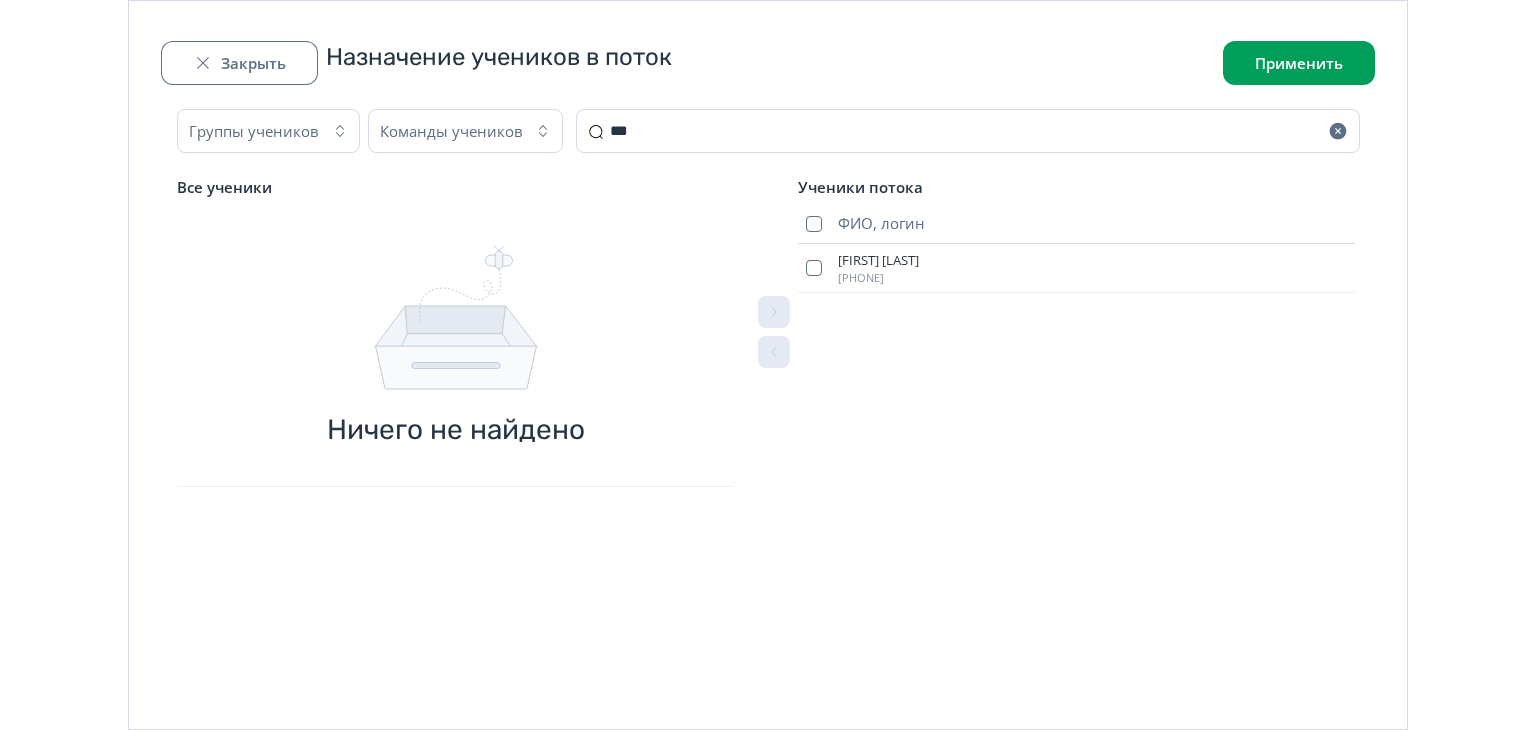 click on "Применить" at bounding box center (1299, 63) 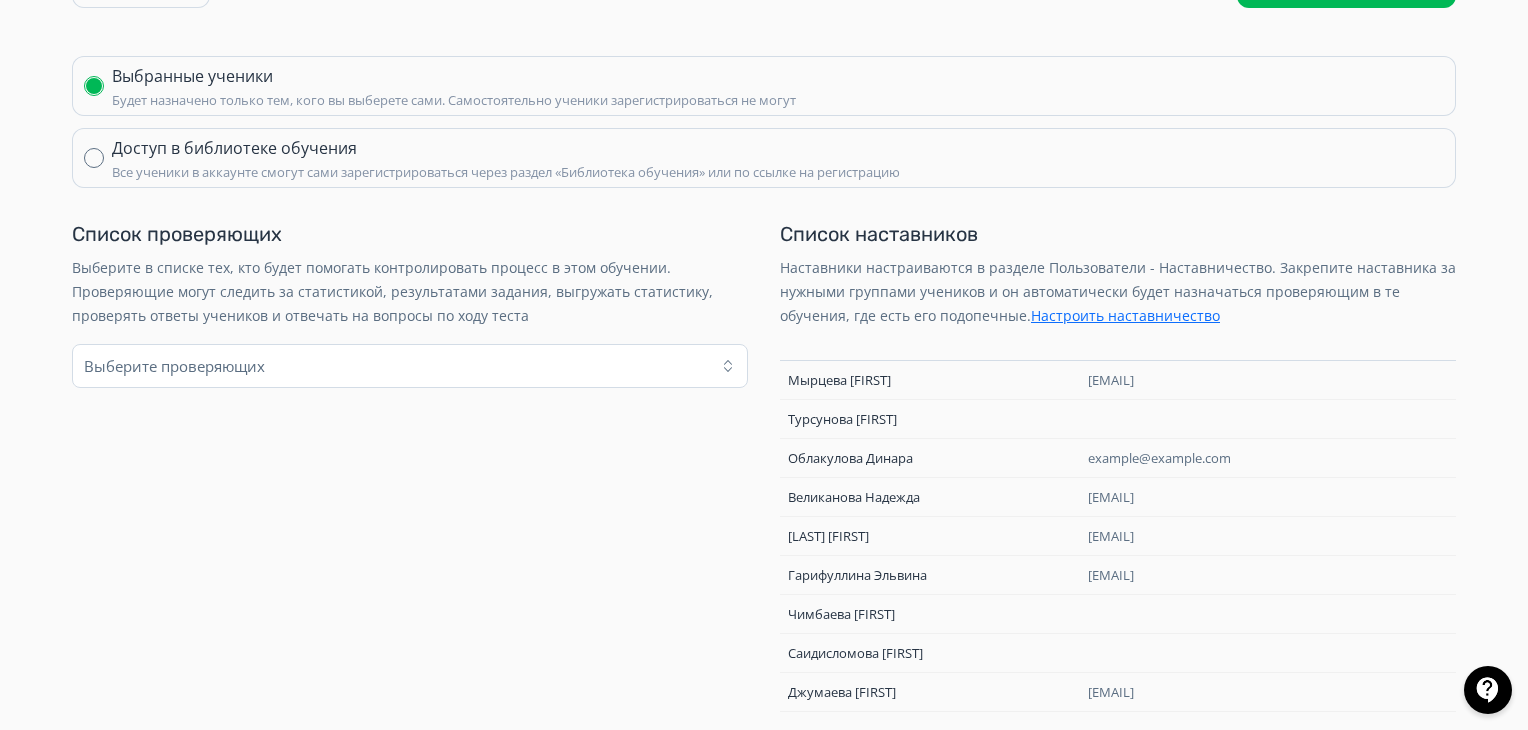 scroll, scrollTop: 0, scrollLeft: 0, axis: both 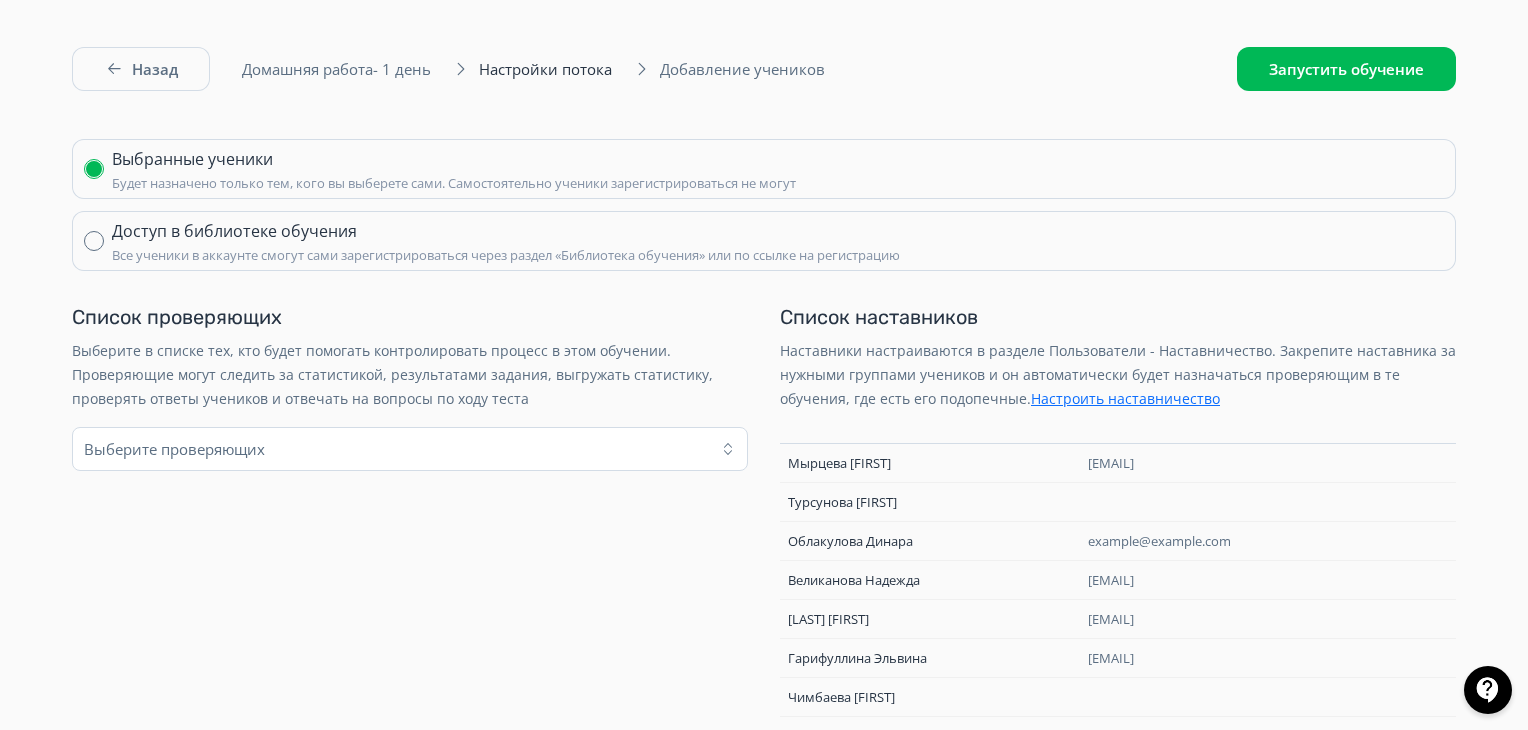 click on "Назад Домашняя работа- 1 день Настройки потока Добавление учеников Запустить обучение Параметры потока Управление учениками Выбранные ученики Будет назначено только тем, кого вы выберете сами. Самостоятельно ученики зарегистрироваться не могут Доступ в библиотеке обучения Все ученики в аккаунте смогут сами зарегистрироваться через раздел «Библиотека обучения» или по ссылке на регистрацию Список проверяющих Выберите проверяющих Список наставников Настроить наставничество Мырцева Юлия dragon.1016@example.com Турсунова Мадина Облакулова Динара Великанова" at bounding box center (764, 676) 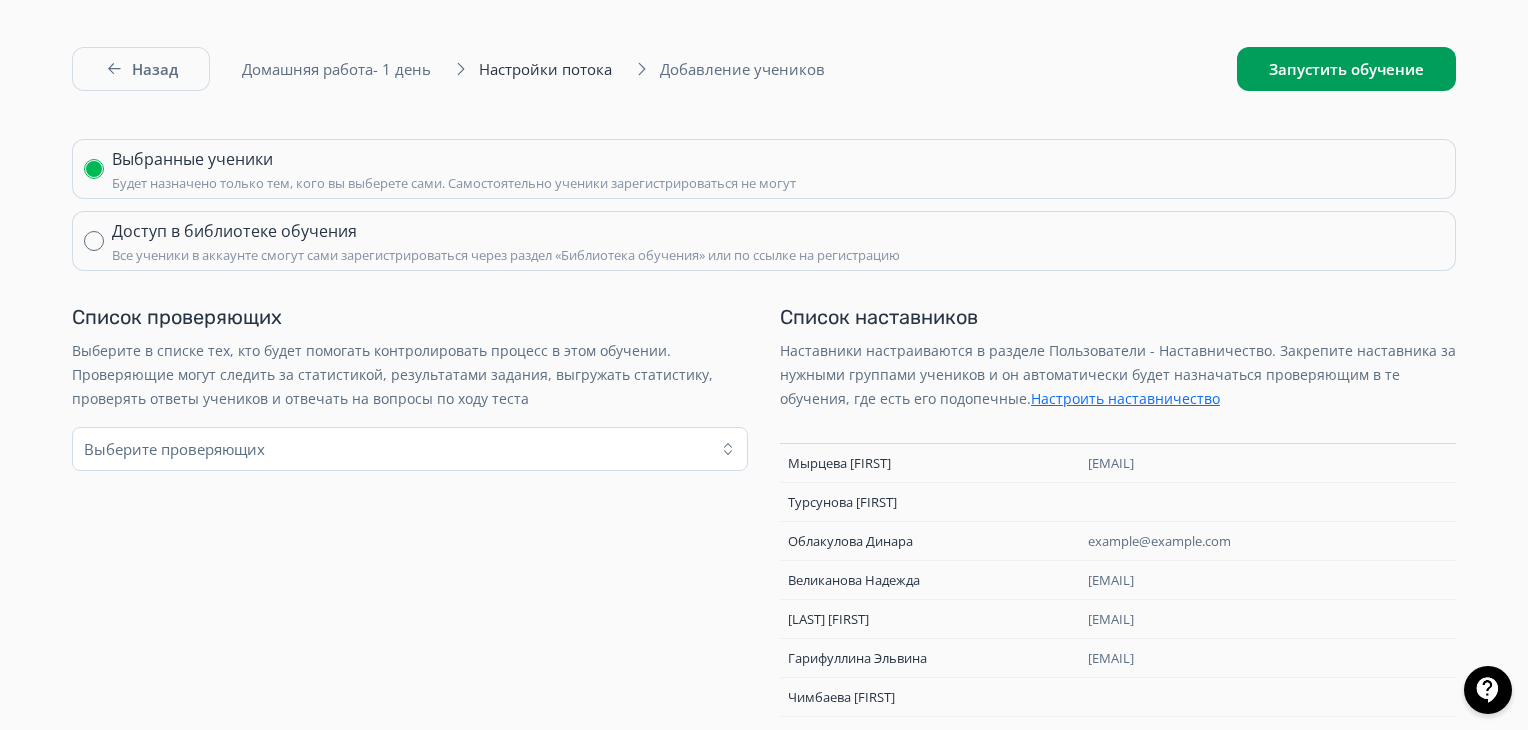 click on "Запустить обучение" at bounding box center [1346, 69] 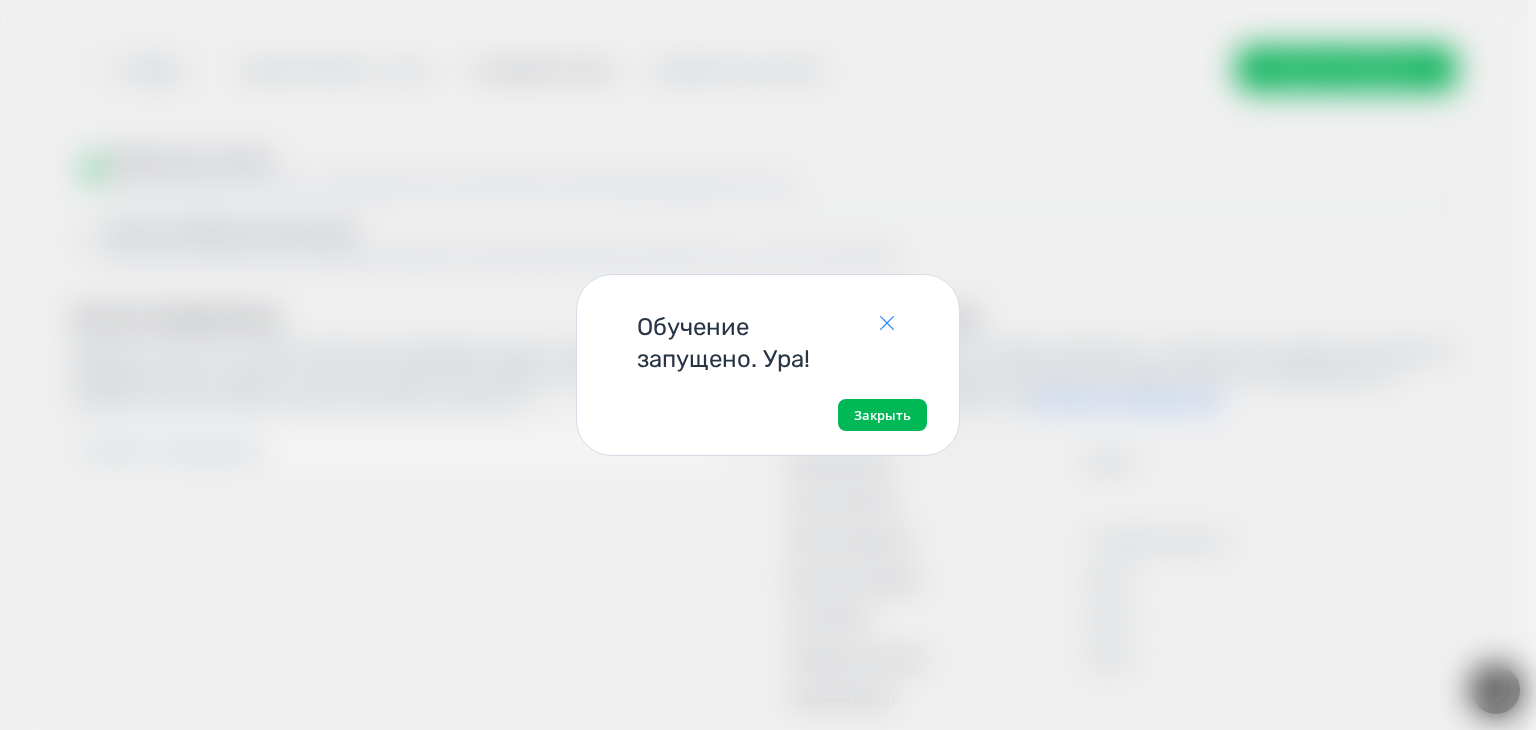 click 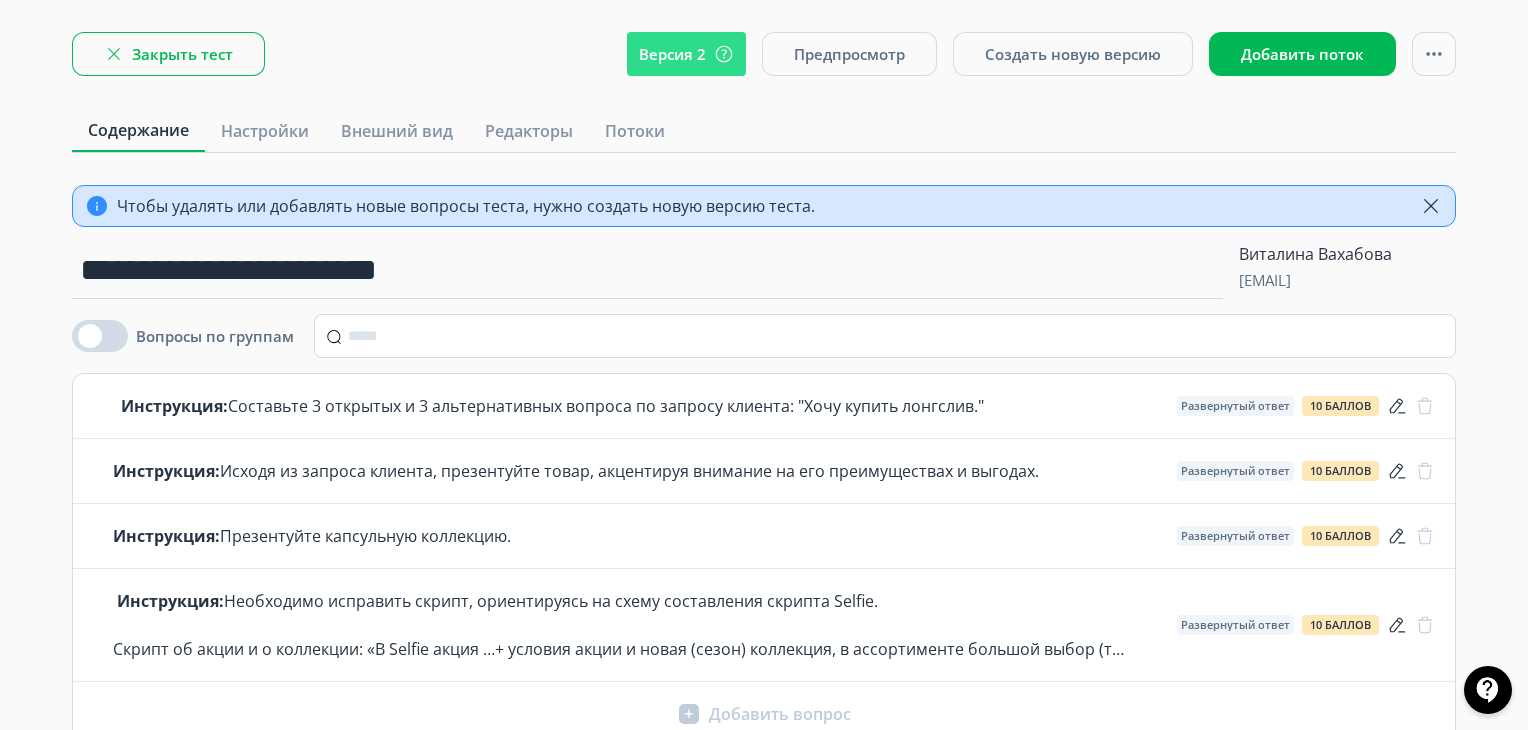 click on "Закрыть тест" at bounding box center [168, 54] 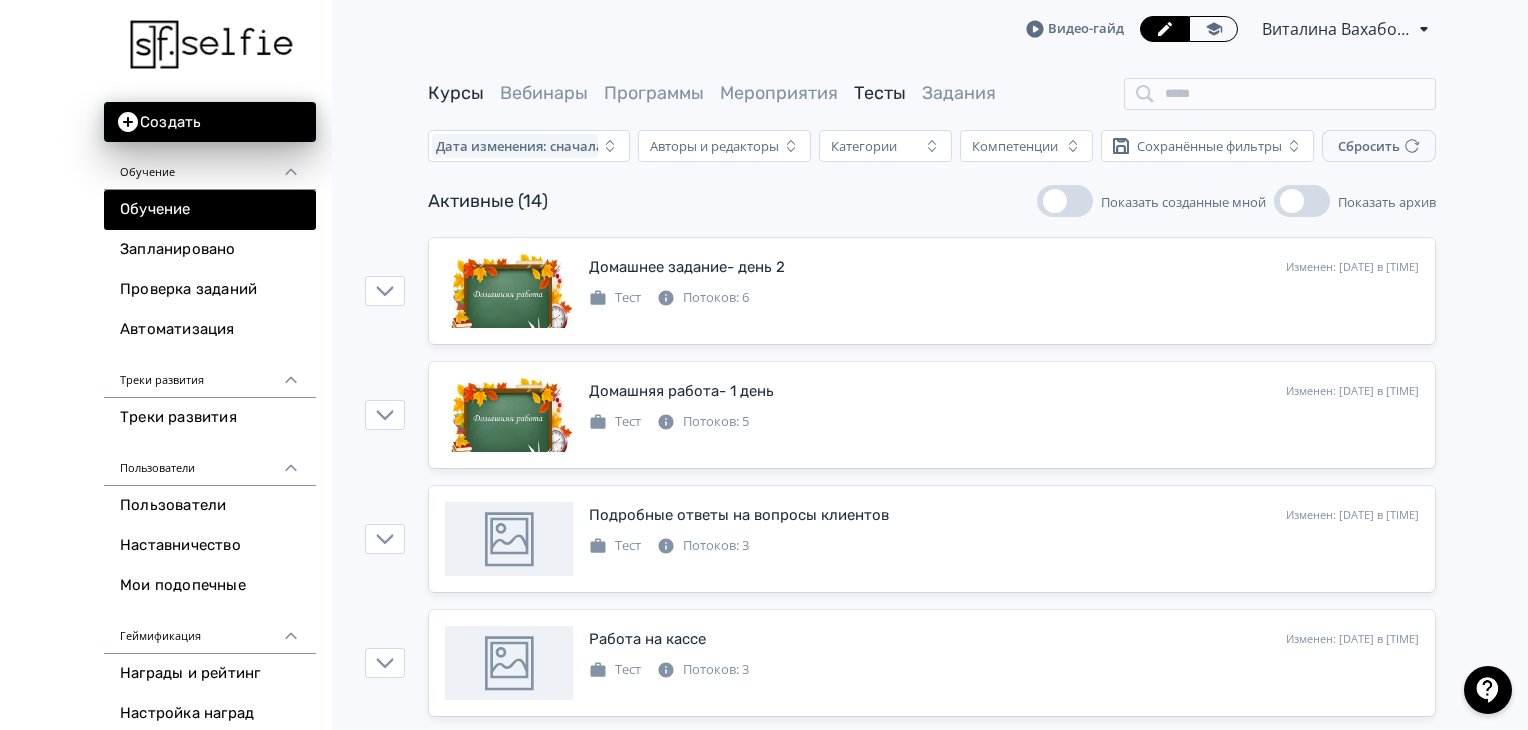 click on "Курсы" at bounding box center (456, 93) 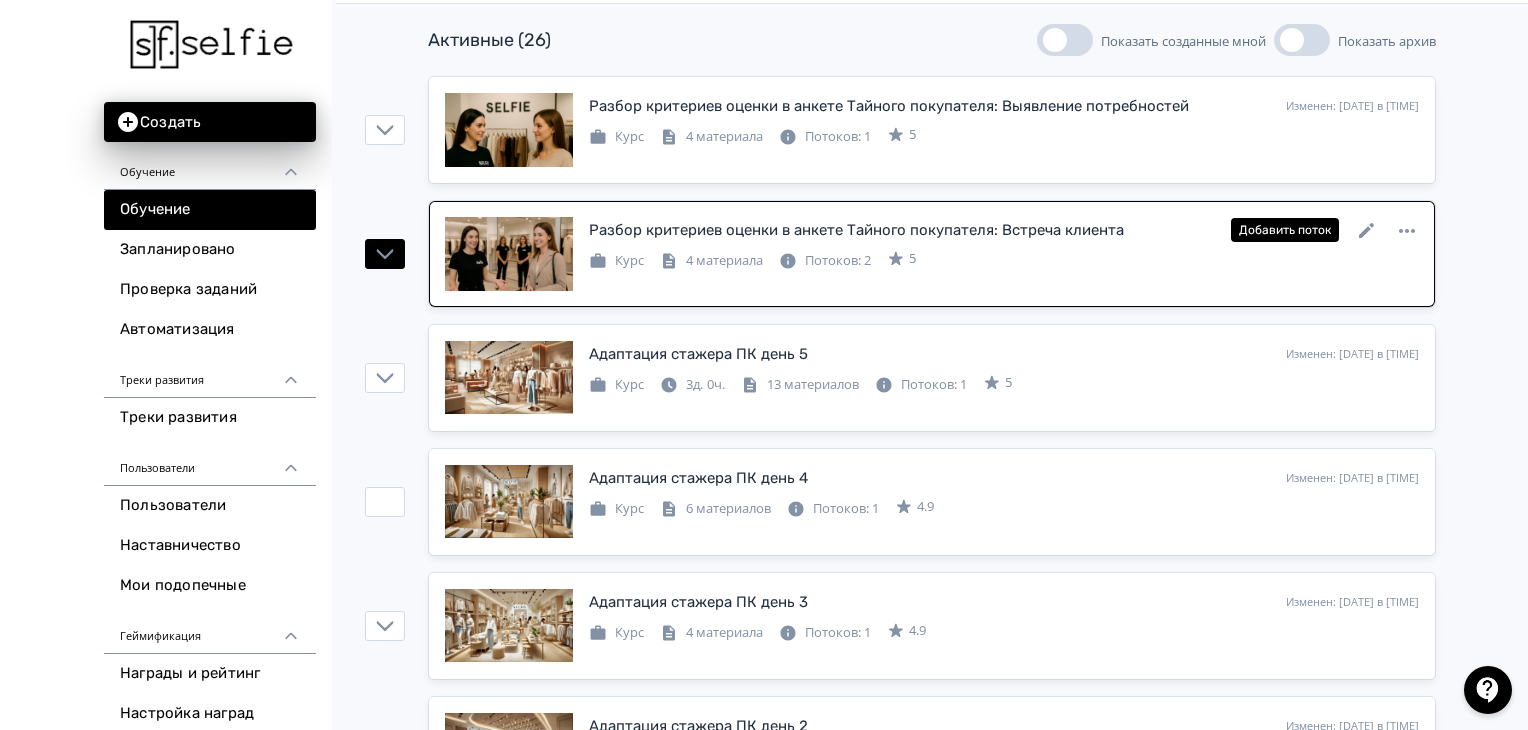 scroll, scrollTop: 0, scrollLeft: 0, axis: both 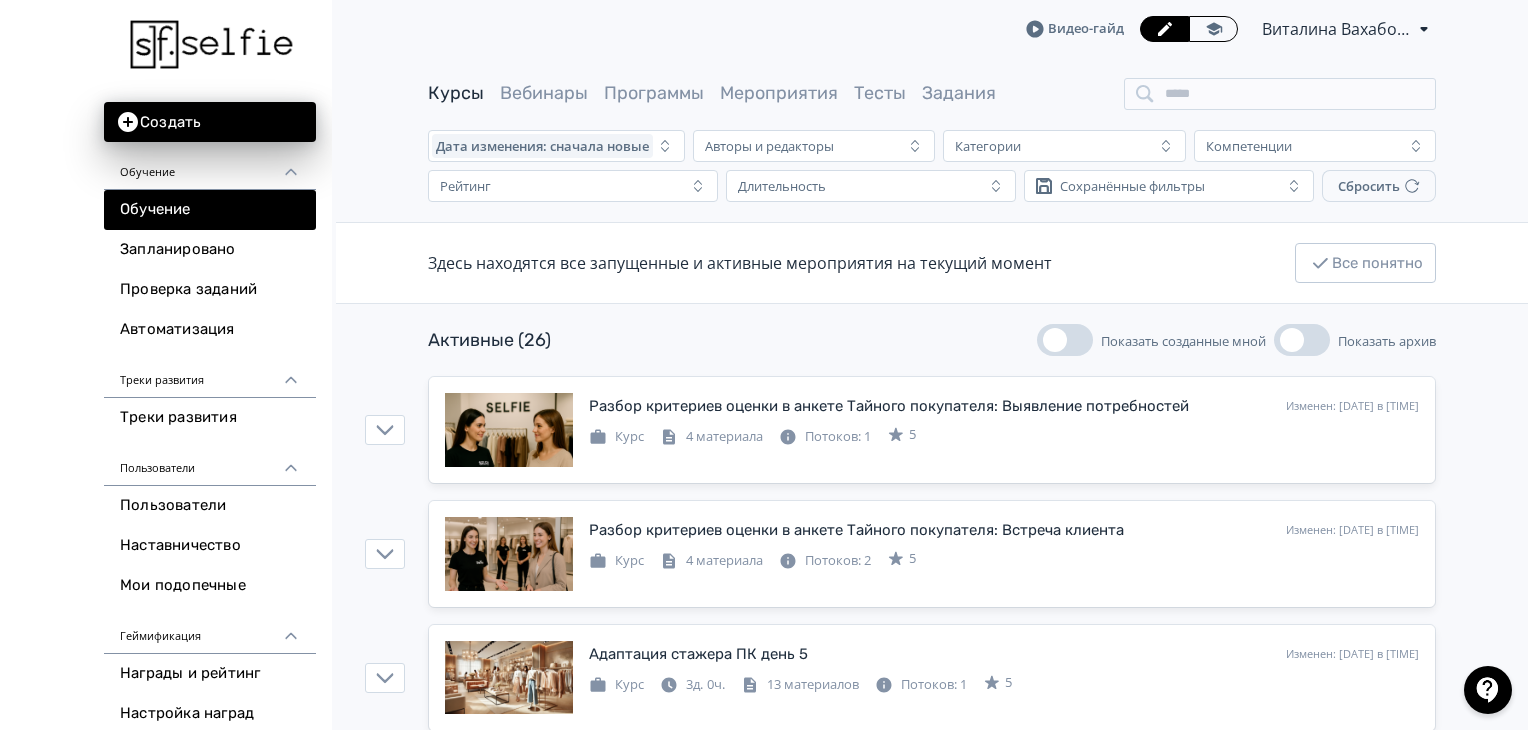 click at bounding box center [1055, 340] 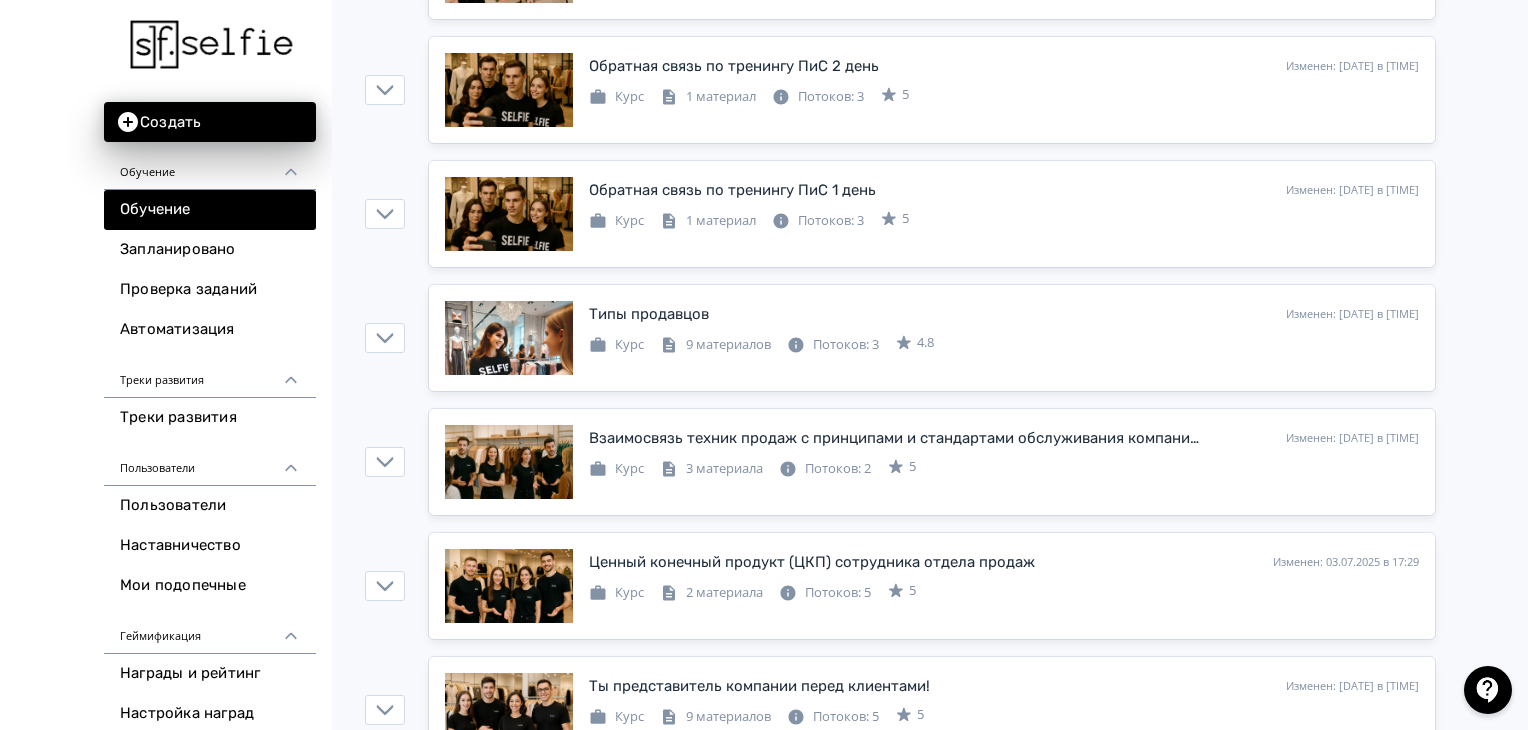 scroll, scrollTop: 455, scrollLeft: 0, axis: vertical 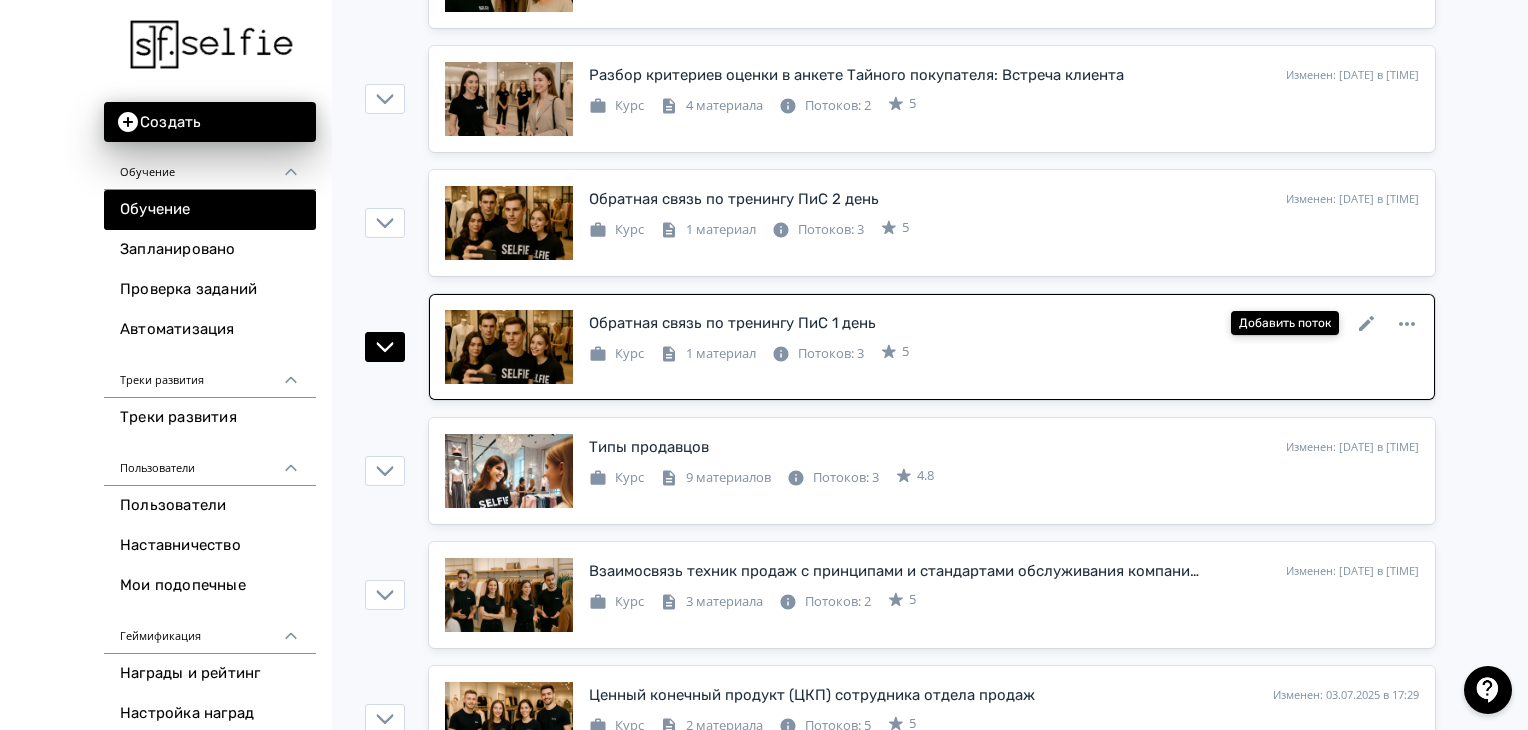 click on "Добавить поток" at bounding box center [1285, 323] 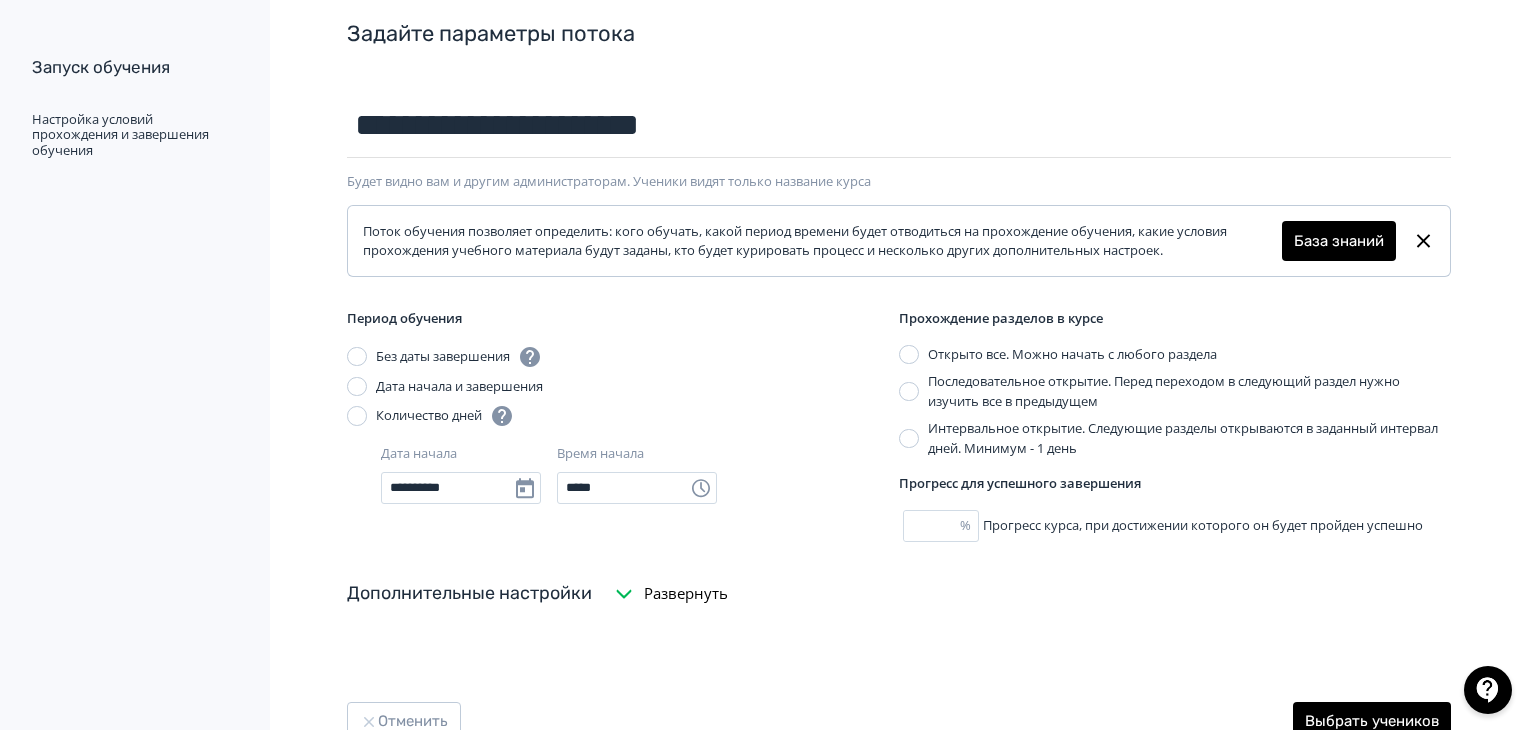 scroll, scrollTop: 183, scrollLeft: 0, axis: vertical 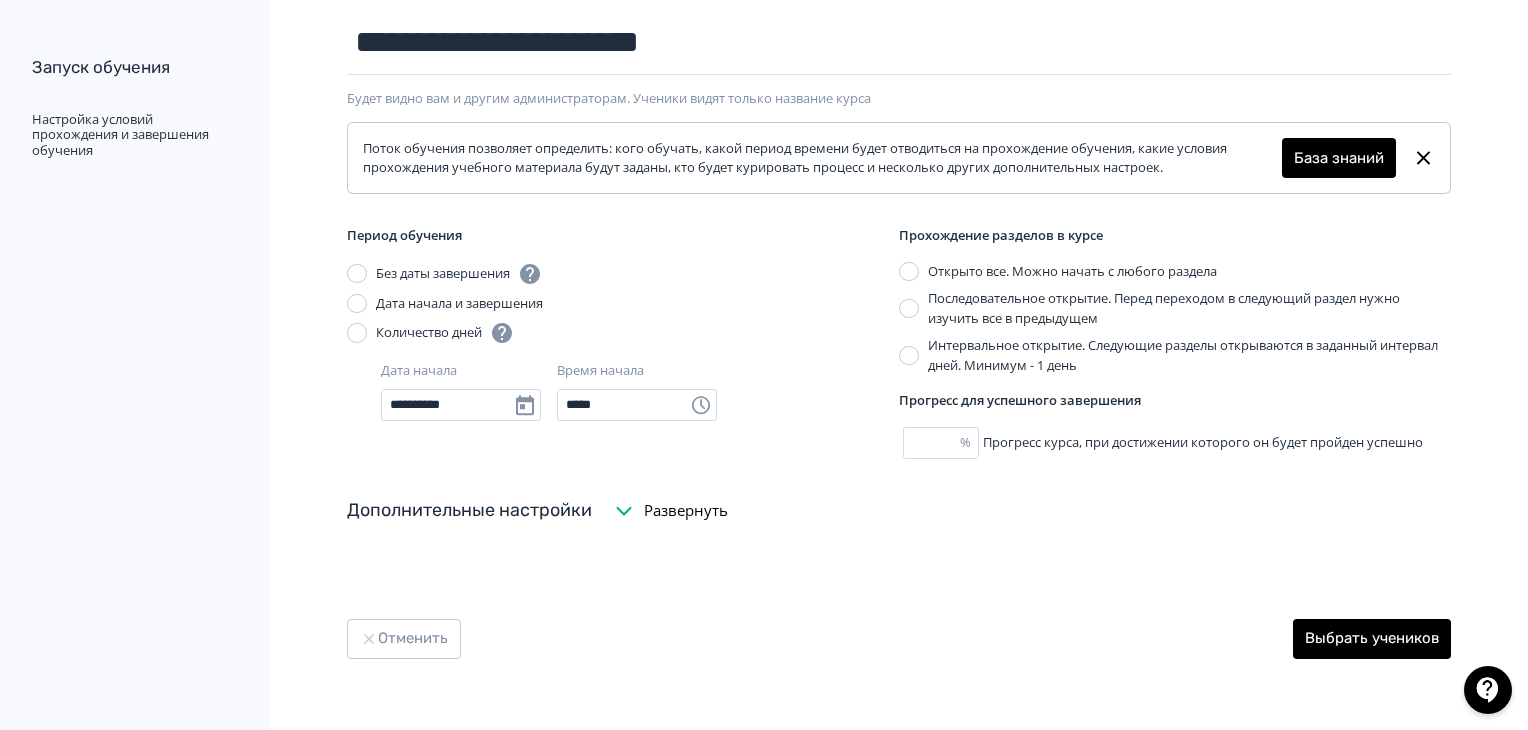 type on "**********" 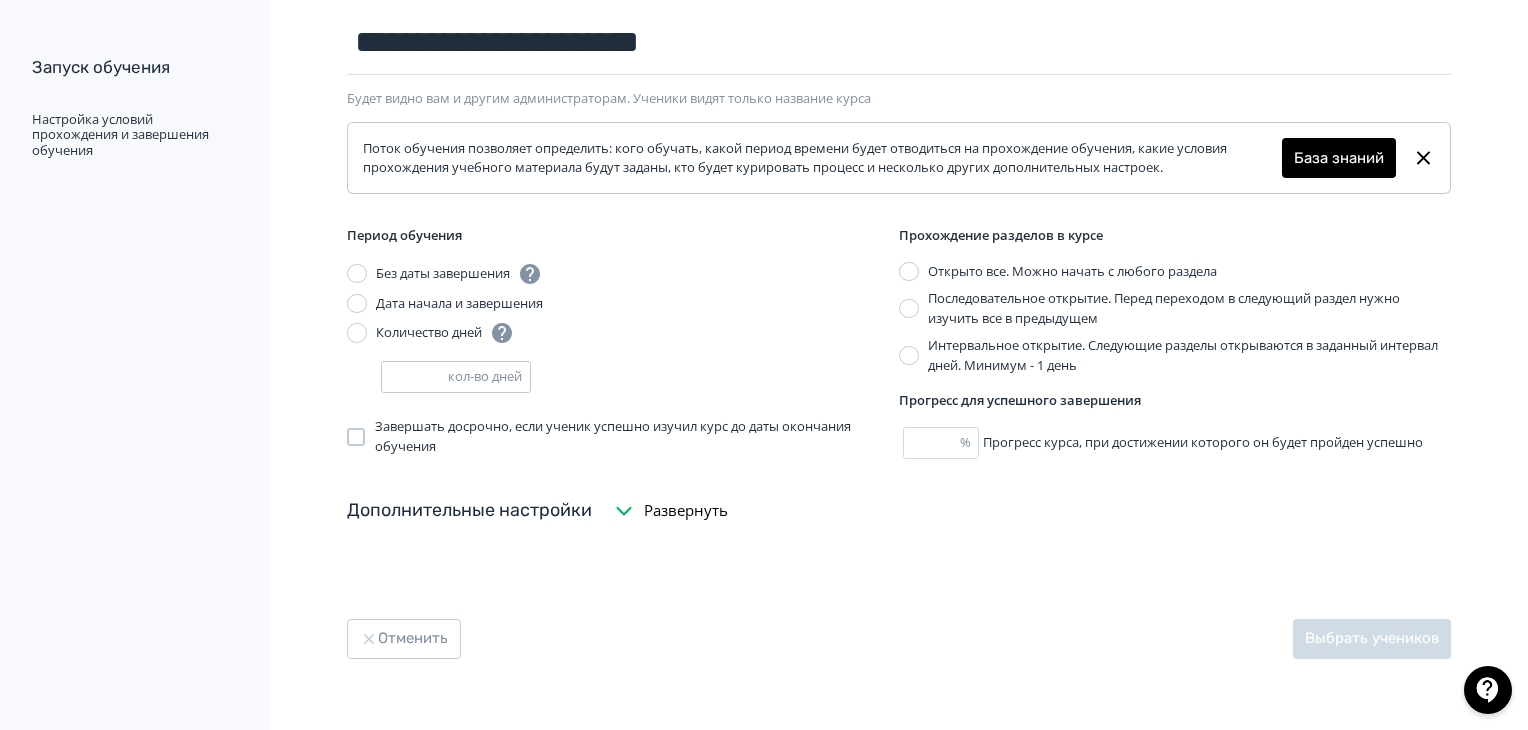 click on "*" at bounding box center [415, 377] 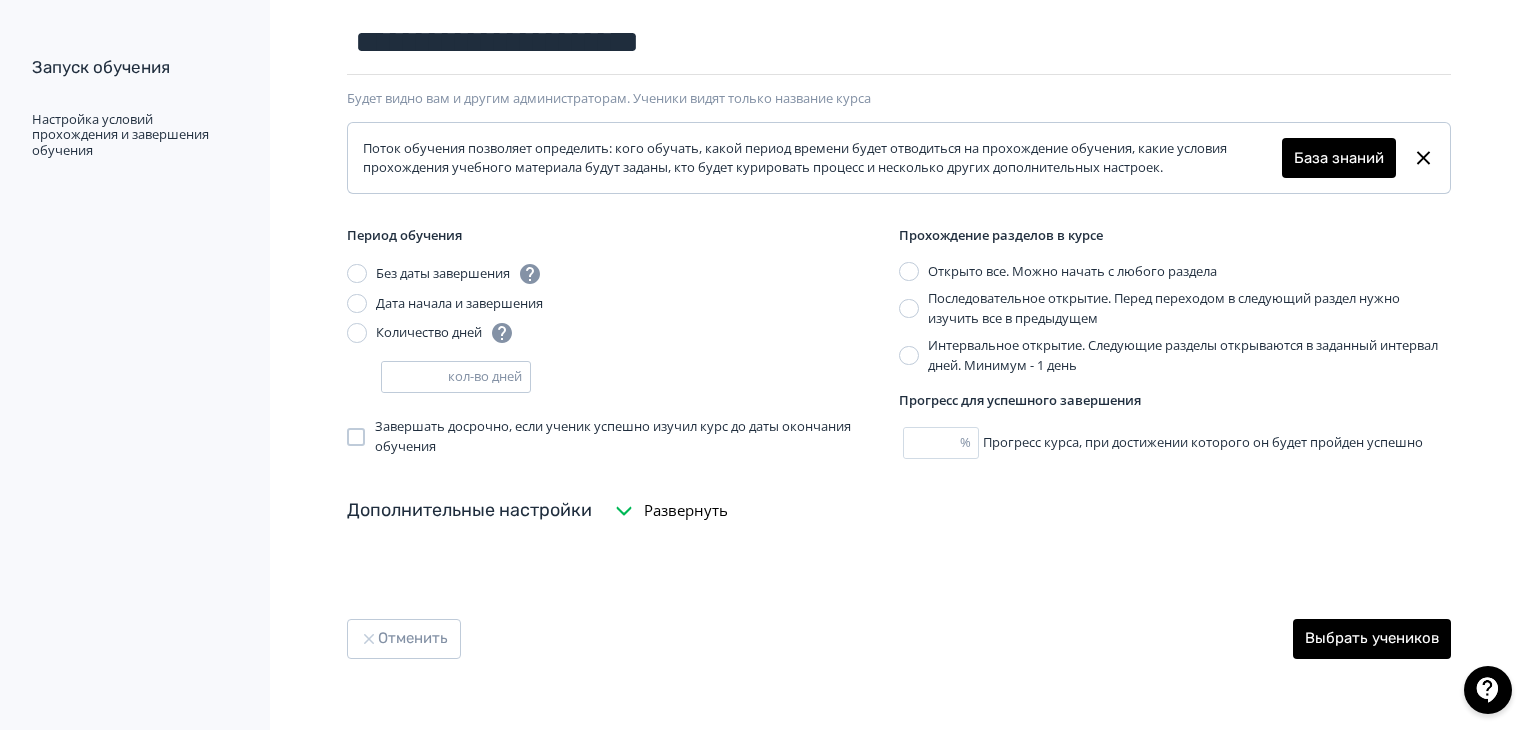 click on "*" at bounding box center (415, 377) 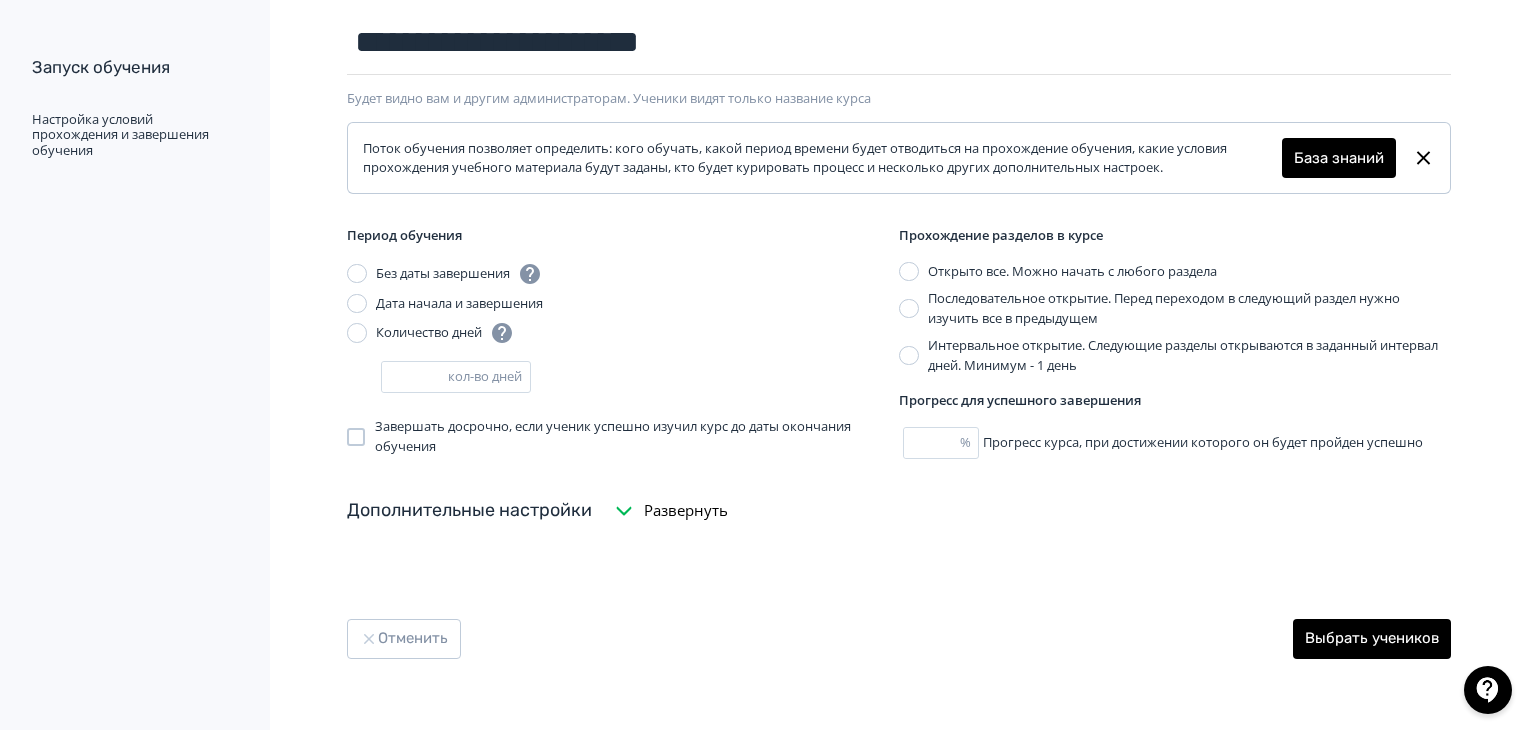 click at bounding box center [356, 437] 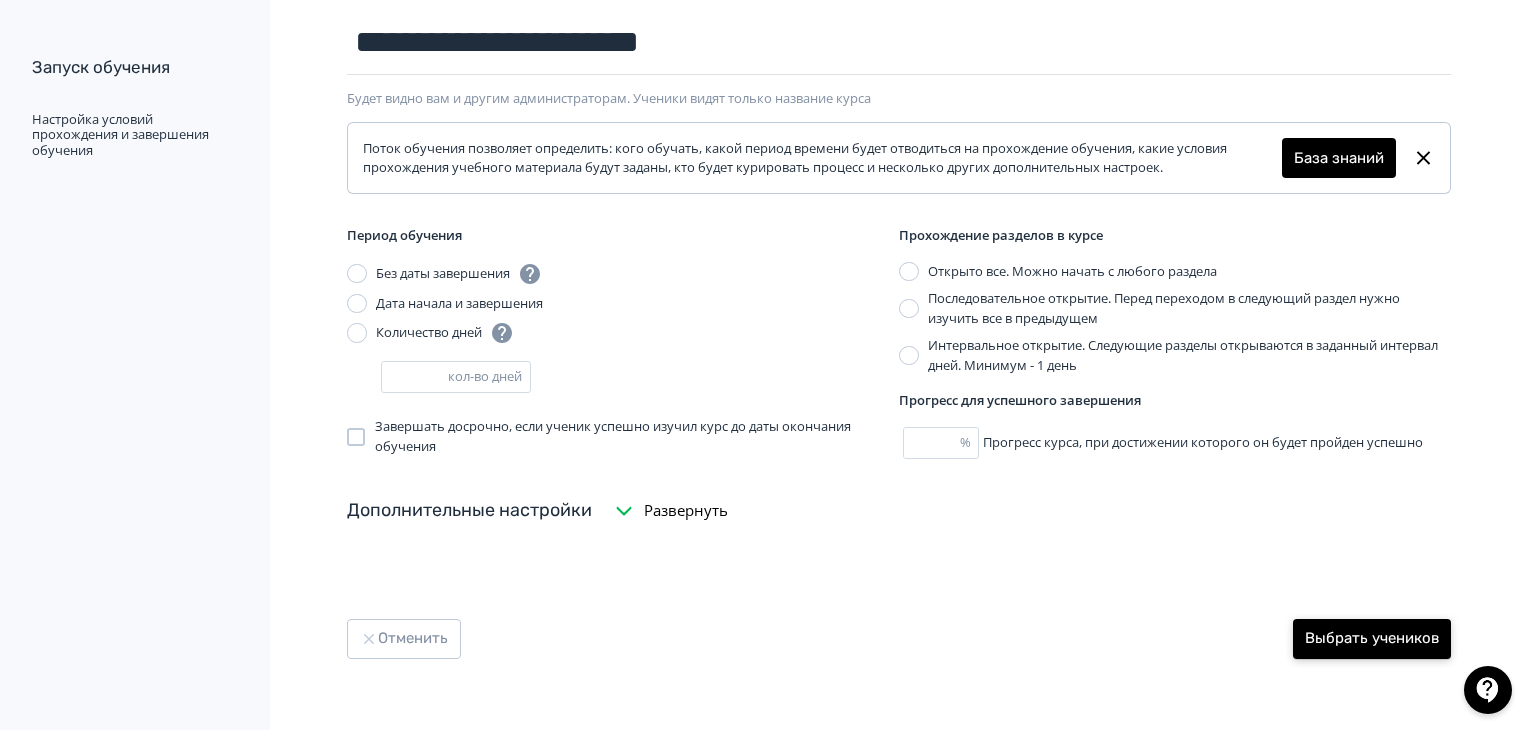 click on "Выбрать учеников" at bounding box center (1372, 639) 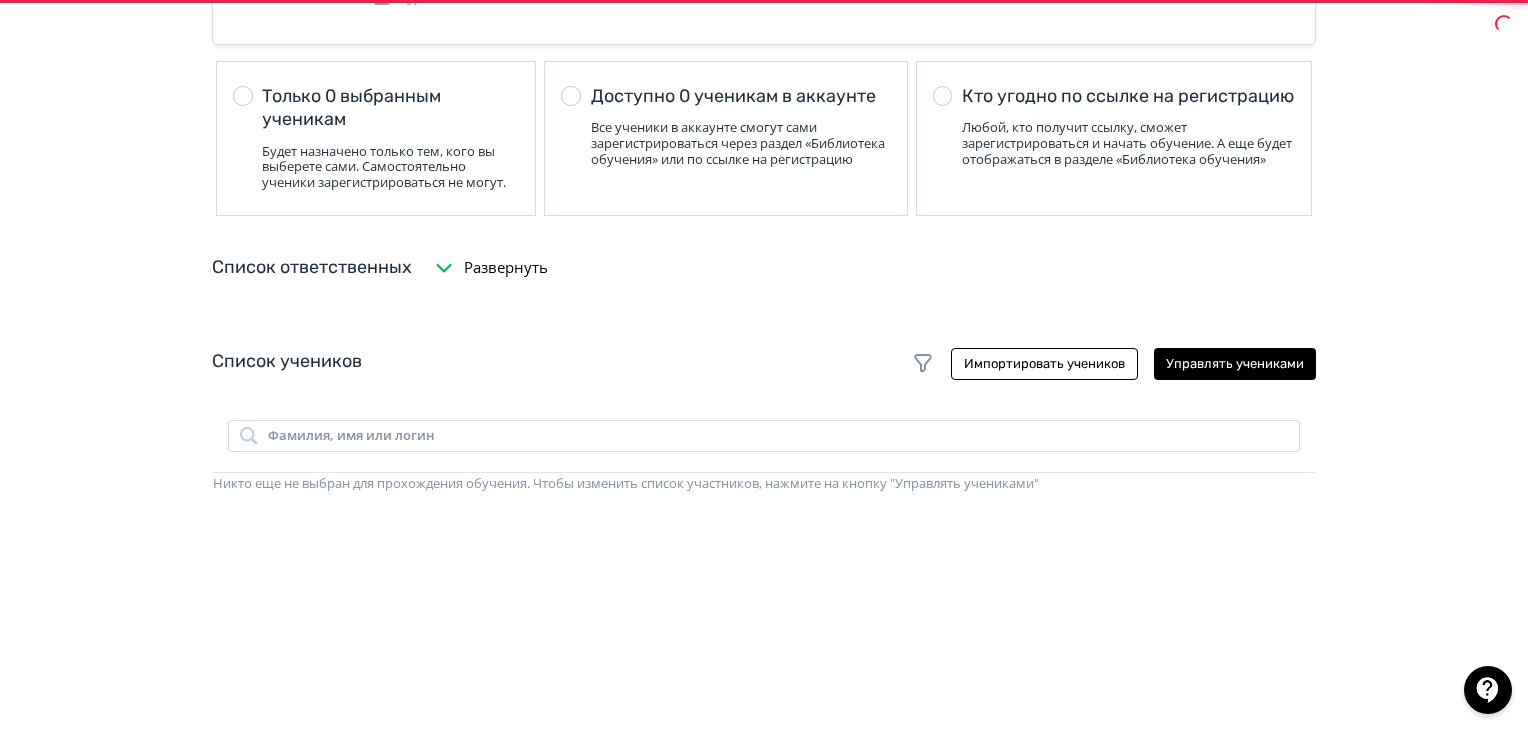 scroll, scrollTop: 0, scrollLeft: 0, axis: both 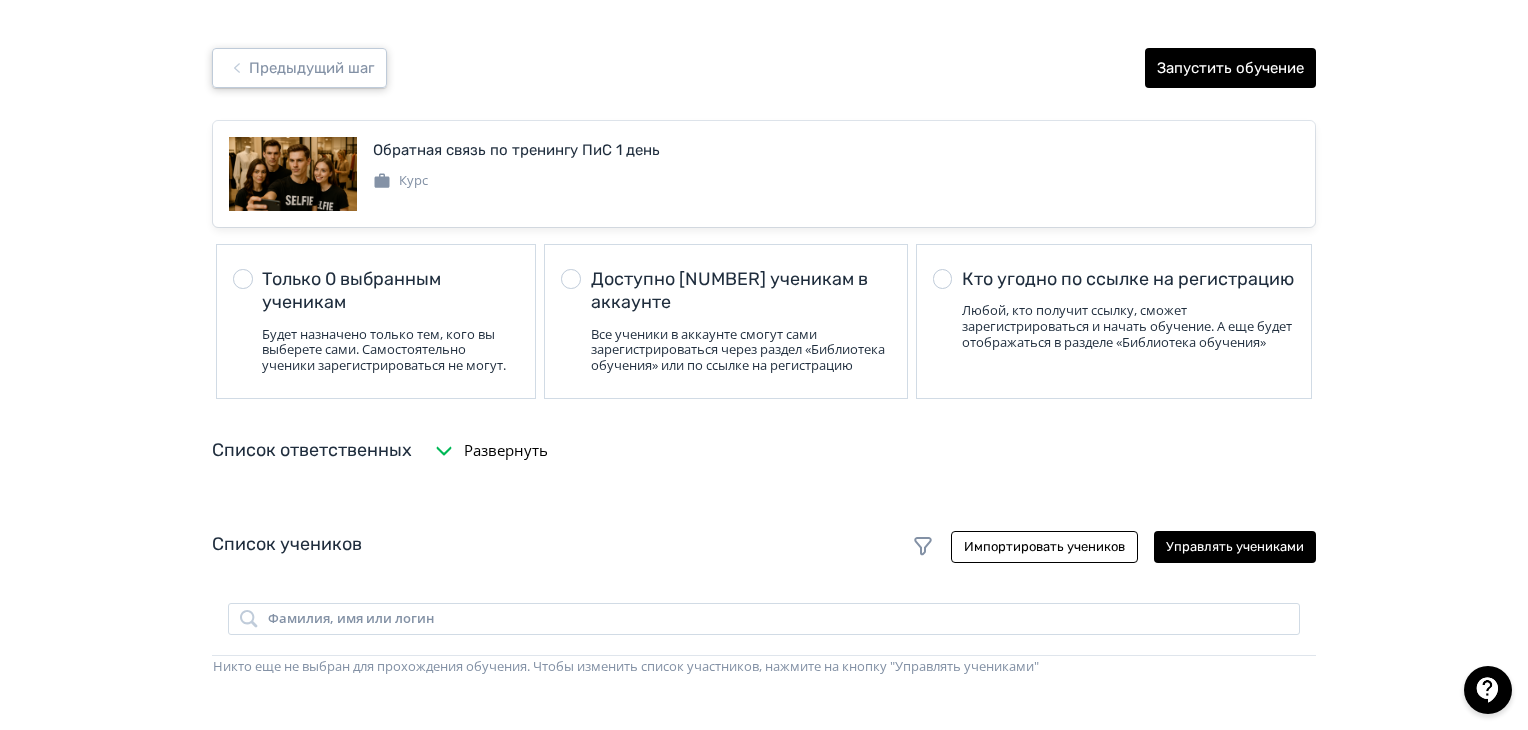 click on "Предыдущий шаг" at bounding box center [299, 68] 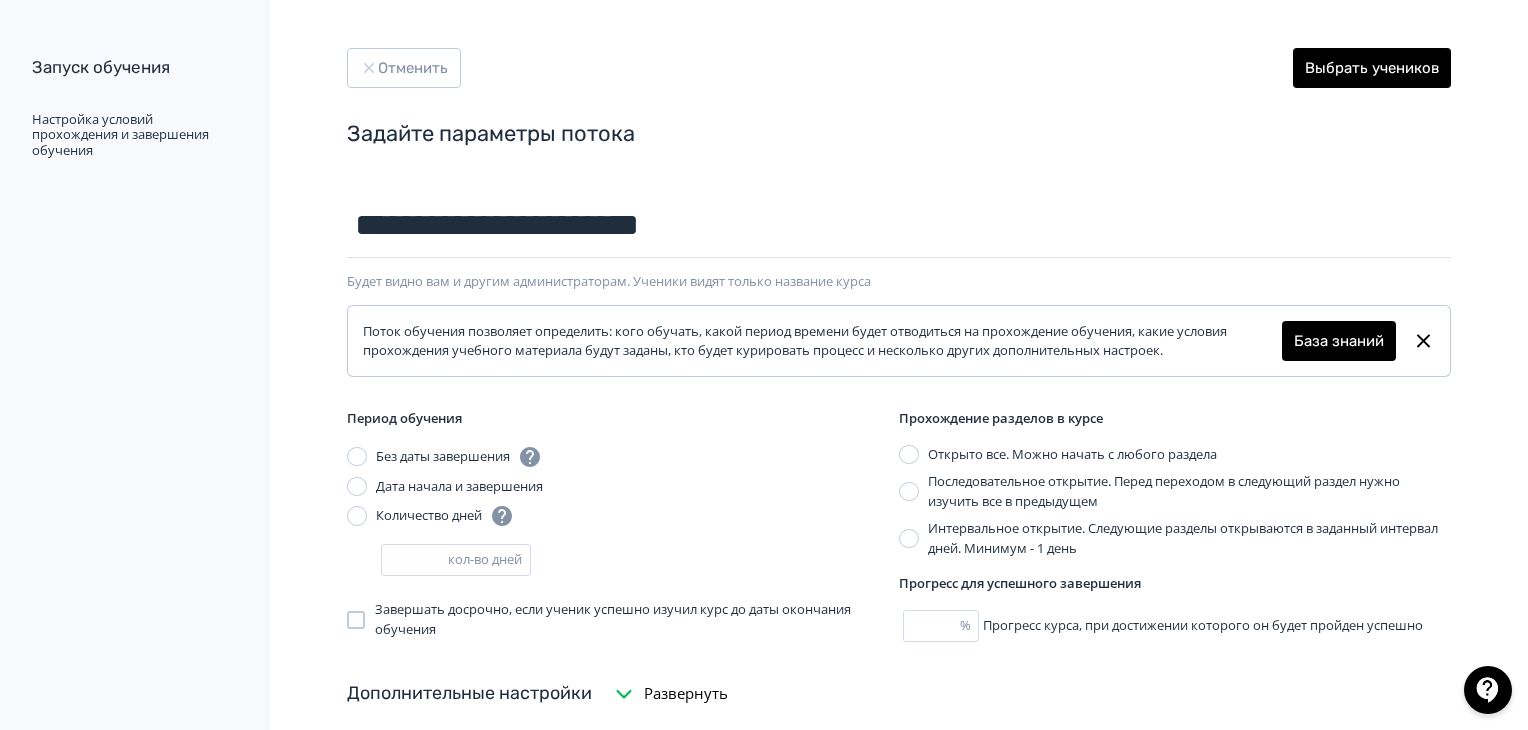 click on "Открыто все. Можно начать с любого раздела" at bounding box center [1058, 455] 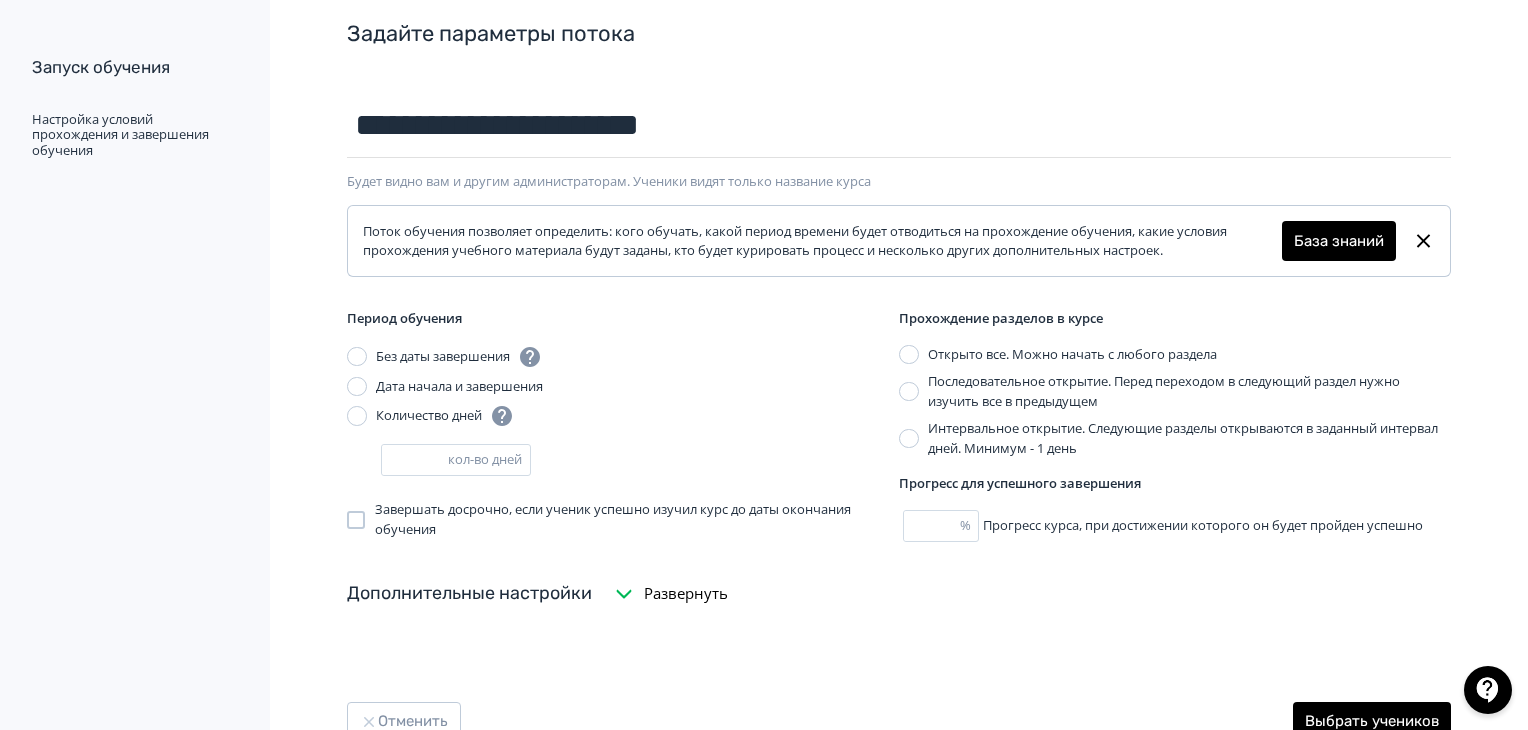 scroll, scrollTop: 183, scrollLeft: 0, axis: vertical 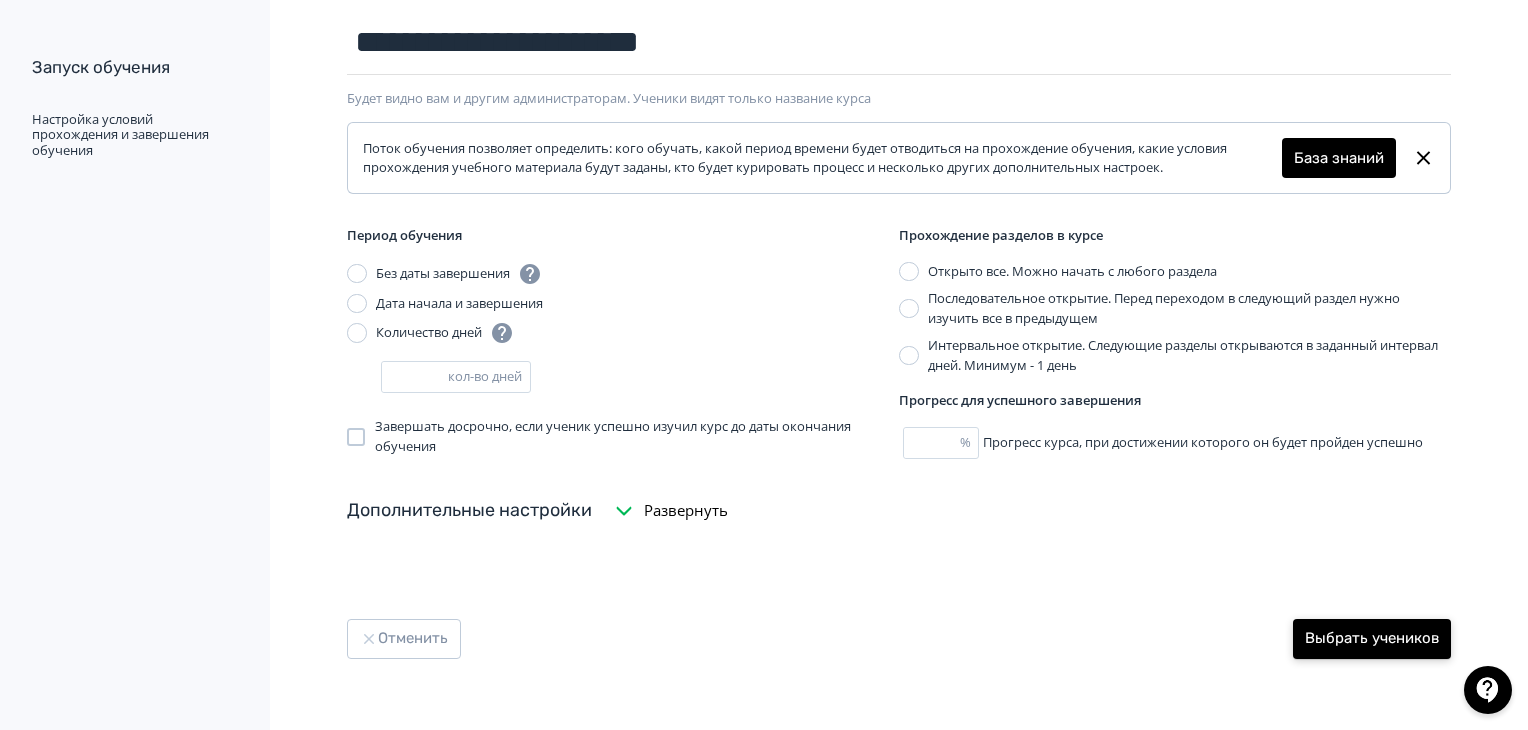 click on "Выбрать учеников" at bounding box center [1372, 639] 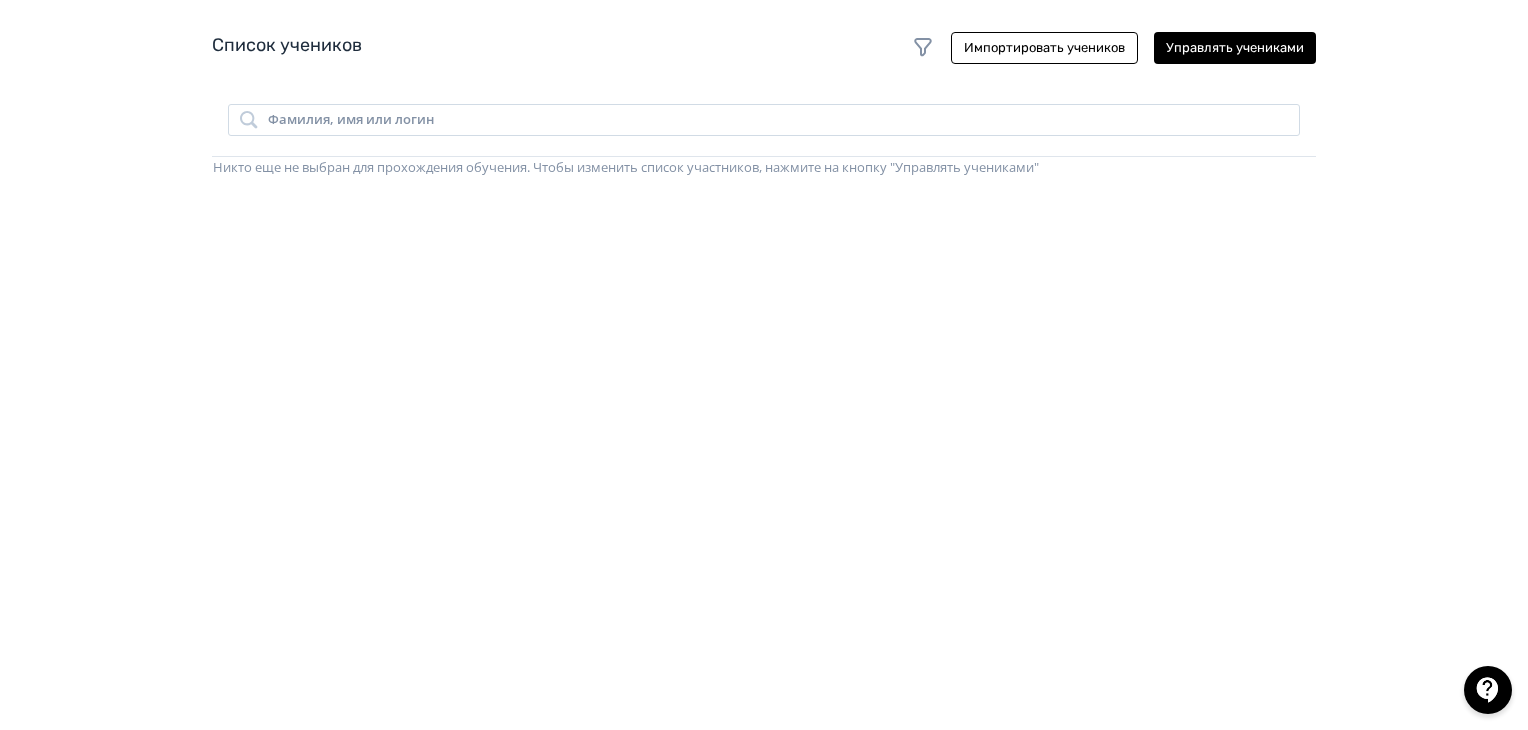 scroll, scrollTop: 428, scrollLeft: 0, axis: vertical 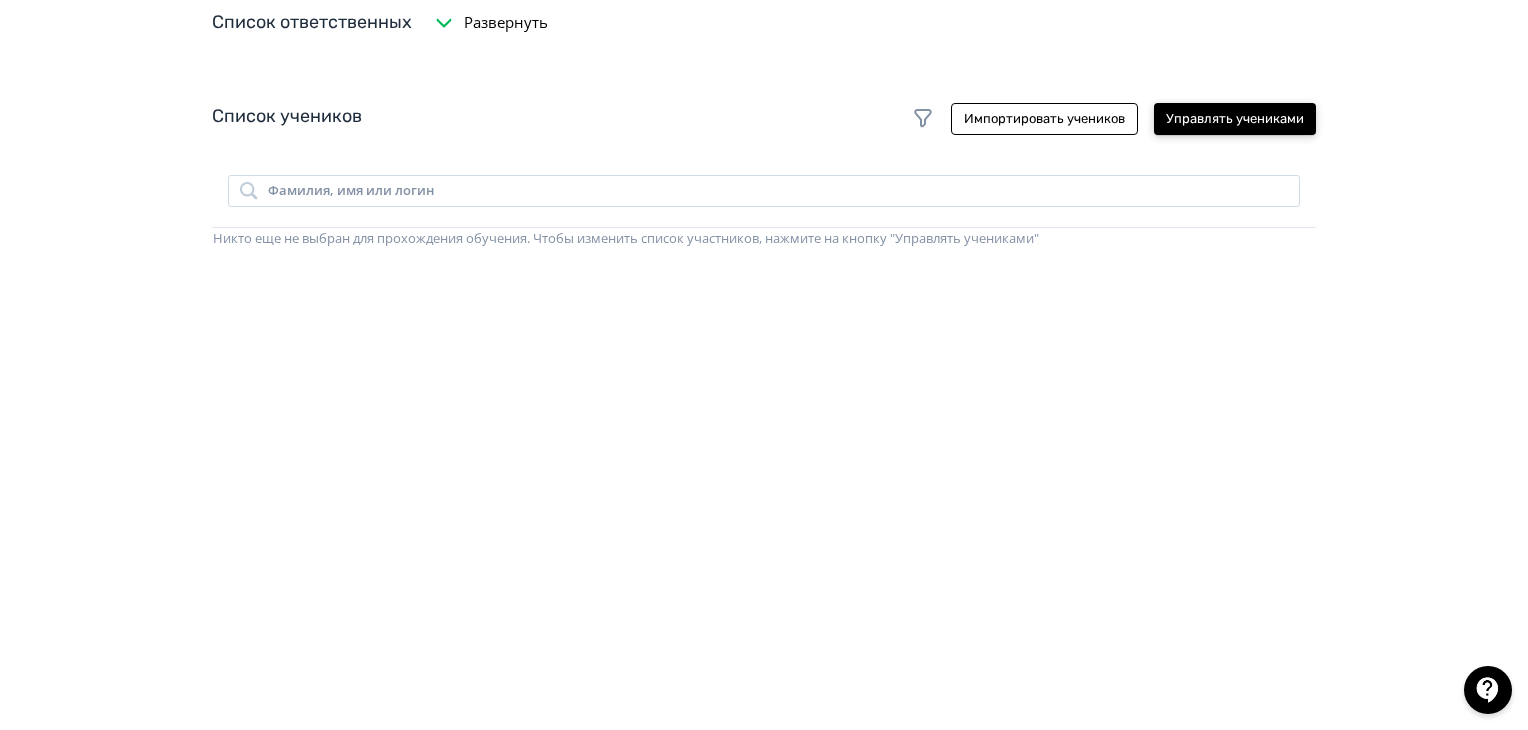 click on "Управлять учениками" at bounding box center [1235, 119] 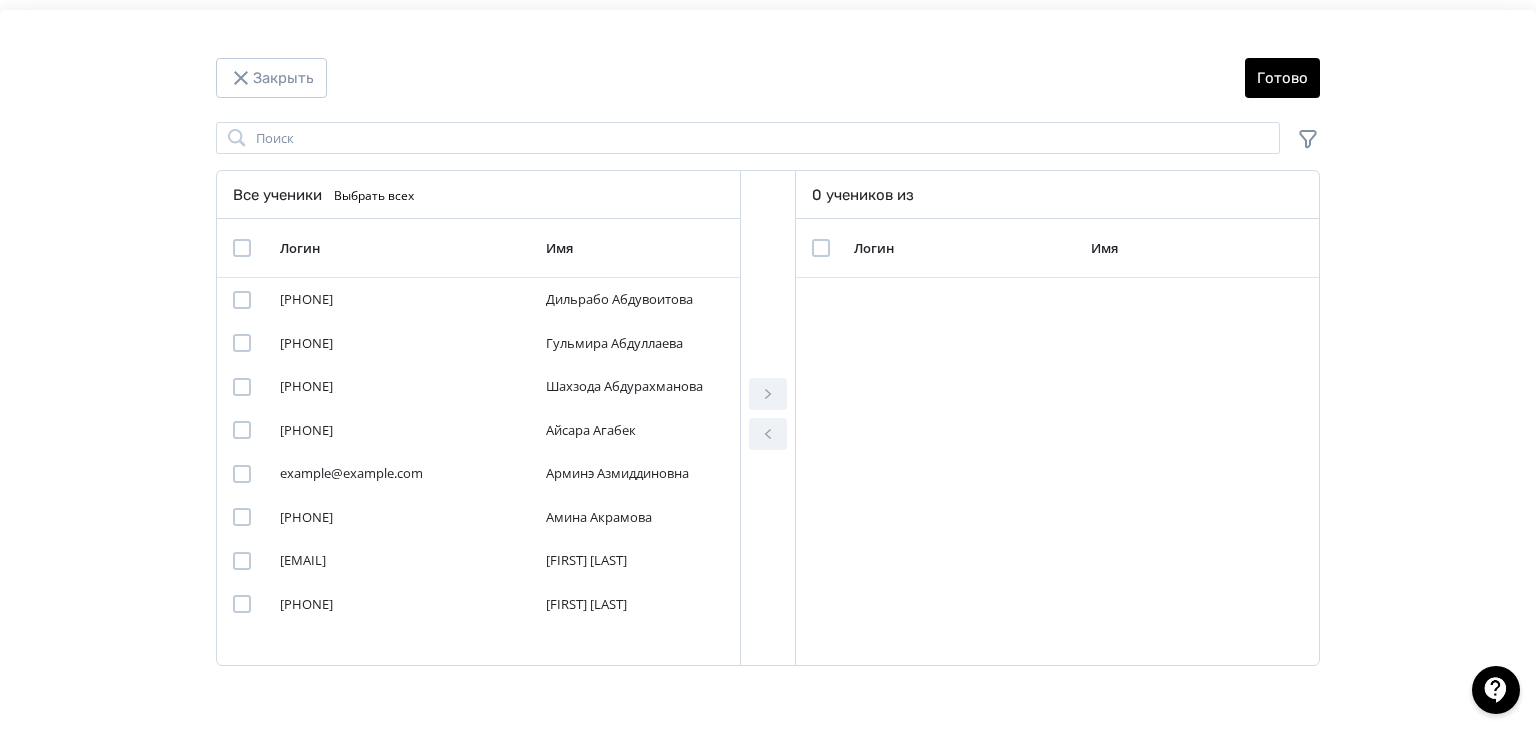 click on "Поиск Все ученики Выбрать всех Логин Имя [PHONE] Дильрабо Абдувоитова [PHONE] Гульмира Абдуллаева [PHONE] Шахзода Абдурахманова [PHONE] Айсара Агабек [EMAIL] Арминэ Азмиддиновна [PHONE] Амина Акрамова [EMAIL] Диляра Аскарова [PHONE] Диана Аслонова [PHONE] Хадича Ахмеджонова [PHONE] Мубина Ахмедова [PHONE] Шахло Базарбаева [PHONE] Жасмина Байкунусова [PHONE] Лилия Байрамсагатова [PHONE] Милана Байтурина [PHONE] Гулчехра Бекбаулиева [PHONE] Карина Бикмухамметова [PHONE] Виктория Билялова [PHONE] Асилахон Бобохонова [PHONE] vitalina.vahabova@selfiegroup.uz" at bounding box center [768, 394] 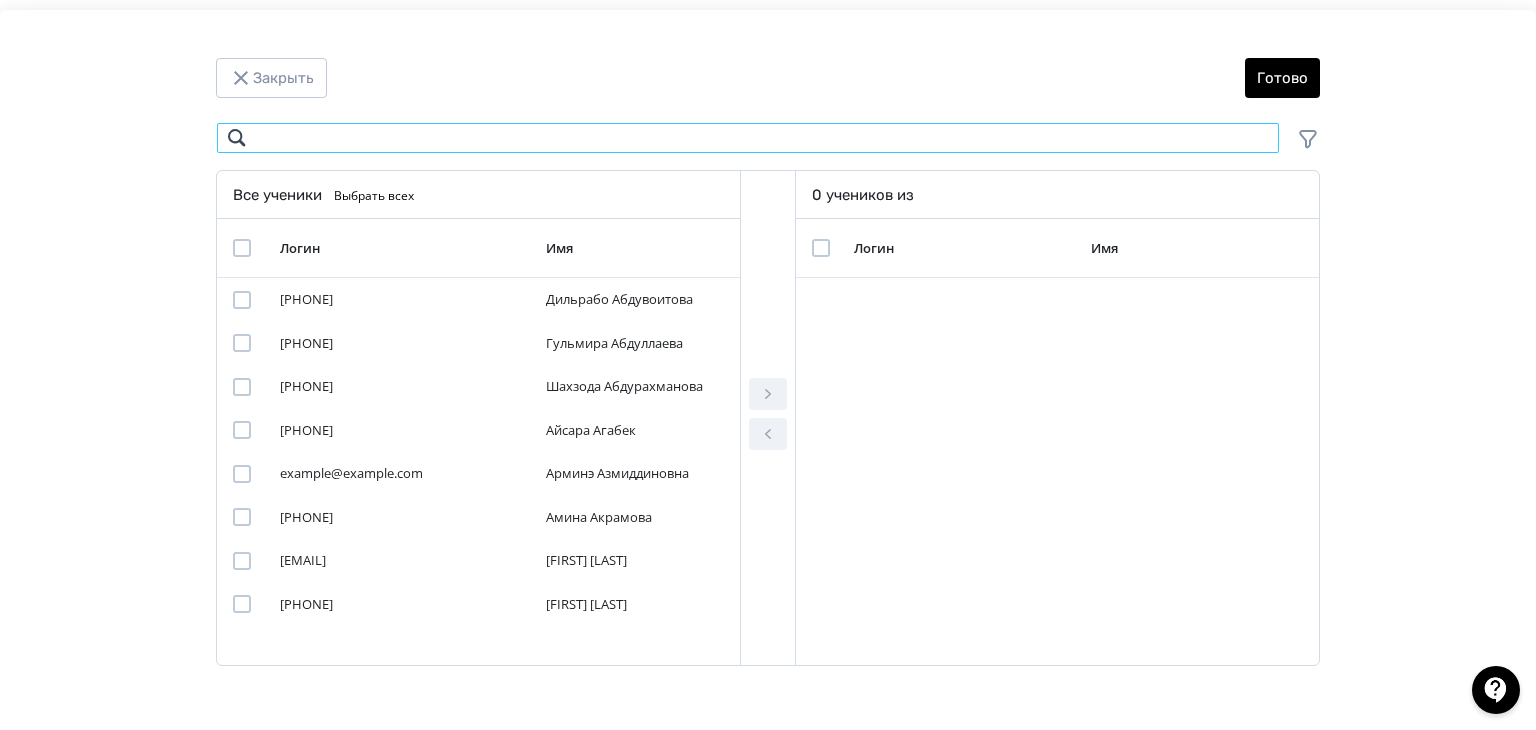 click at bounding box center [748, 138] 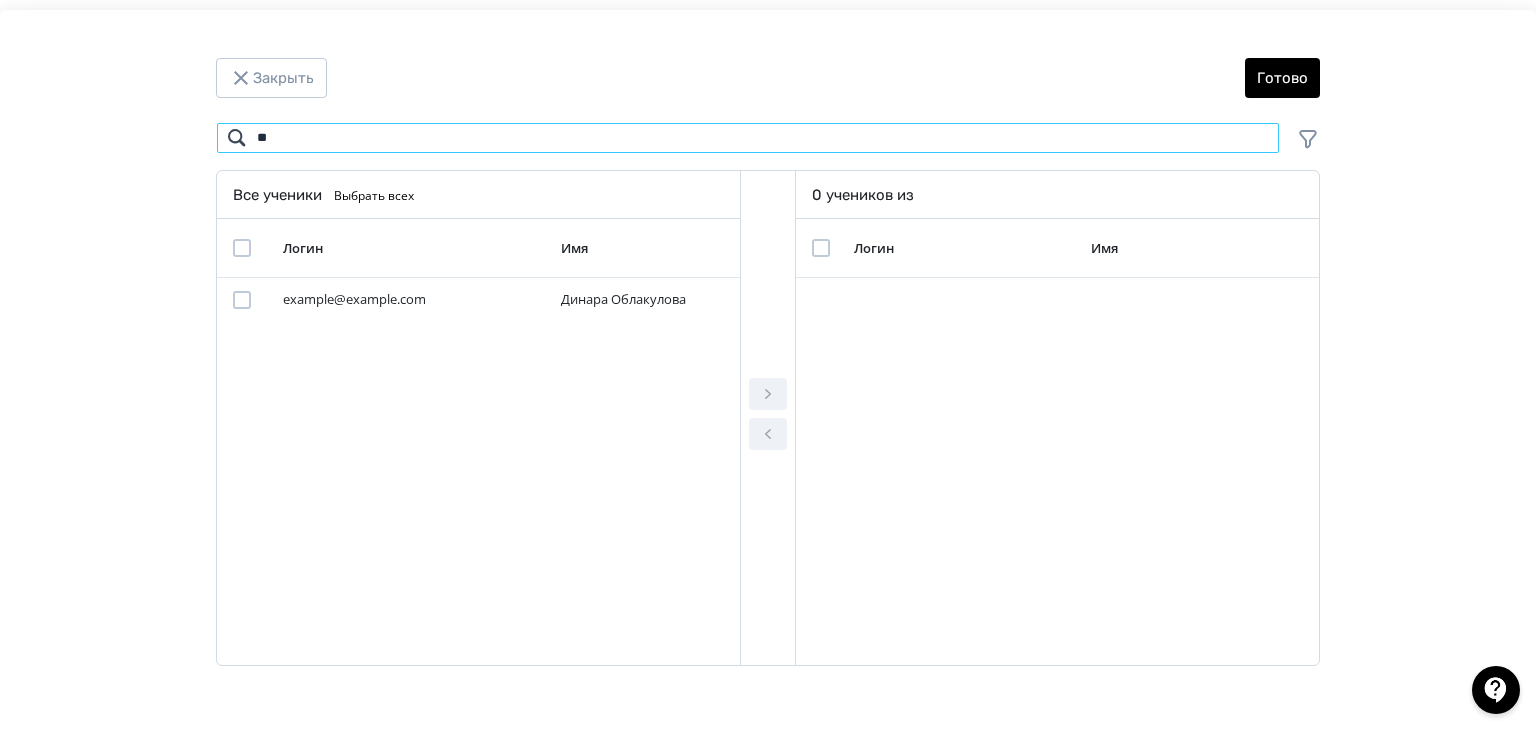 type on "*" 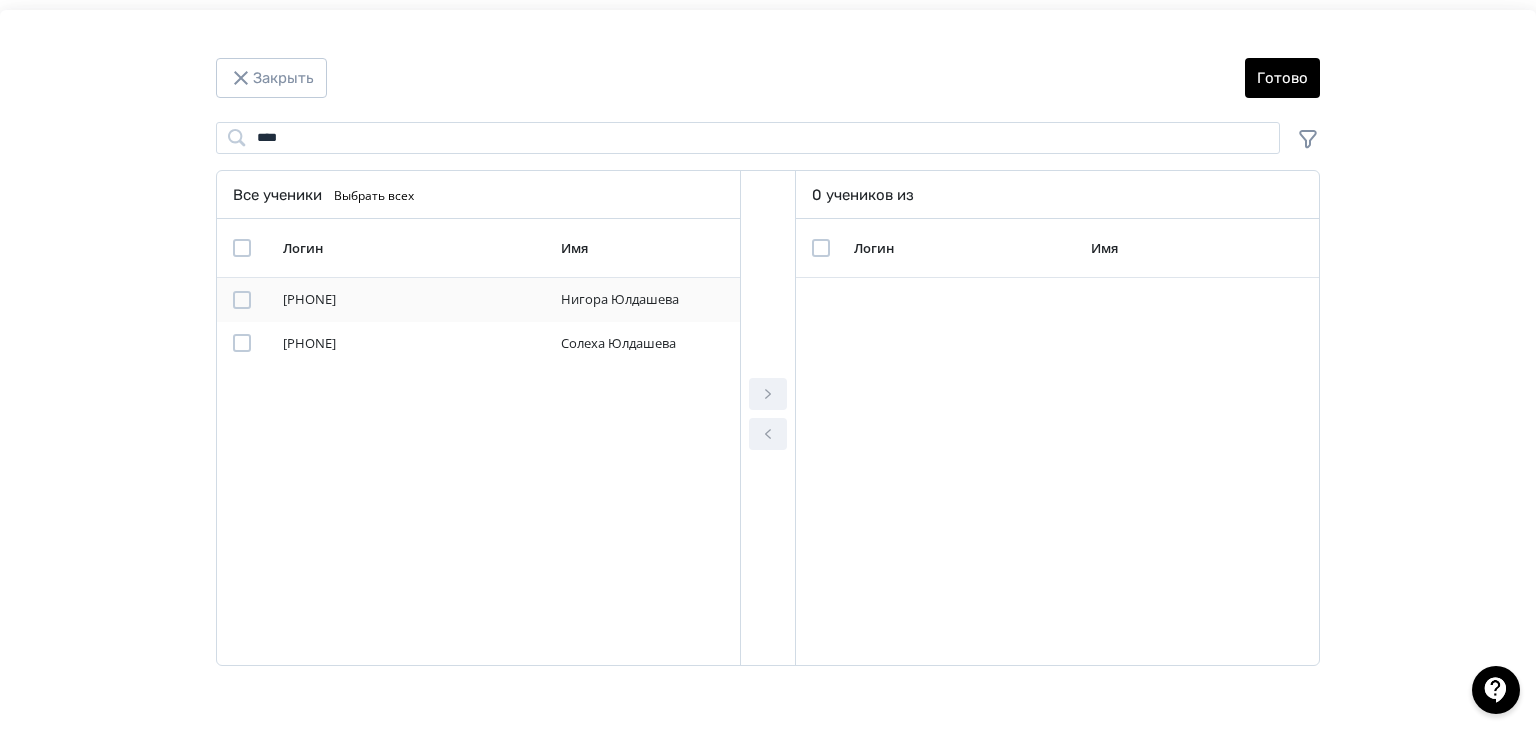 click at bounding box center (242, 300) 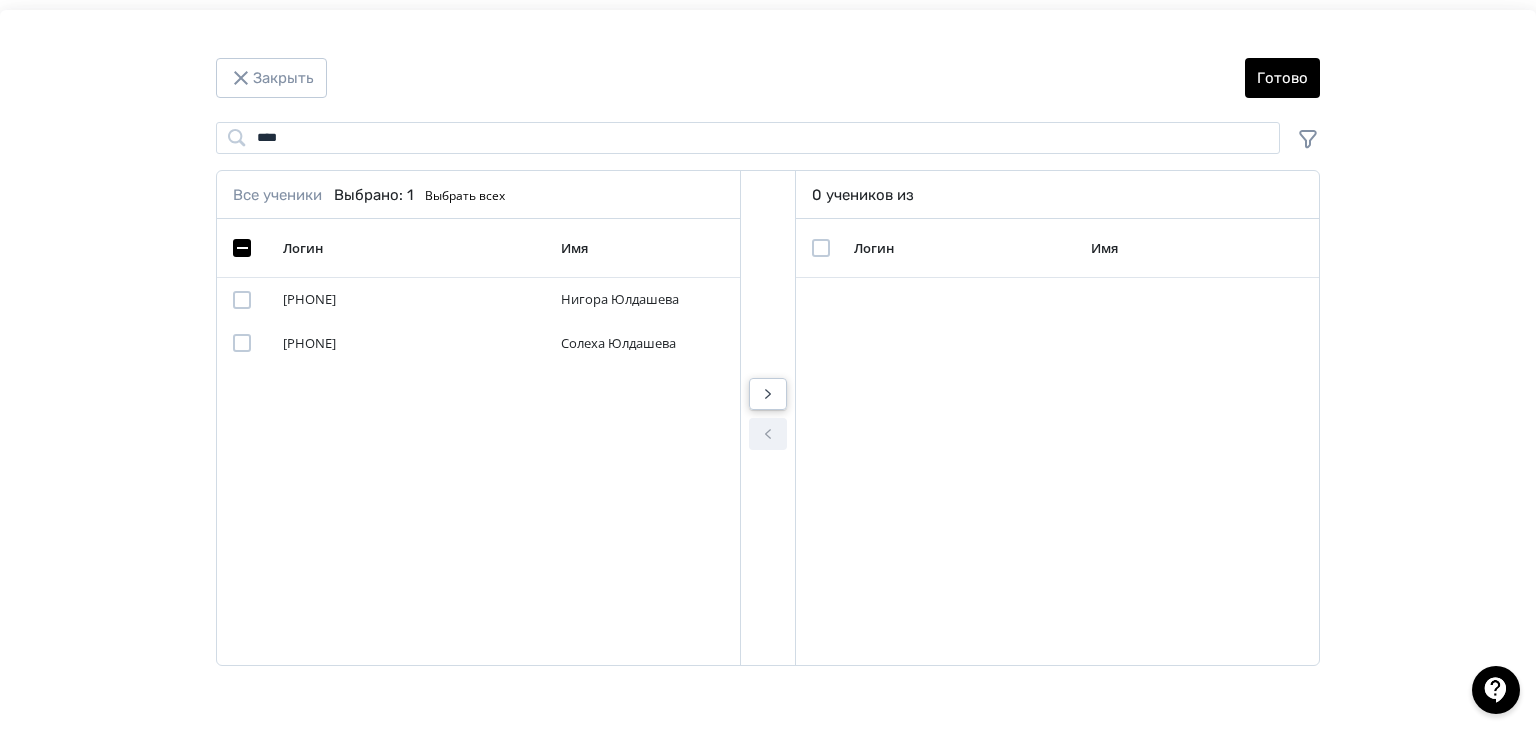 click 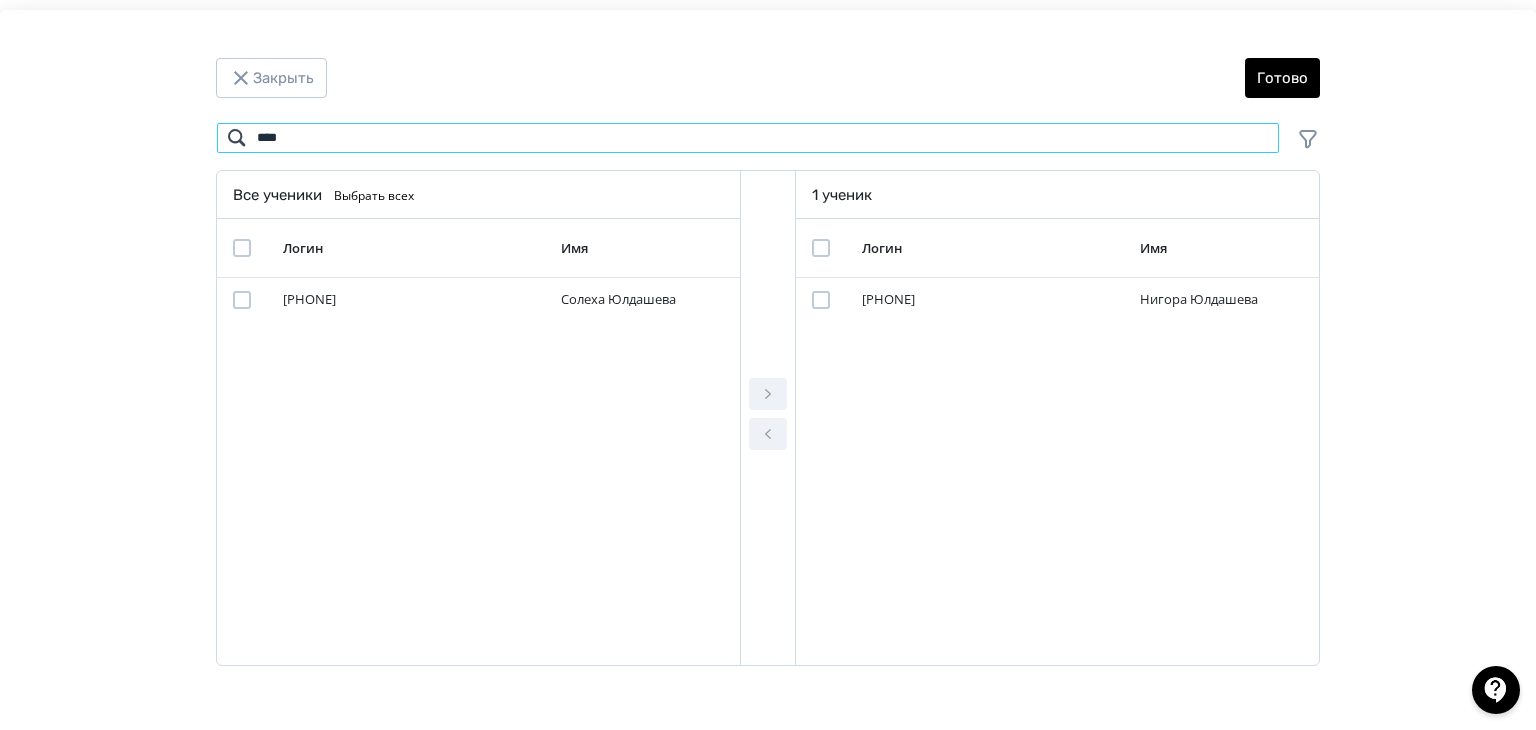 click on "****" at bounding box center [748, 138] 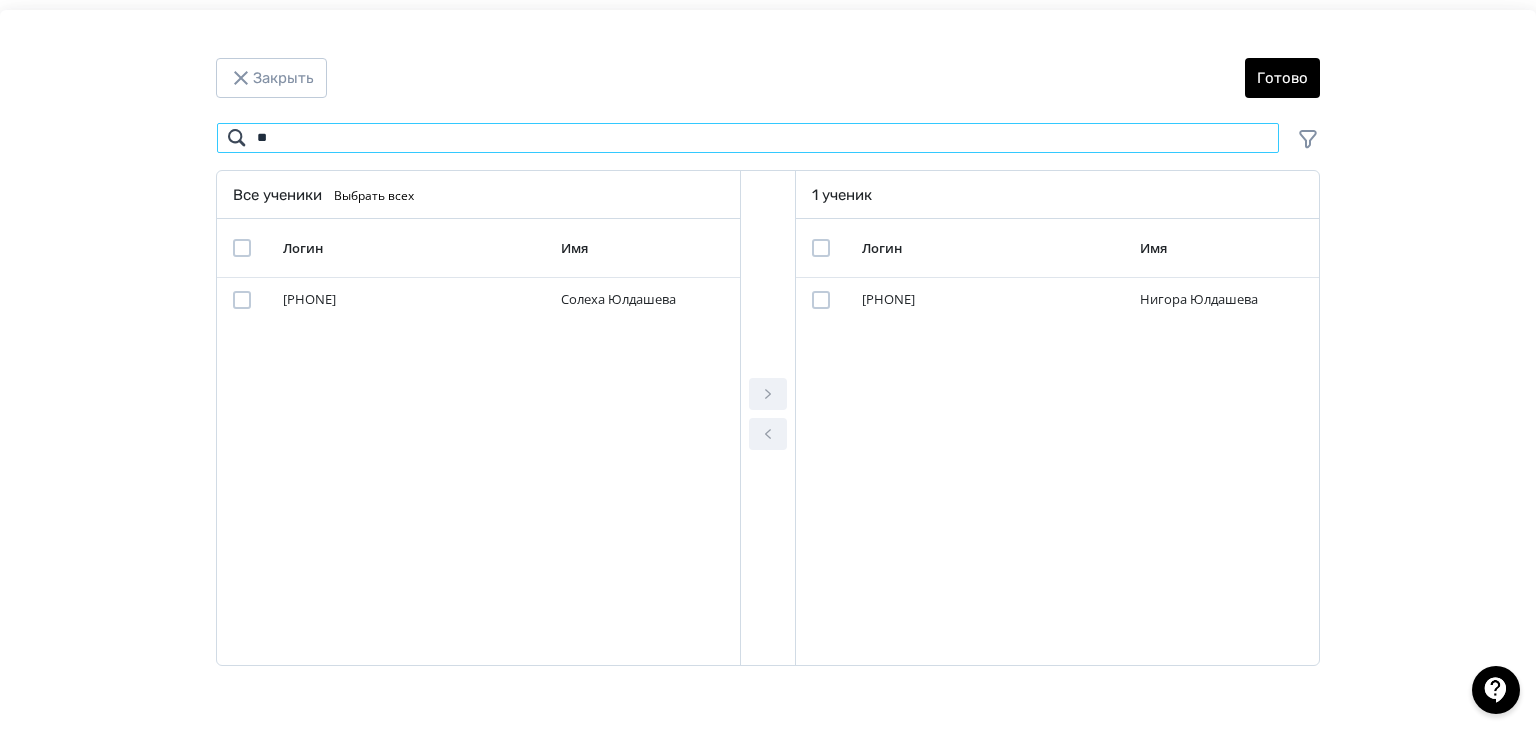 type on "*" 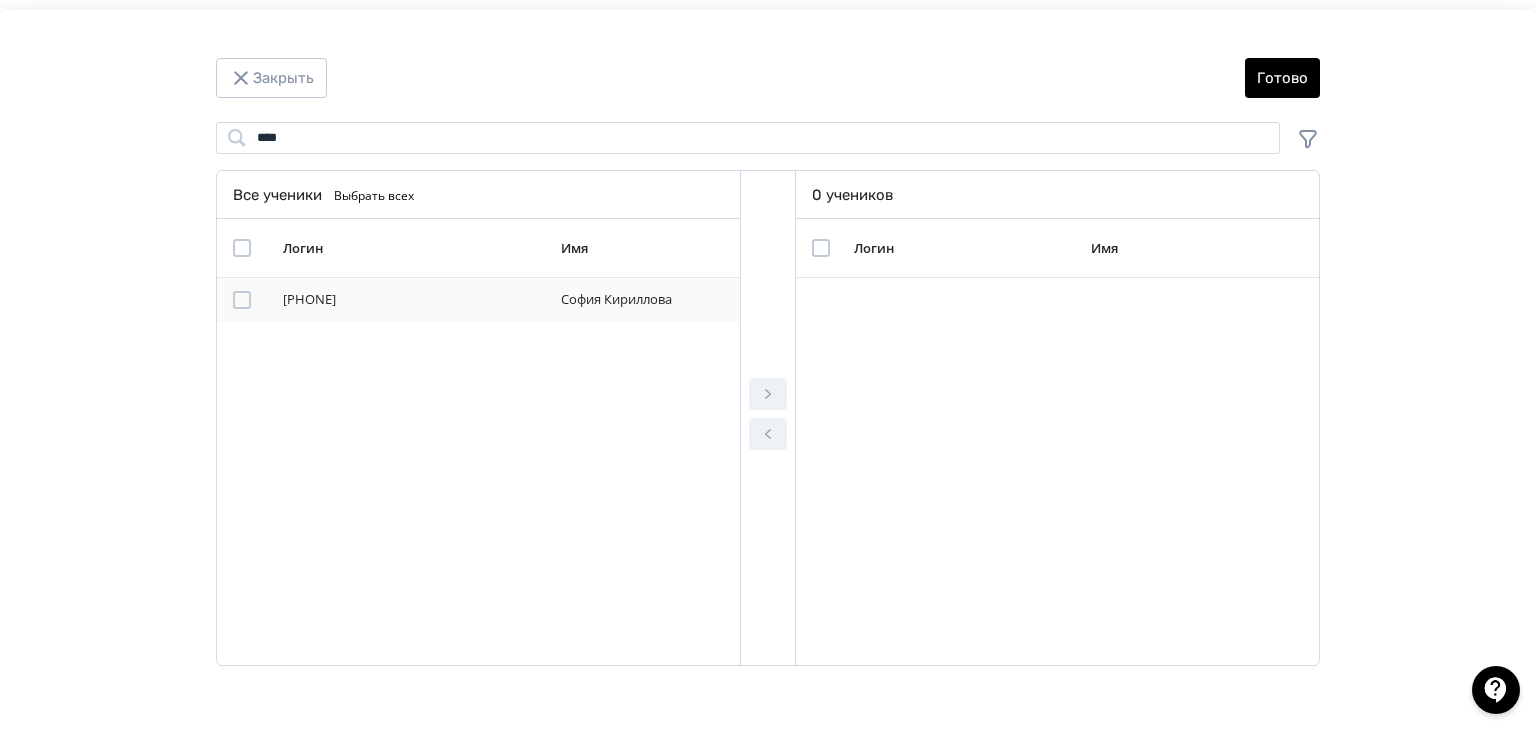 click at bounding box center (242, 300) 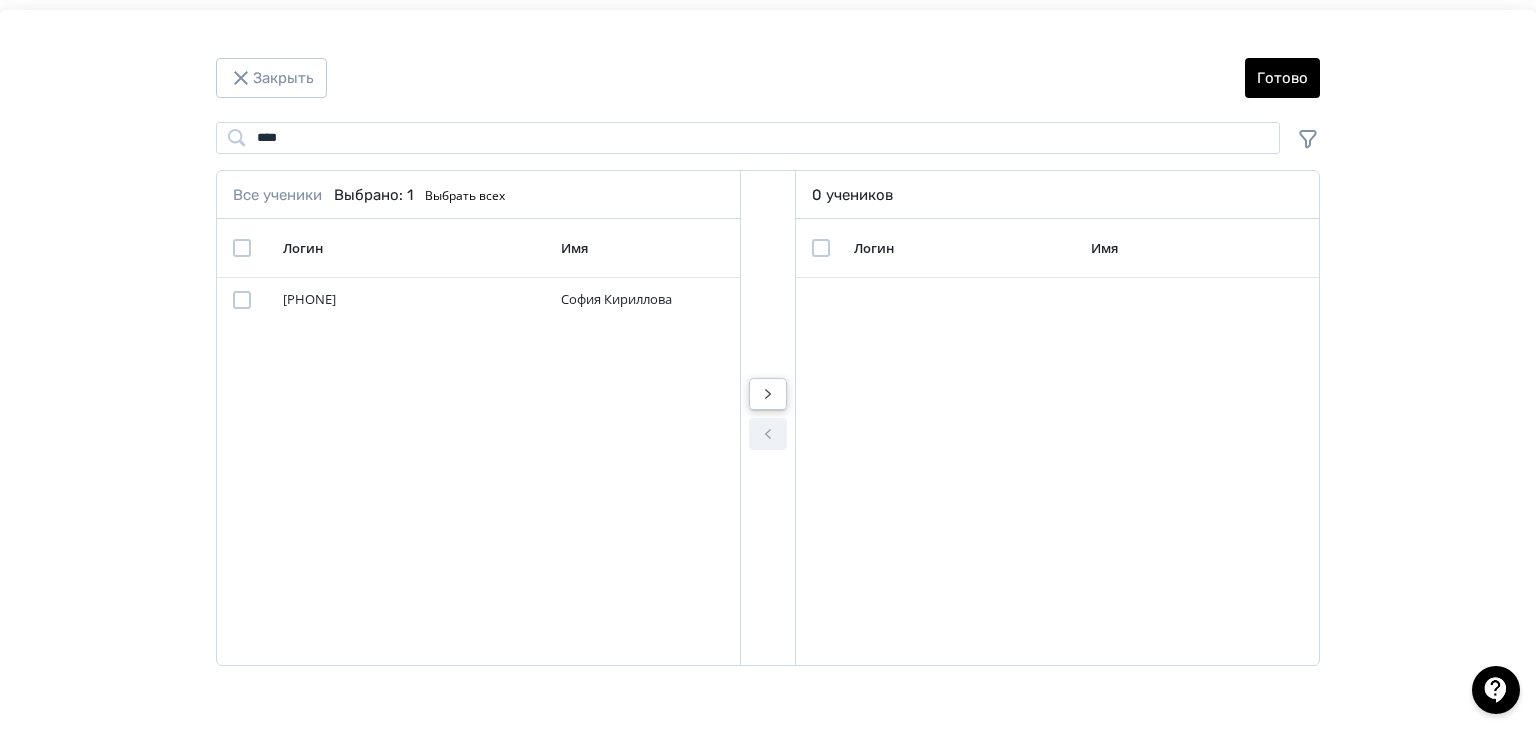 click 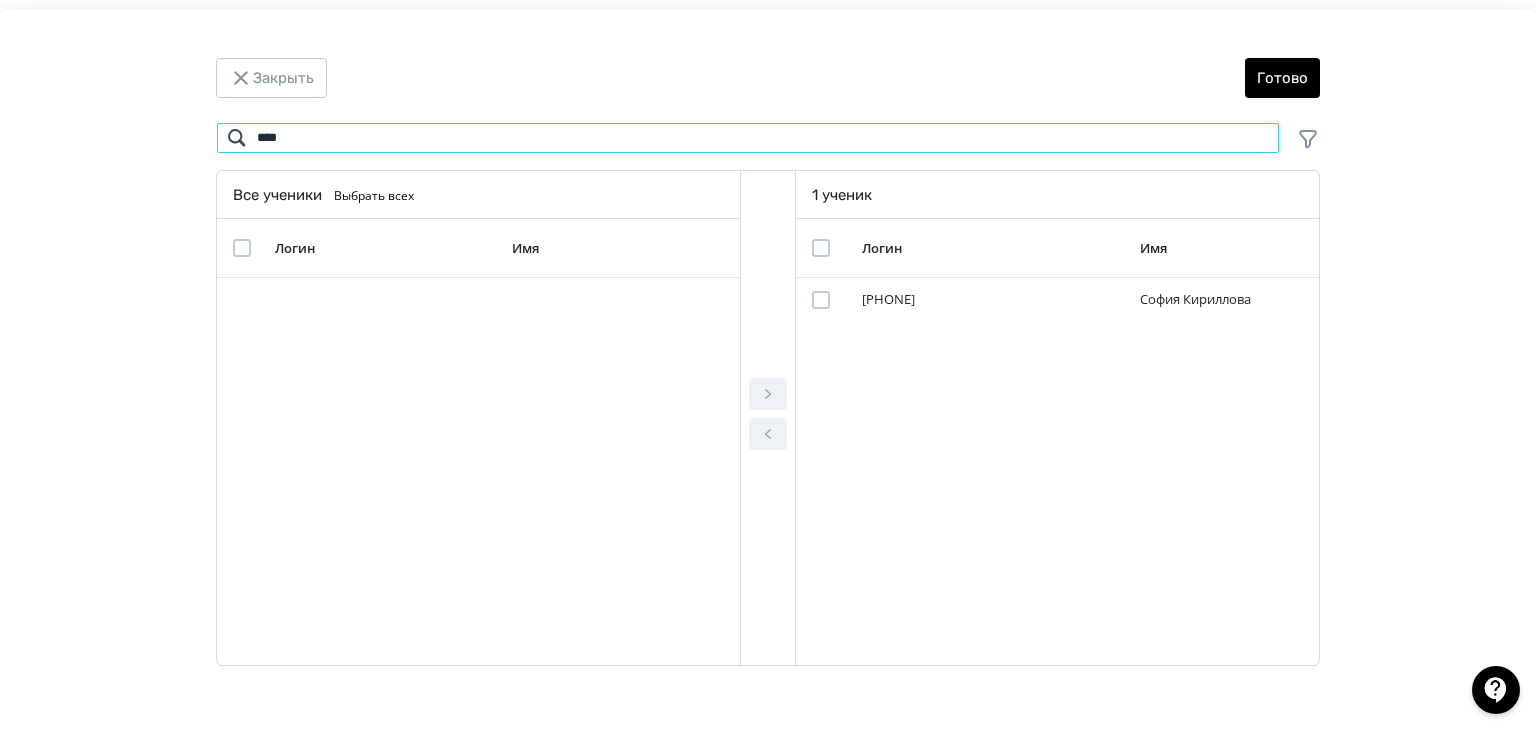 click on "****" at bounding box center (748, 138) 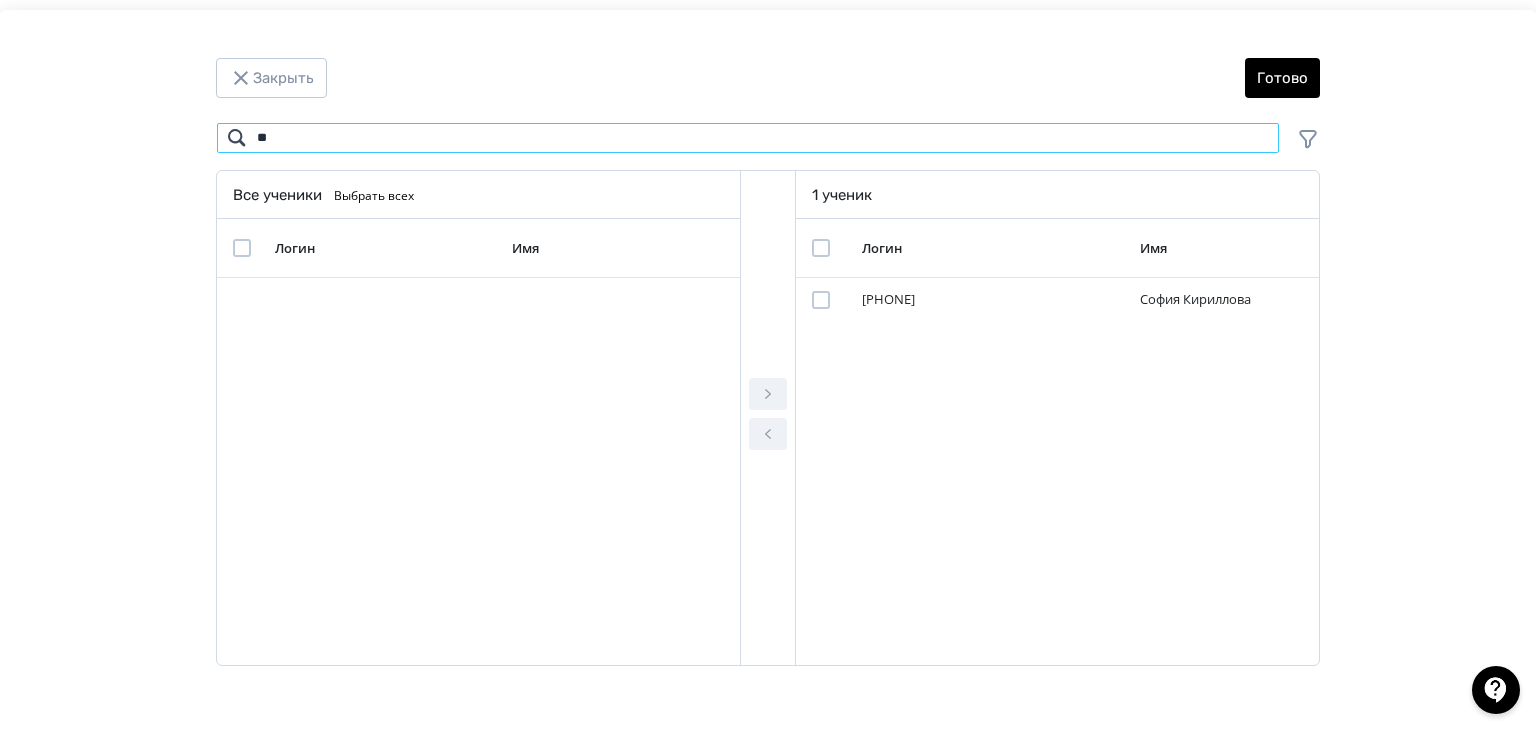 type on "*" 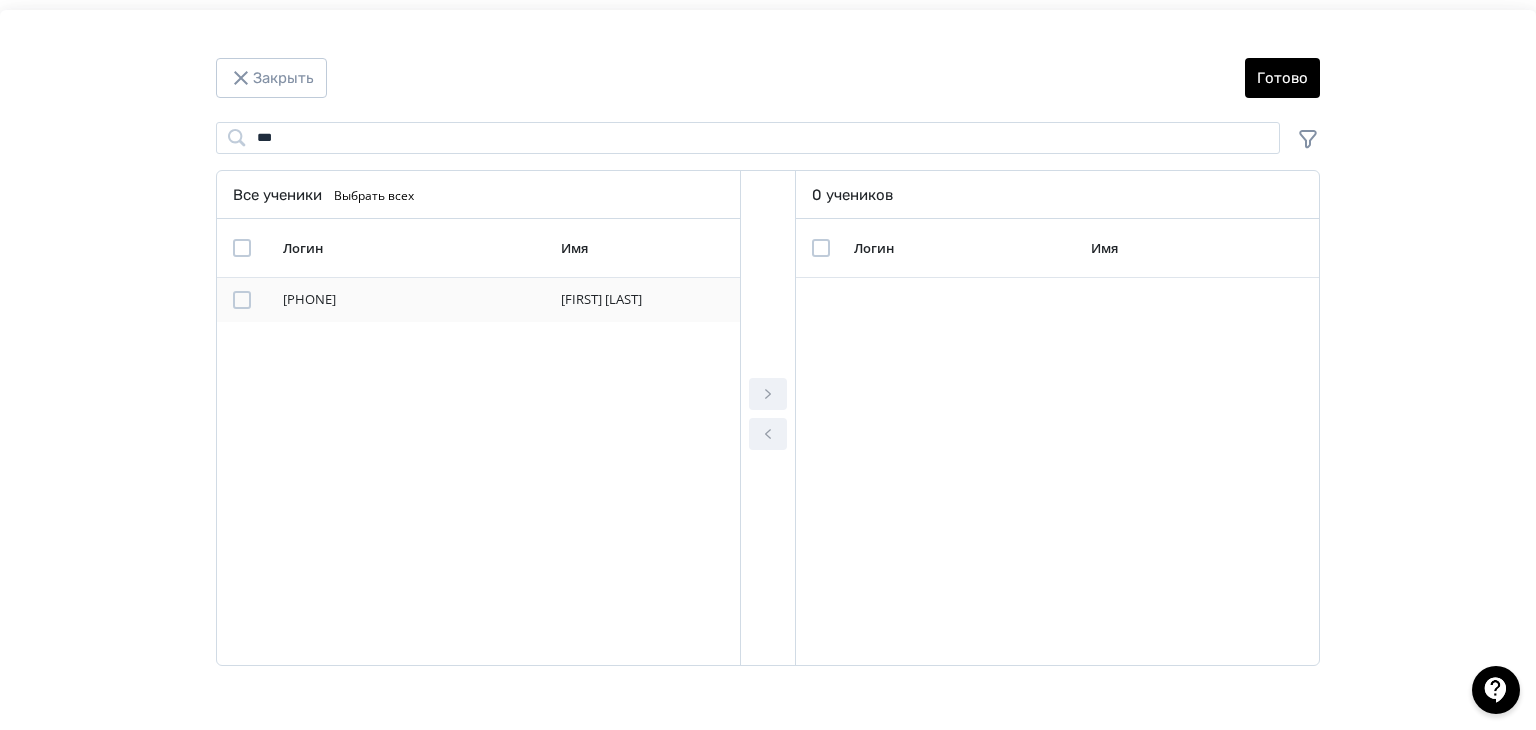 click at bounding box center [242, 300] 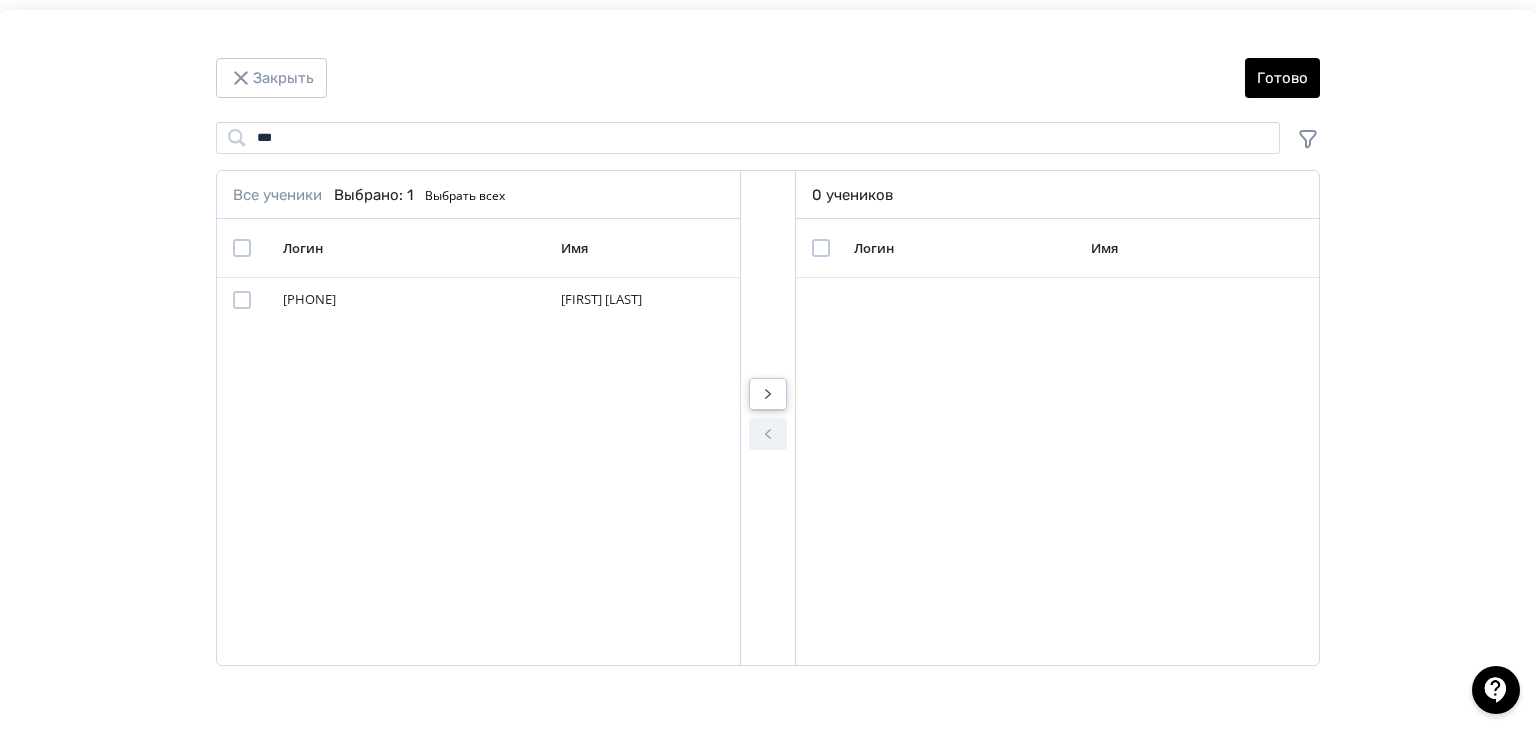 click 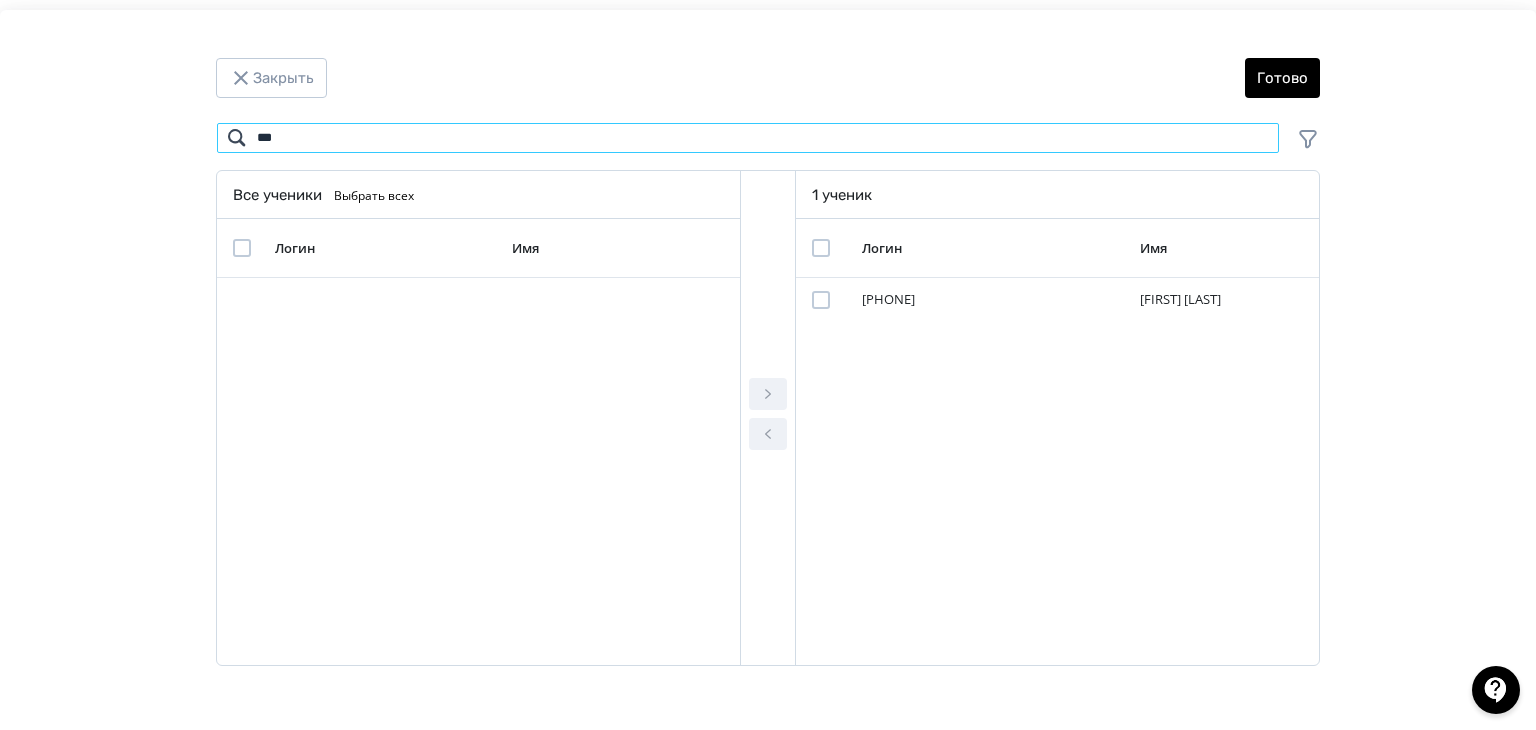 click on "***" at bounding box center [748, 138] 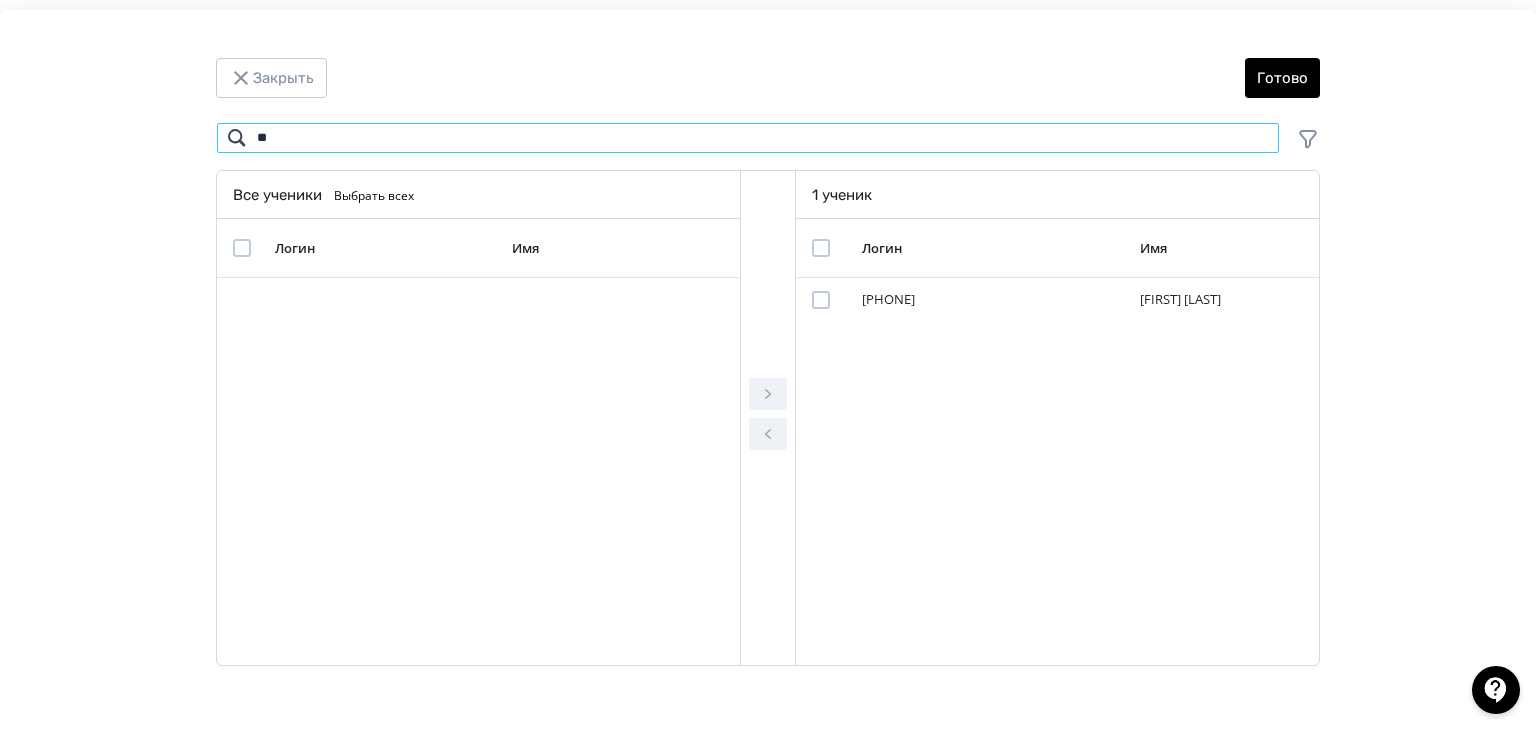 type on "*" 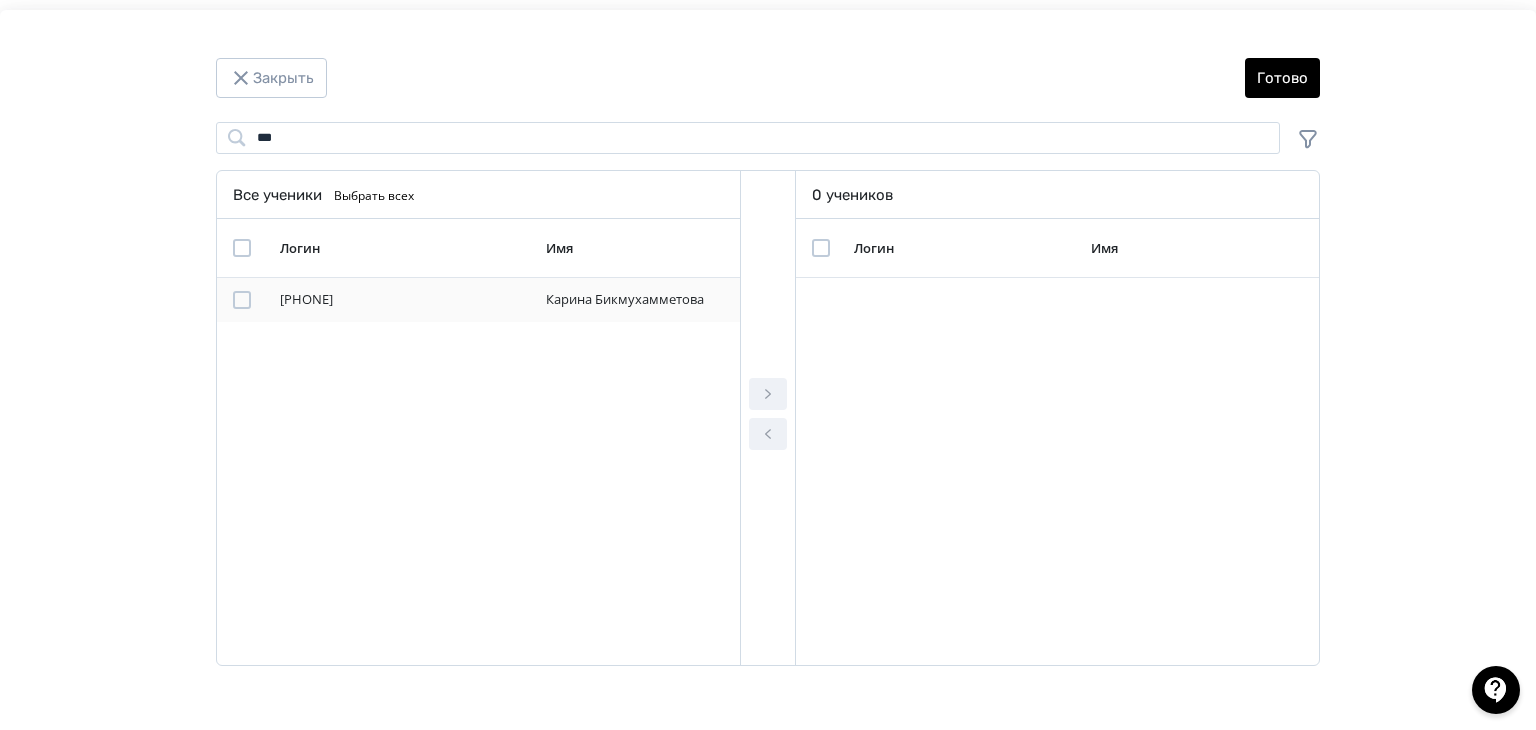 click at bounding box center [242, 300] 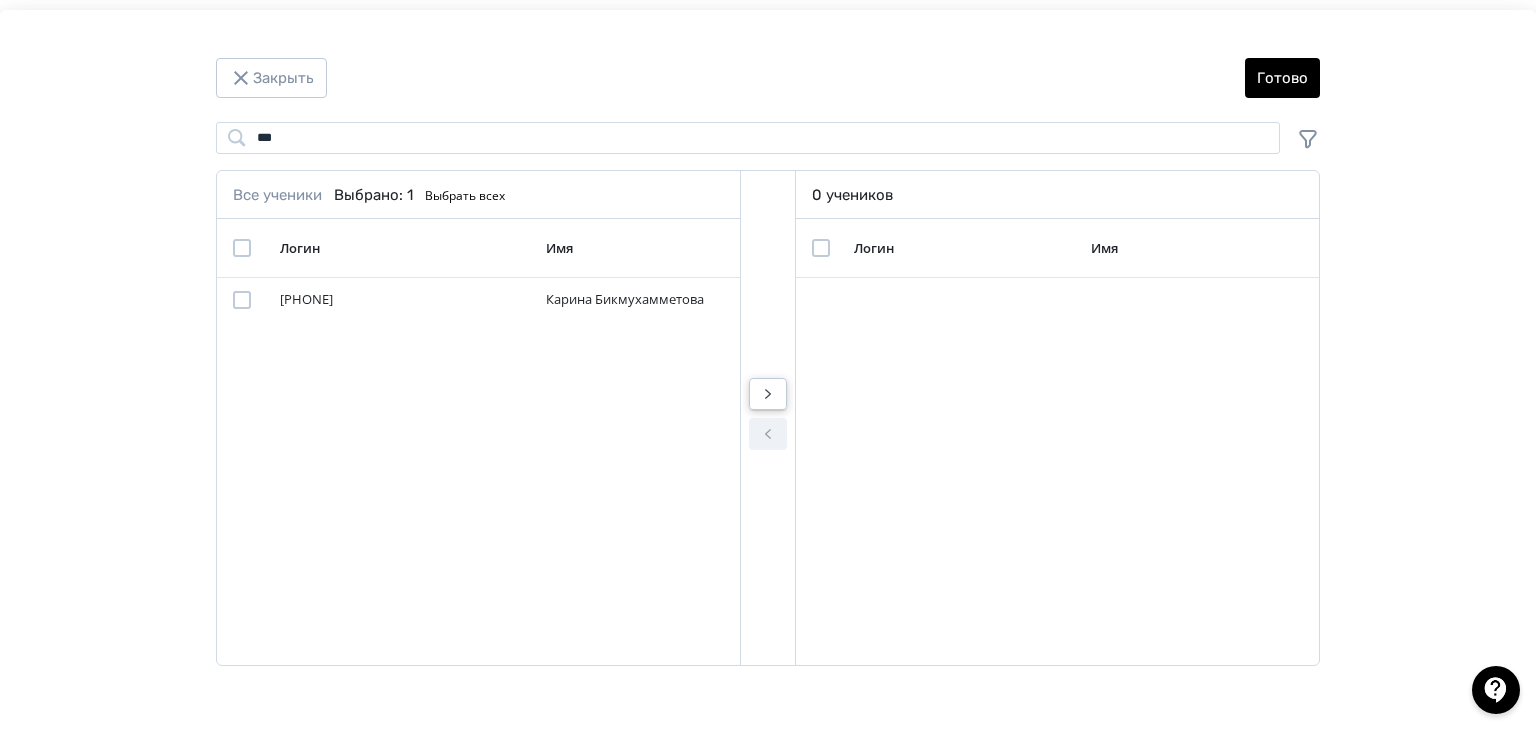 click 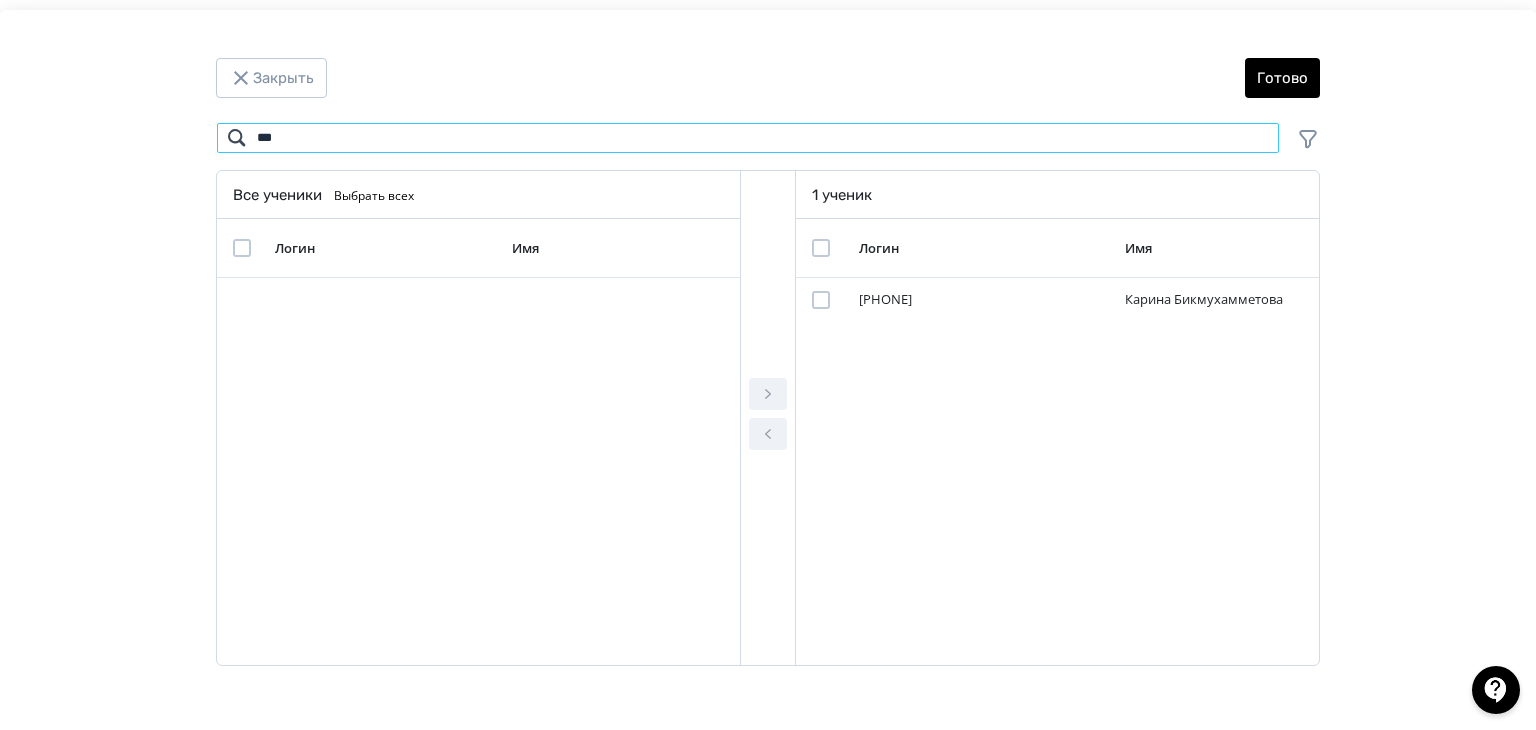 click on "***" at bounding box center (748, 138) 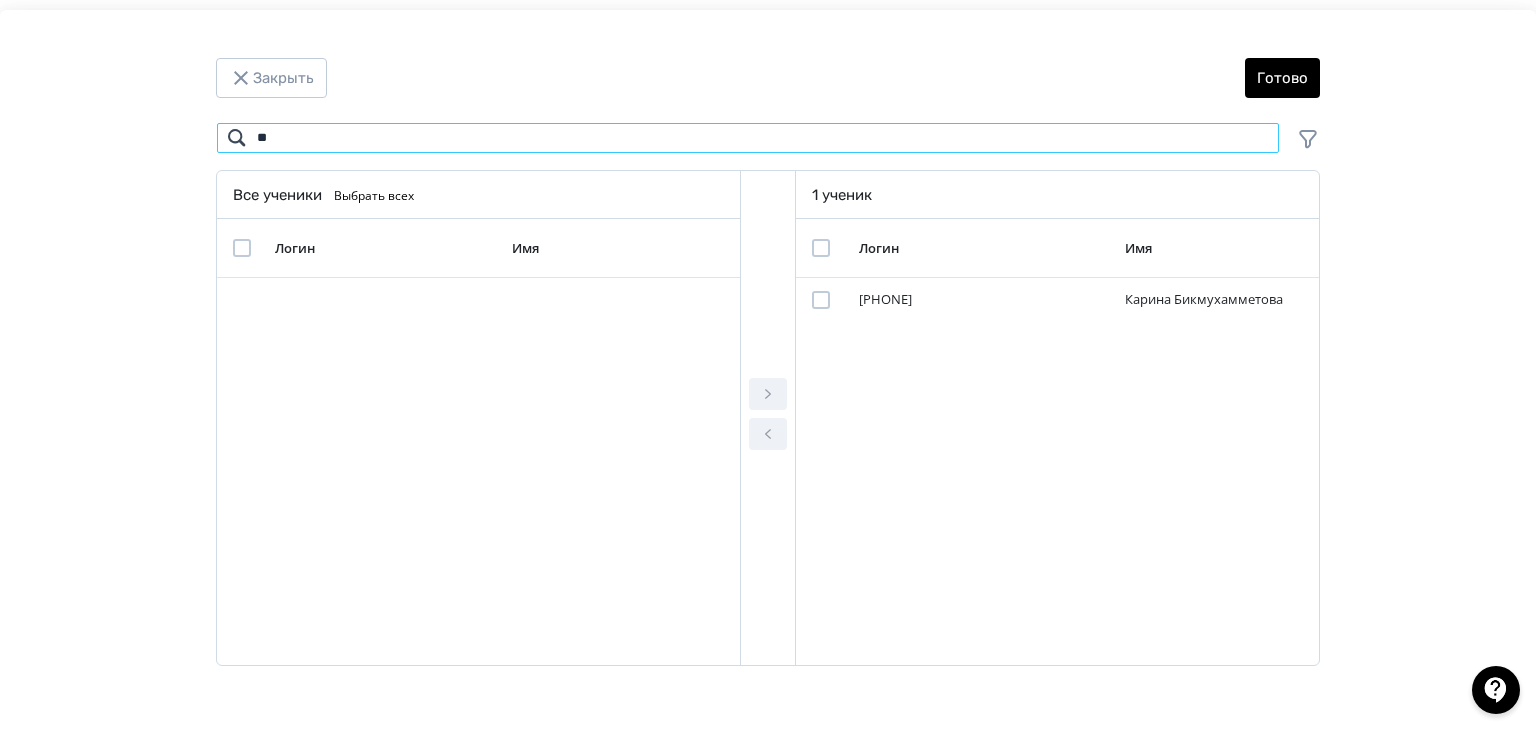 type on "*" 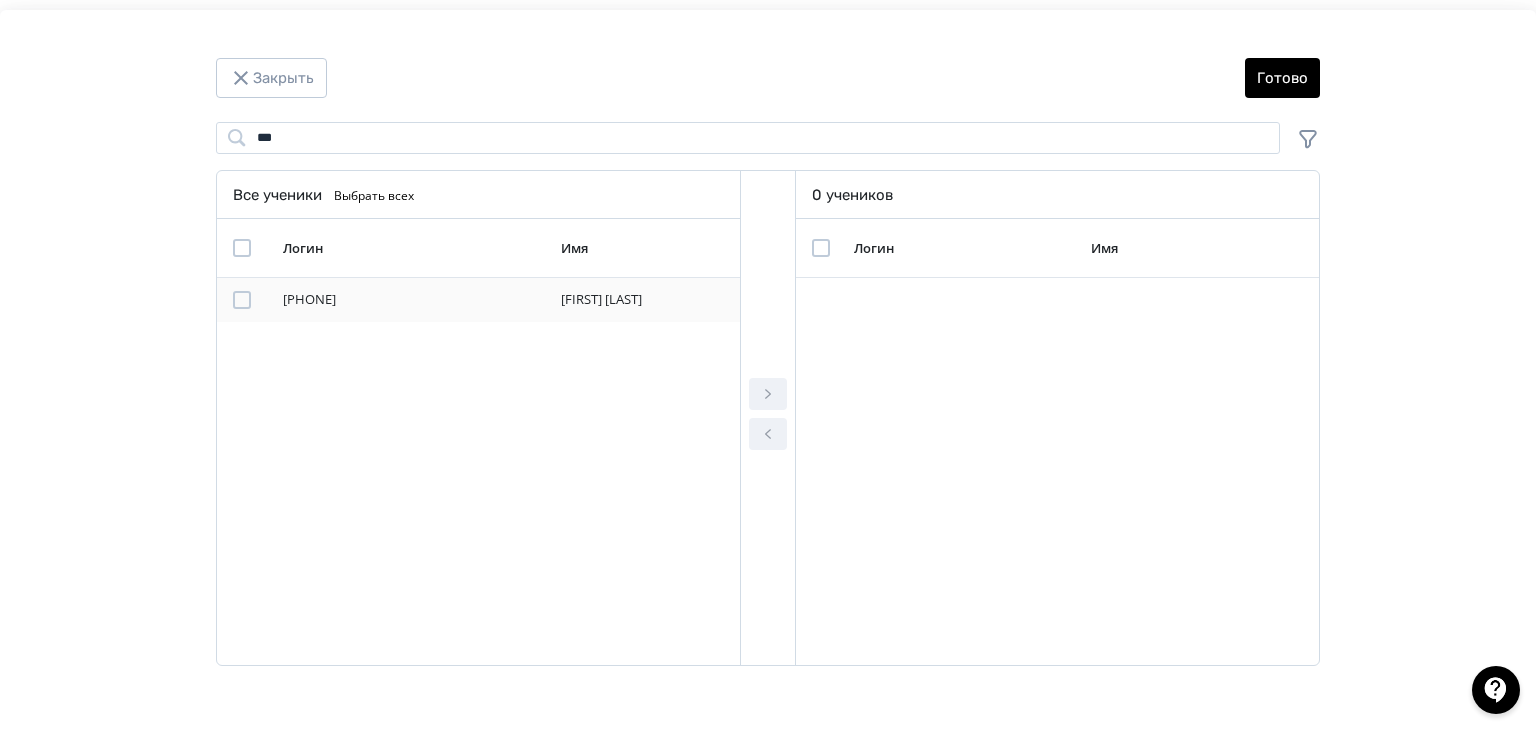 click at bounding box center [253, 300] 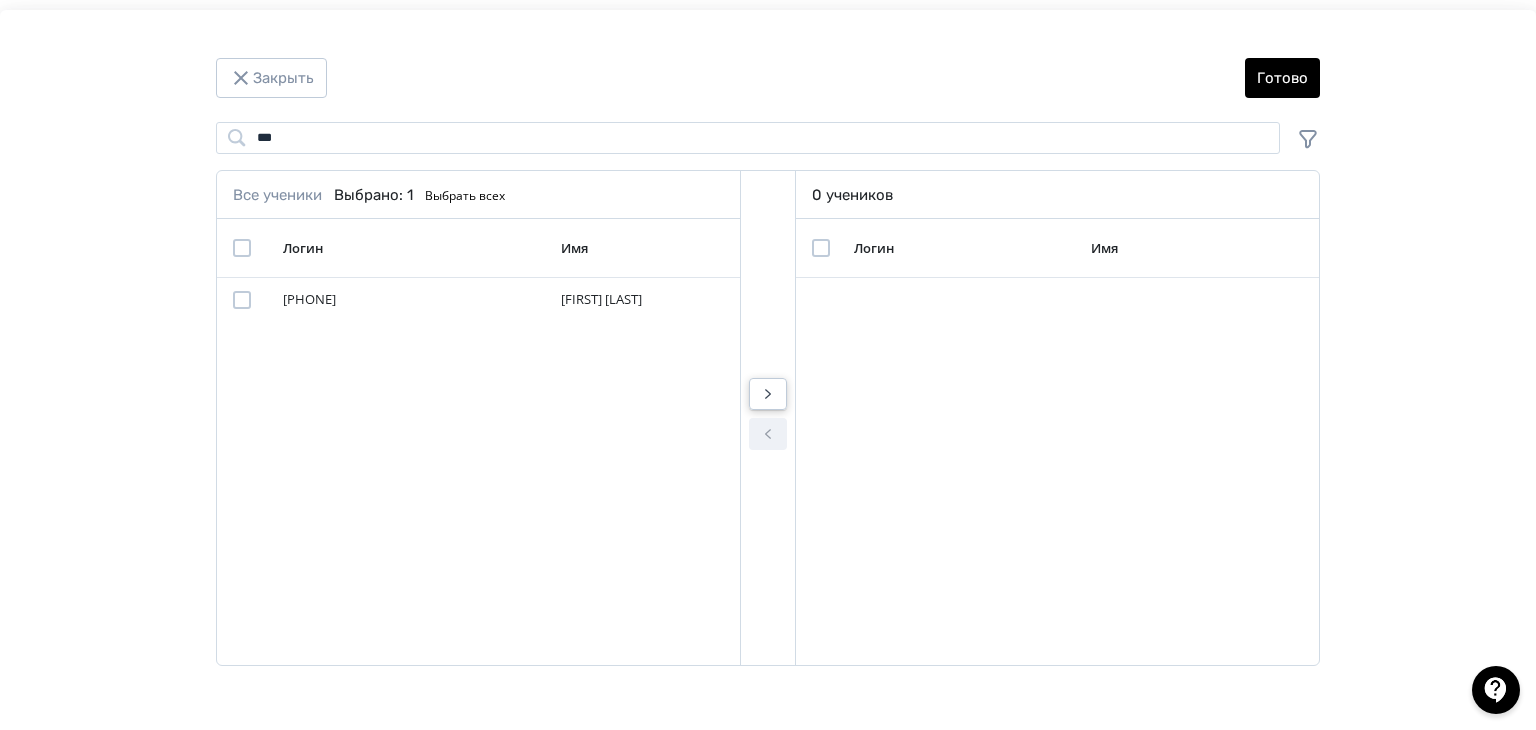 click 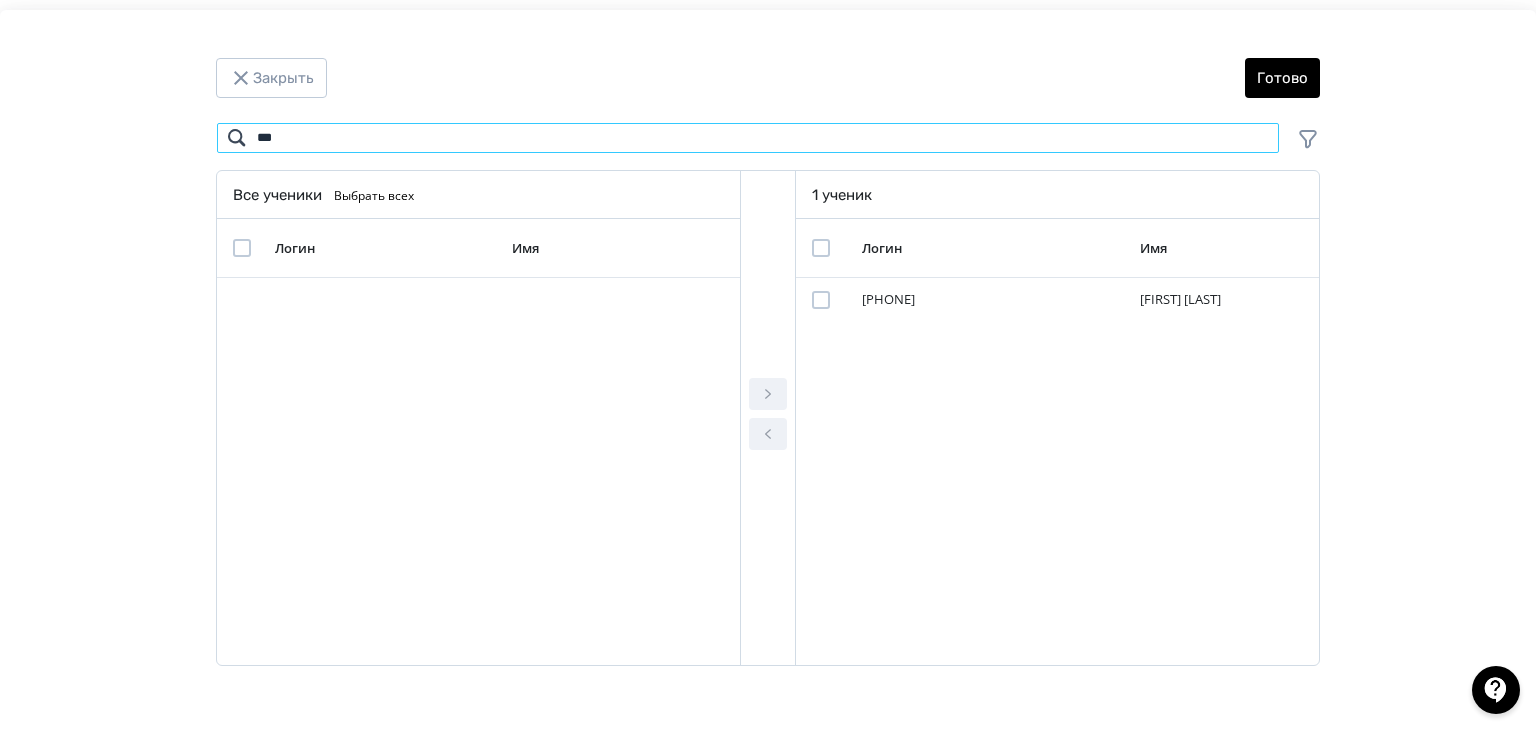 click on "***" at bounding box center [748, 138] 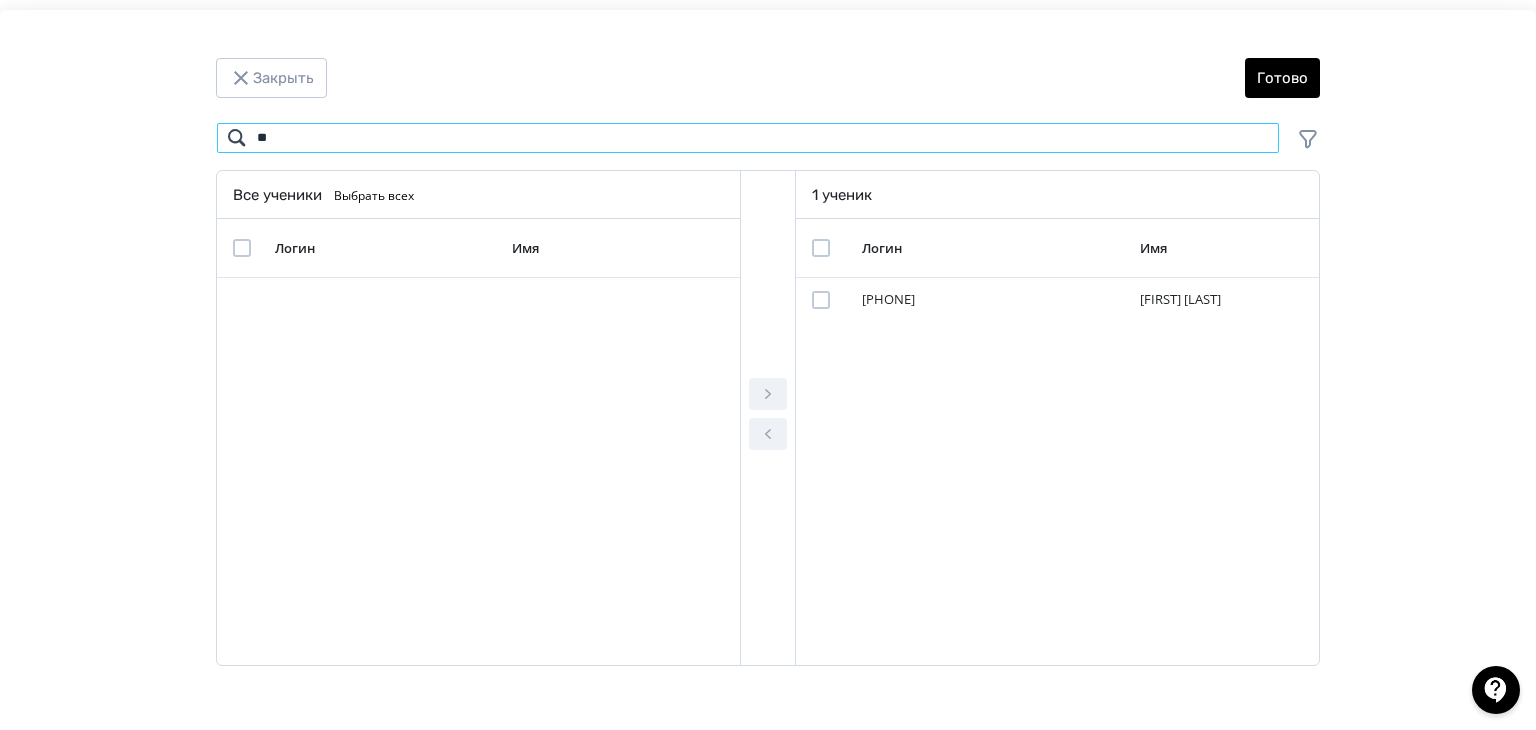 type on "*" 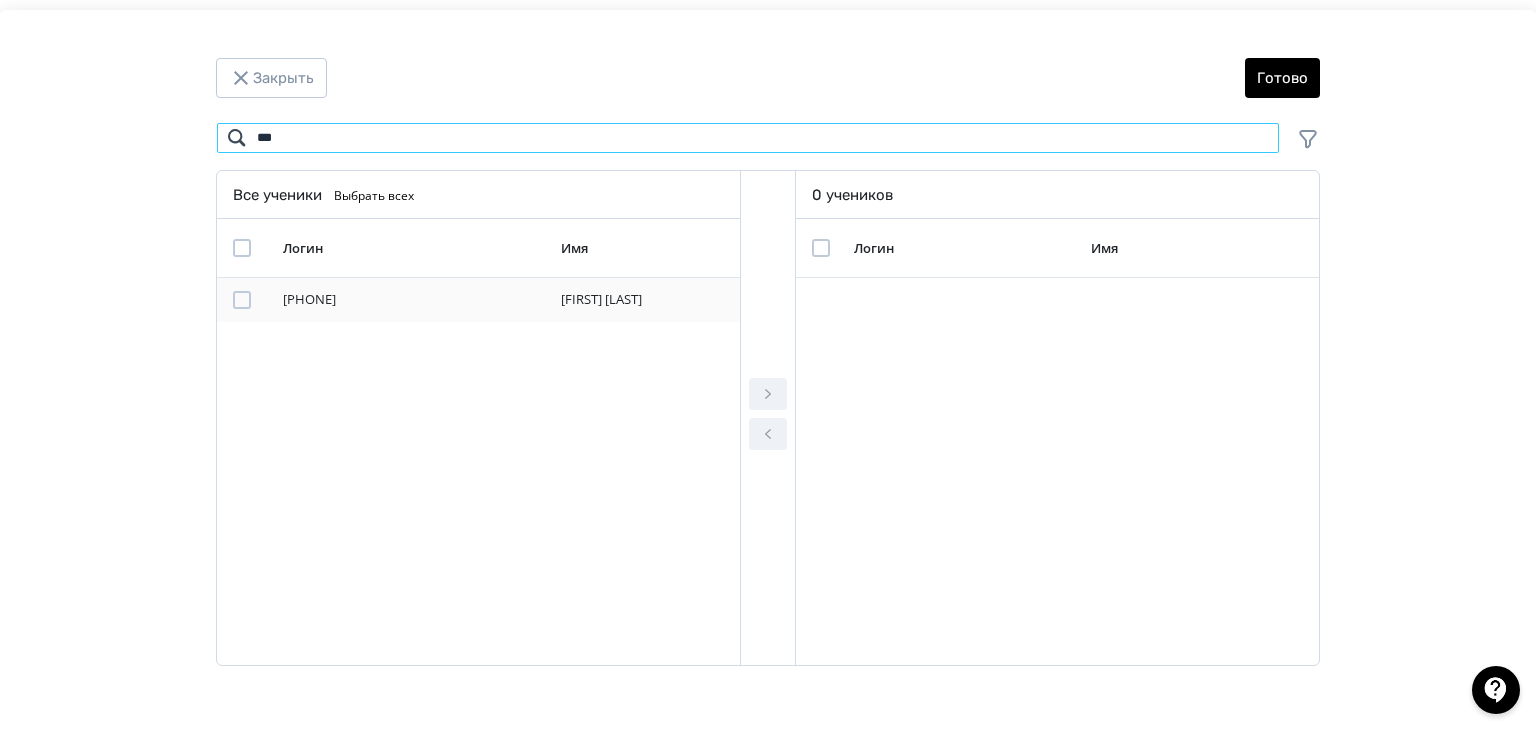 type on "***" 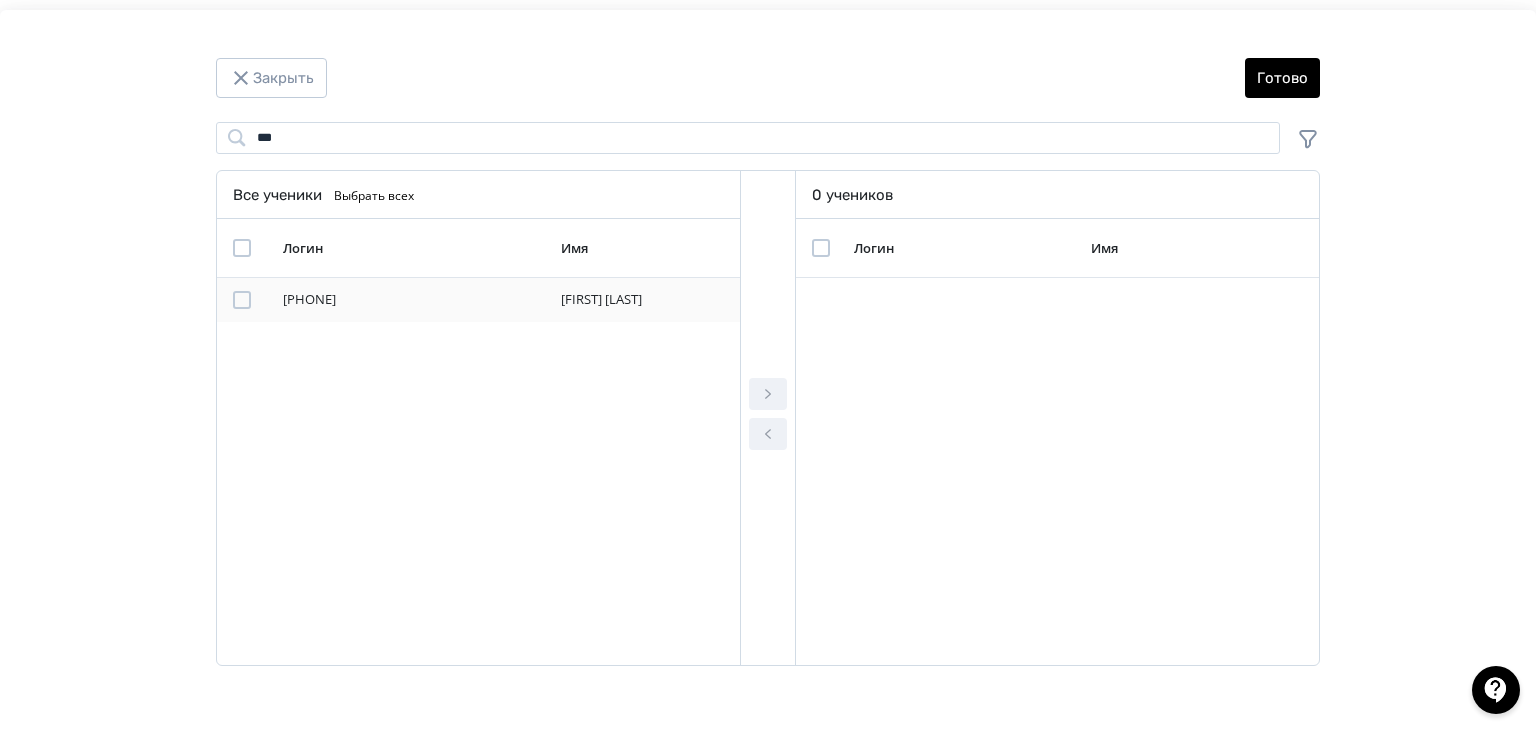 click at bounding box center (246, 300) 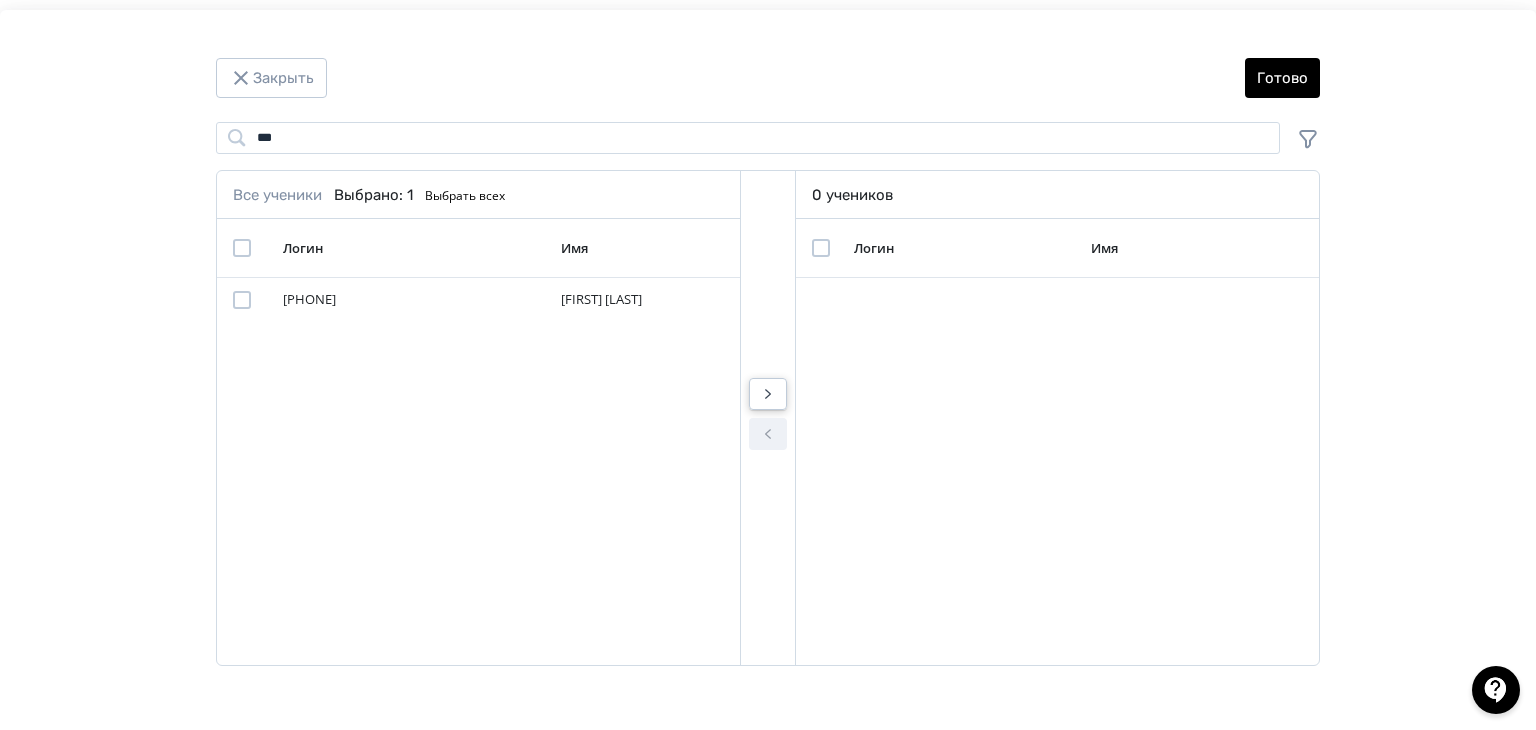 click 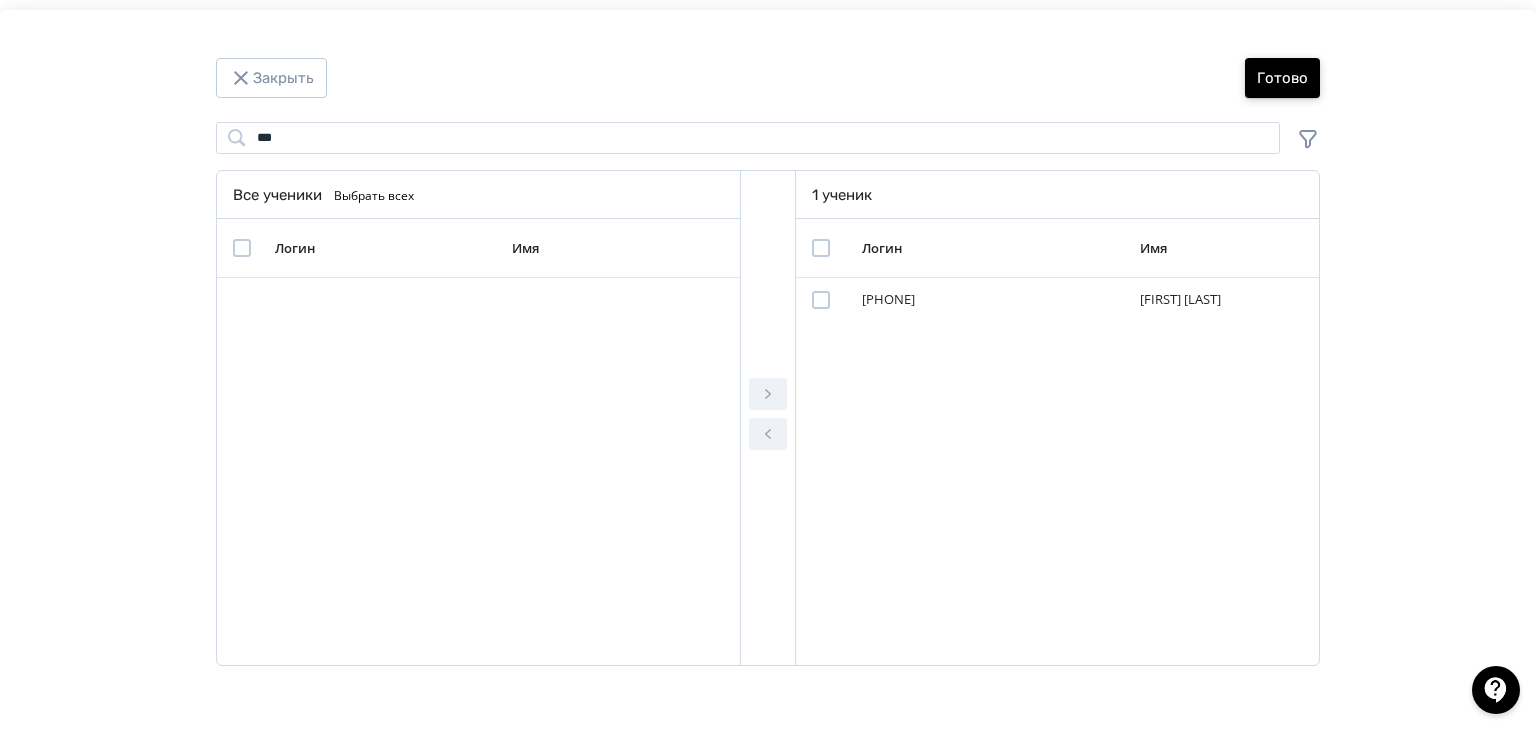 click on "Готово" at bounding box center (1282, 78) 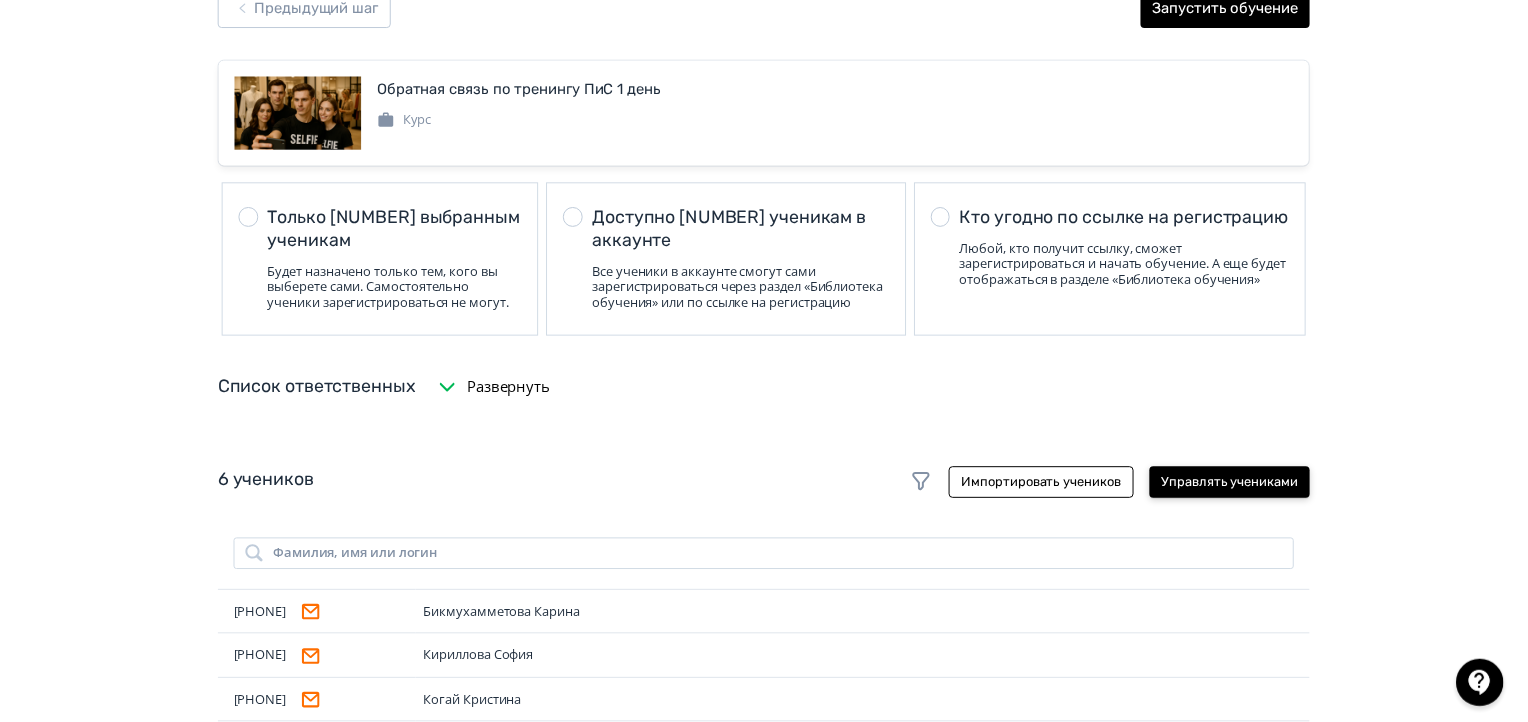 scroll, scrollTop: 0, scrollLeft: 0, axis: both 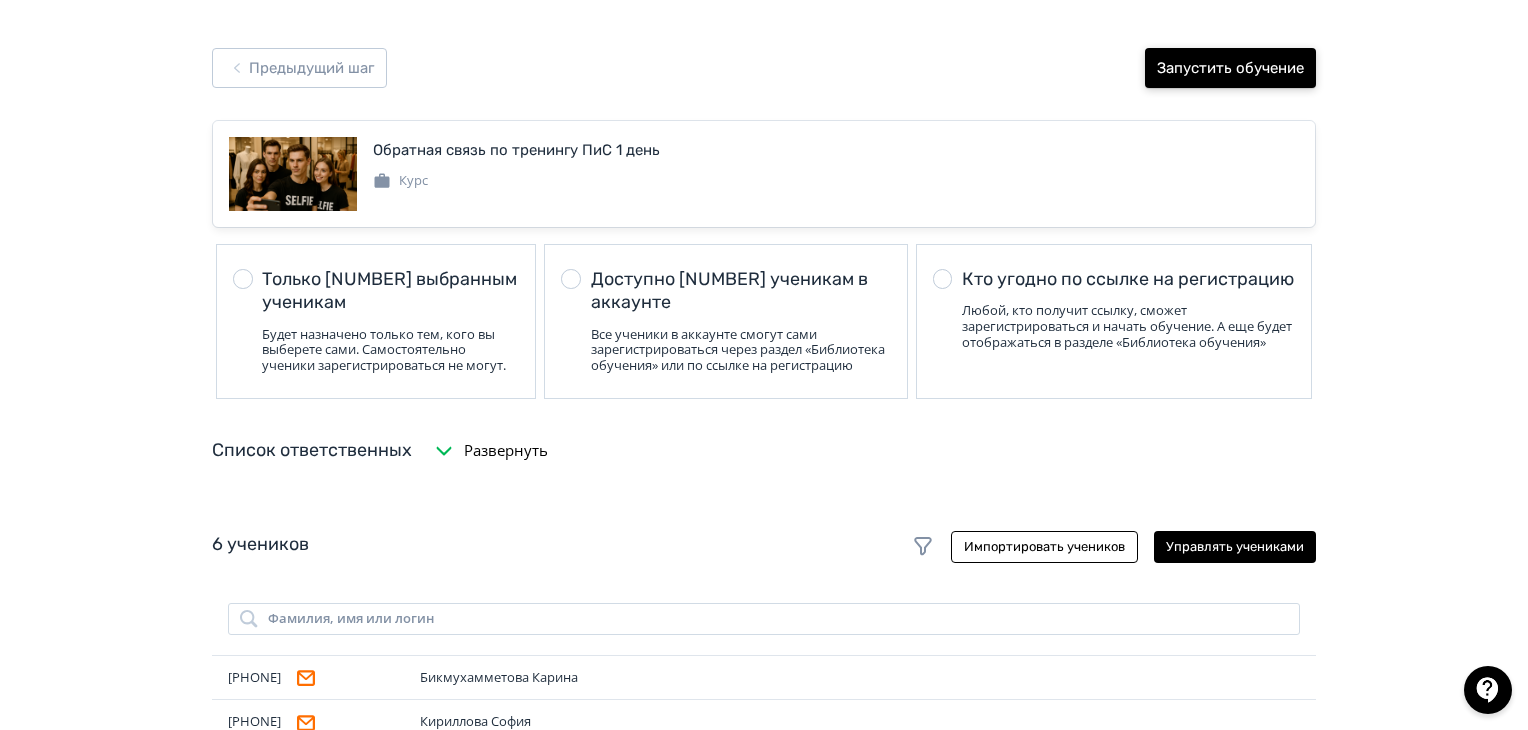 click on "Запустить обучение" at bounding box center [1230, 68] 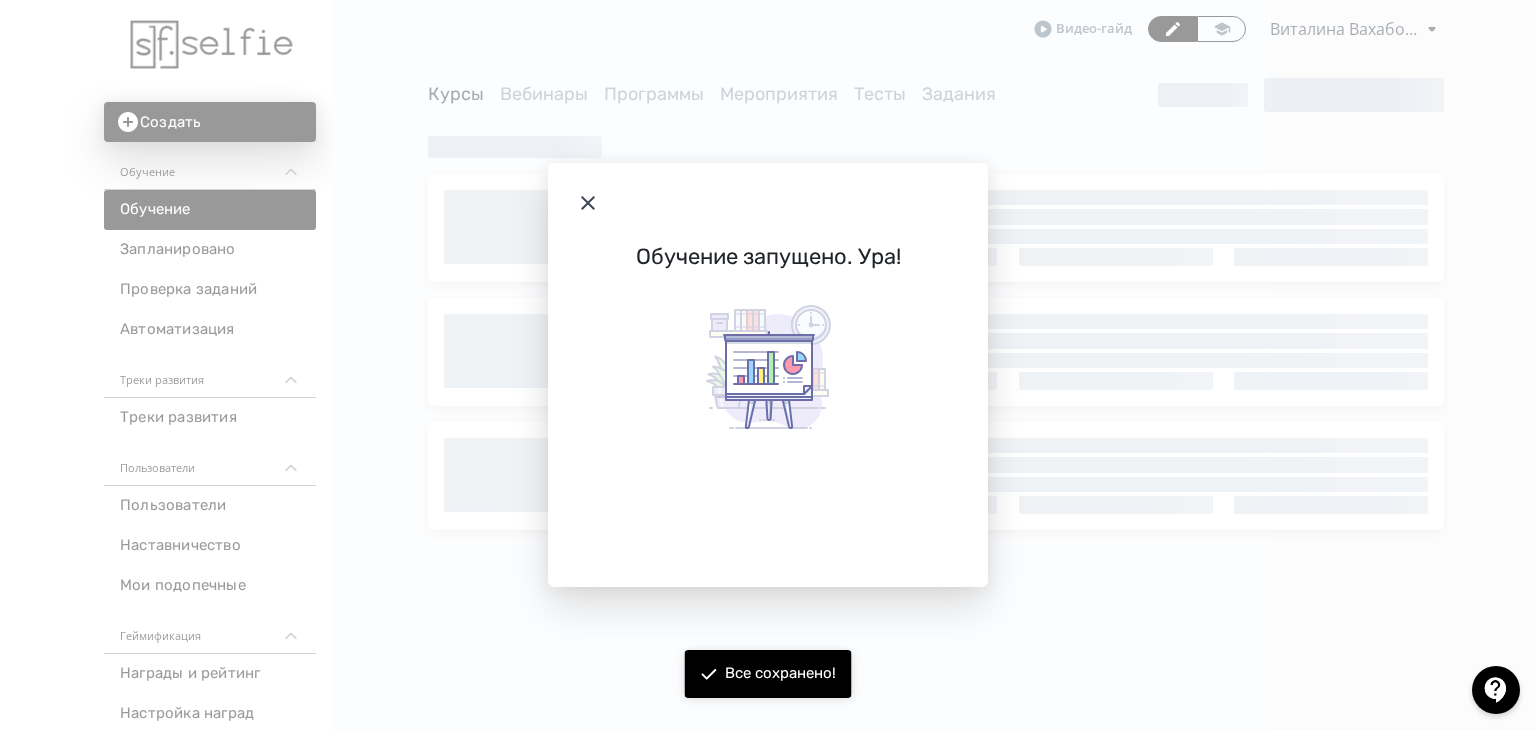 click 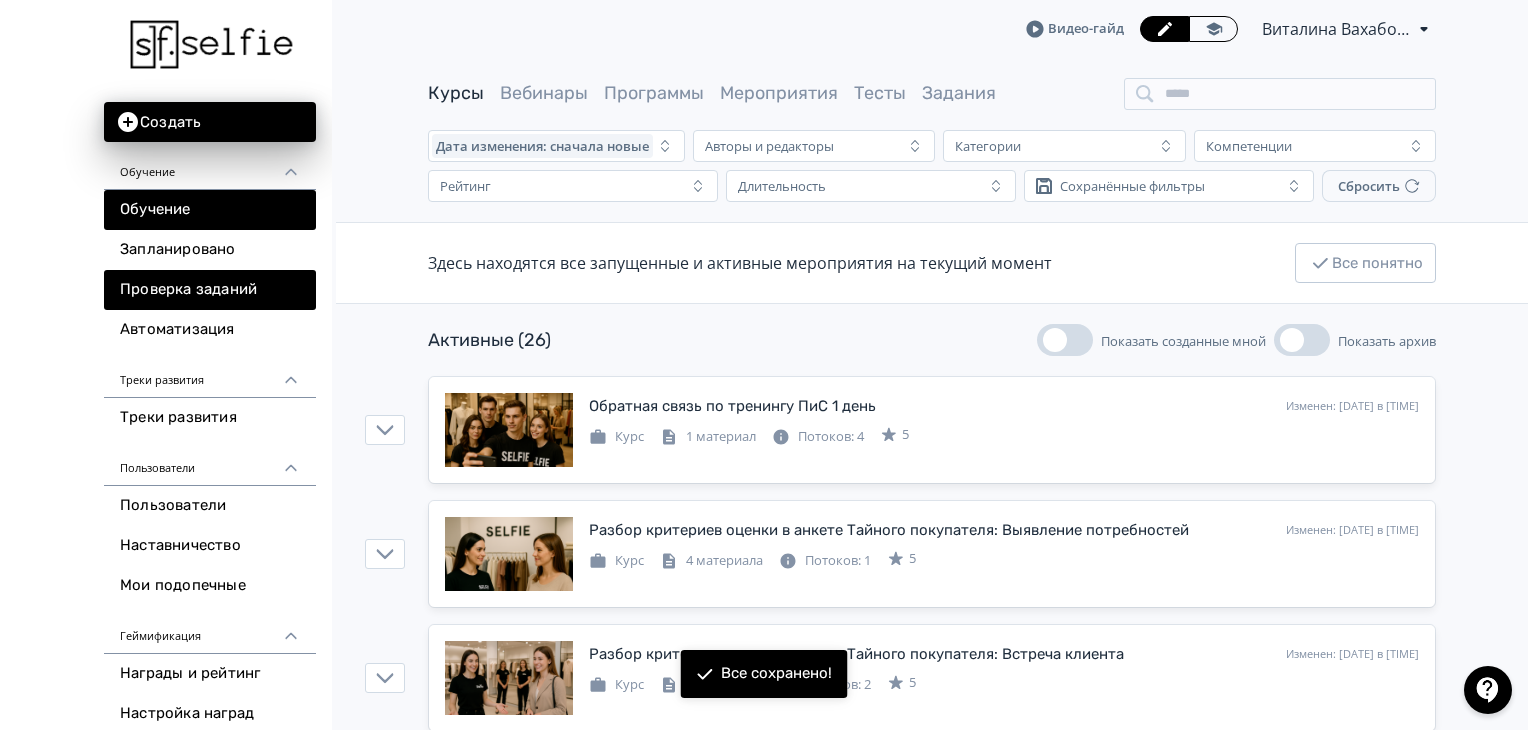 click on "Проверка заданий" at bounding box center [210, 290] 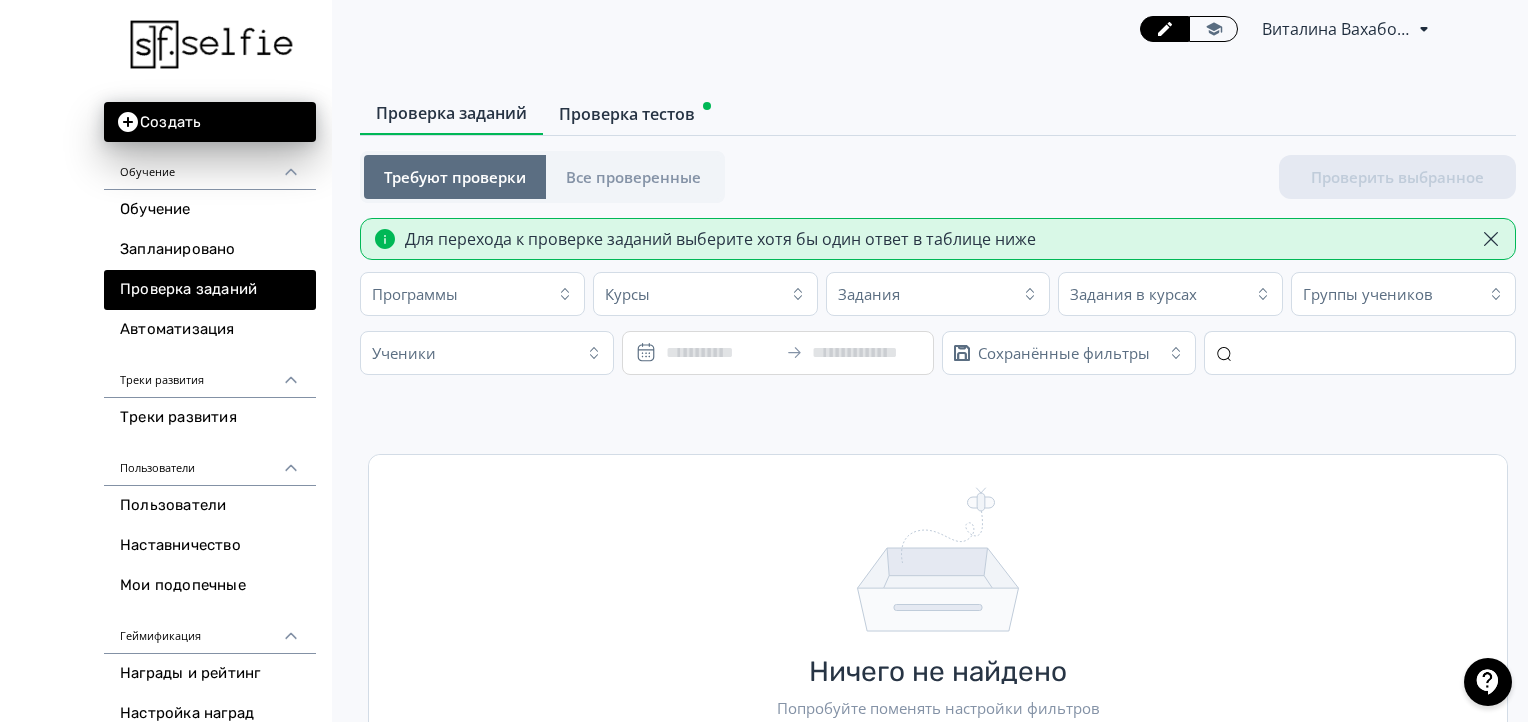 click on "Проверка тестов" at bounding box center [627, 114] 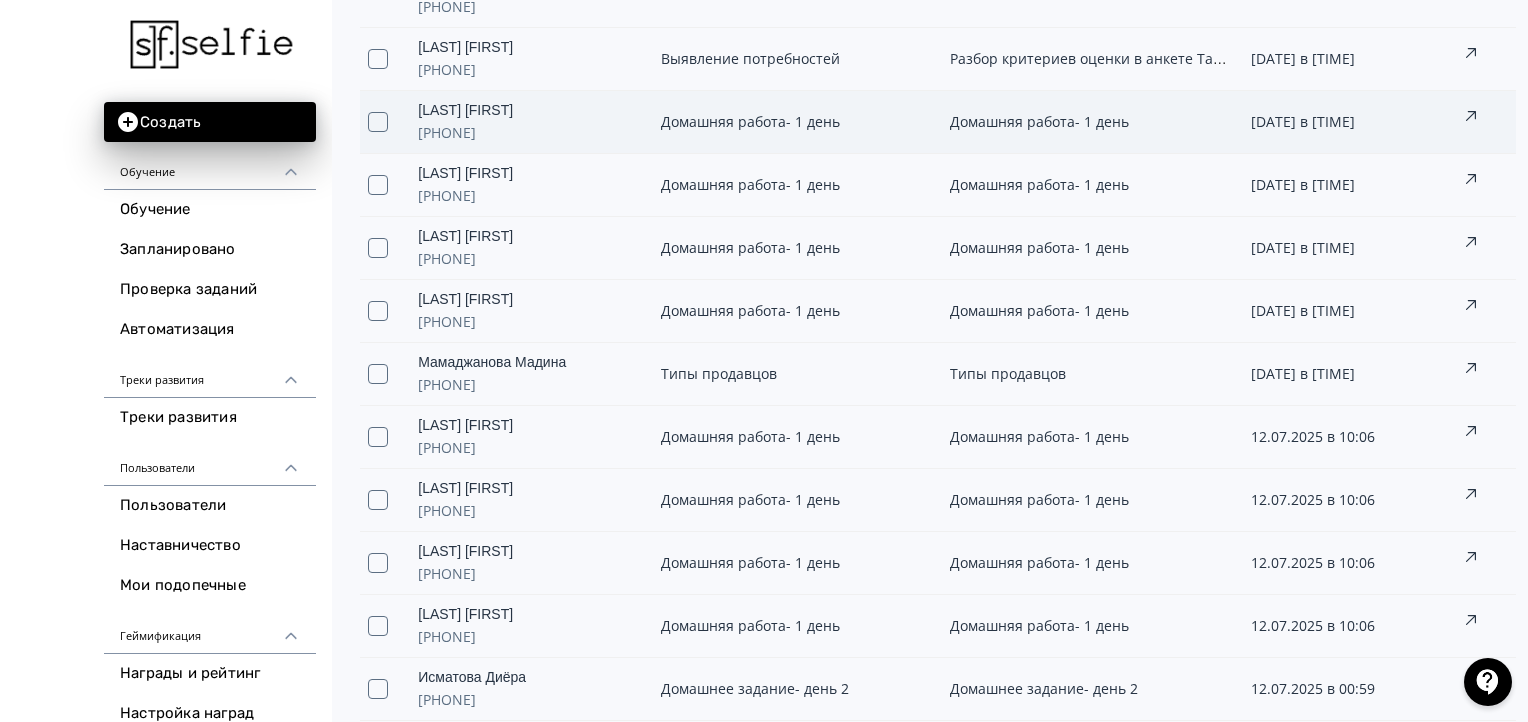 scroll, scrollTop: 1000, scrollLeft: 0, axis: vertical 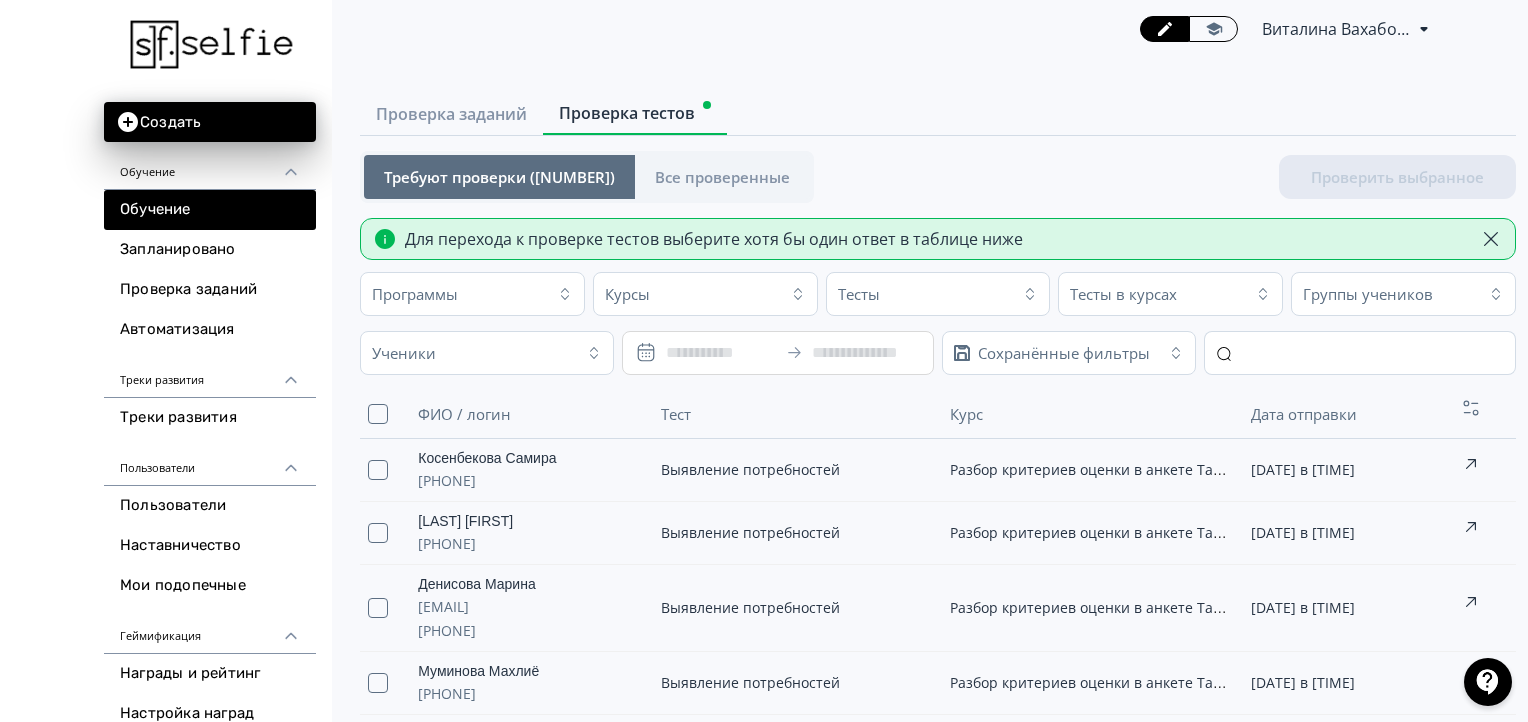 click on "Обучение" at bounding box center (210, 210) 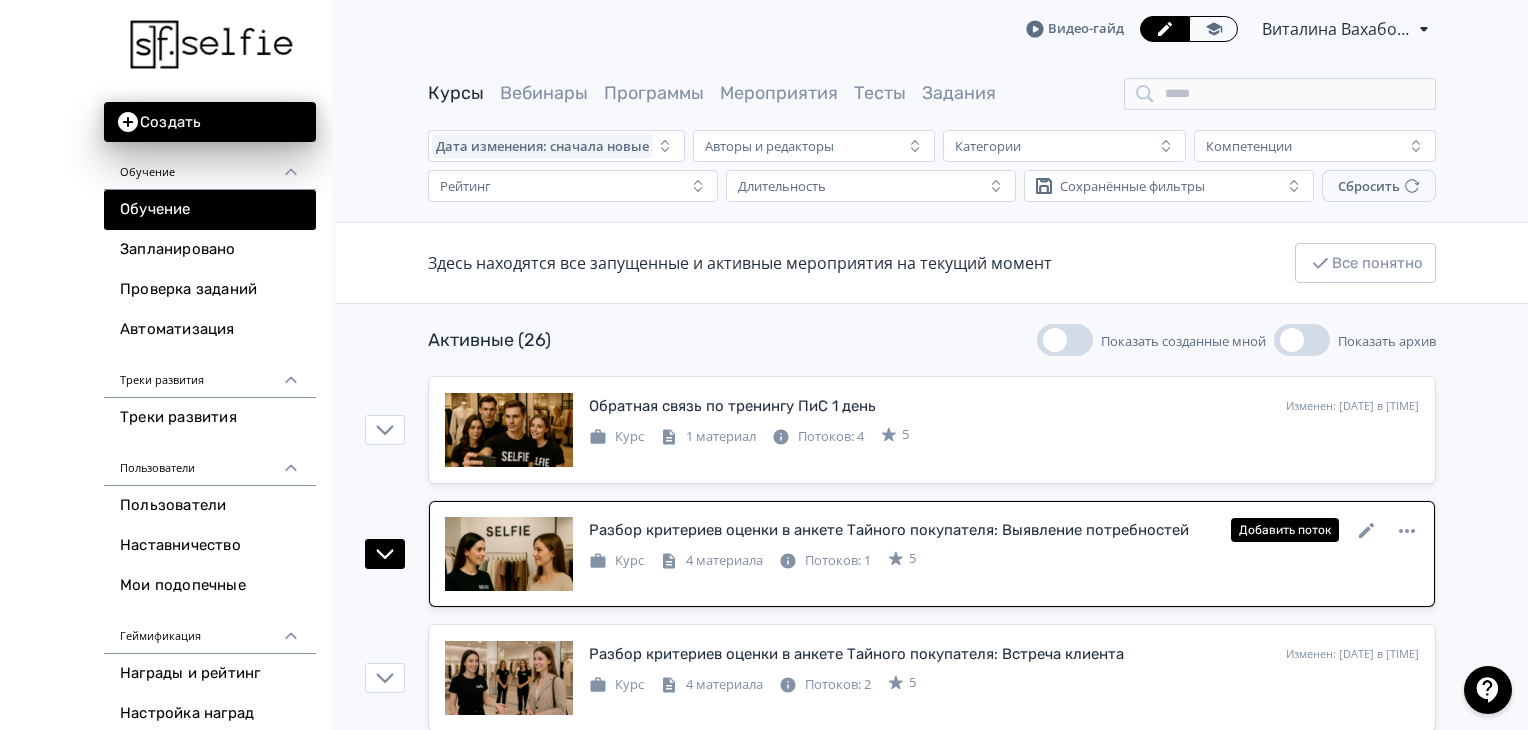 click on "Разбор критериев оценки в анкете Тайного покупателя: Выявление потребностей" at bounding box center [889, 530] 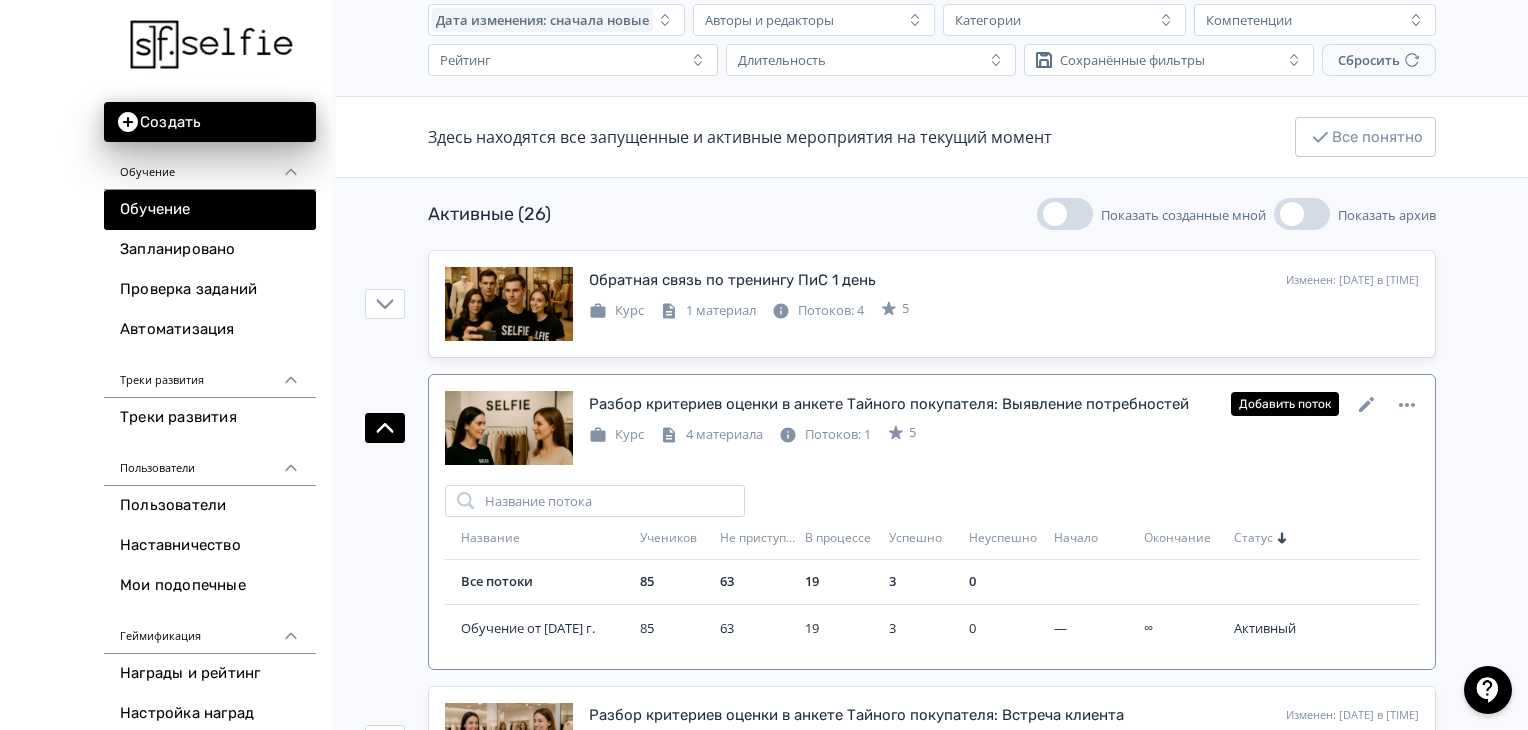 scroll, scrollTop: 300, scrollLeft: 0, axis: vertical 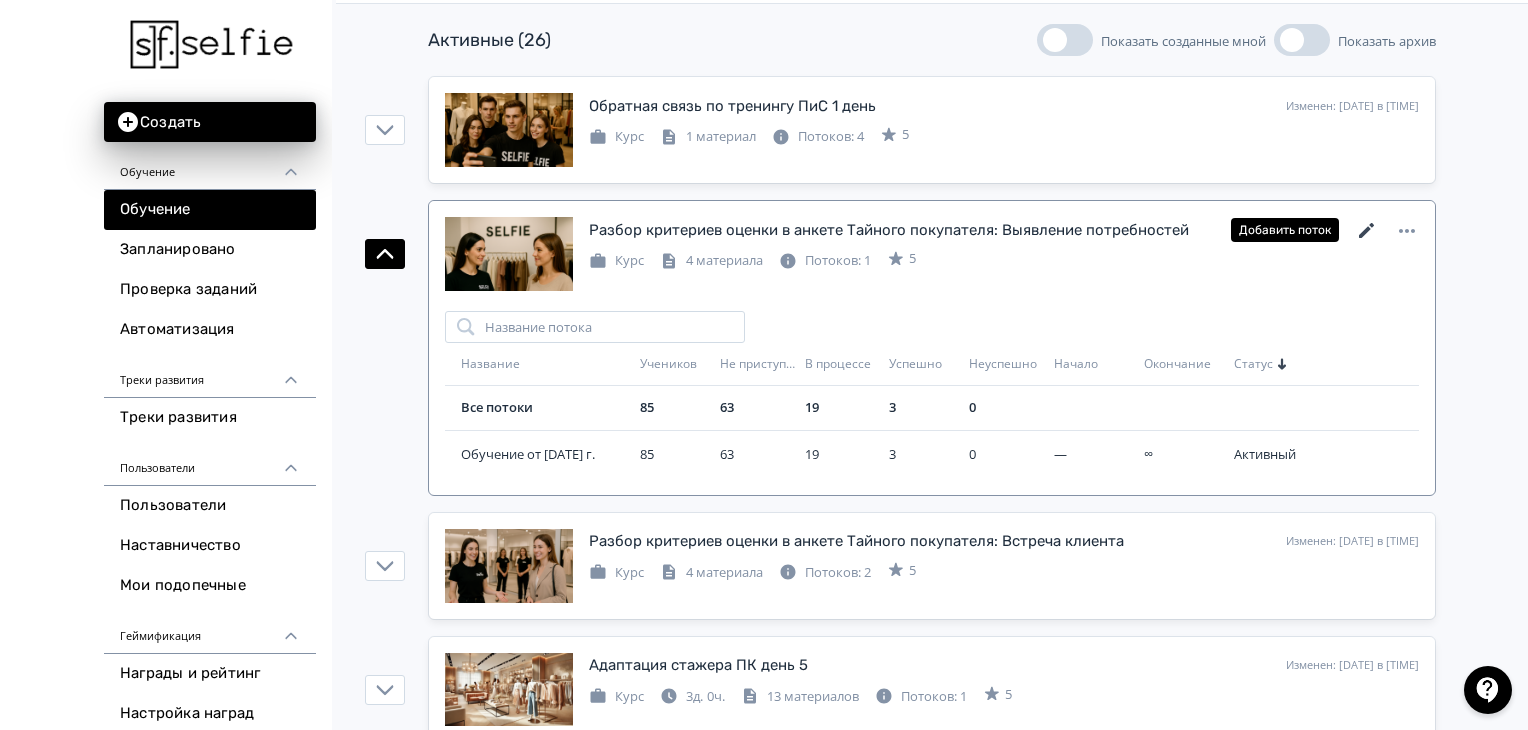 click 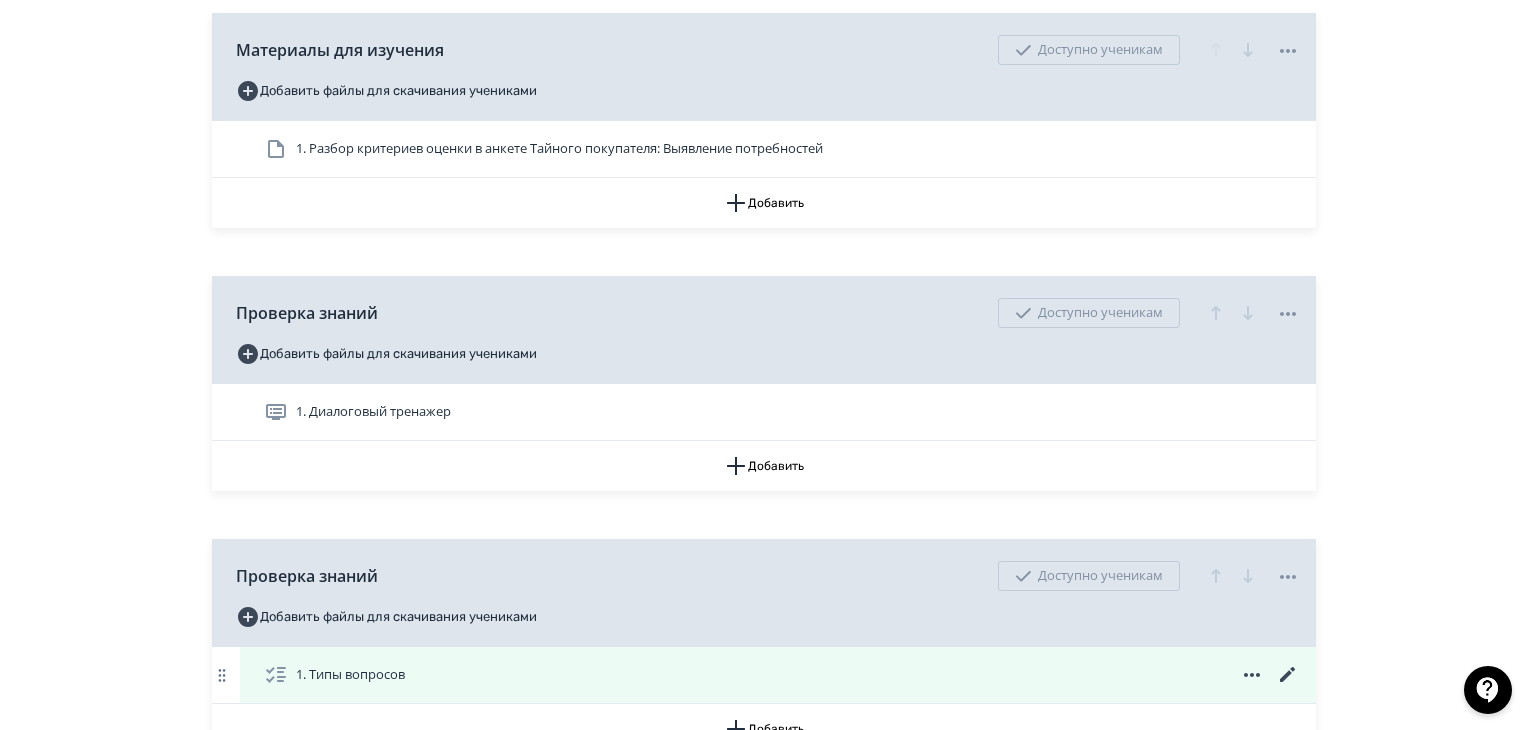 scroll, scrollTop: 700, scrollLeft: 0, axis: vertical 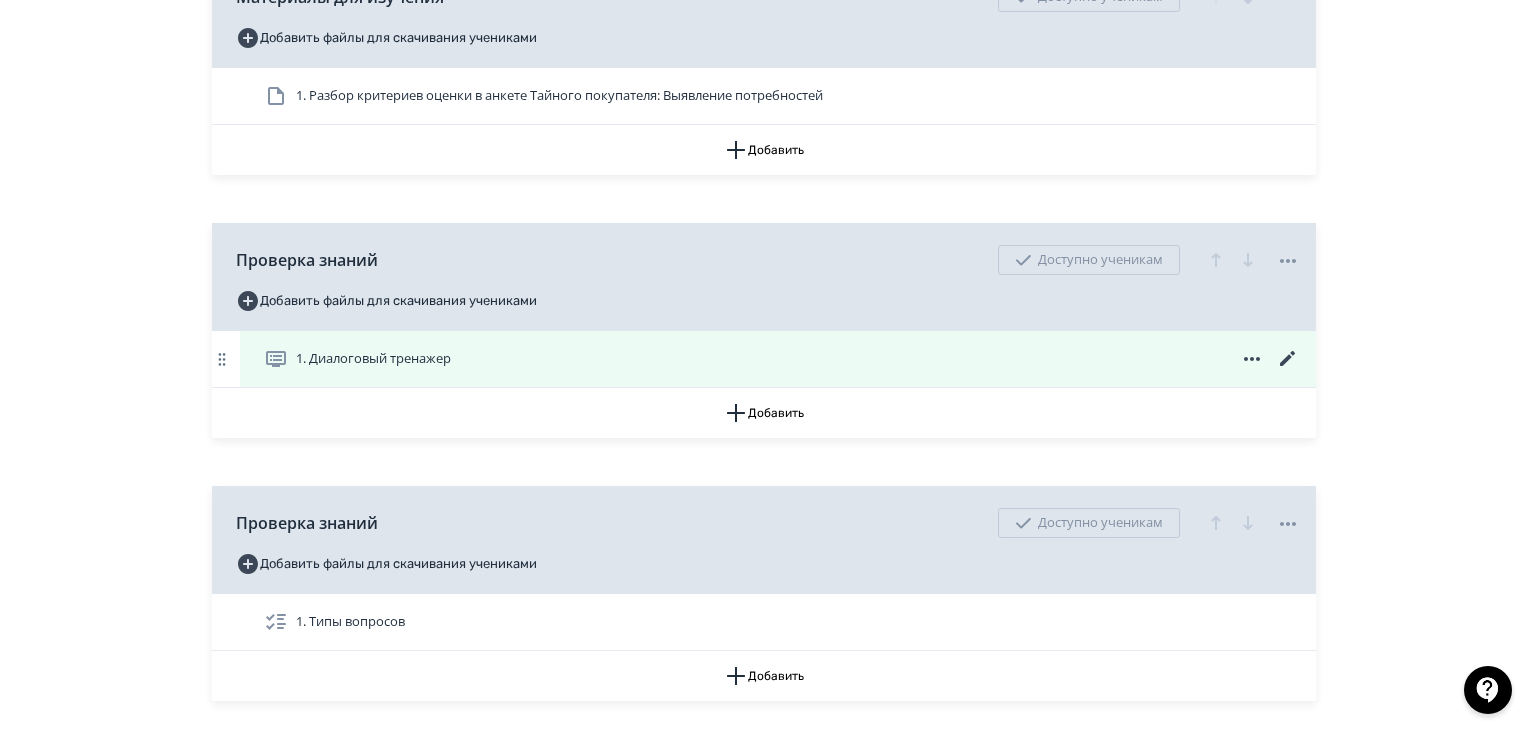 click on "1. Диалоговый тренажер" at bounding box center (778, 359) 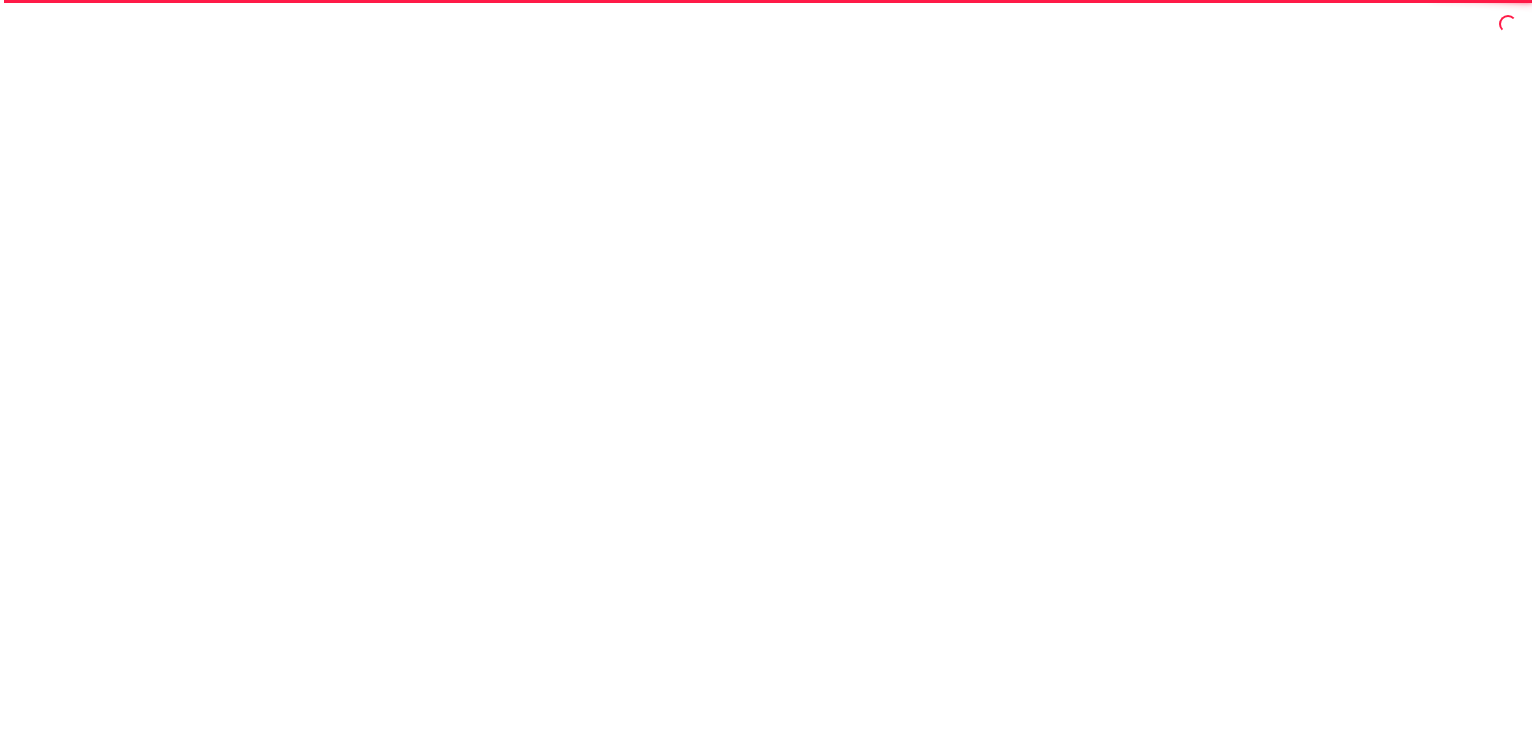 scroll, scrollTop: 0, scrollLeft: 0, axis: both 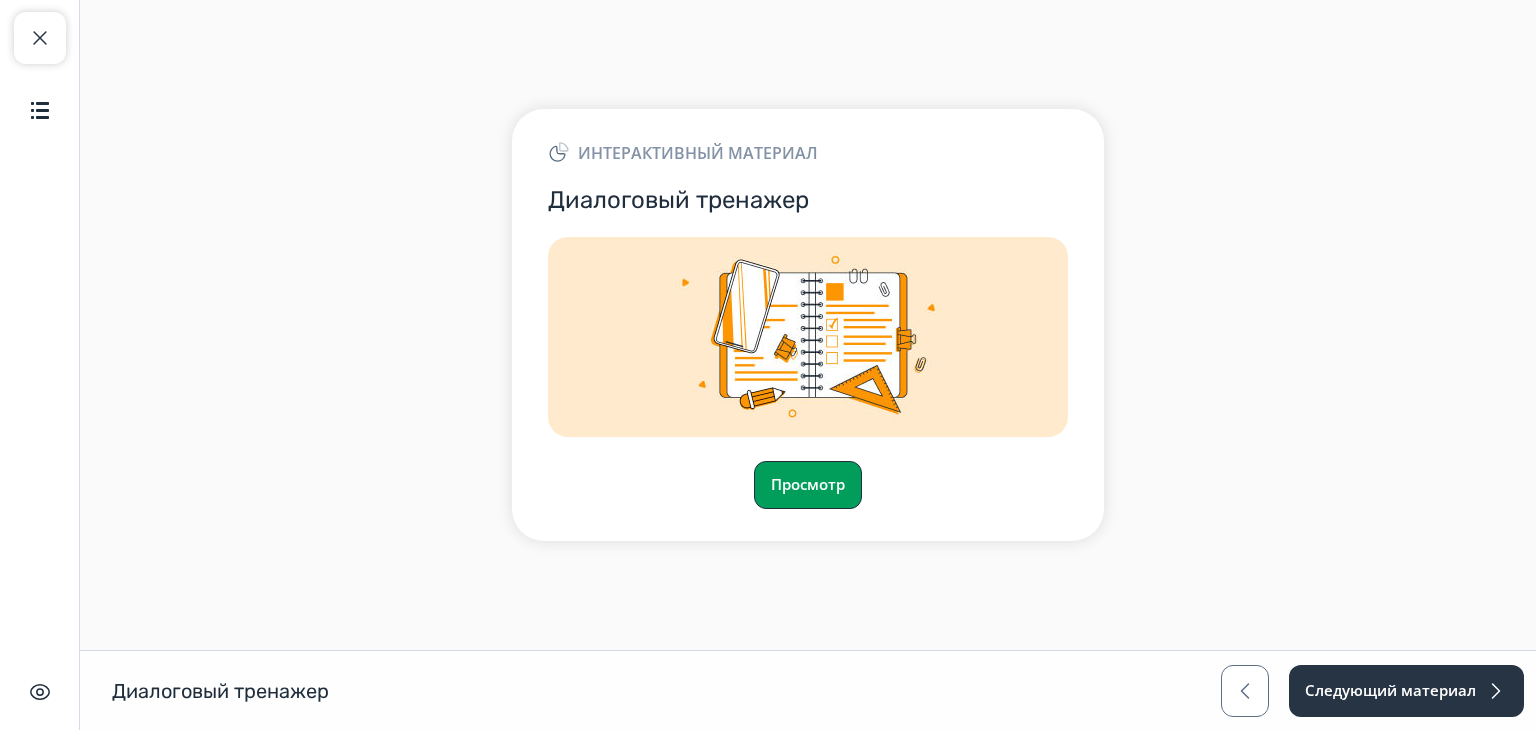 click on "Просмотр" at bounding box center [808, 485] 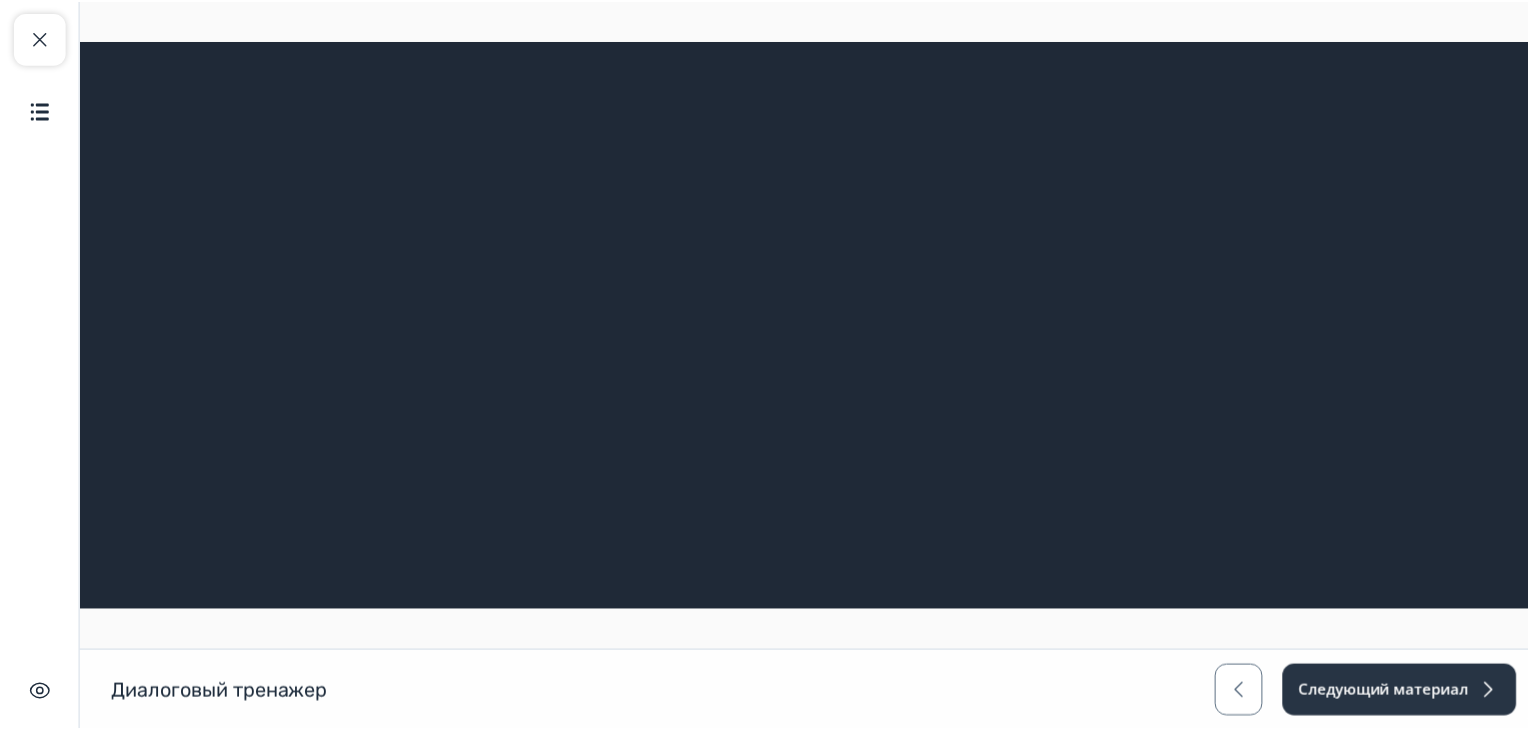 scroll, scrollTop: 0, scrollLeft: 0, axis: both 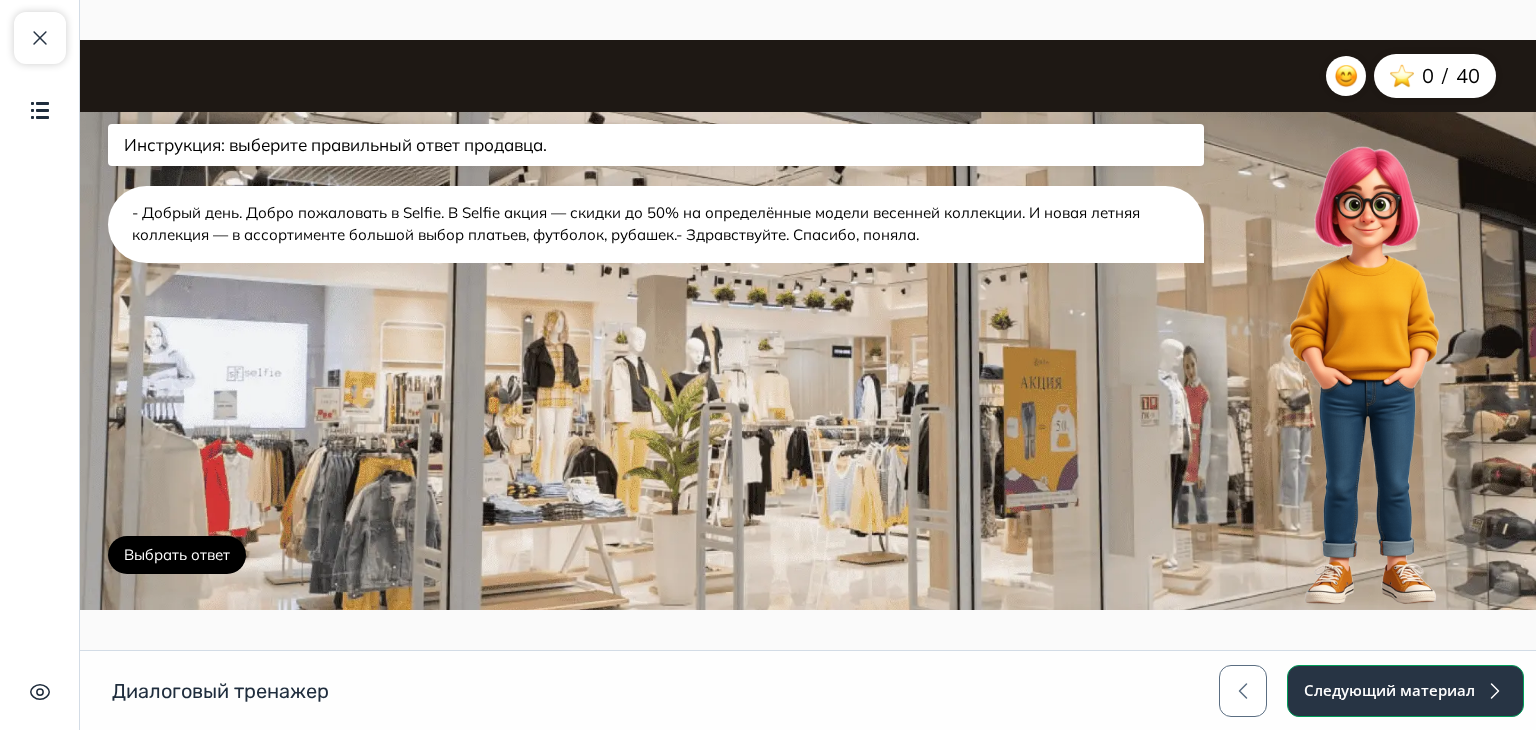 click on "Следующий материал" at bounding box center (1405, 691) 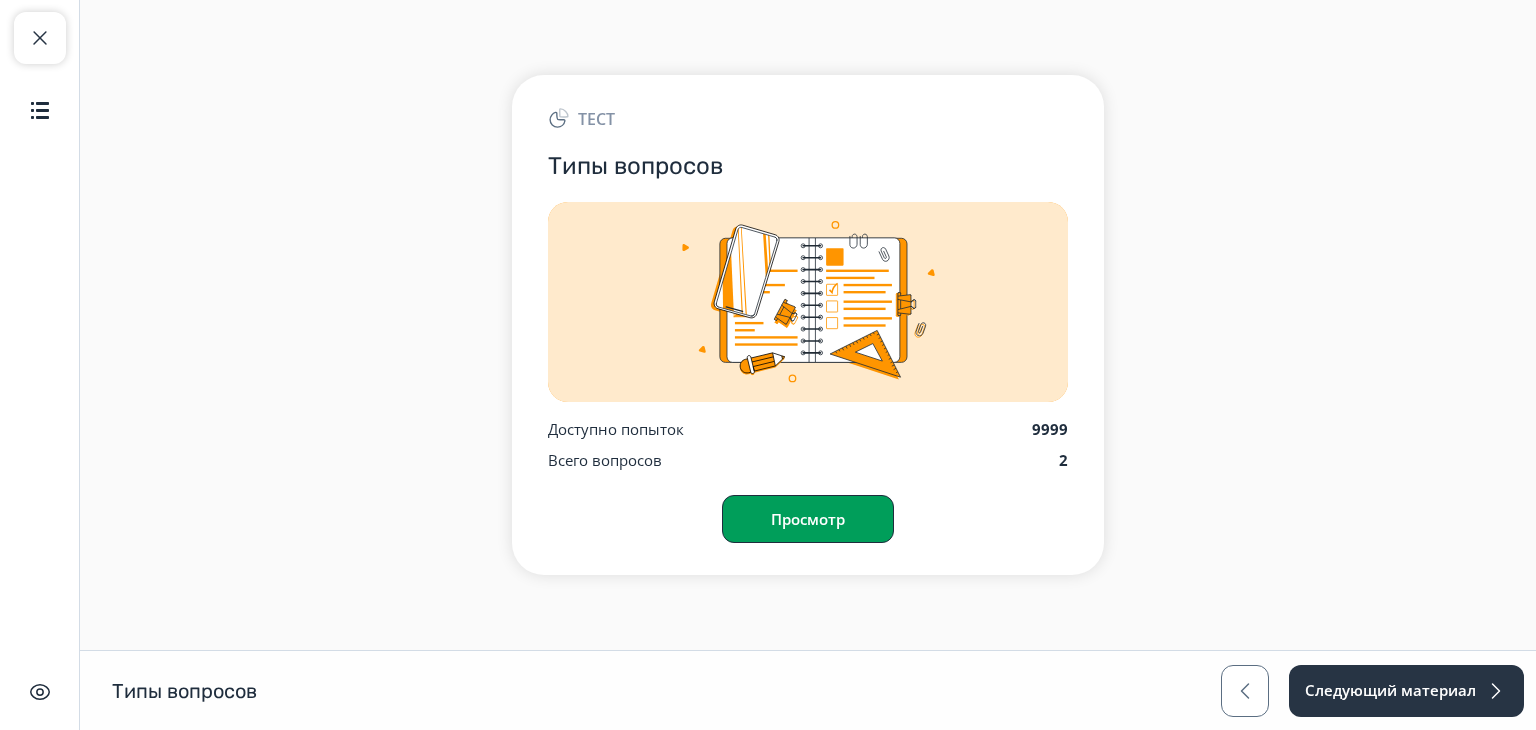 click on "Просмотр" at bounding box center (808, 519) 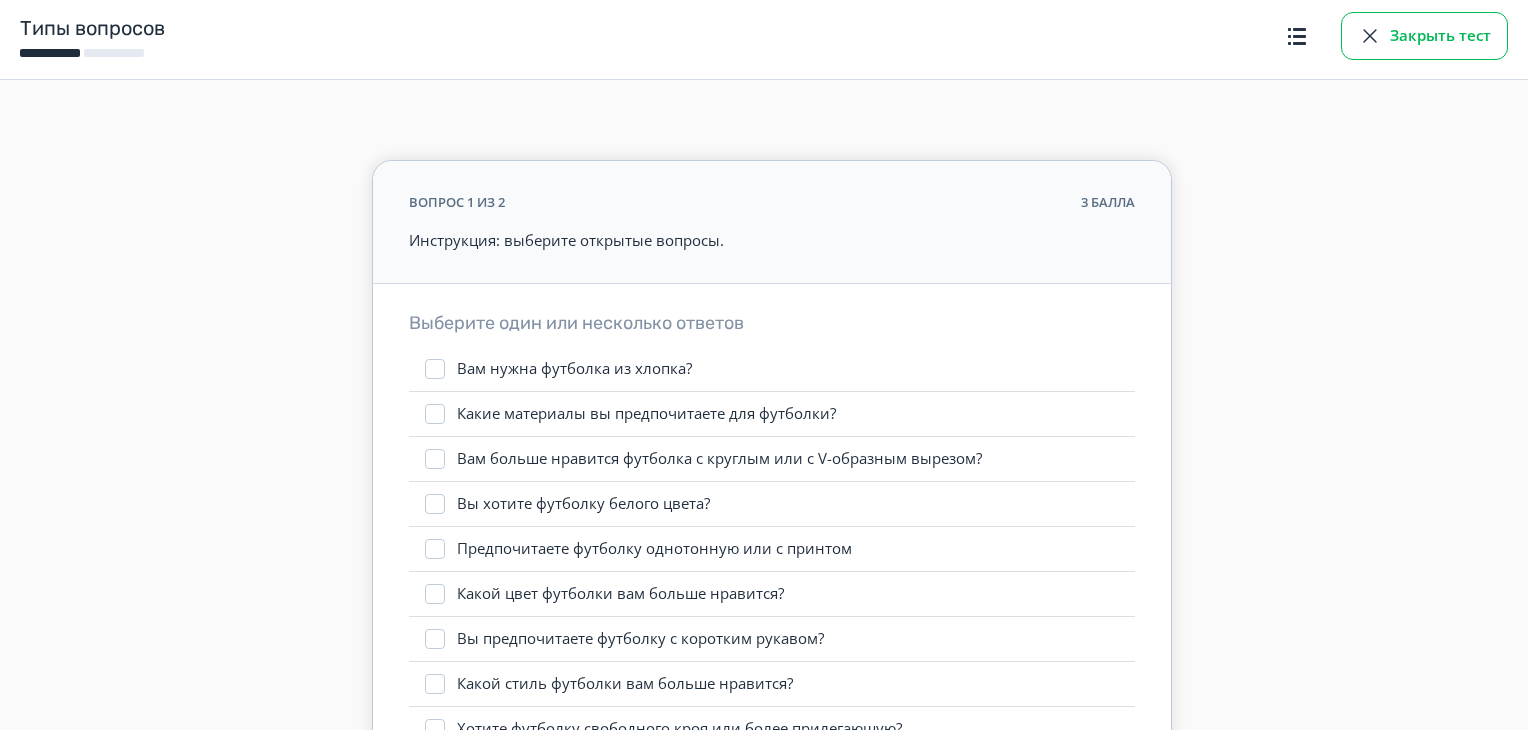 click on "Закрыть тест" at bounding box center [1424, 36] 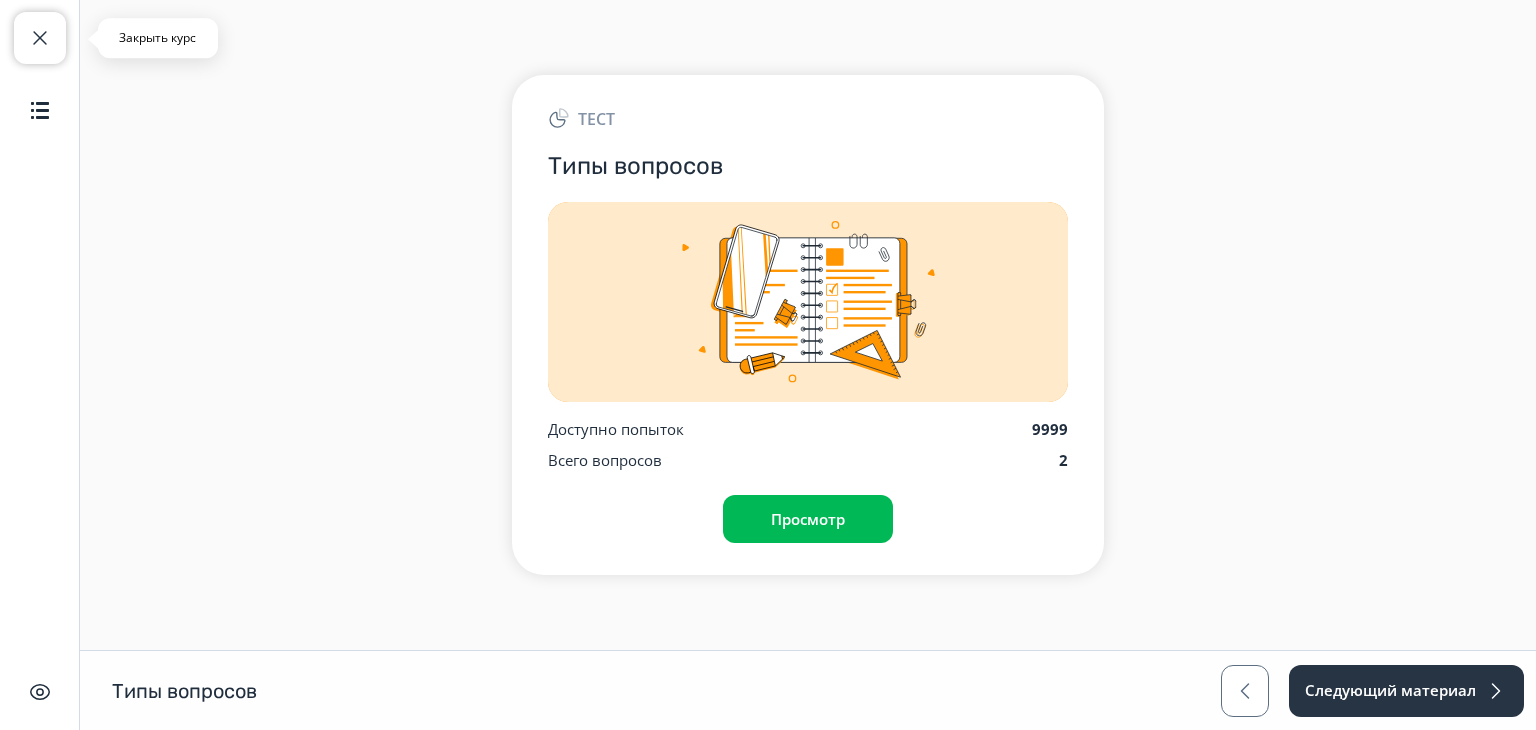 click at bounding box center [40, 38] 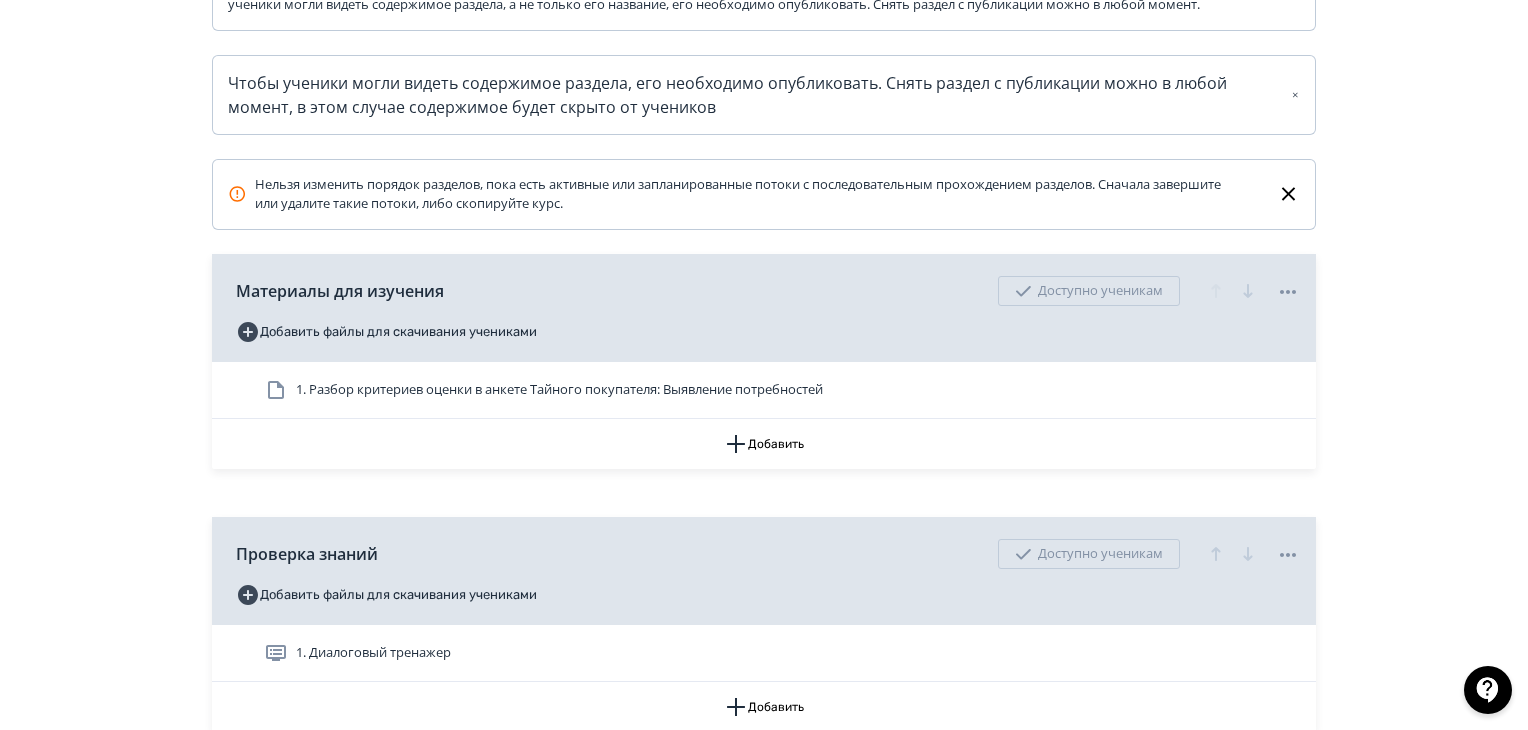 scroll, scrollTop: 600, scrollLeft: 0, axis: vertical 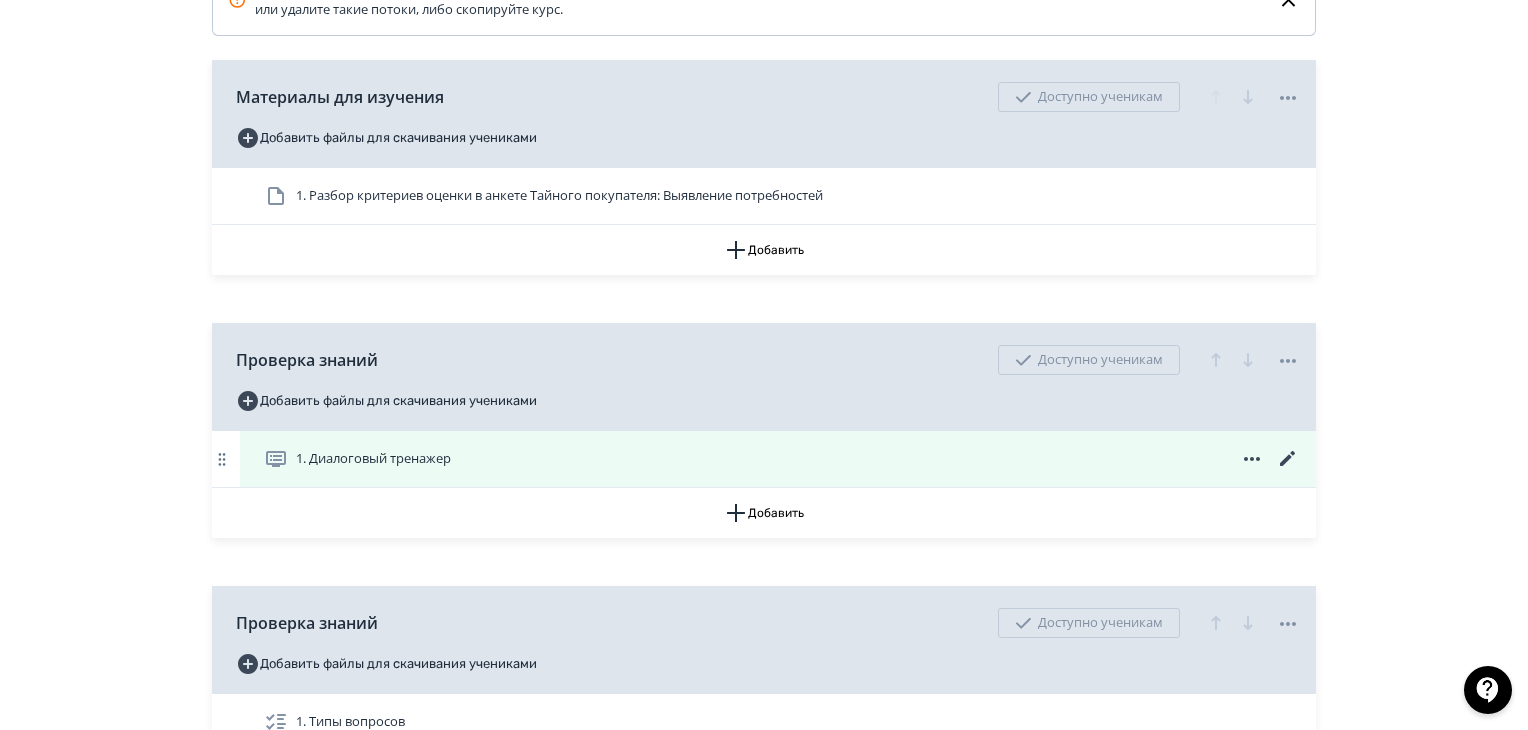 click 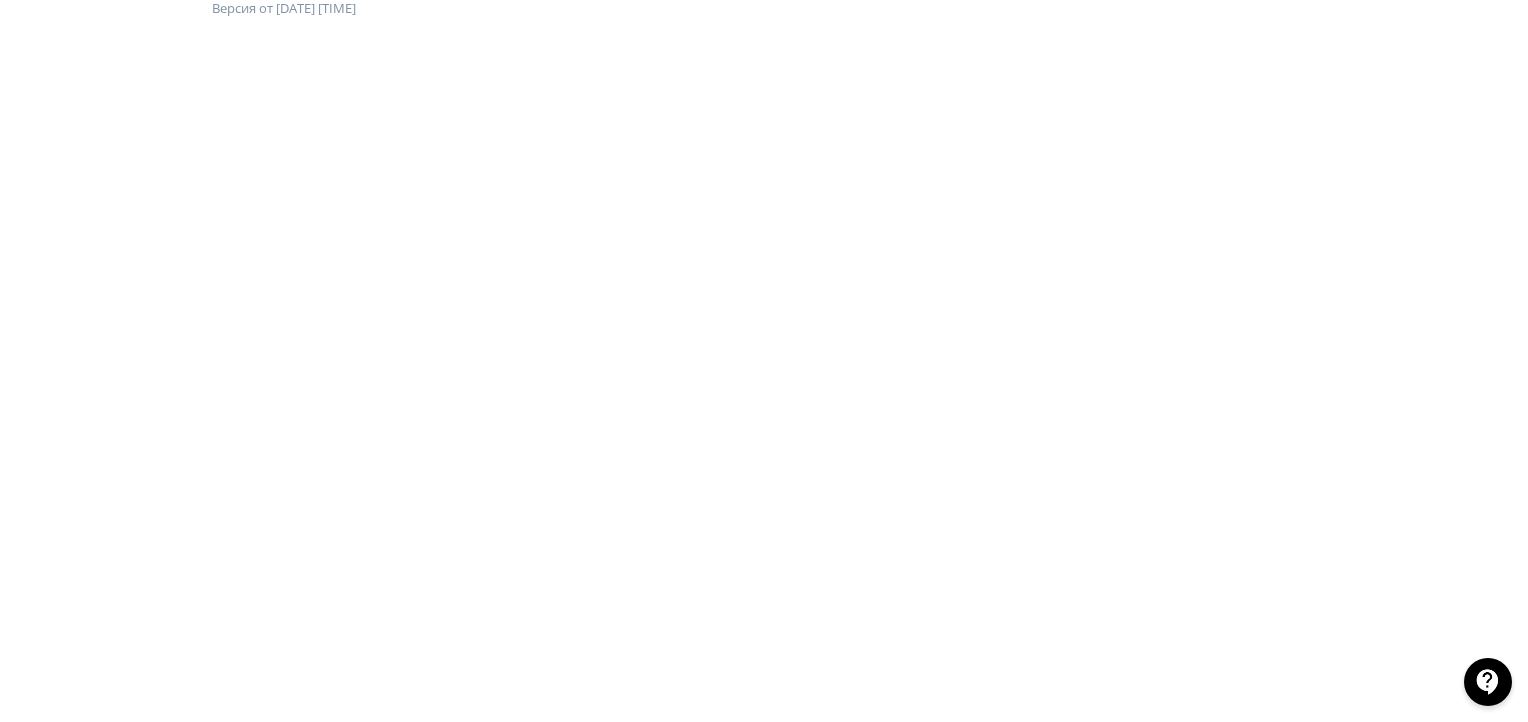 scroll, scrollTop: 199, scrollLeft: 0, axis: vertical 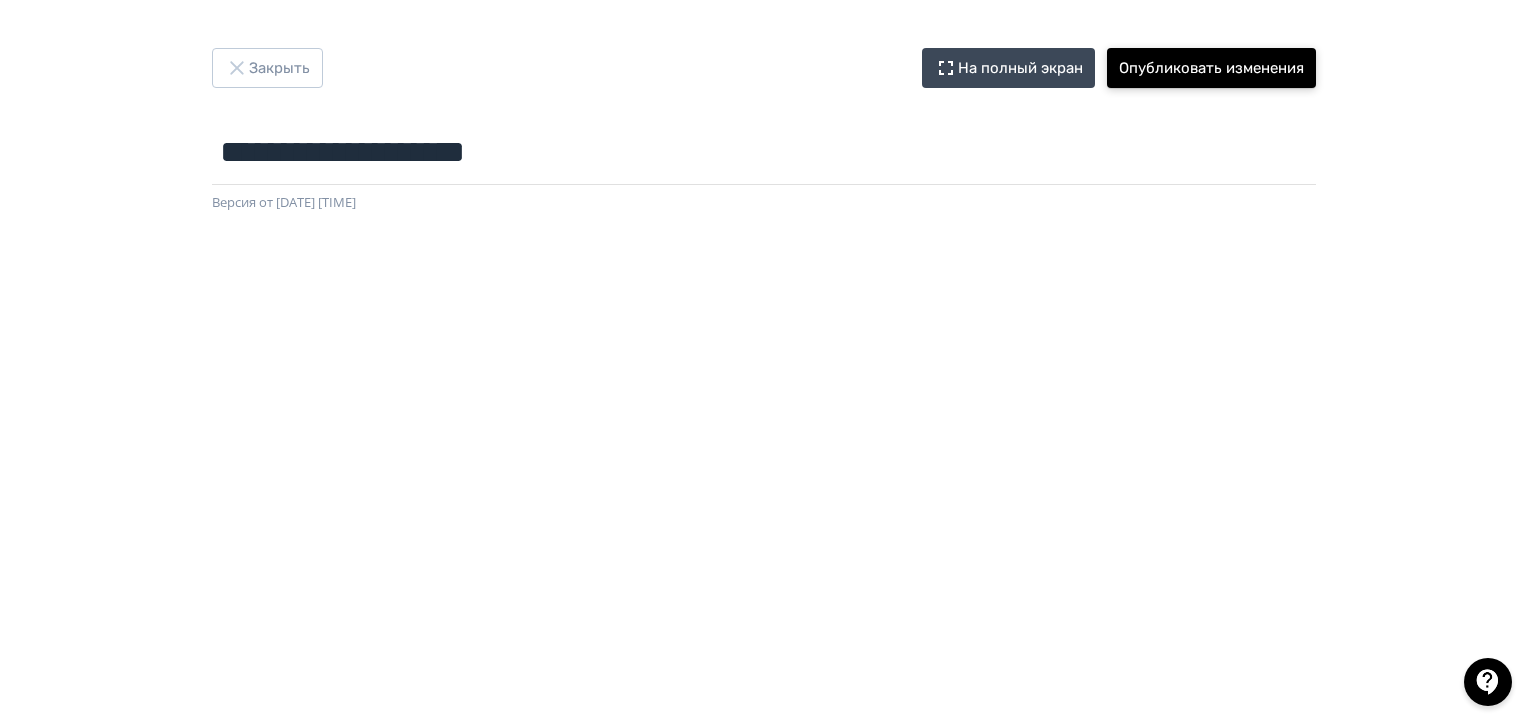 click on "Опубликовать изменения" at bounding box center (1211, 68) 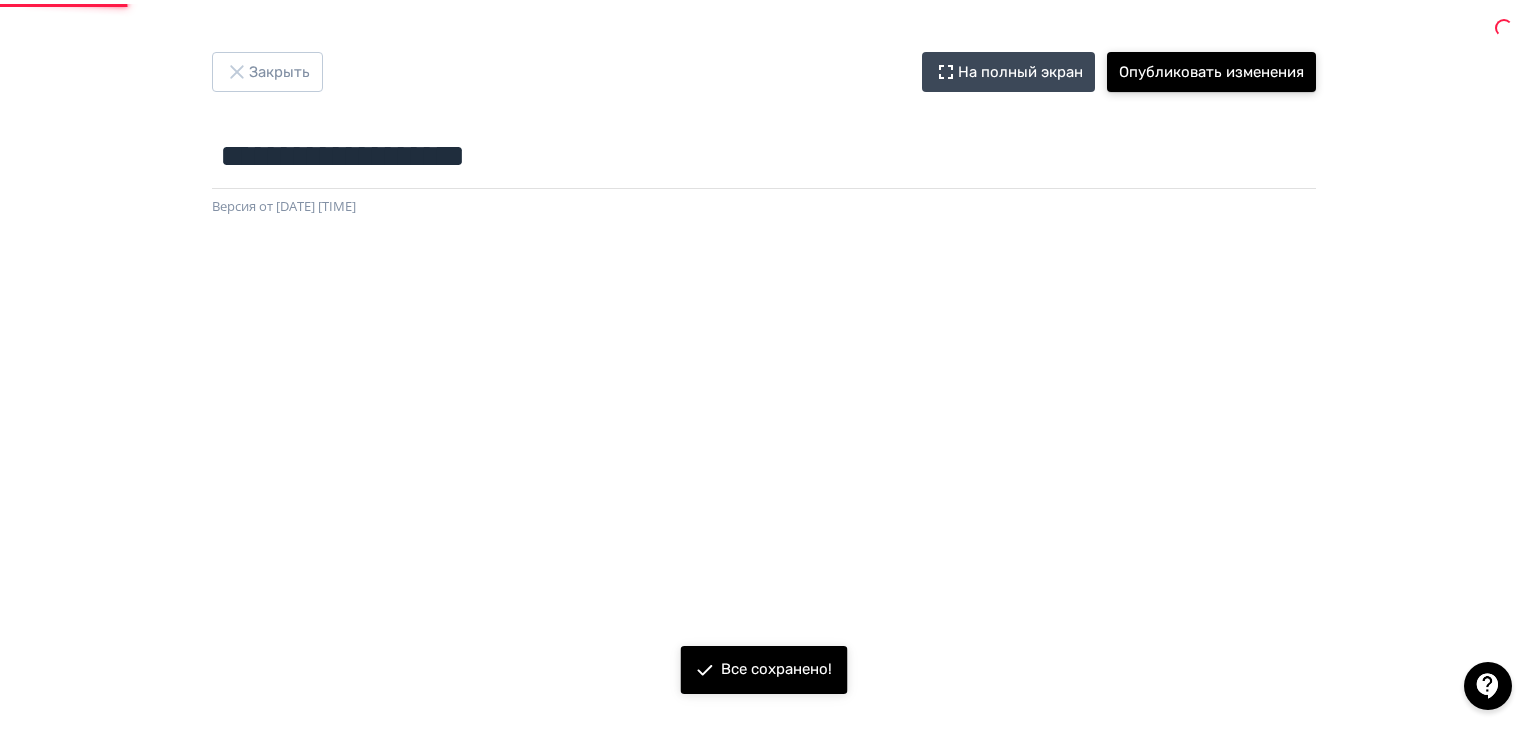 scroll, scrollTop: 0, scrollLeft: 0, axis: both 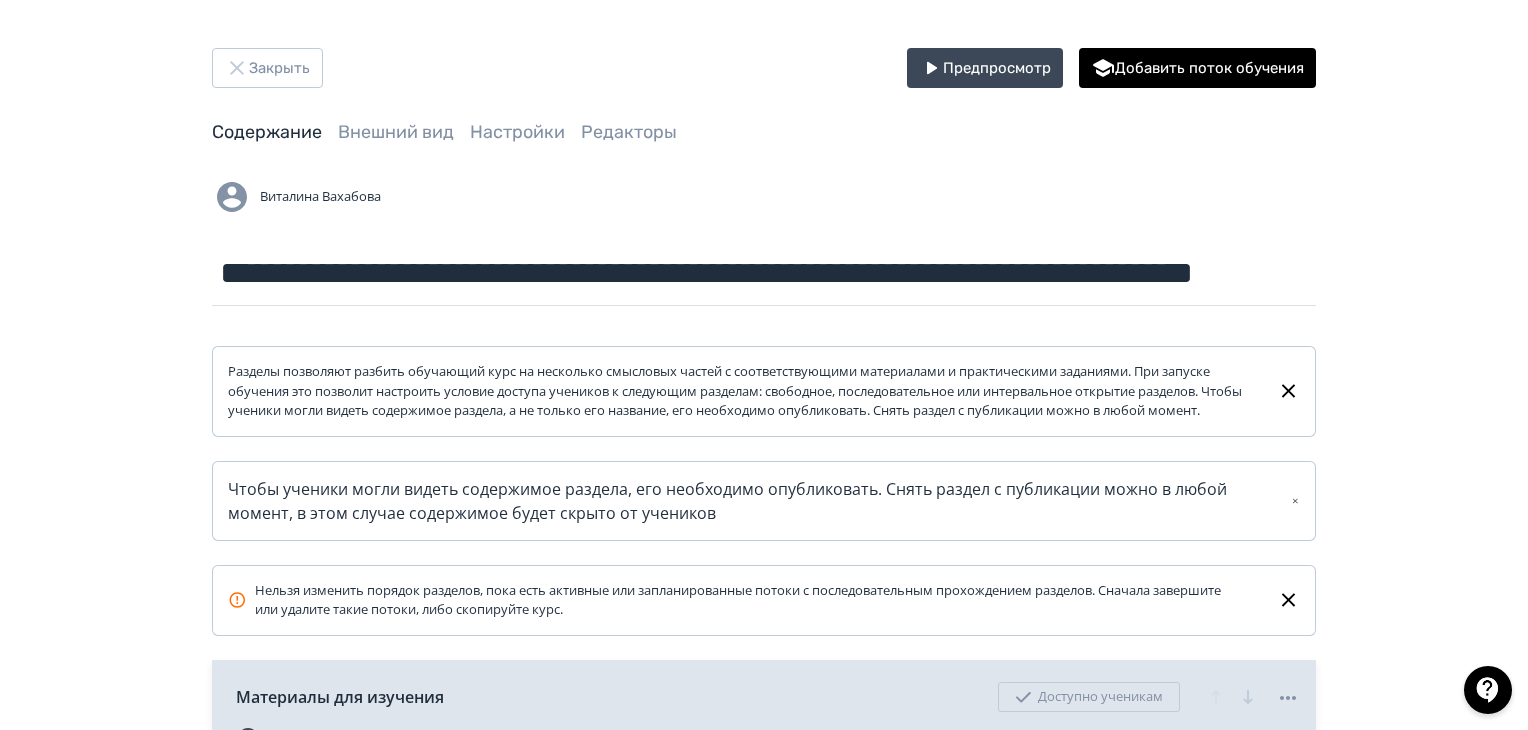 click on "**********" at bounding box center [764, 916] 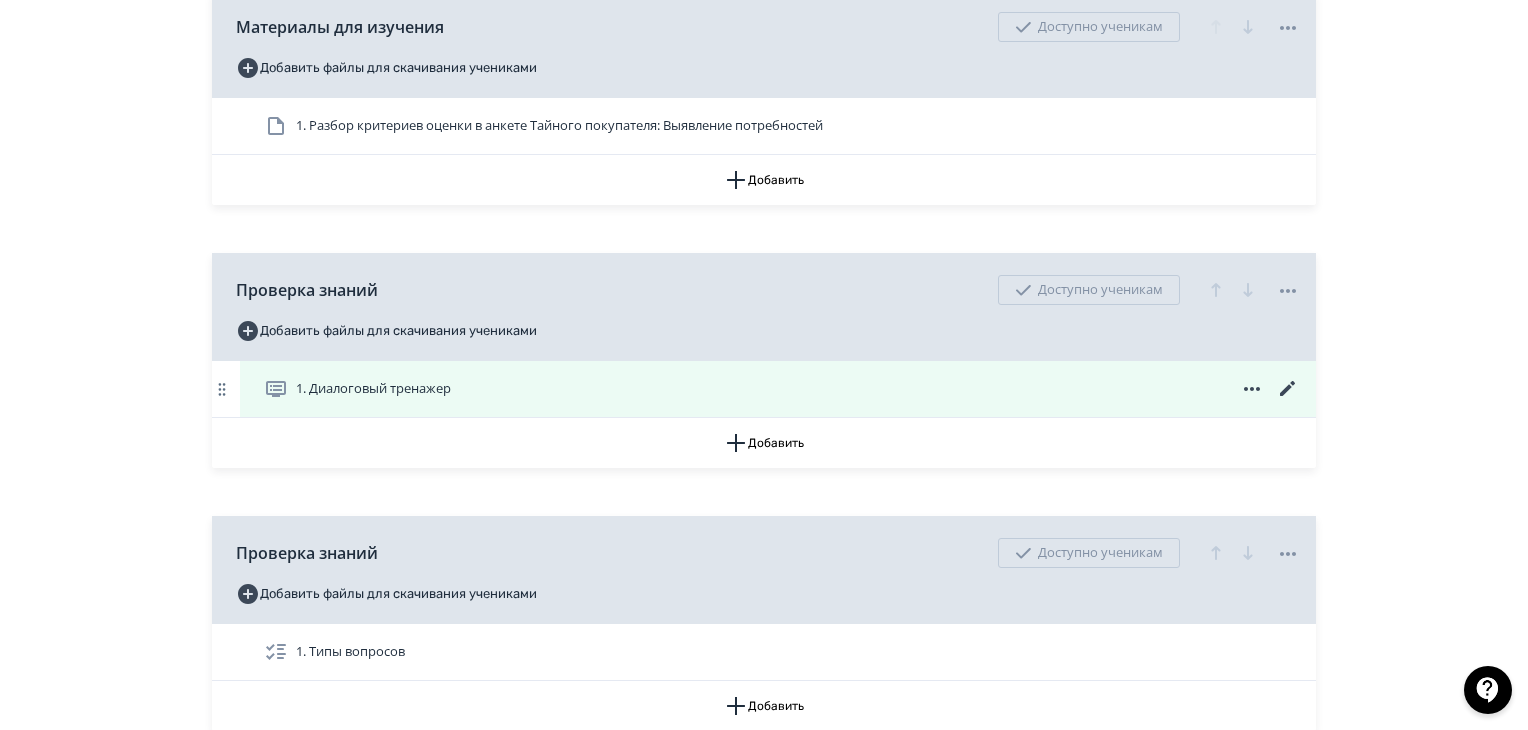 scroll, scrollTop: 700, scrollLeft: 0, axis: vertical 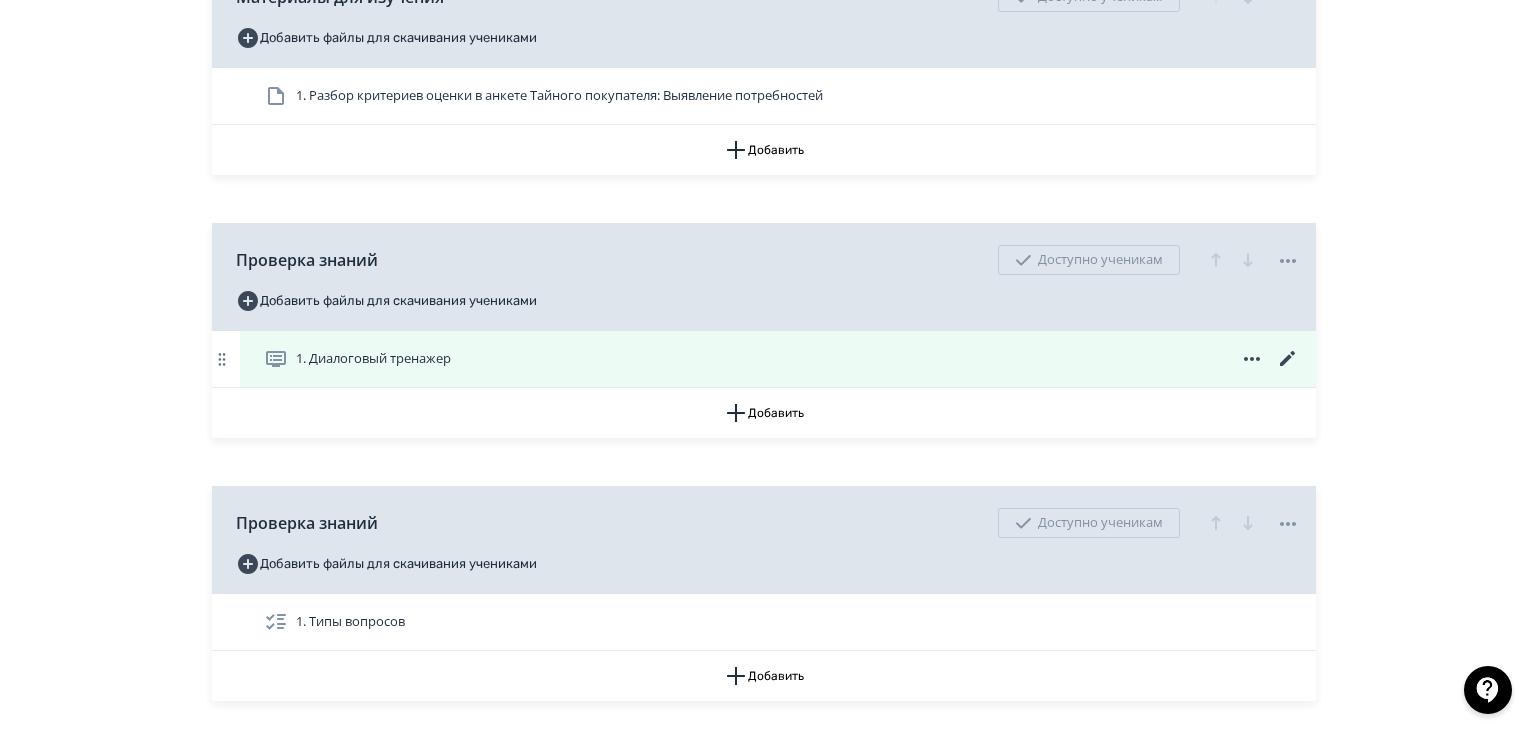 click 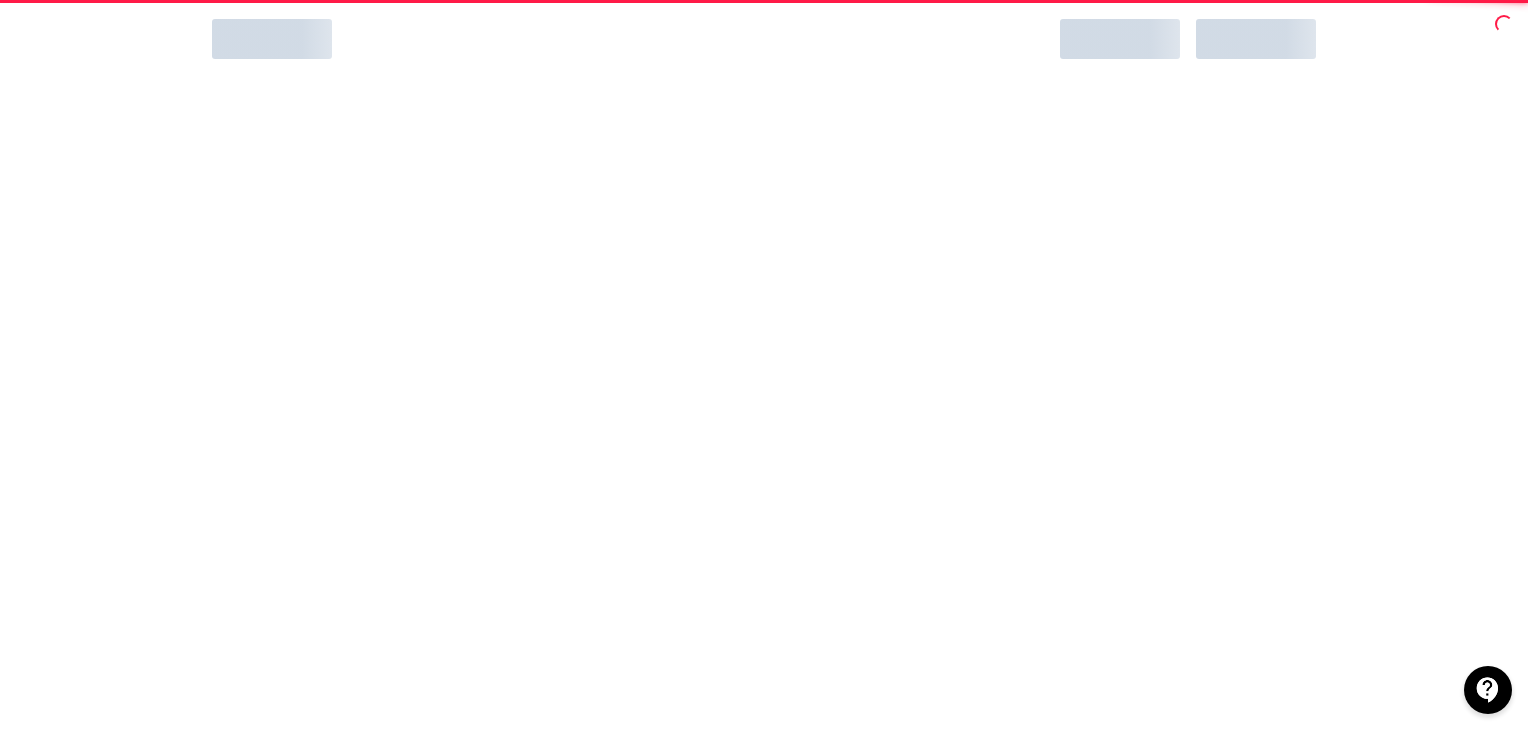 scroll, scrollTop: 0, scrollLeft: 0, axis: both 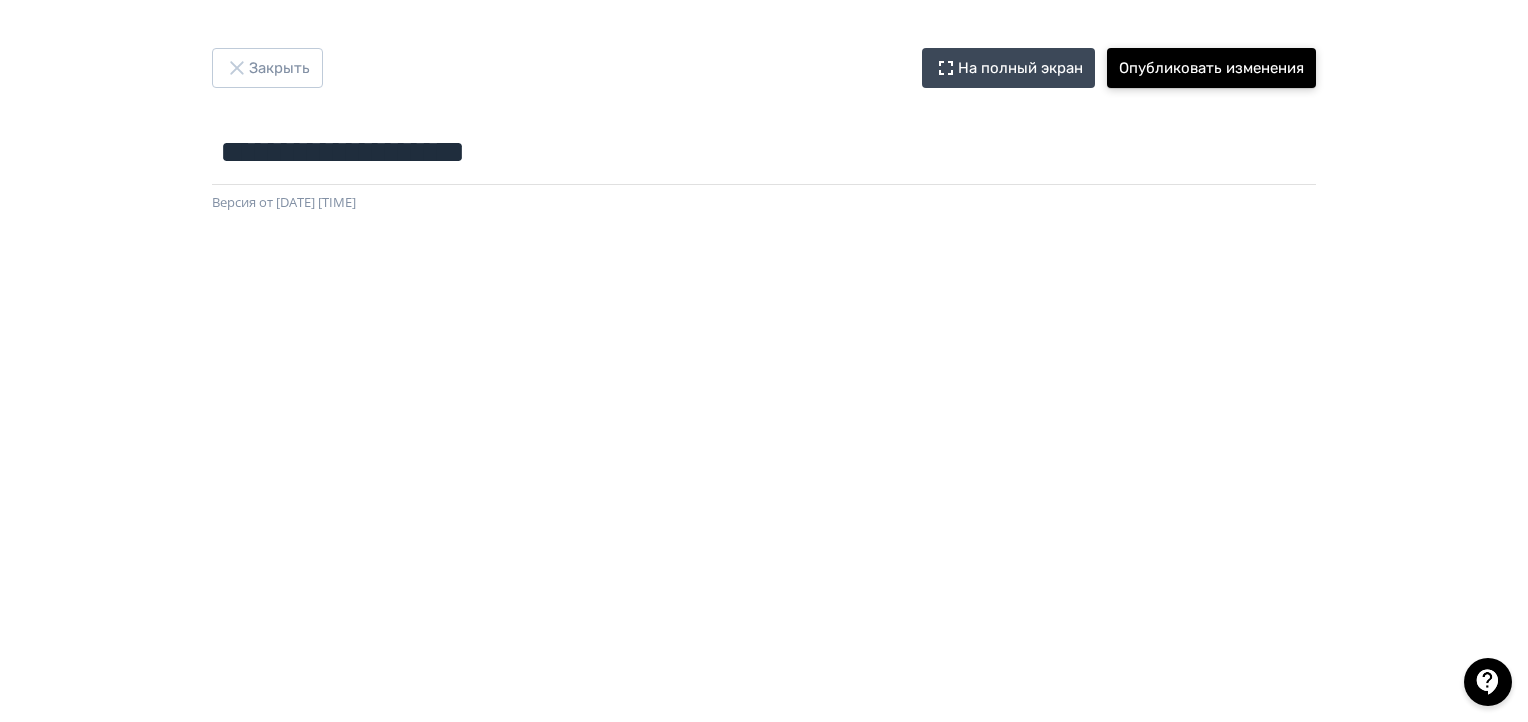 click on "Опубликовать изменения" at bounding box center [1211, 68] 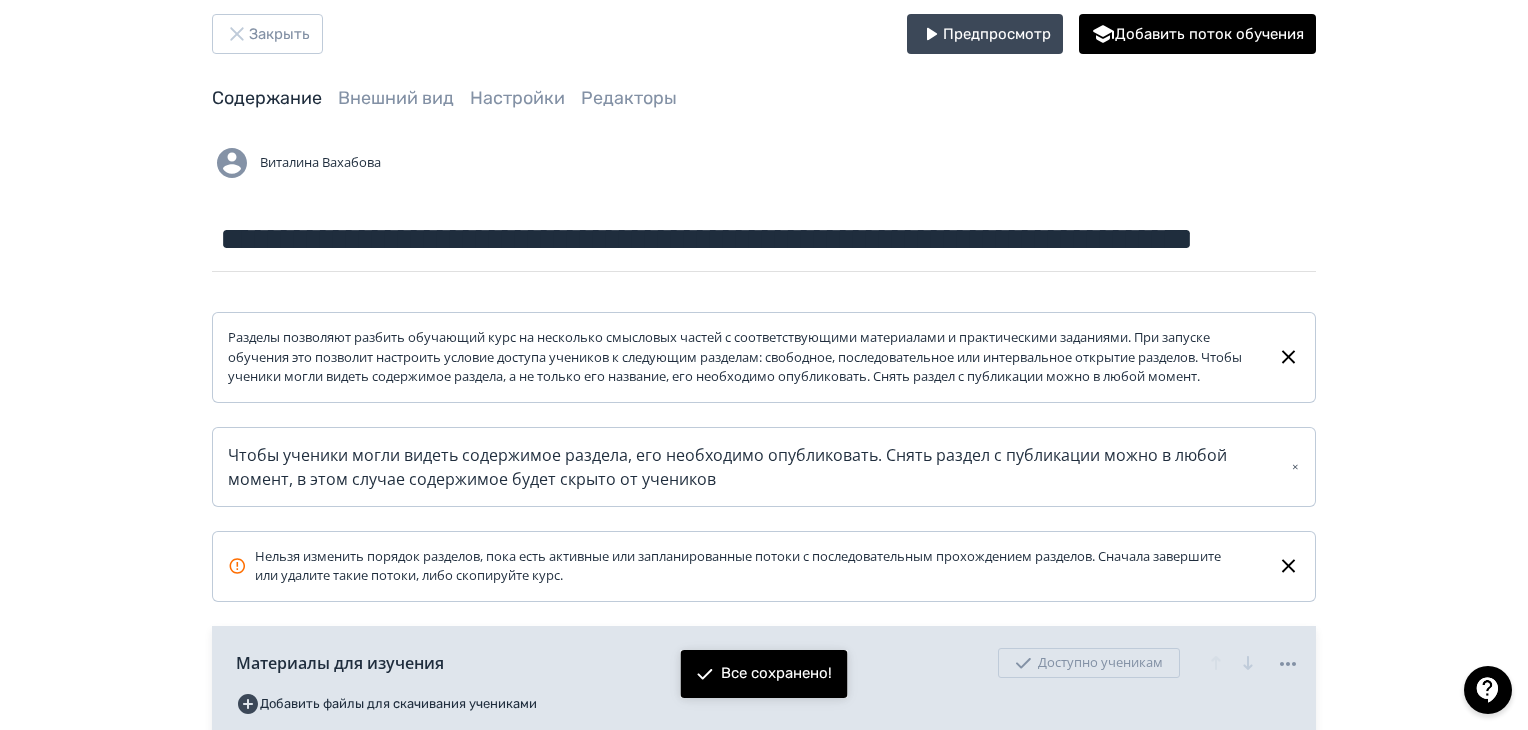 scroll, scrollTop: 0, scrollLeft: 0, axis: both 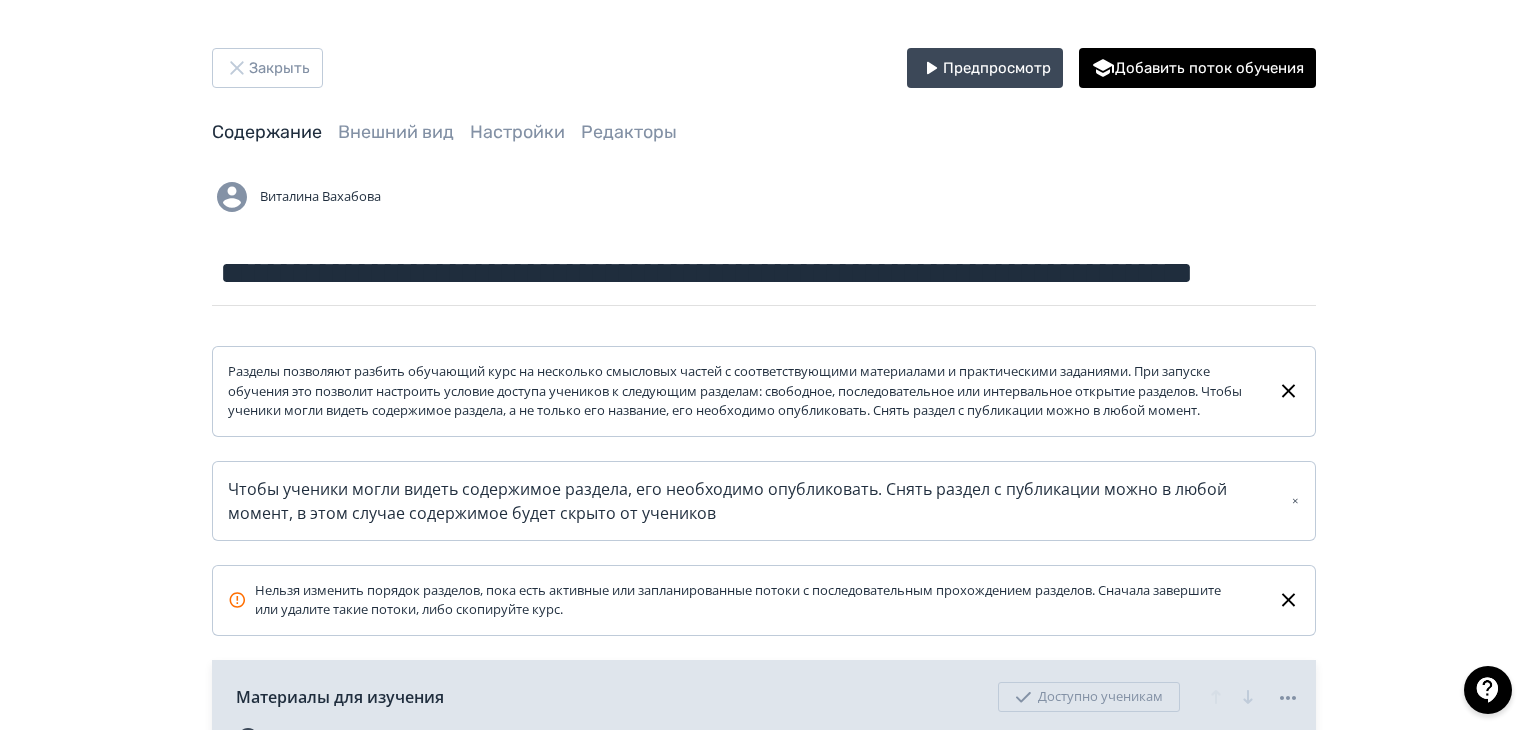 click at bounding box center (1488, 690) 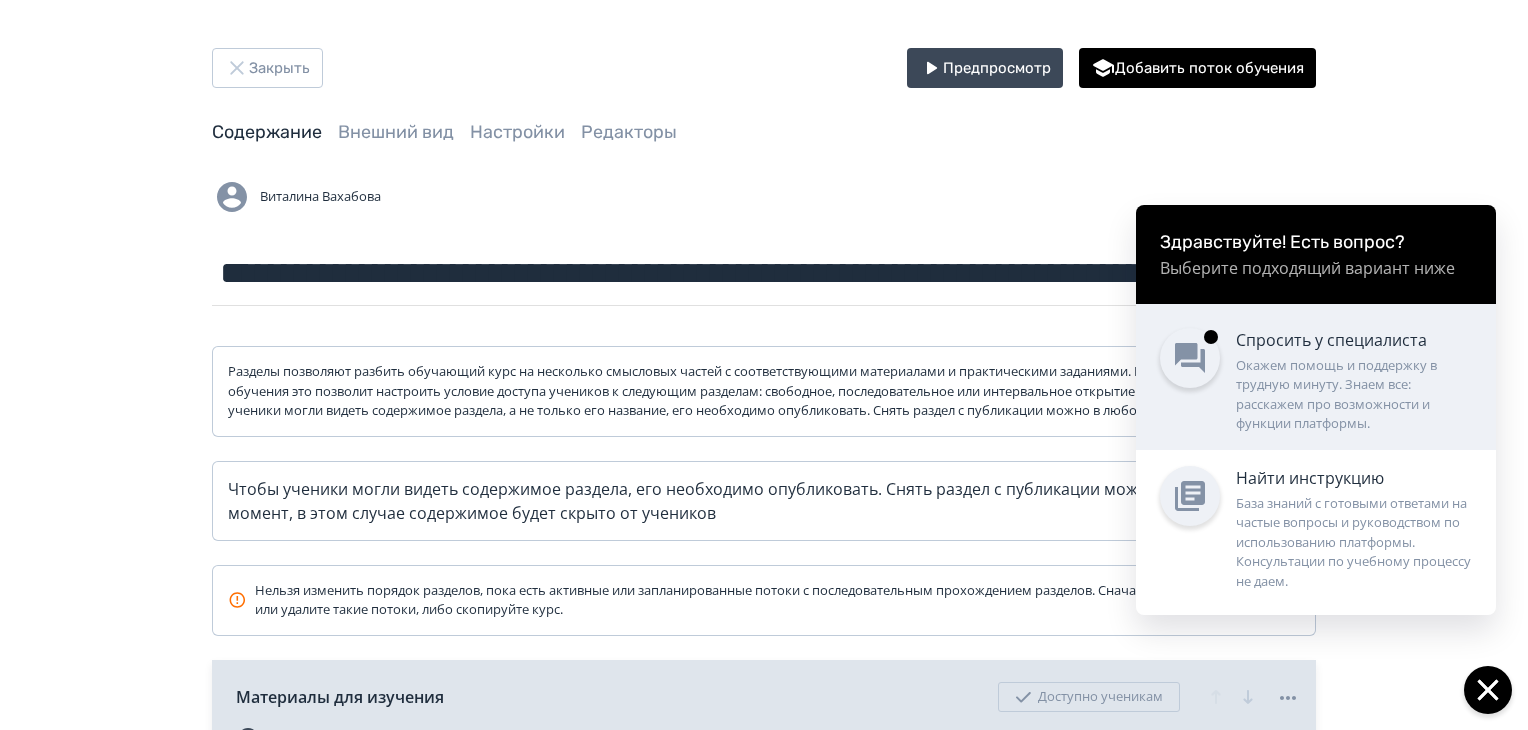 click on "Окажем помощь и поддержку в трудную минуту. Знаем все: расскажем про возможности и функции платформы." at bounding box center (1354, 395) 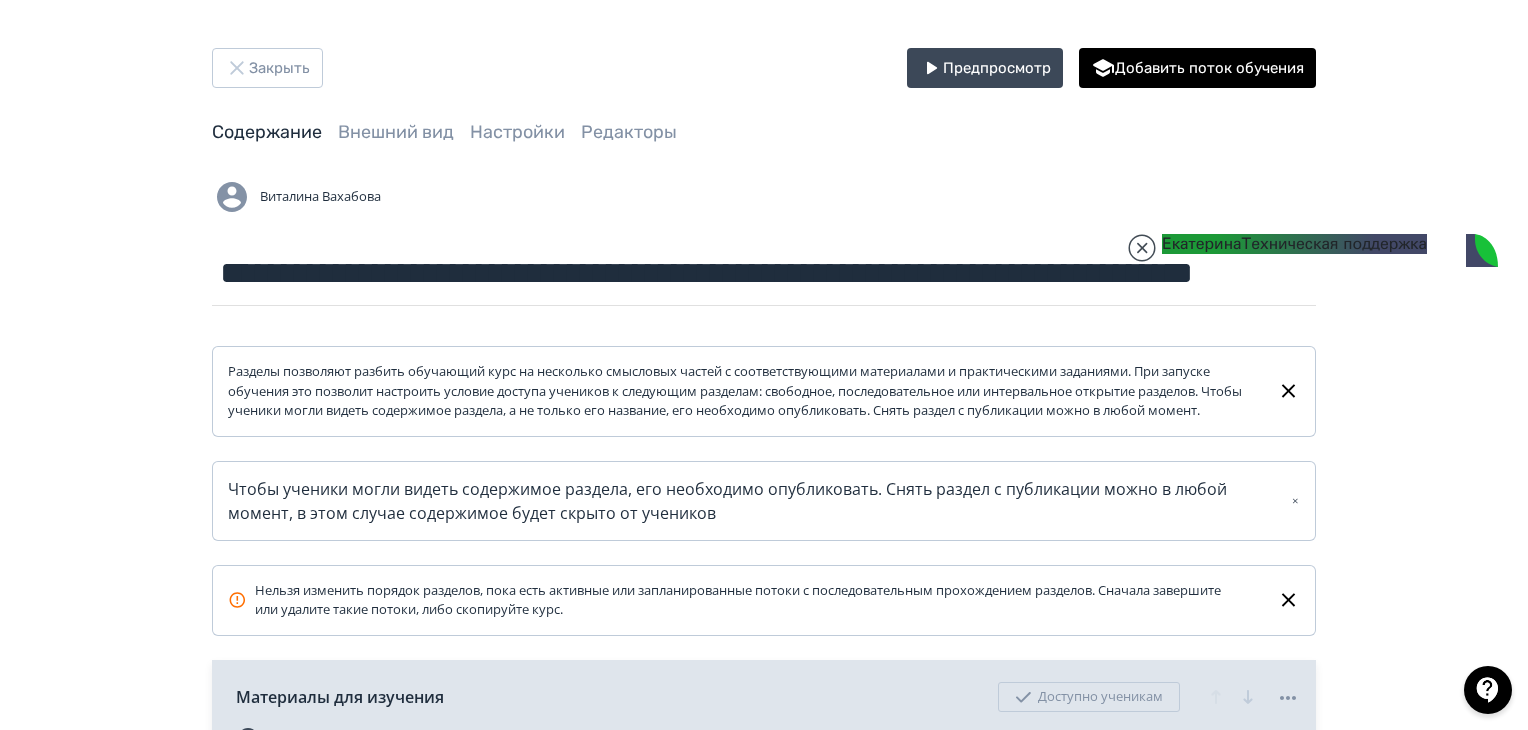 click at bounding box center [1162, 1273] 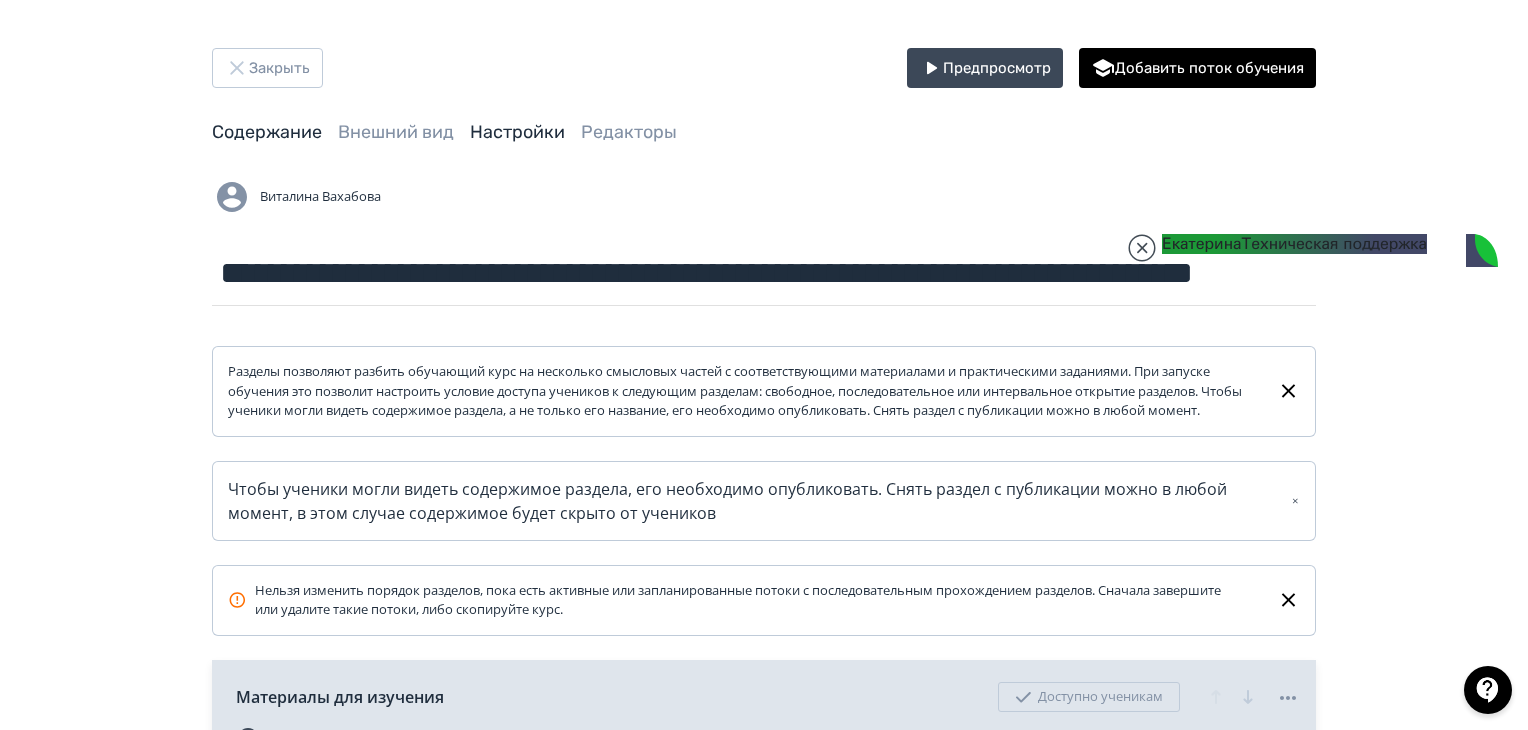 click on "Настройки" at bounding box center [517, 132] 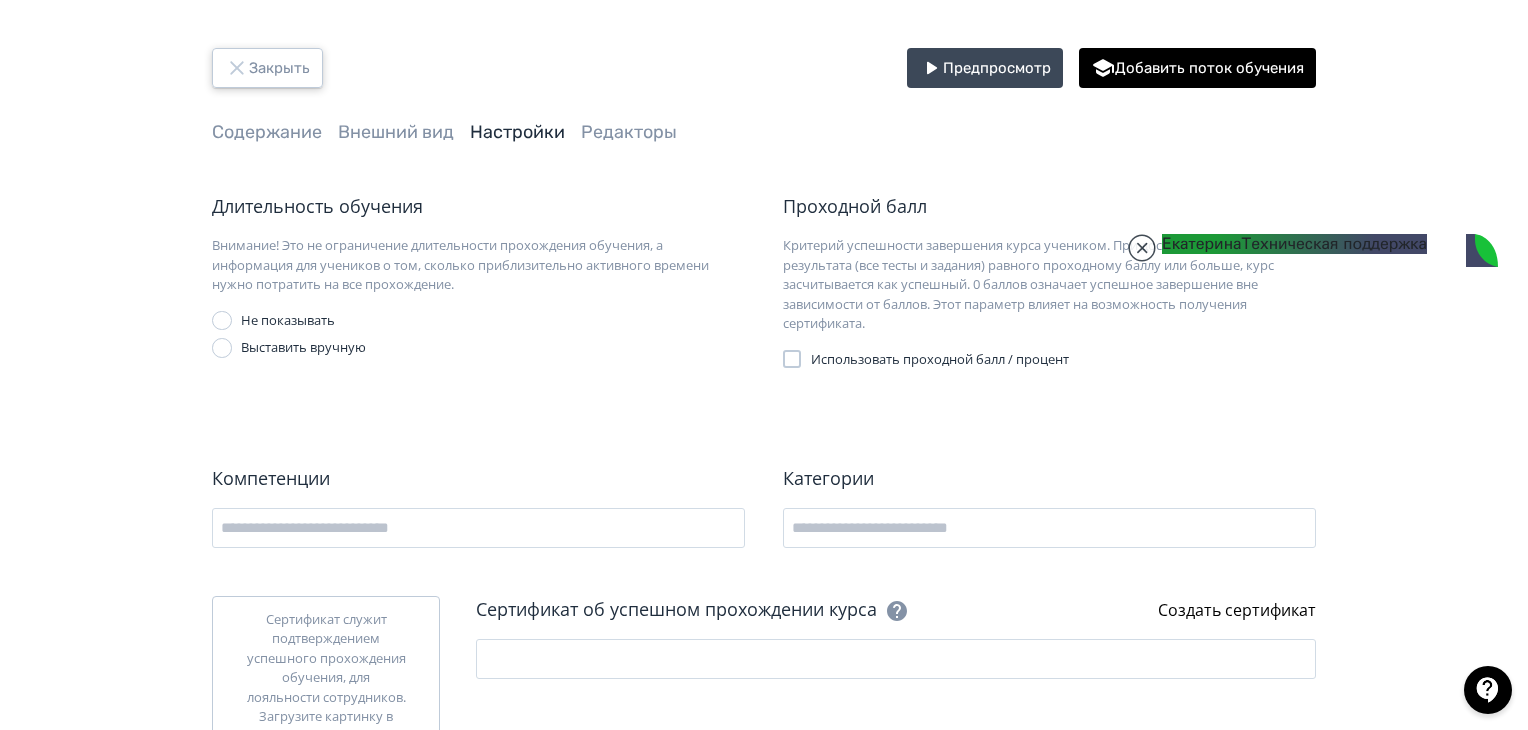 click on "Закрыть" at bounding box center (267, 68) 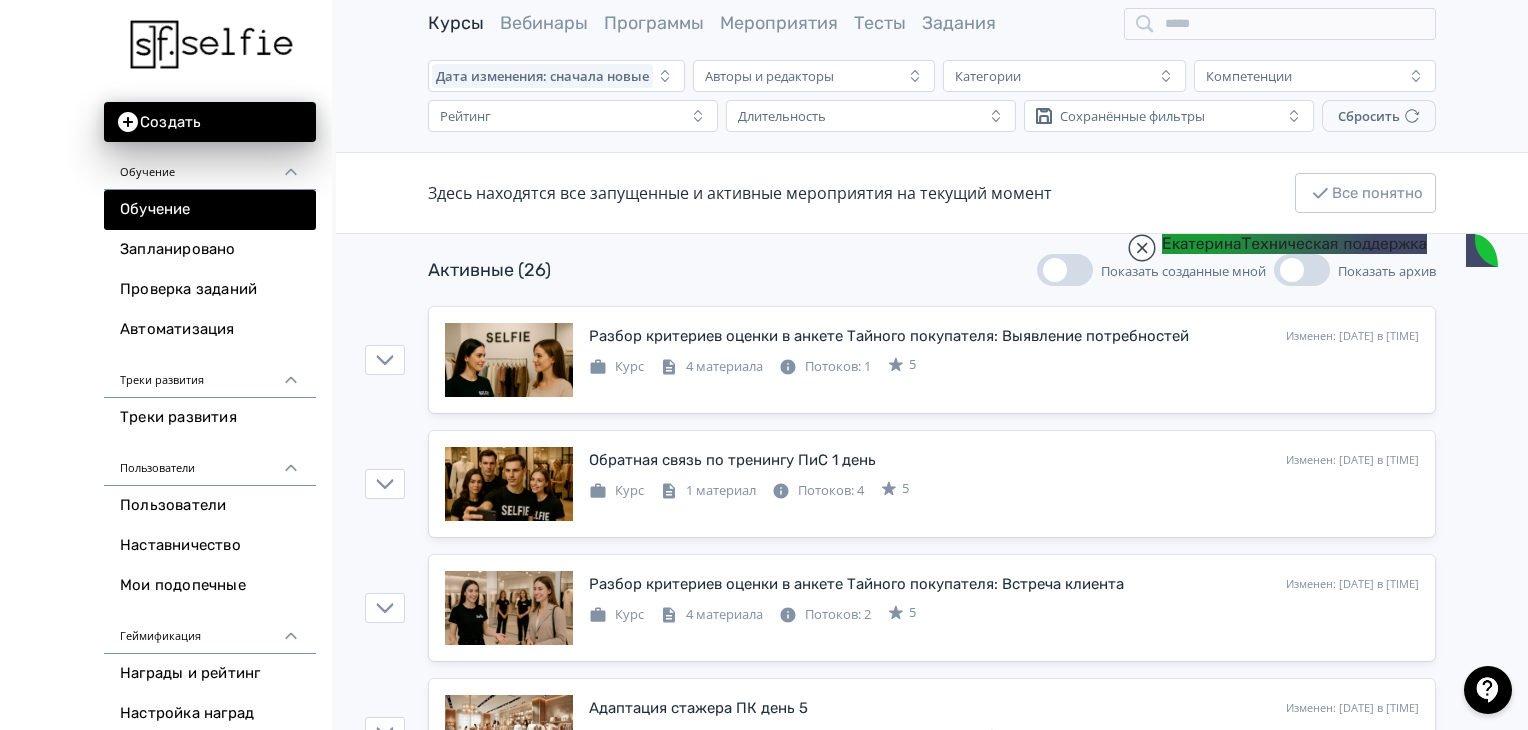 scroll, scrollTop: 100, scrollLeft: 0, axis: vertical 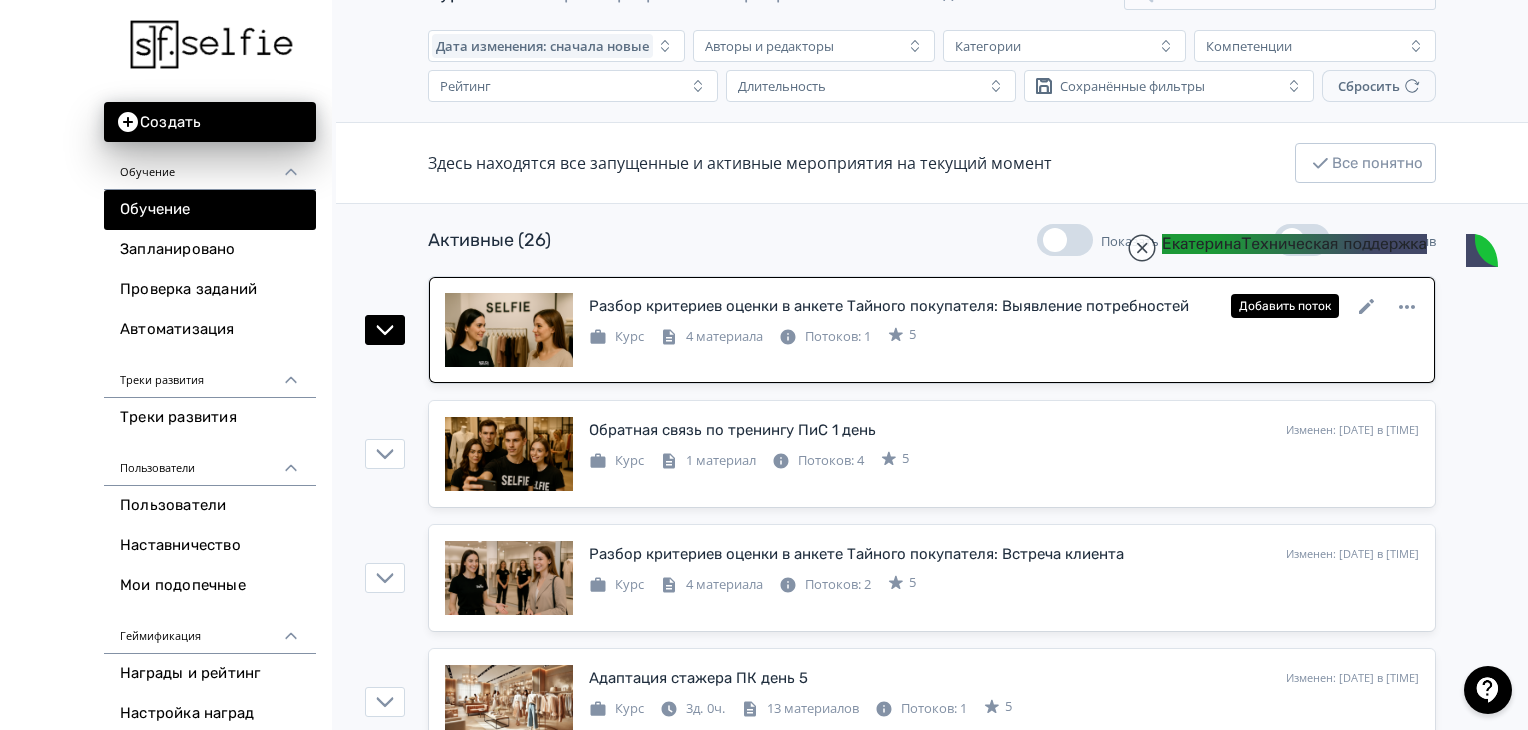 click on "Разбор критериев оценки в анкете Тайного покупателя: Выявление потребностей" at bounding box center (889, 306) 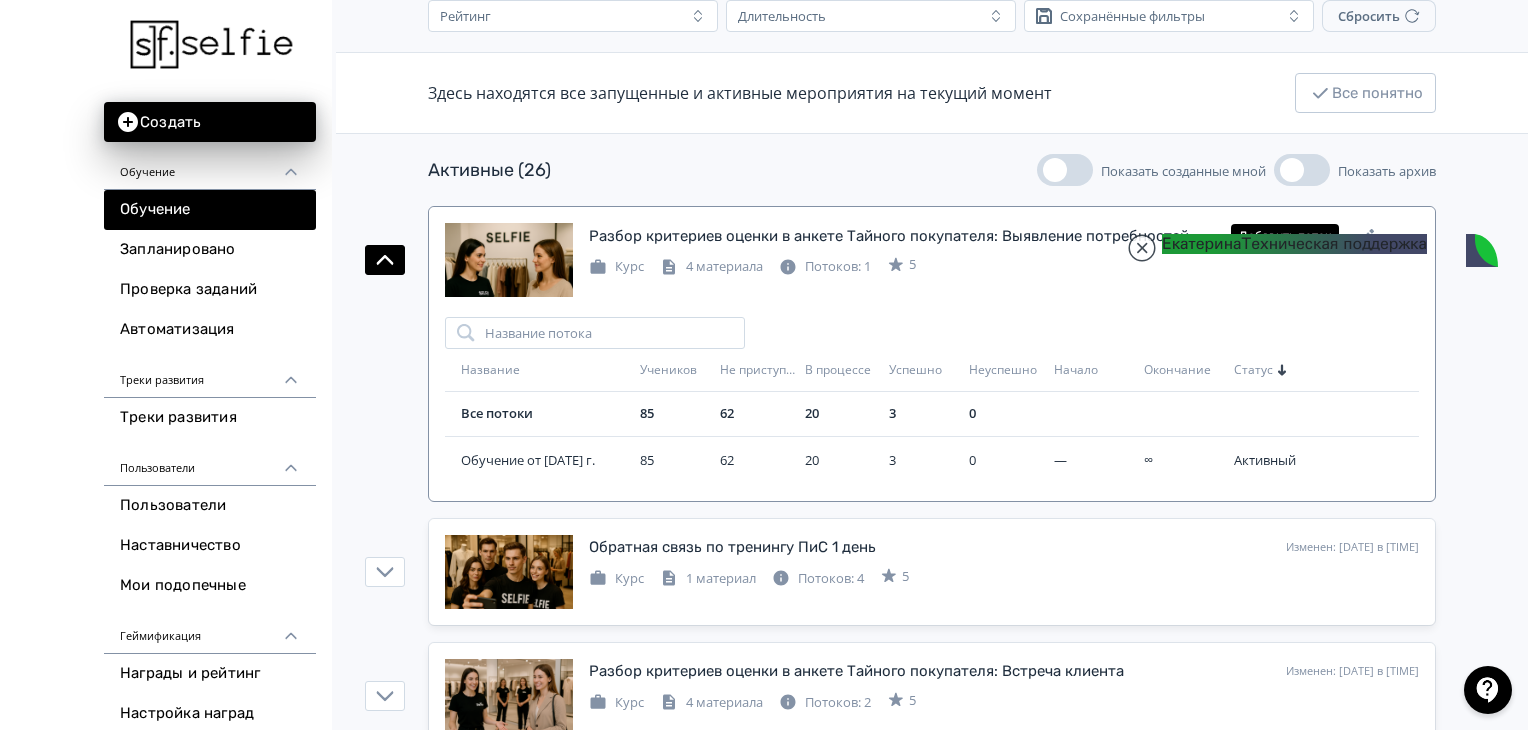 scroll, scrollTop: 200, scrollLeft: 0, axis: vertical 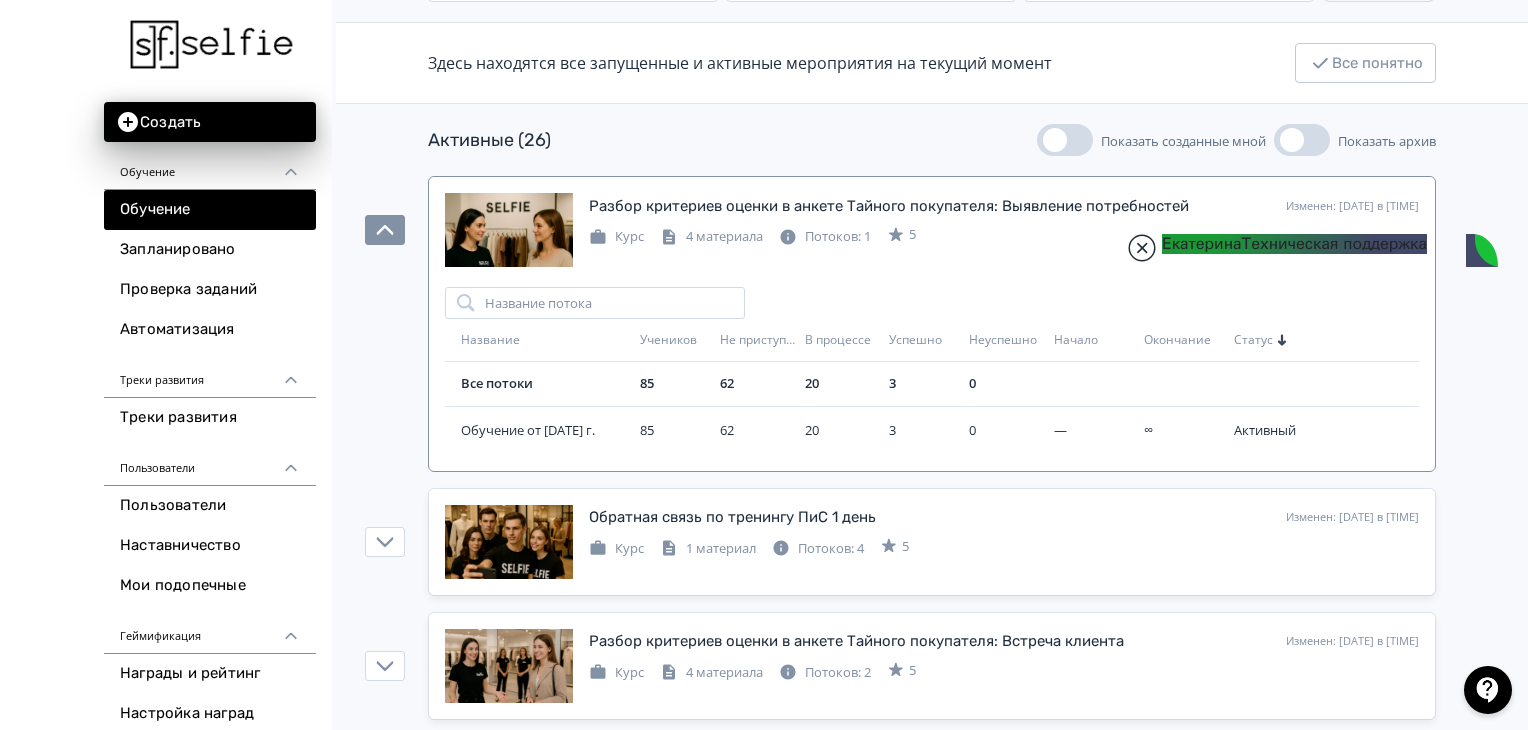 click at bounding box center [1142, 248] 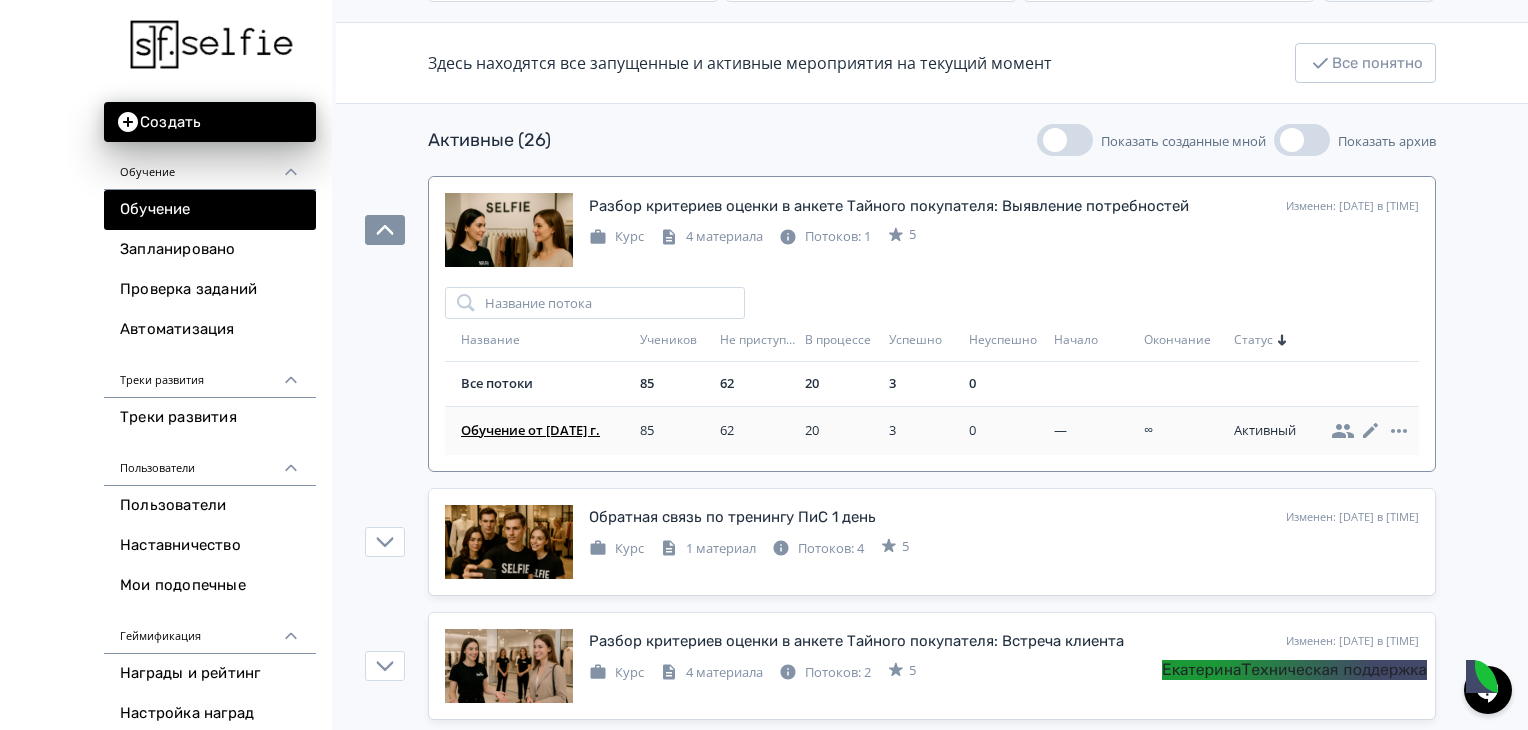 click on "Обучение от [DATE] г." at bounding box center (546, 431) 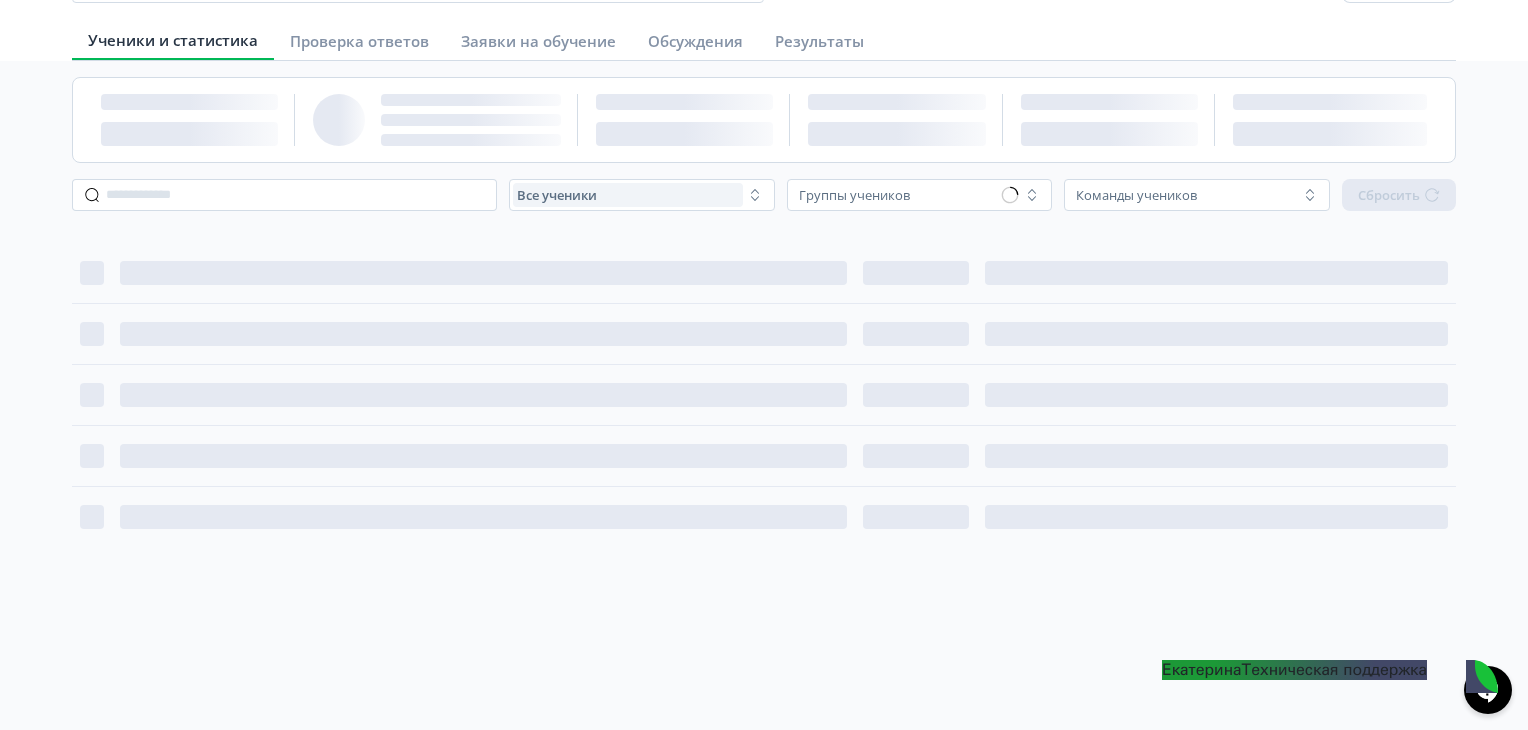 scroll, scrollTop: 0, scrollLeft: 0, axis: both 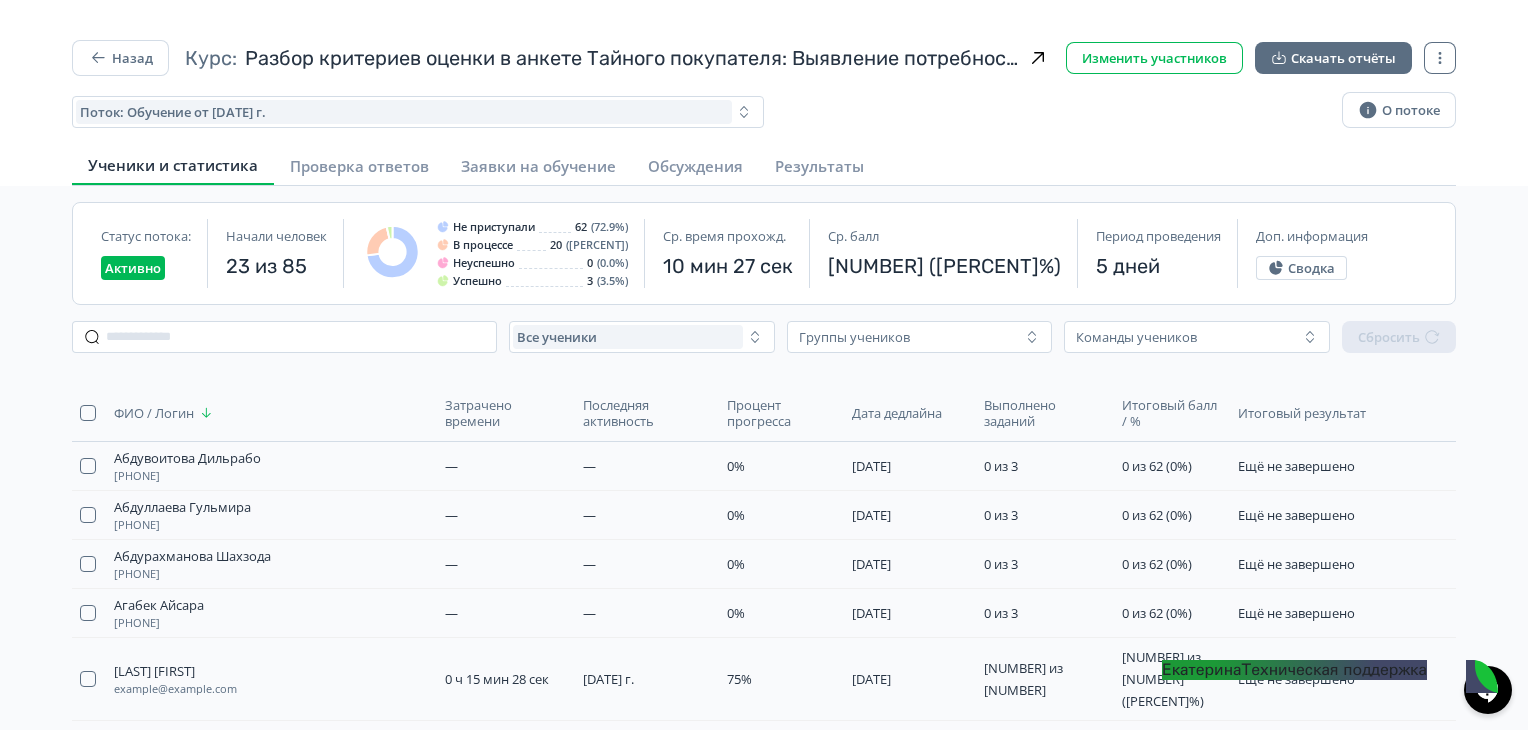 click on "Изменить участников" at bounding box center (1154, 58) 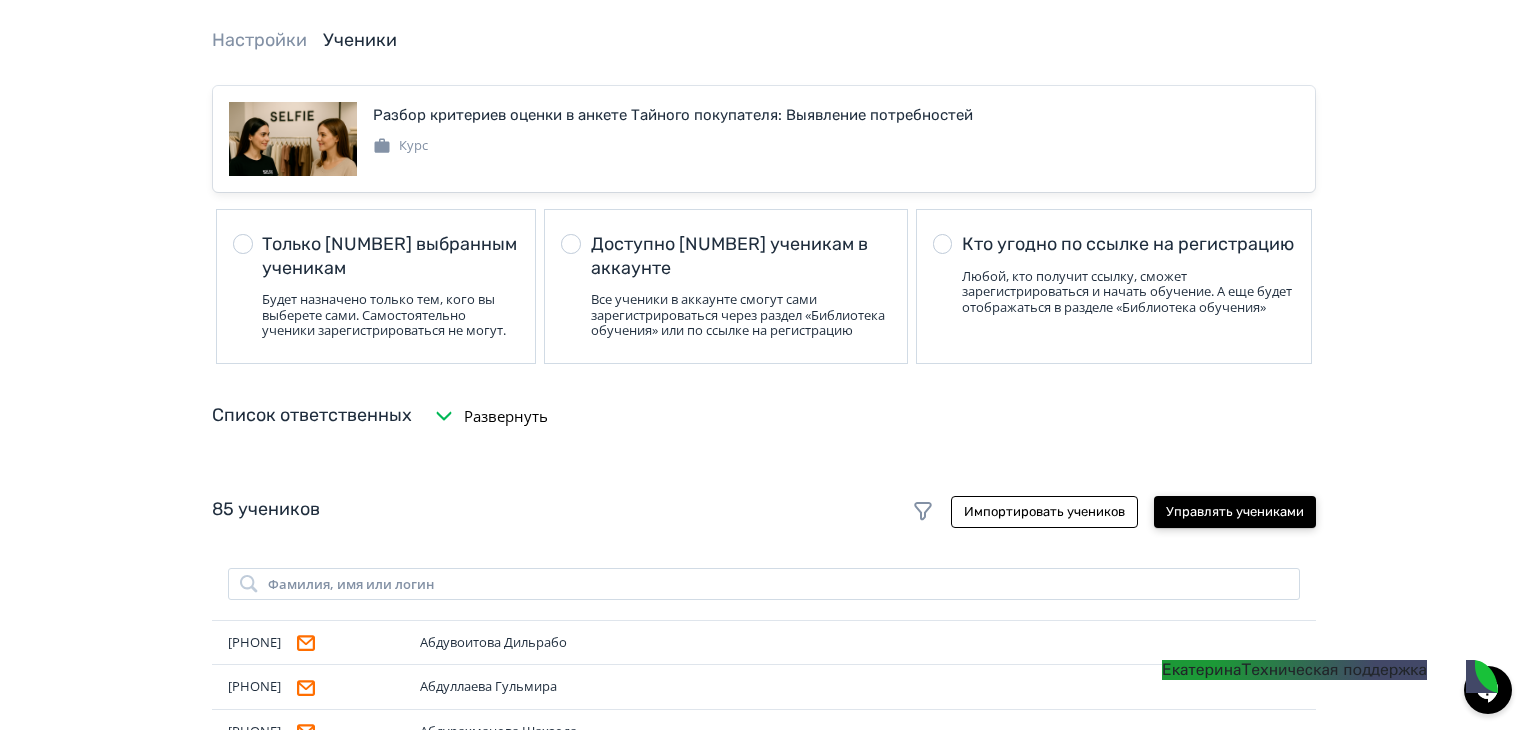 scroll, scrollTop: 100, scrollLeft: 0, axis: vertical 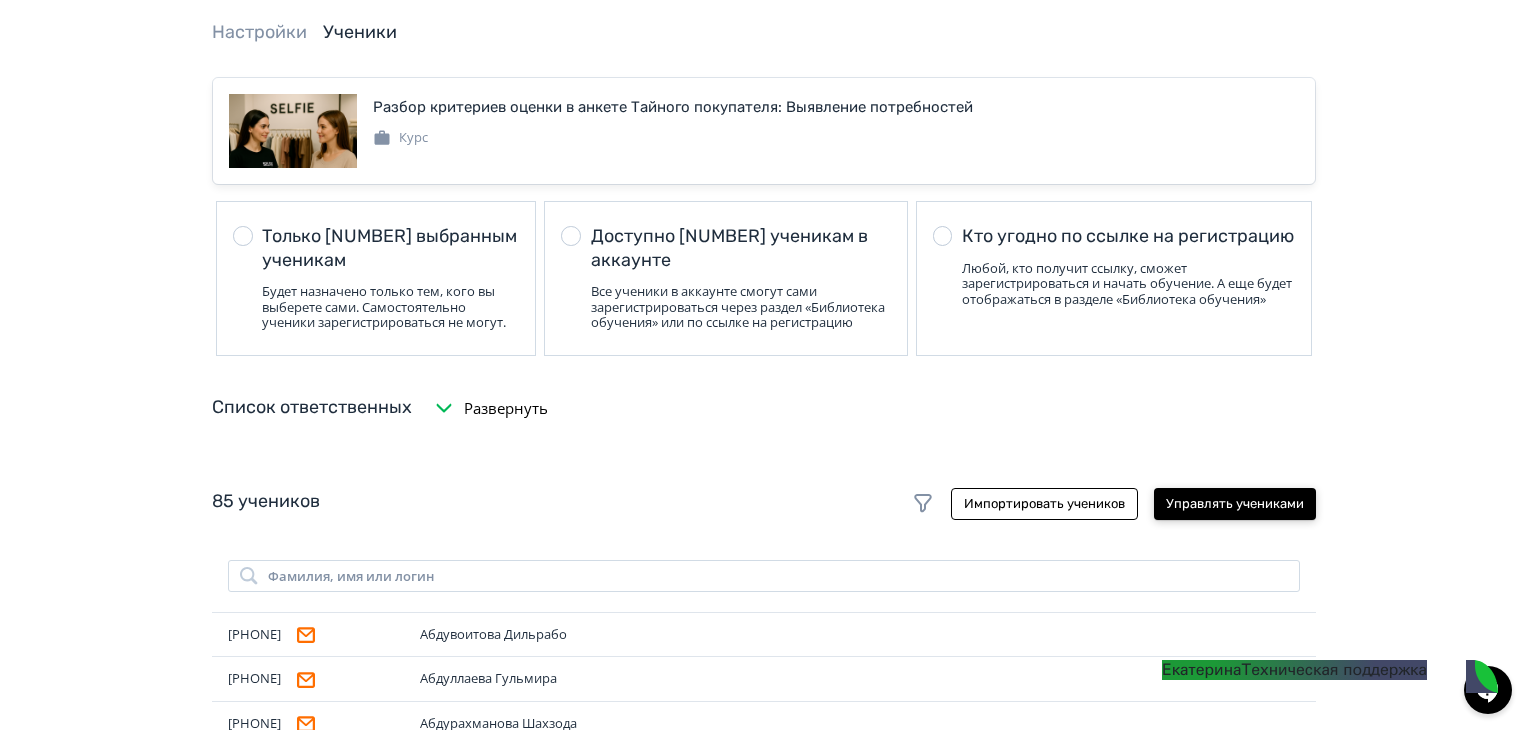 click on "Управлять учениками" at bounding box center [1235, 504] 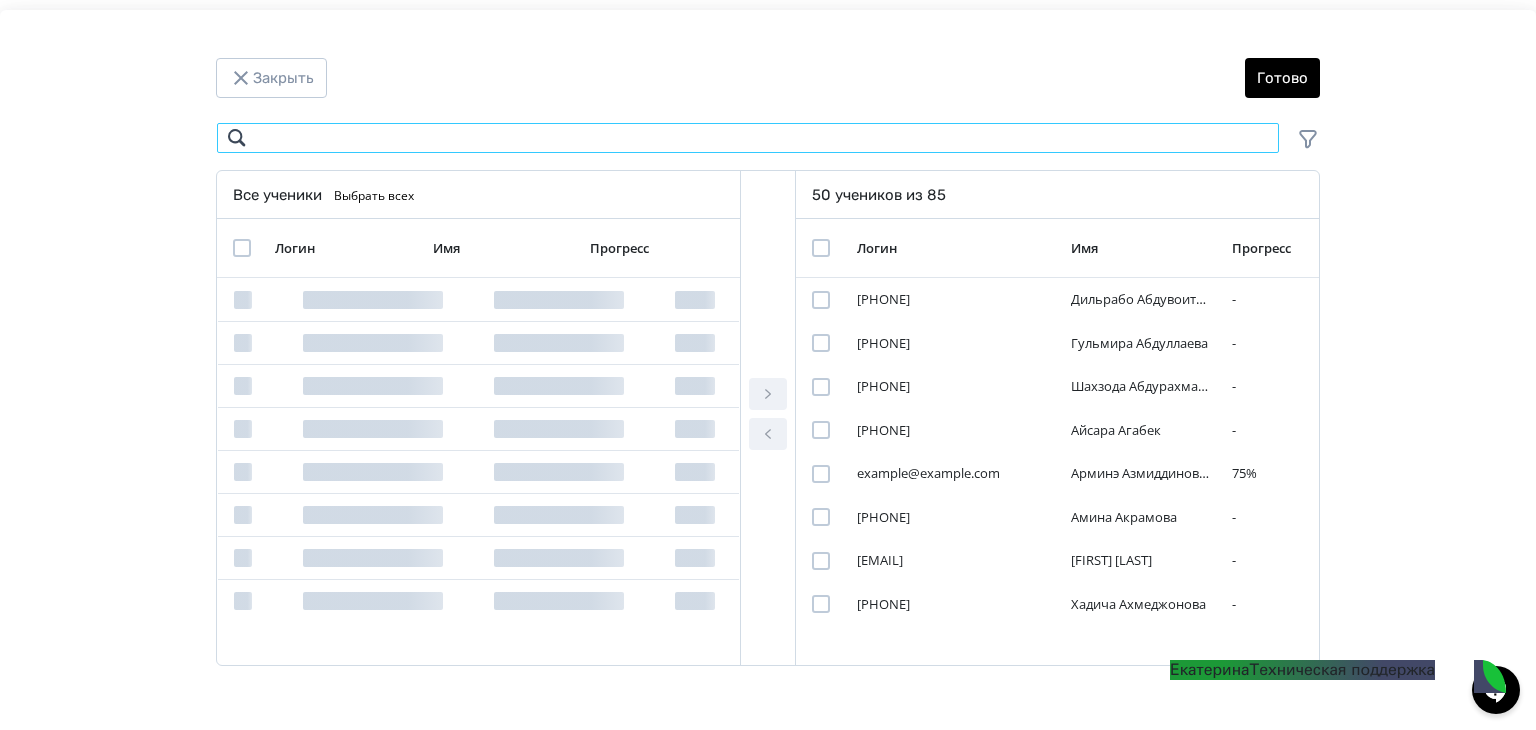click at bounding box center (748, 138) 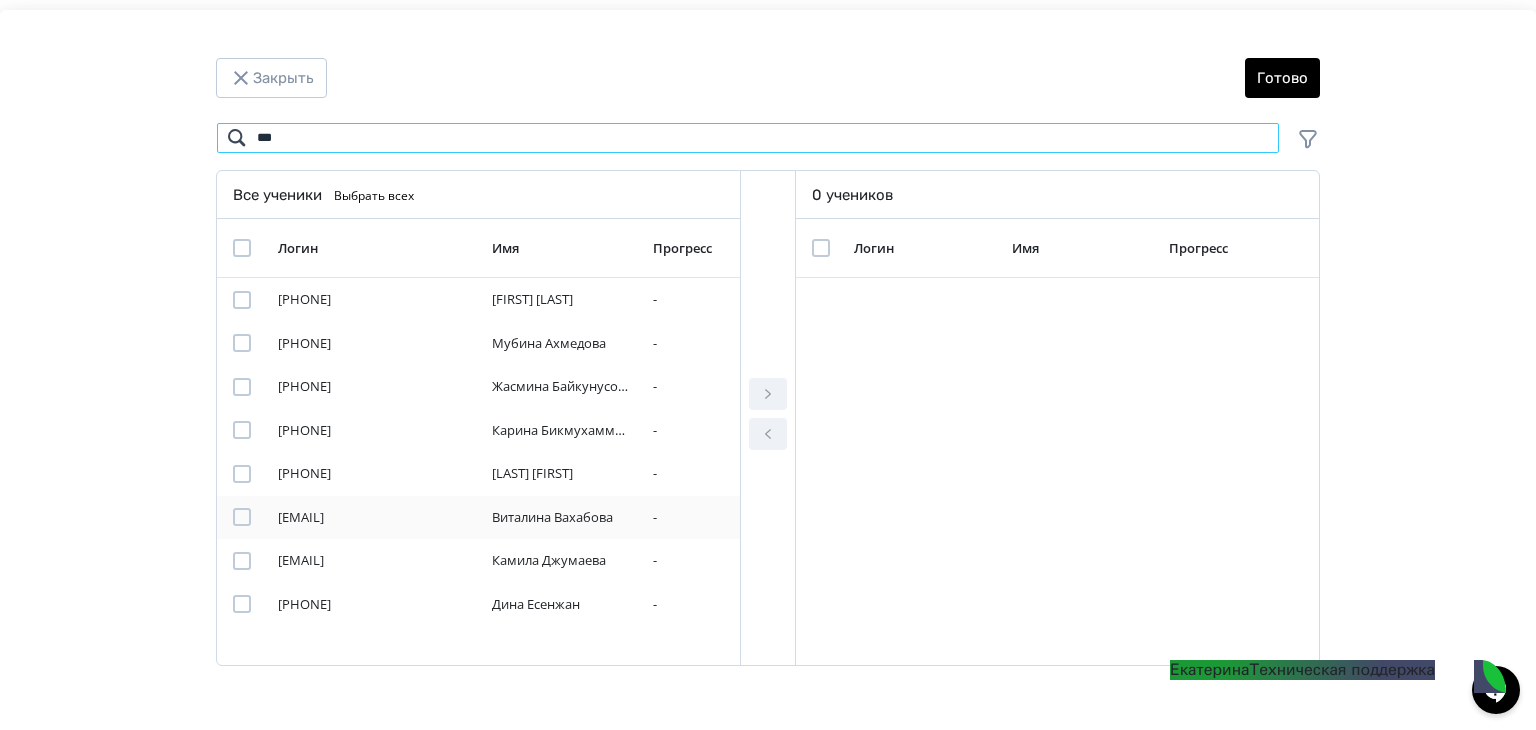 type on "***" 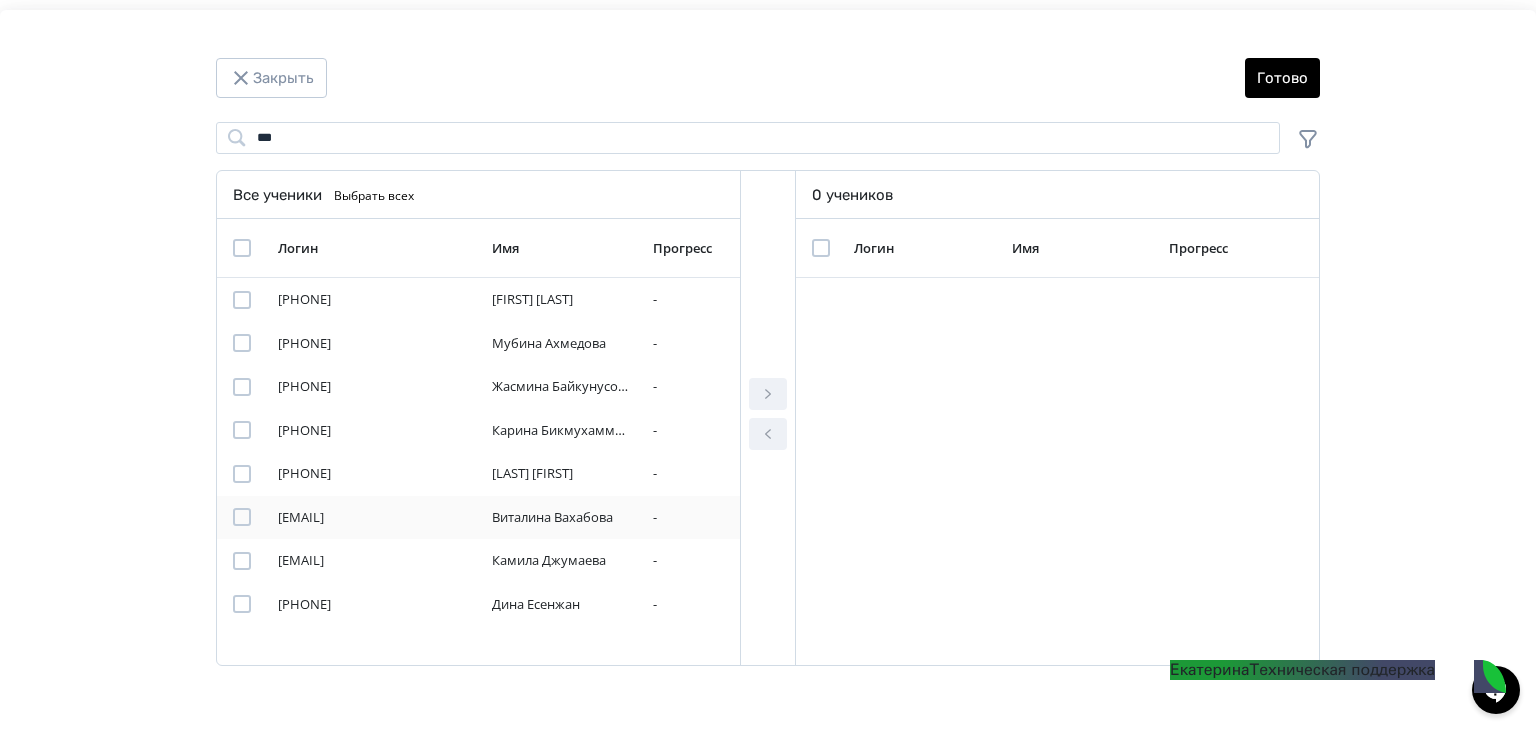 click at bounding box center (242, 517) 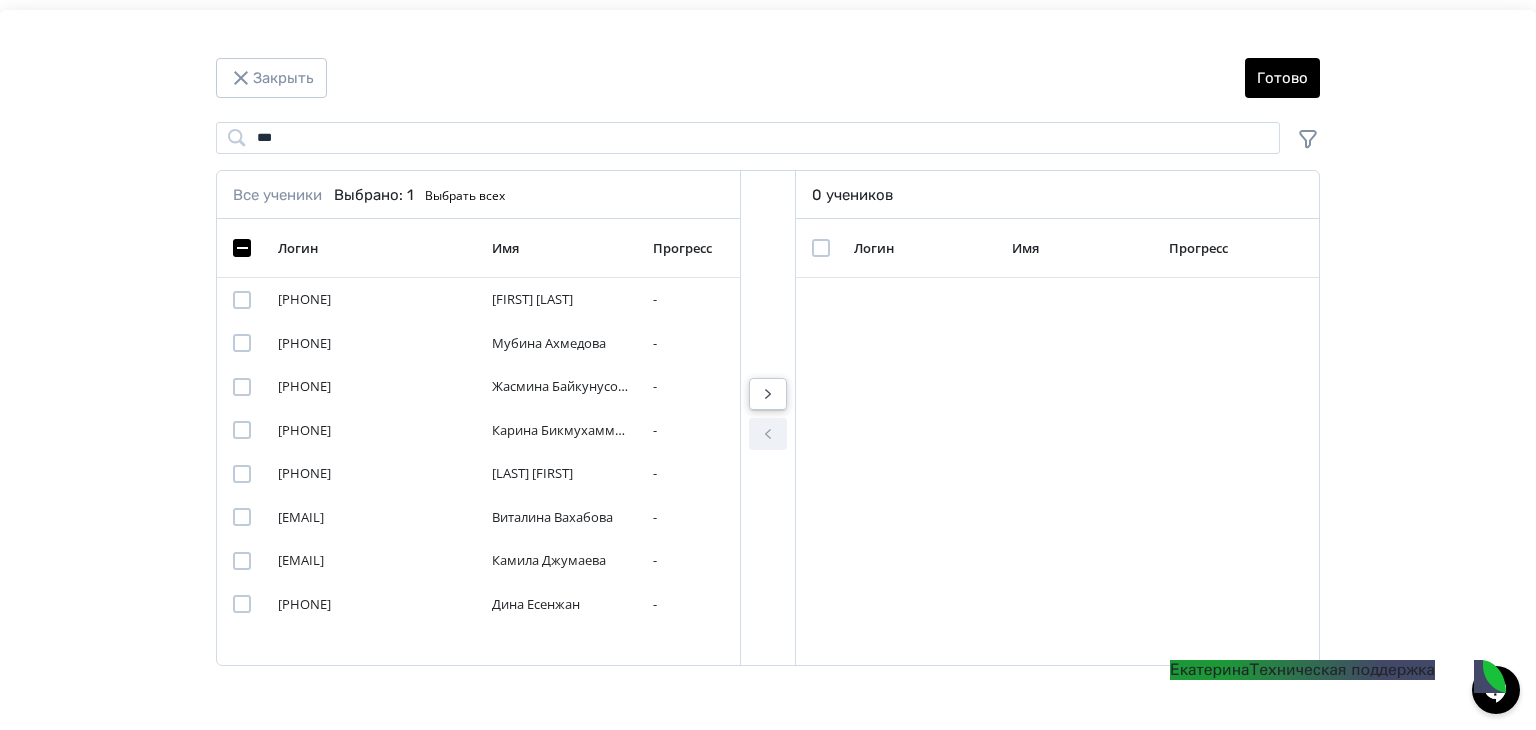click at bounding box center (768, 394) 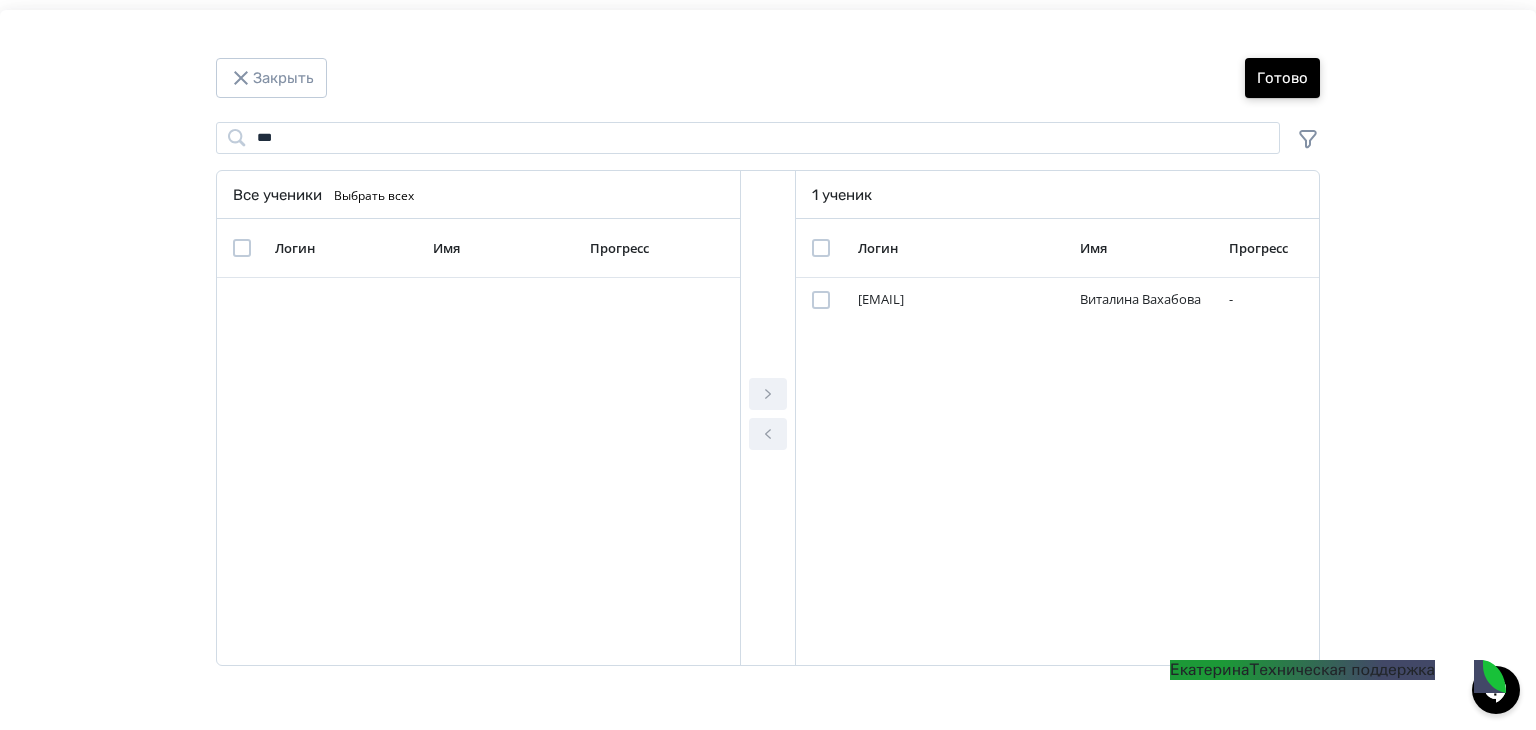 click on "Готово" at bounding box center (1282, 78) 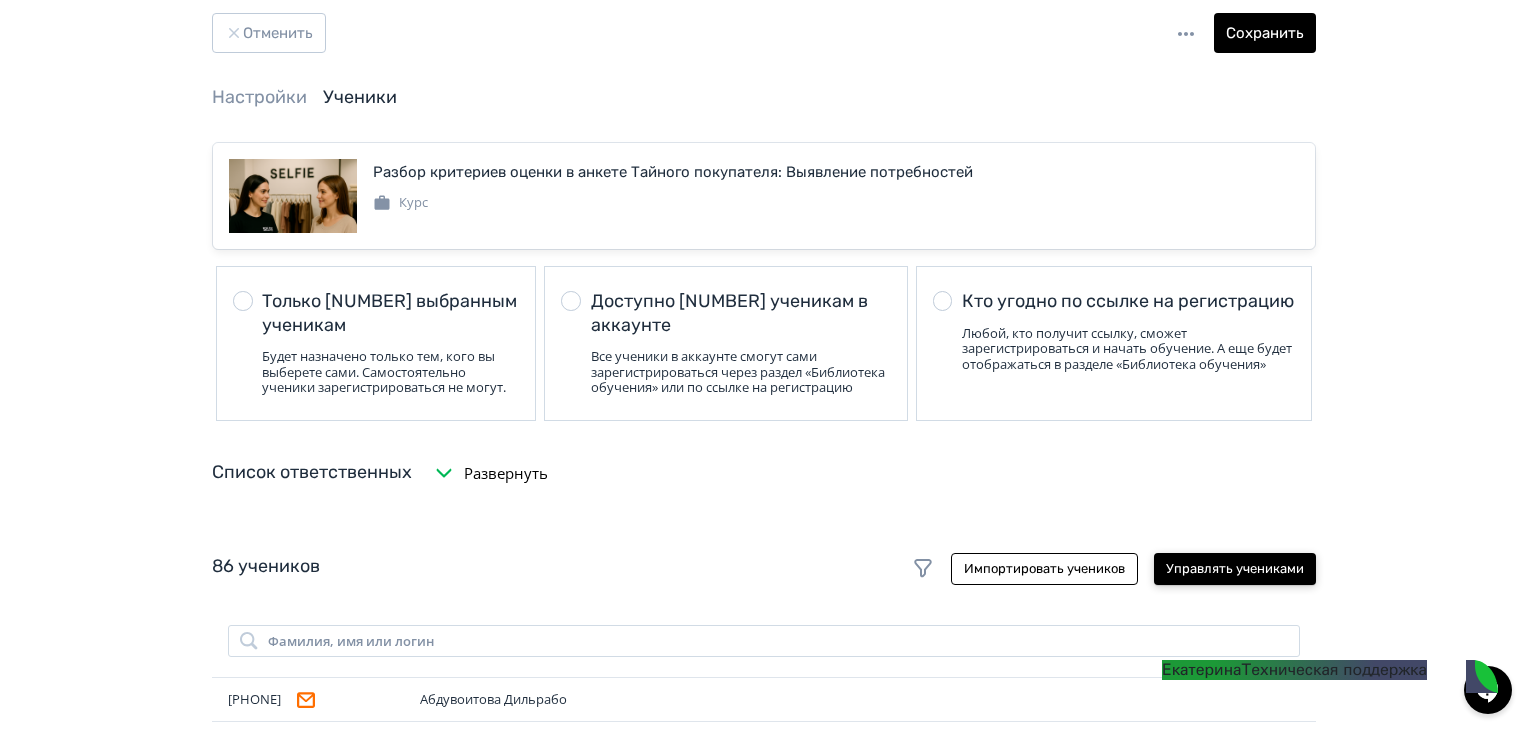 scroll, scrollTop: 0, scrollLeft: 0, axis: both 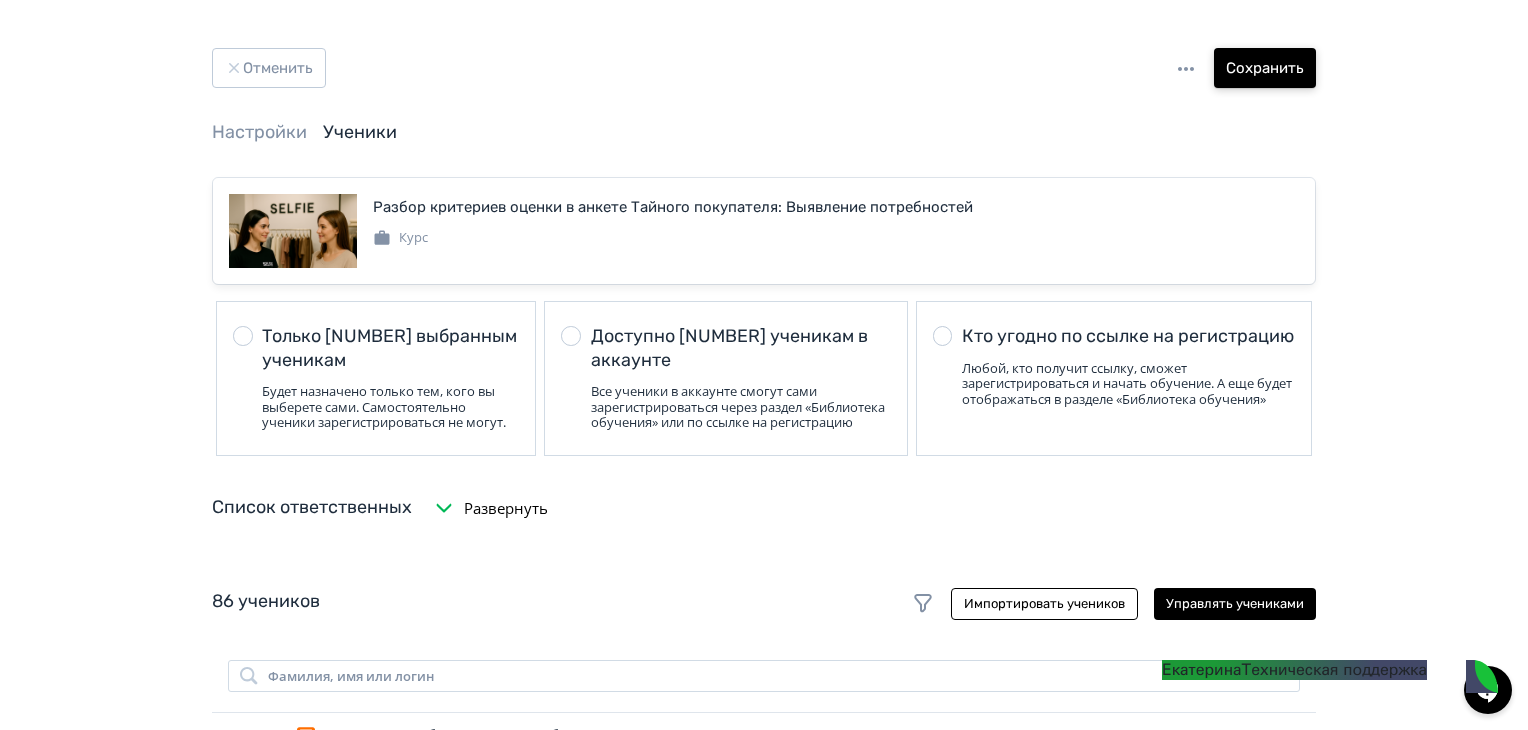 click on "Сохранить" at bounding box center (1265, 68) 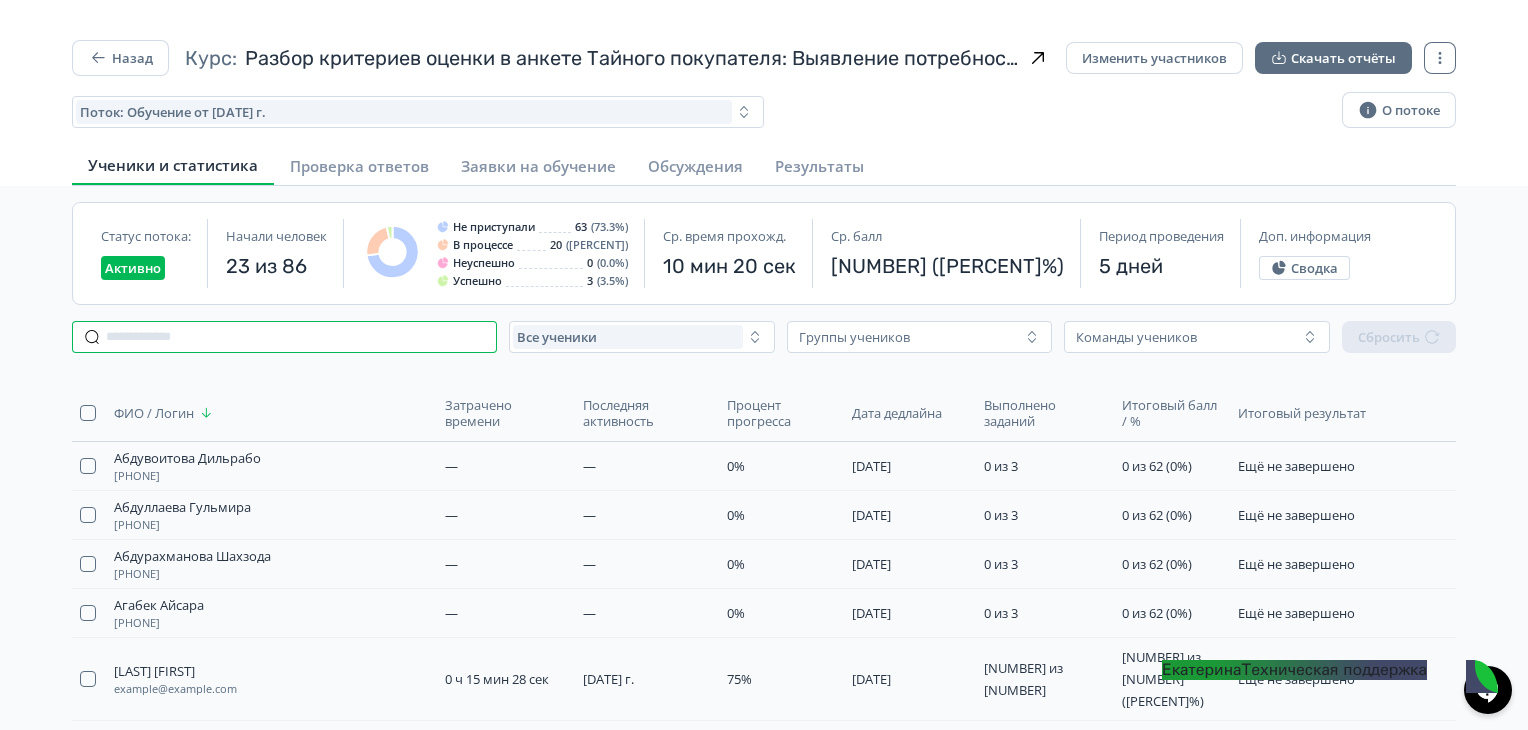 click at bounding box center [284, 337] 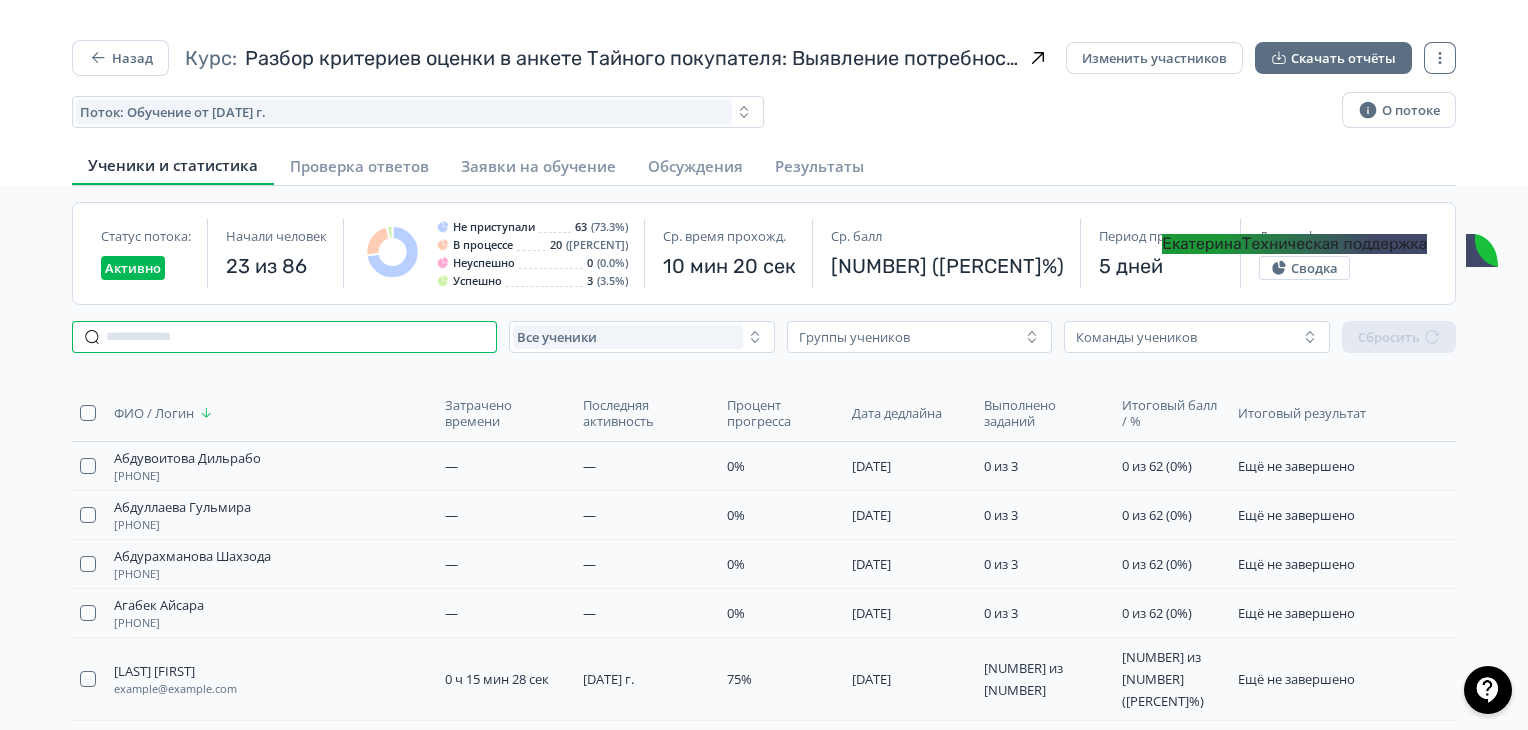 click at bounding box center [284, 337] 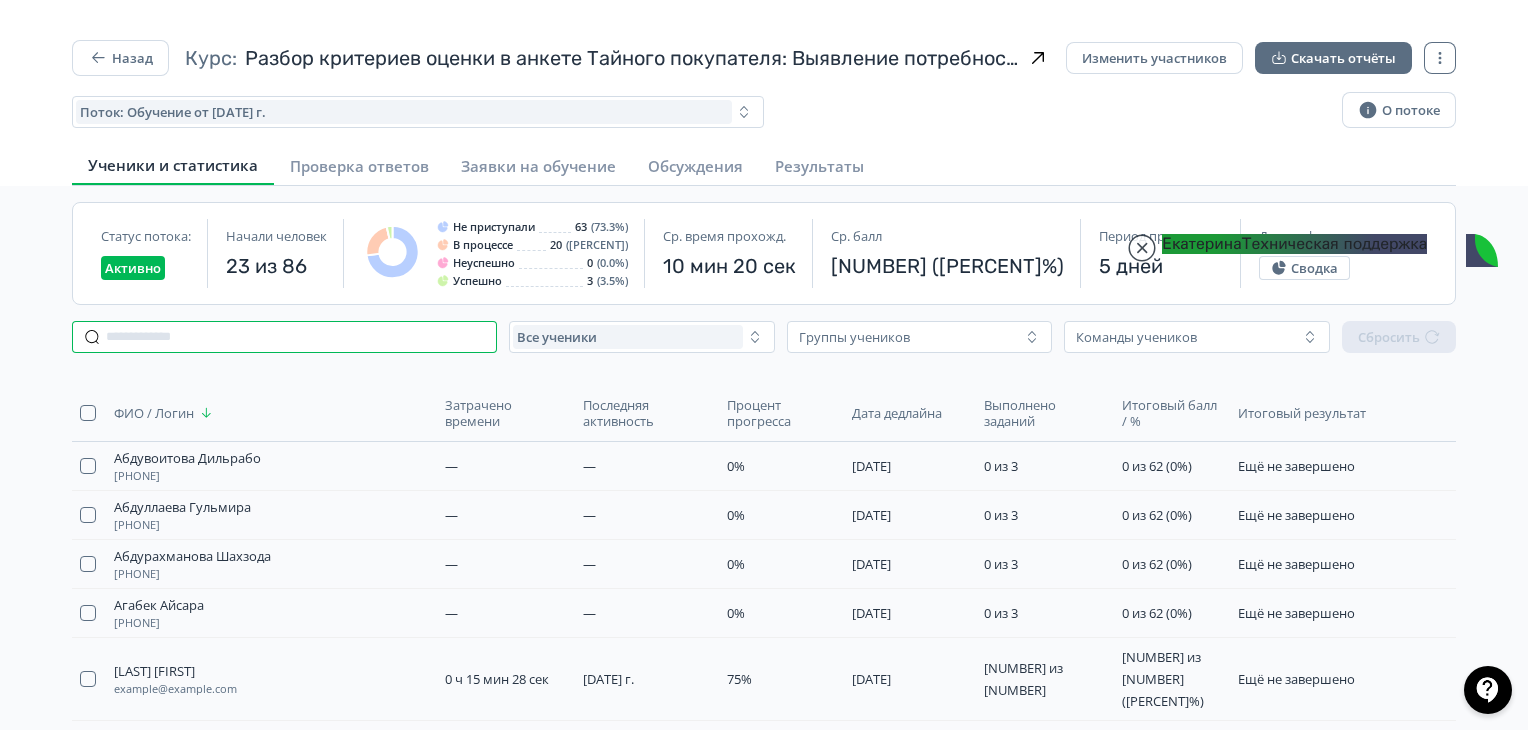 scroll, scrollTop: 6573, scrollLeft: 0, axis: vertical 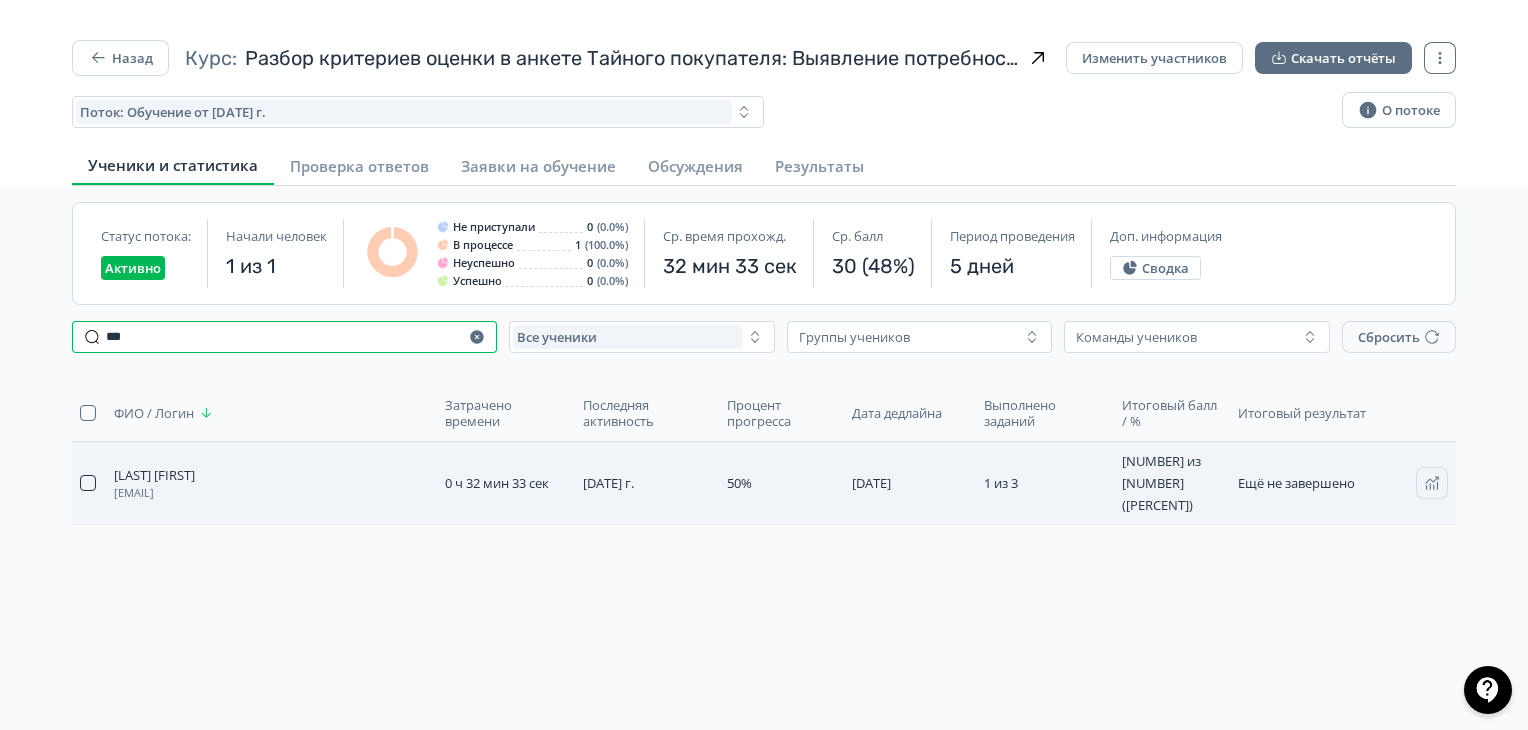 type on "***" 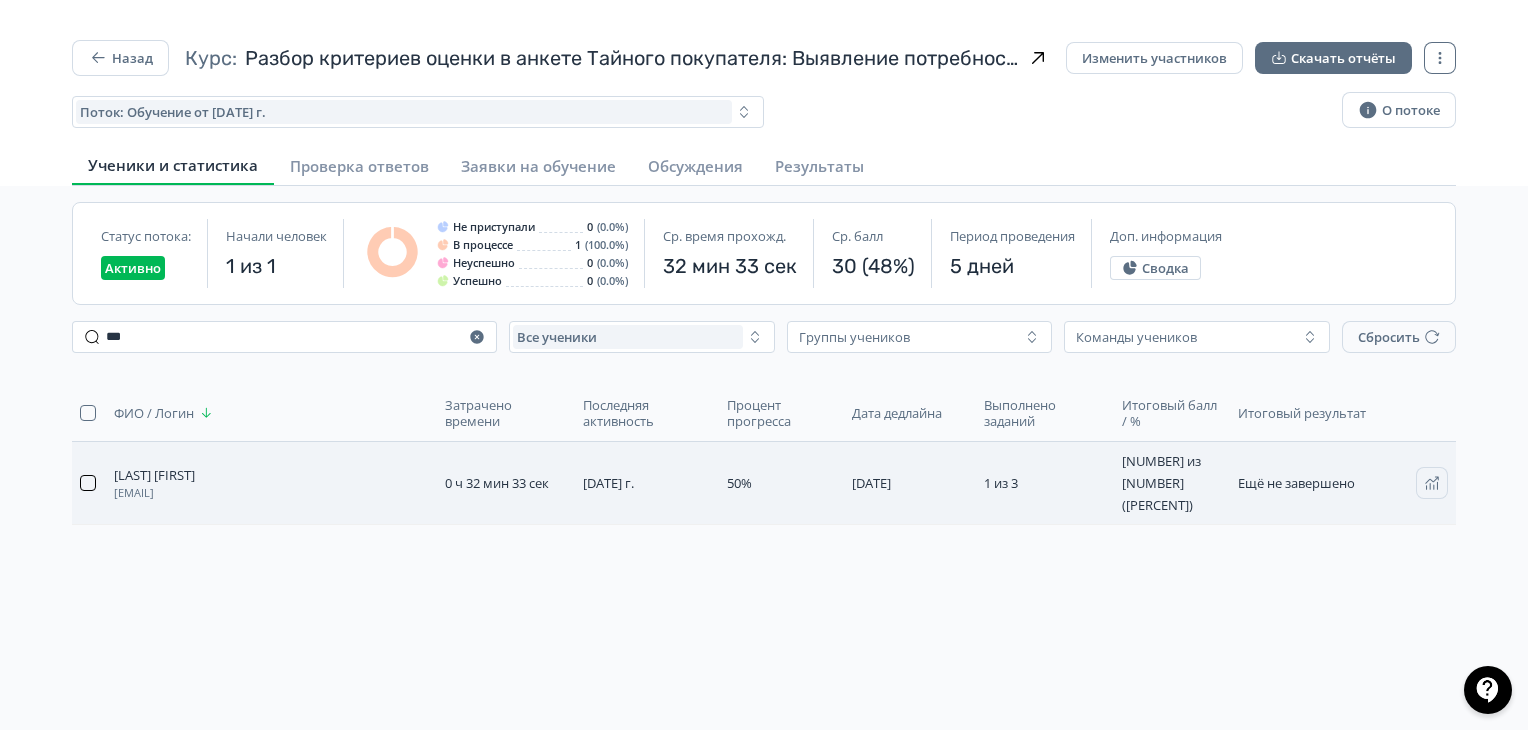click at bounding box center [88, 483] 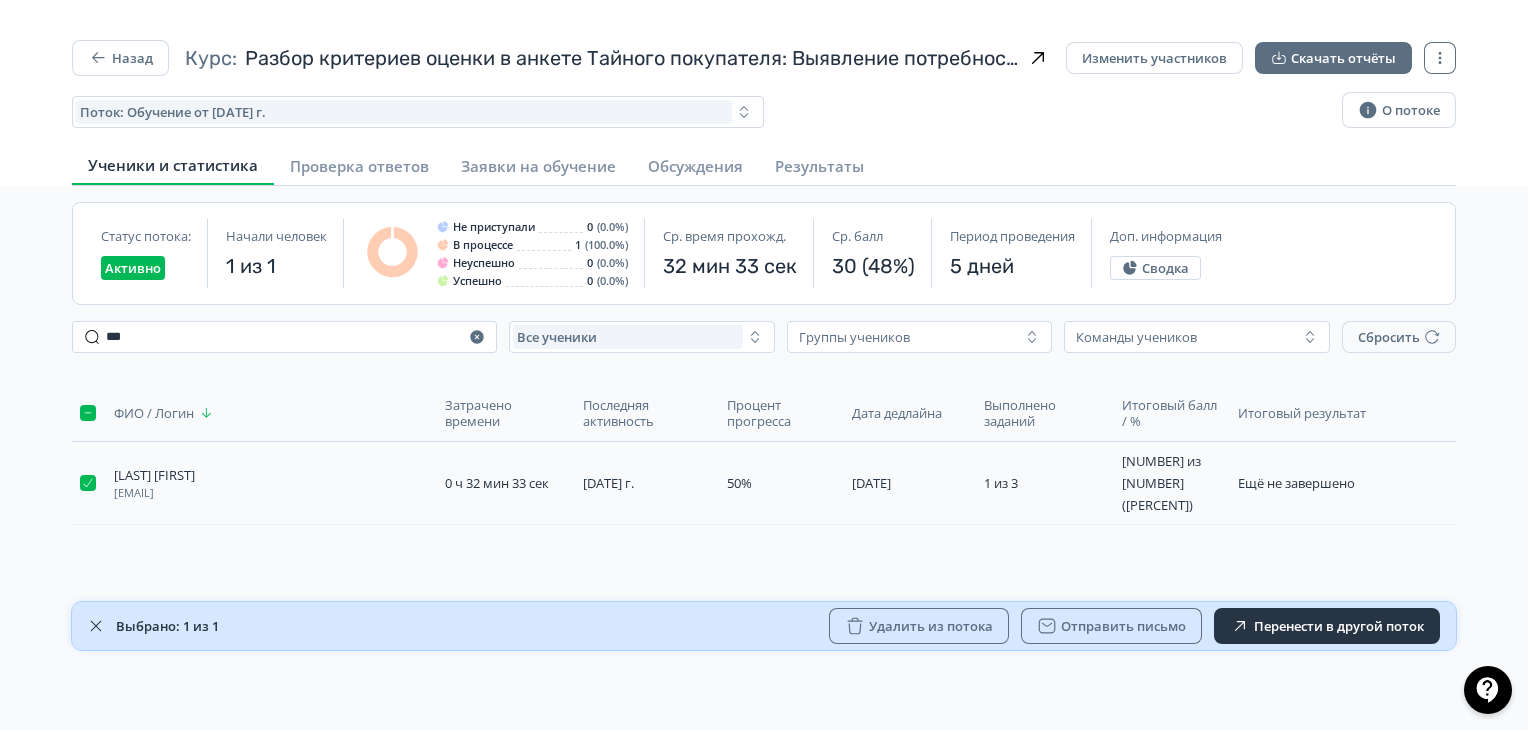 click on "Выбрано: 1 из 1 Удалить из потока Отправить письмо Перенести в другой поток" at bounding box center [764, 626] 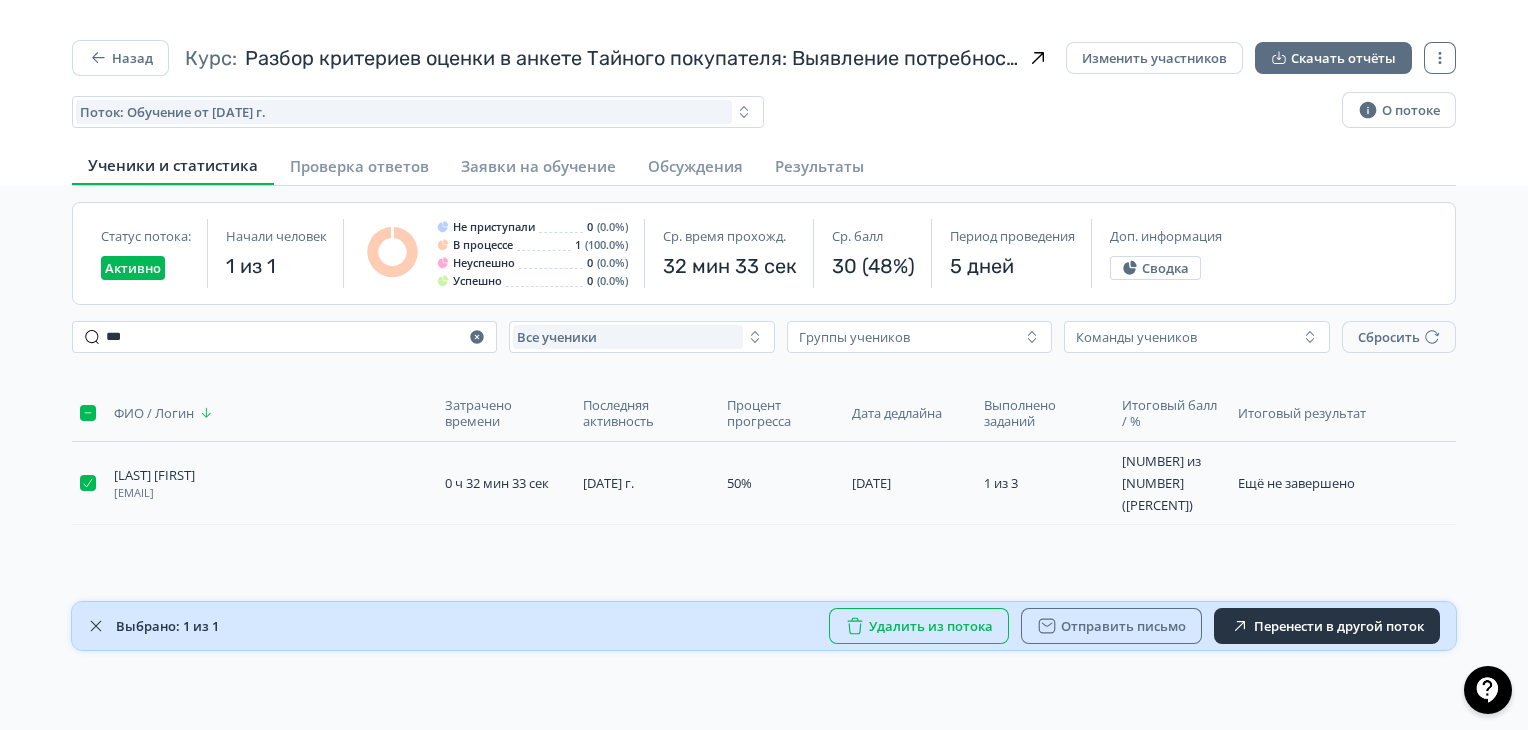 click on "Удалить из потока" at bounding box center (919, 626) 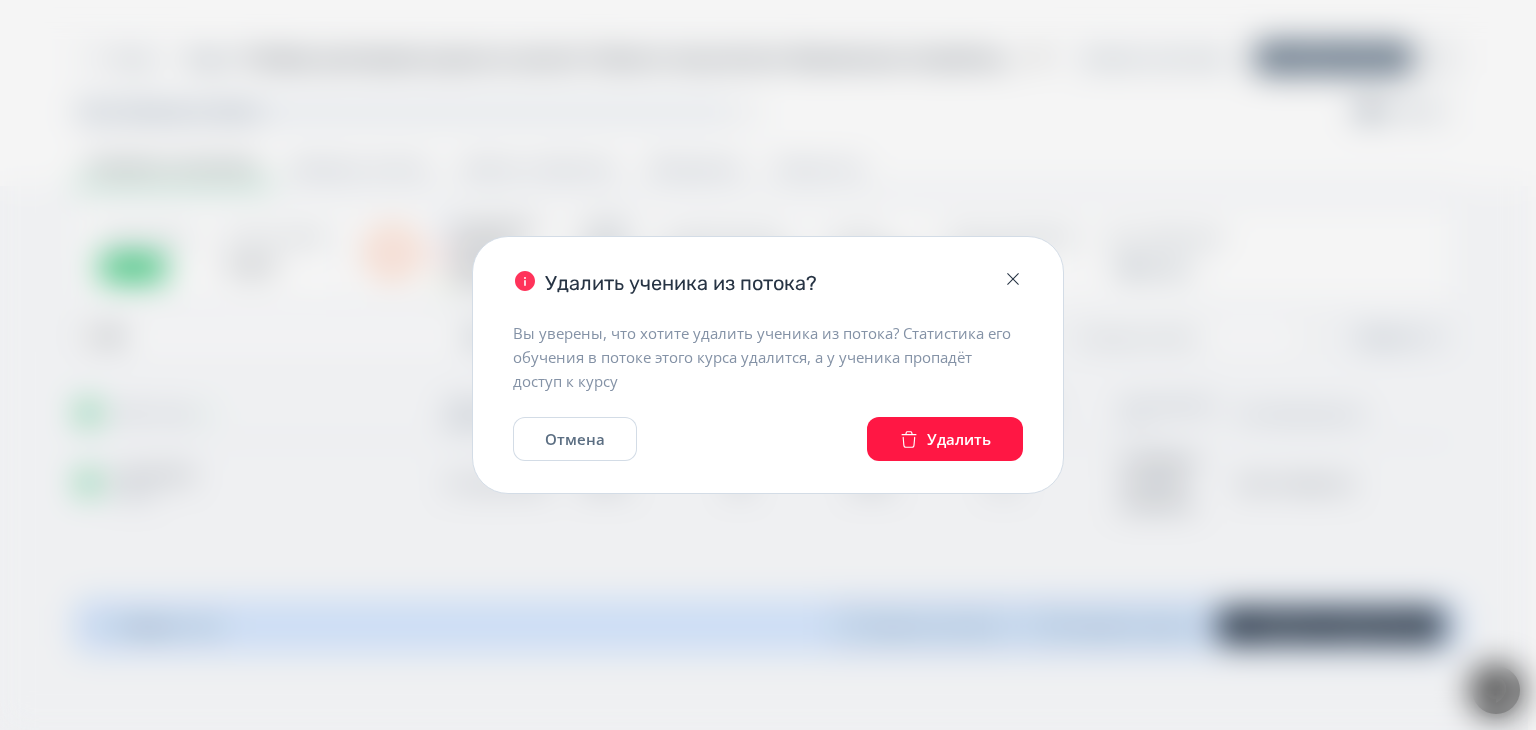 click on "Удалить" at bounding box center (945, 439) 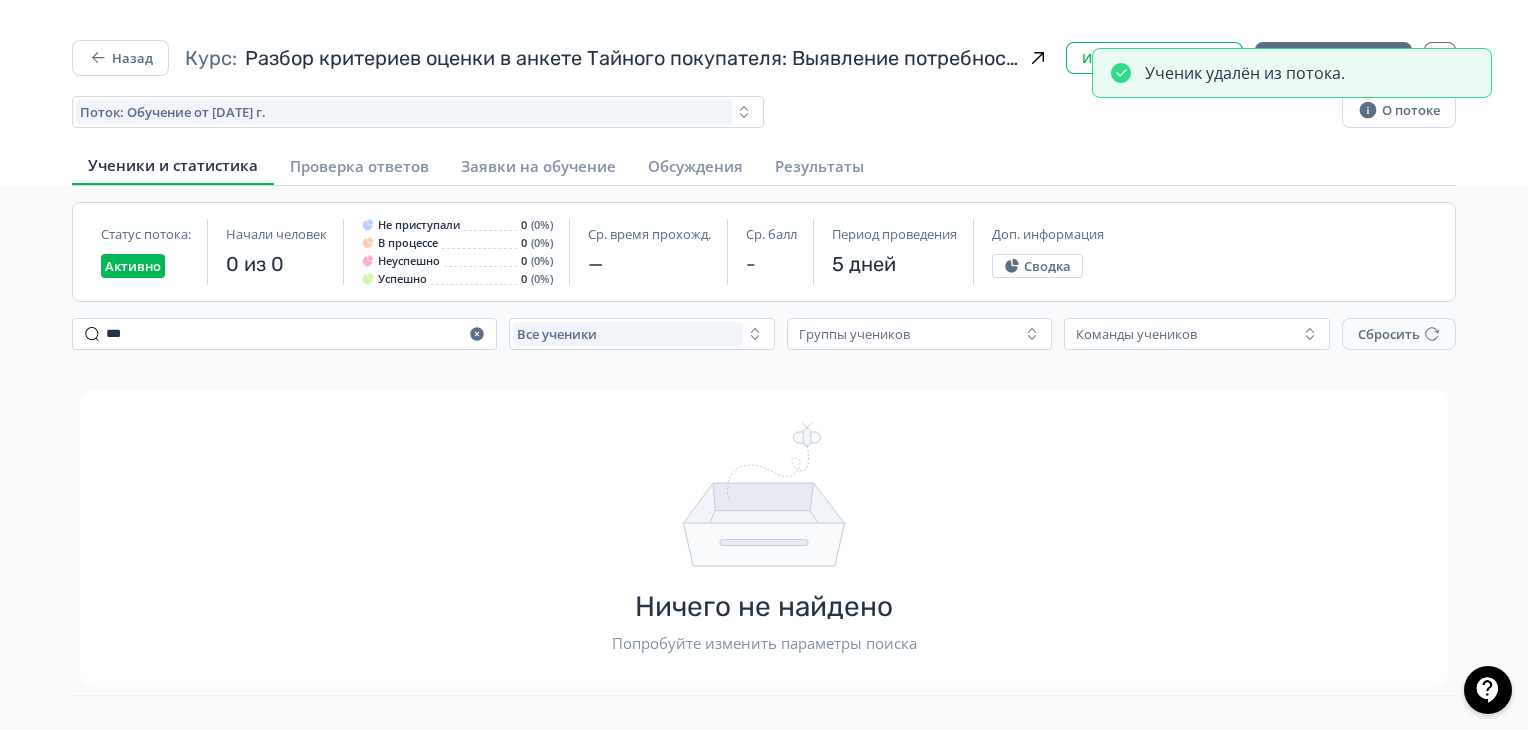 click on "Изменить участников" at bounding box center (1154, 58) 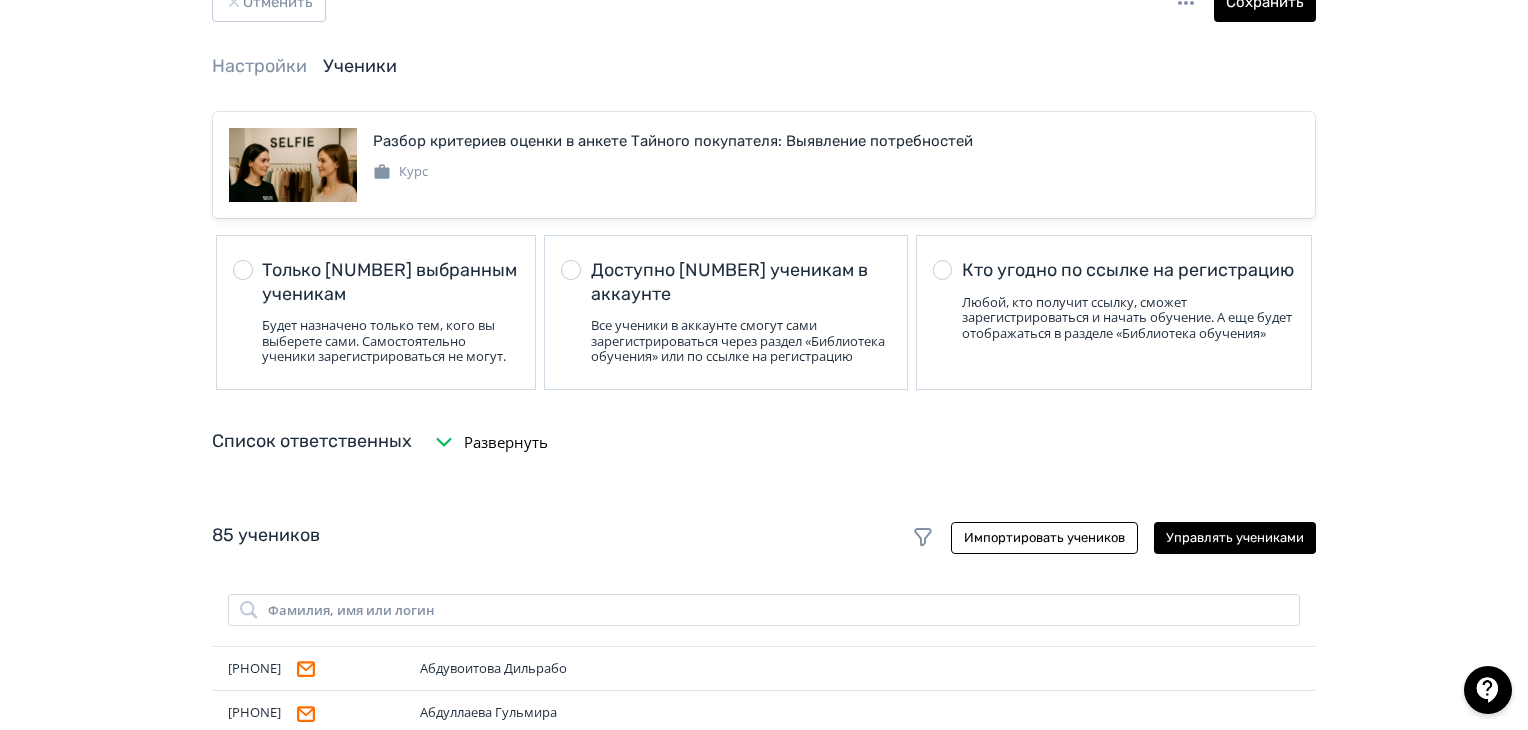 scroll, scrollTop: 100, scrollLeft: 0, axis: vertical 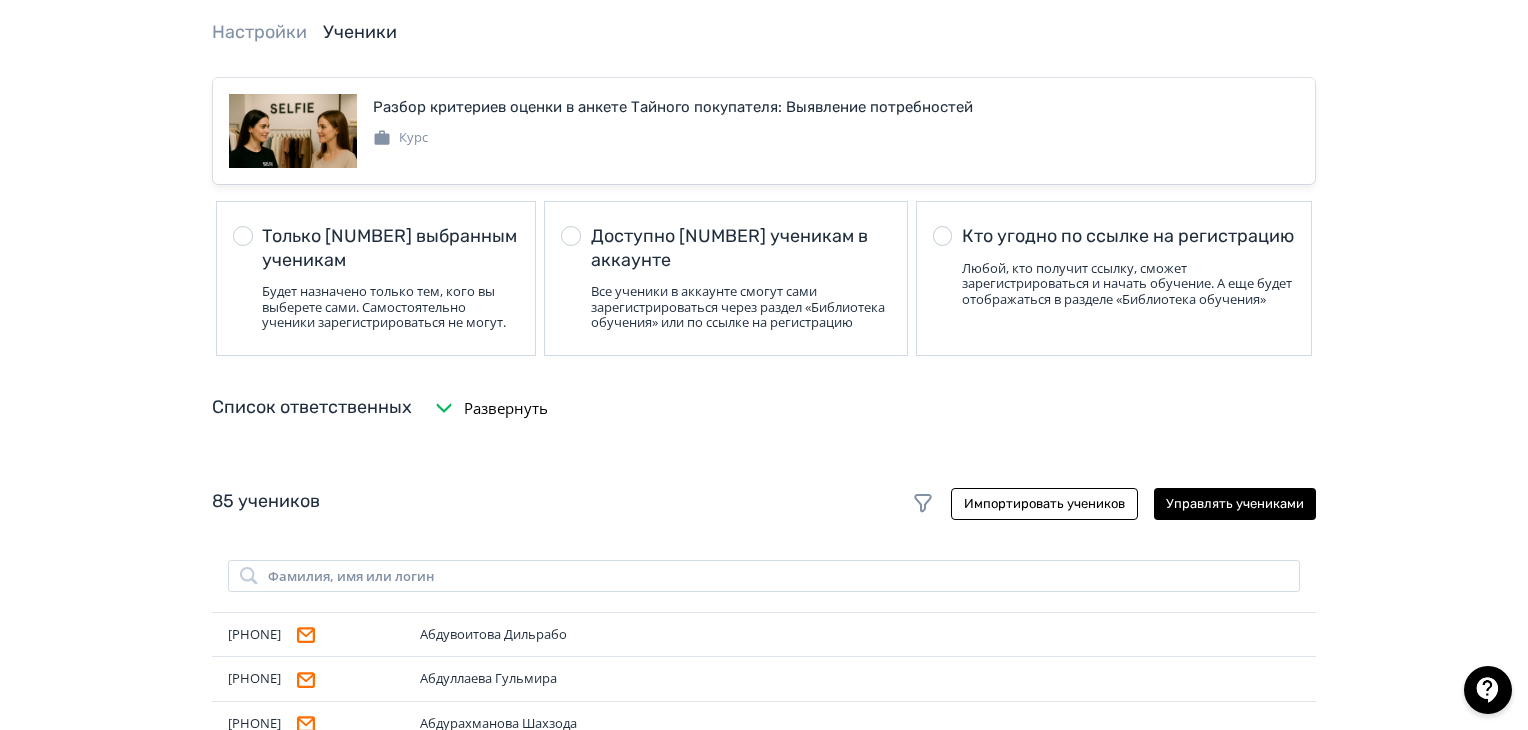 click on "Список ответственных Развернуть" at bounding box center [764, 408] 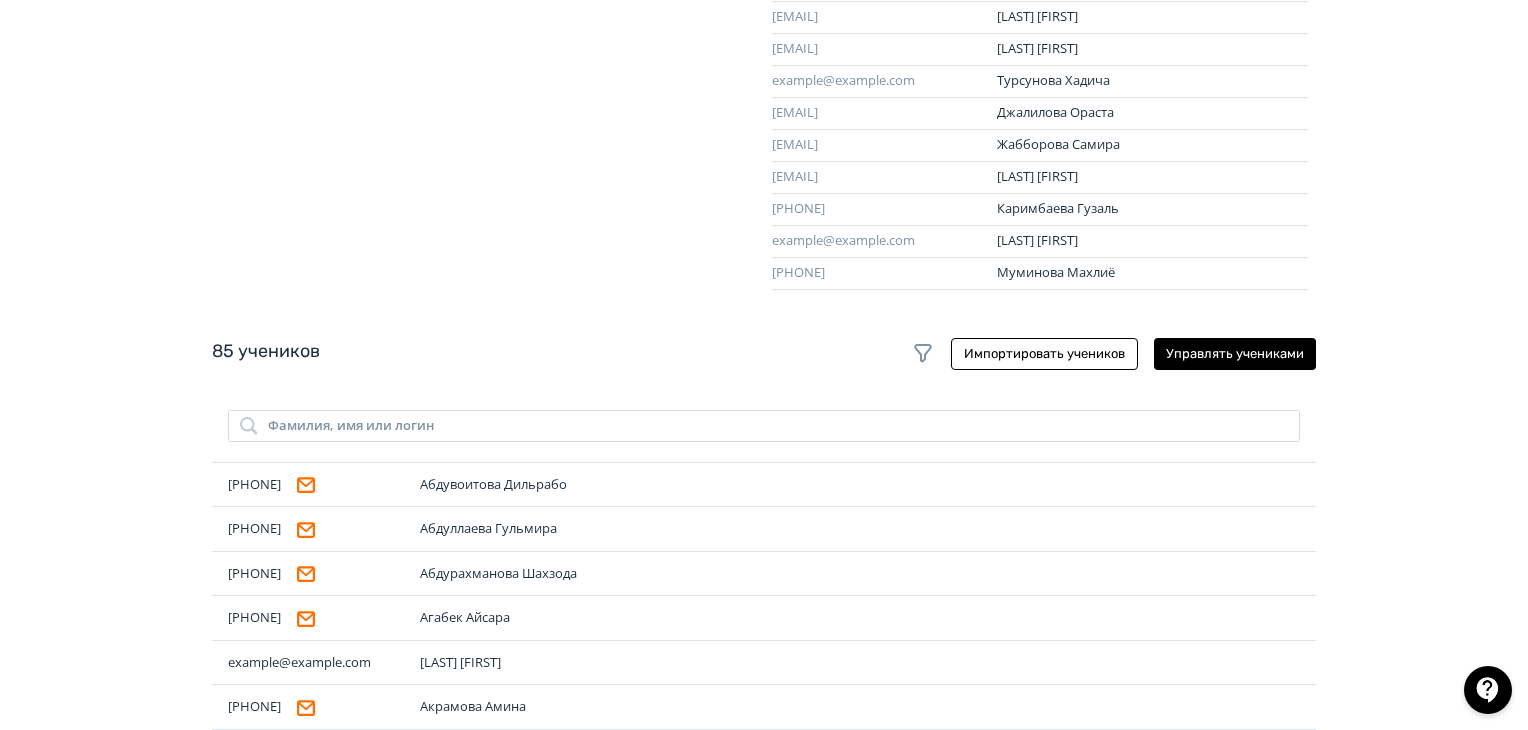 scroll, scrollTop: 1200, scrollLeft: 0, axis: vertical 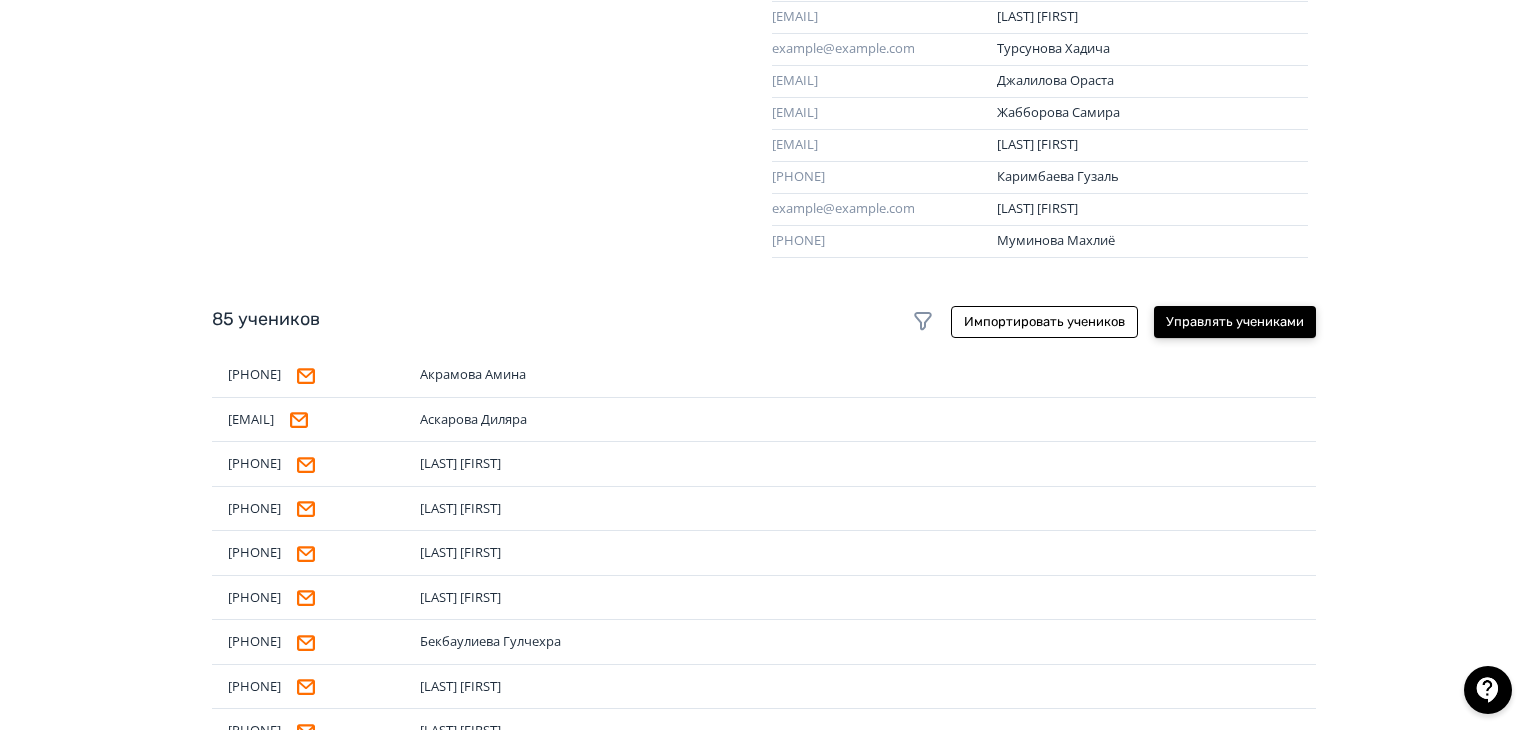 click on "Управлять учениками" at bounding box center (1235, 322) 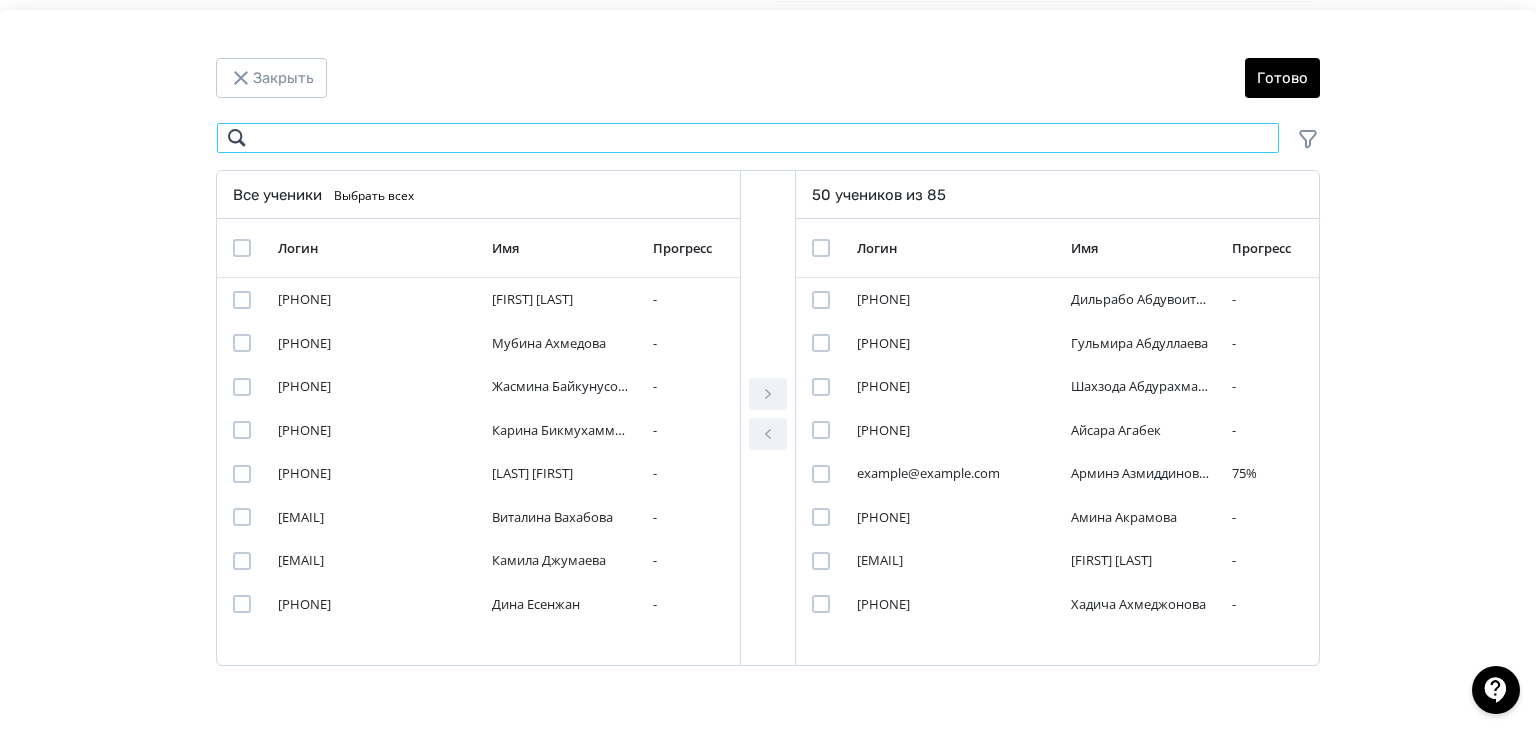 click at bounding box center (748, 138) 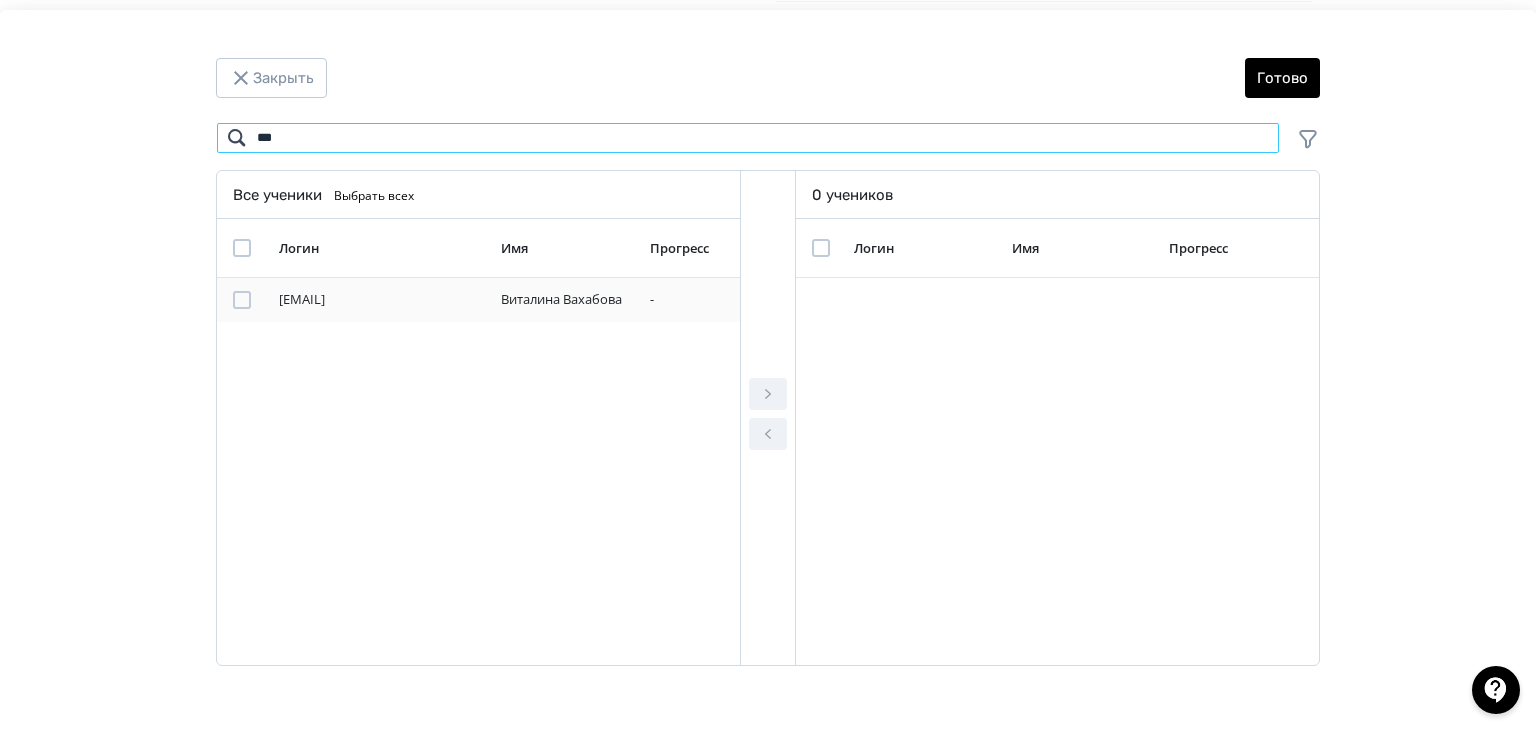 type on "***" 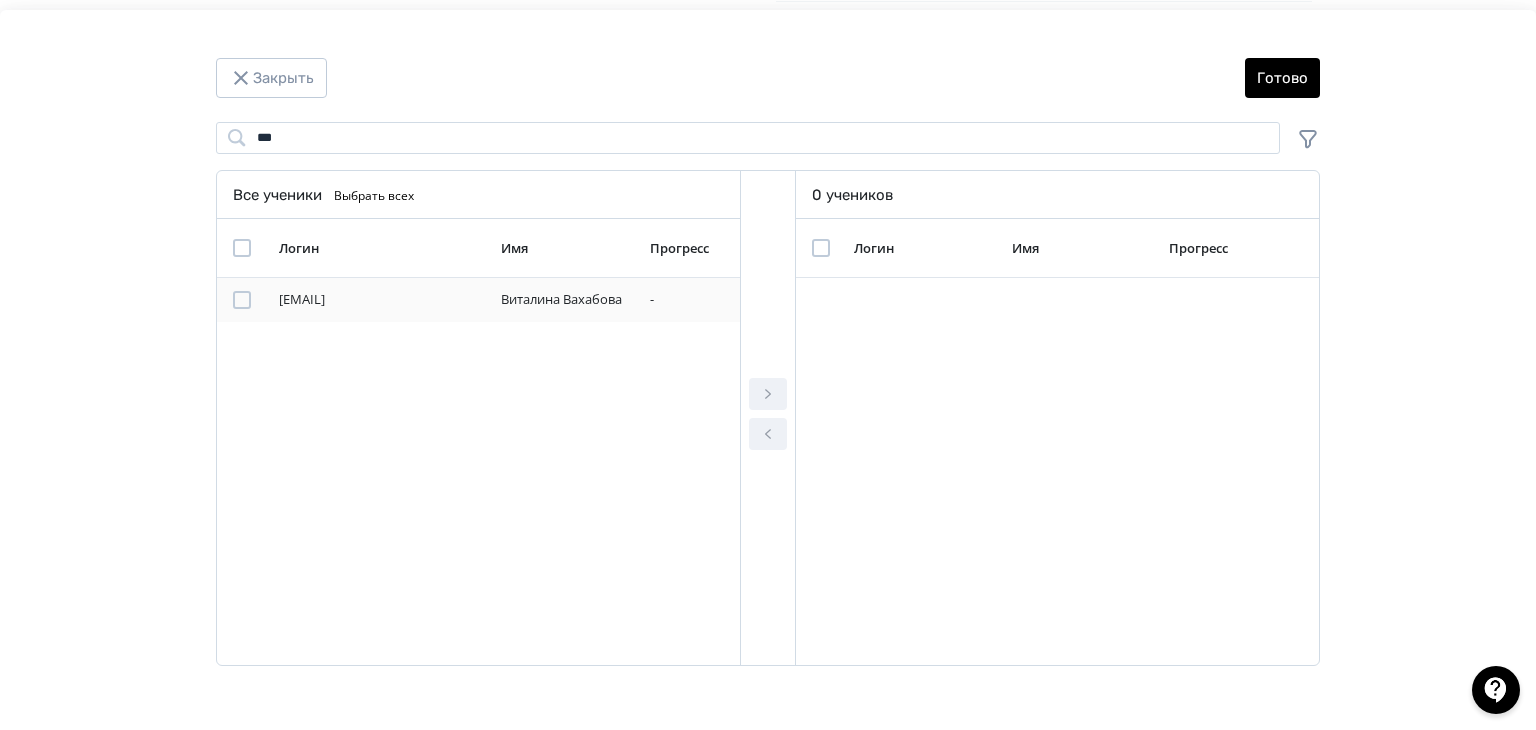 click at bounding box center [242, 300] 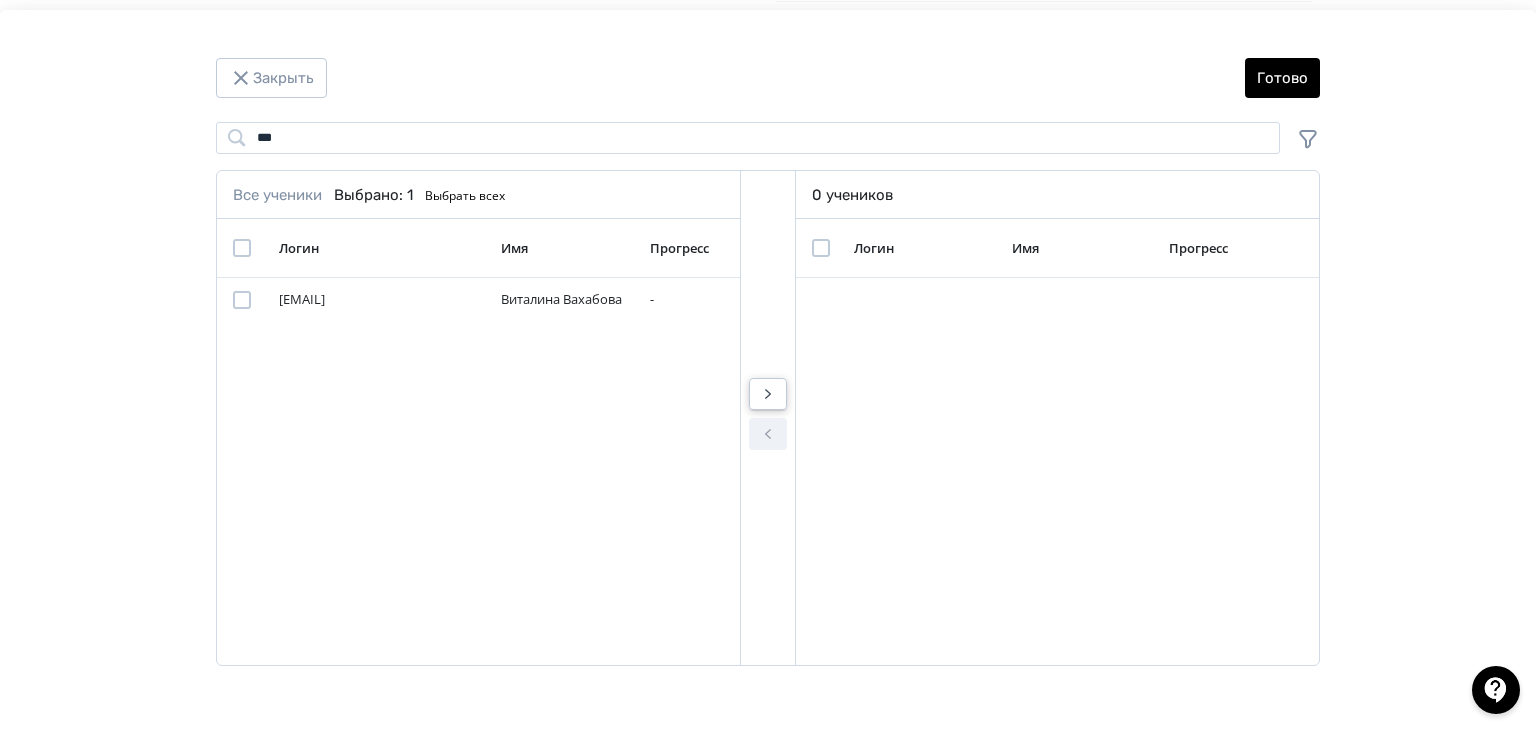 click 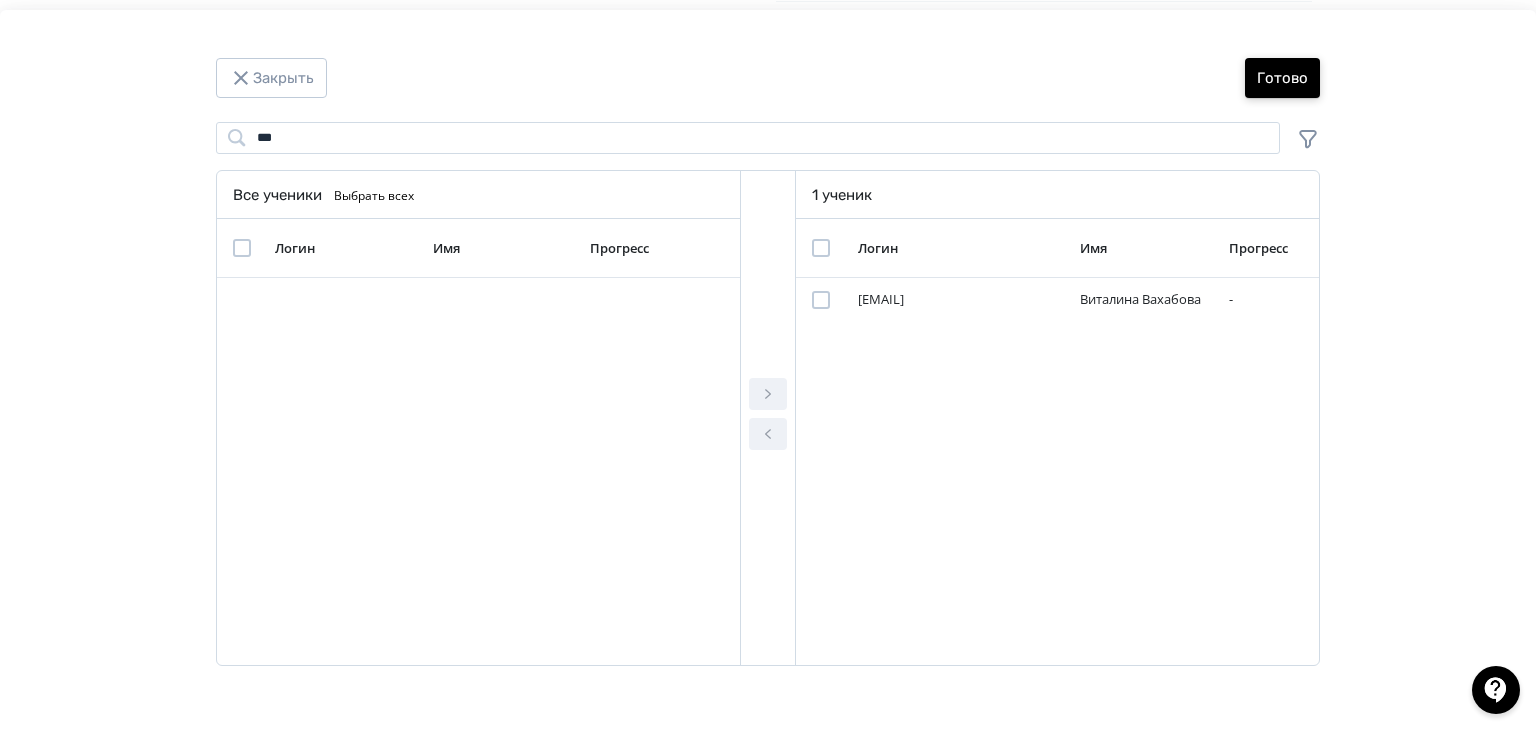 click on "Готово" at bounding box center (1282, 78) 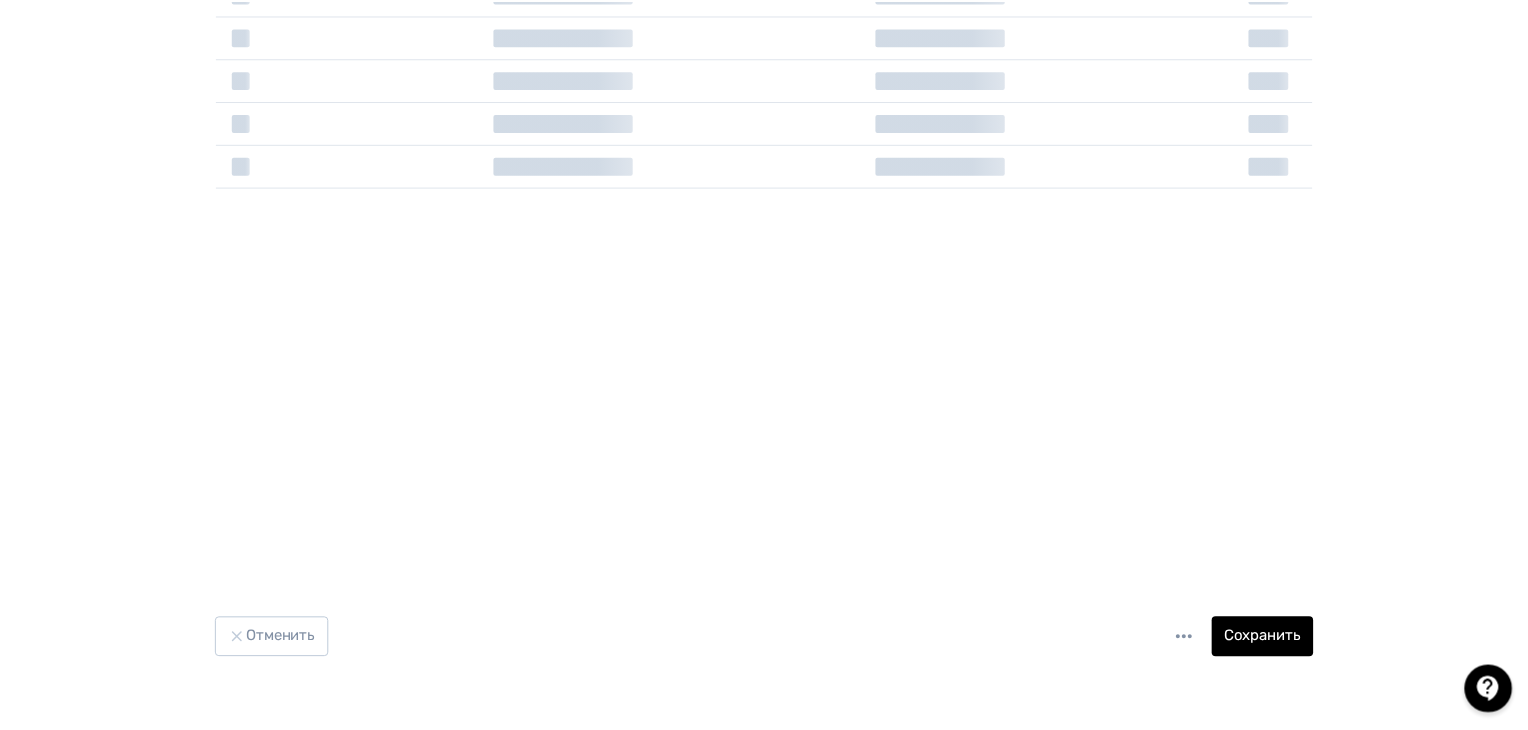 scroll, scrollTop: 1000, scrollLeft: 0, axis: vertical 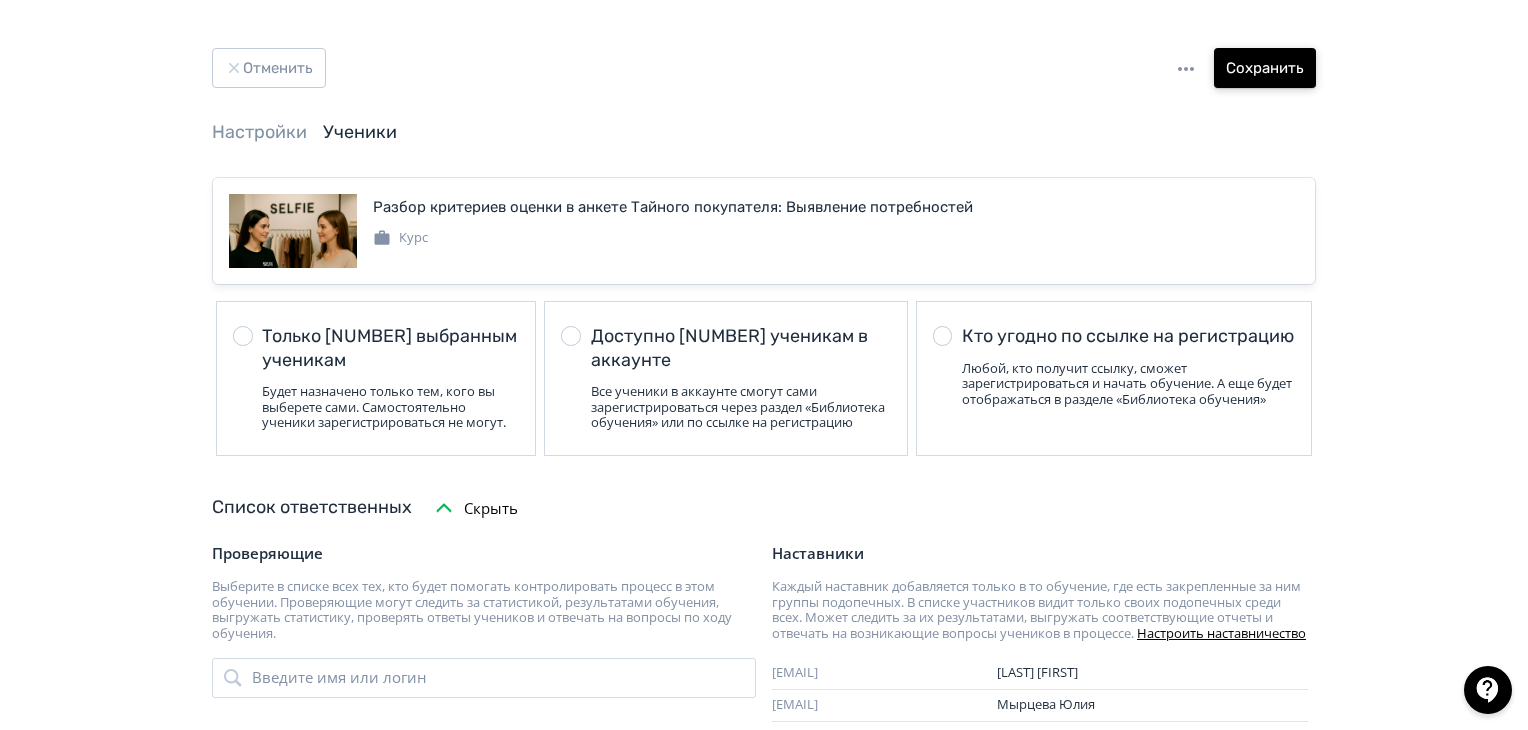 click on "Сохранить" at bounding box center (1265, 68) 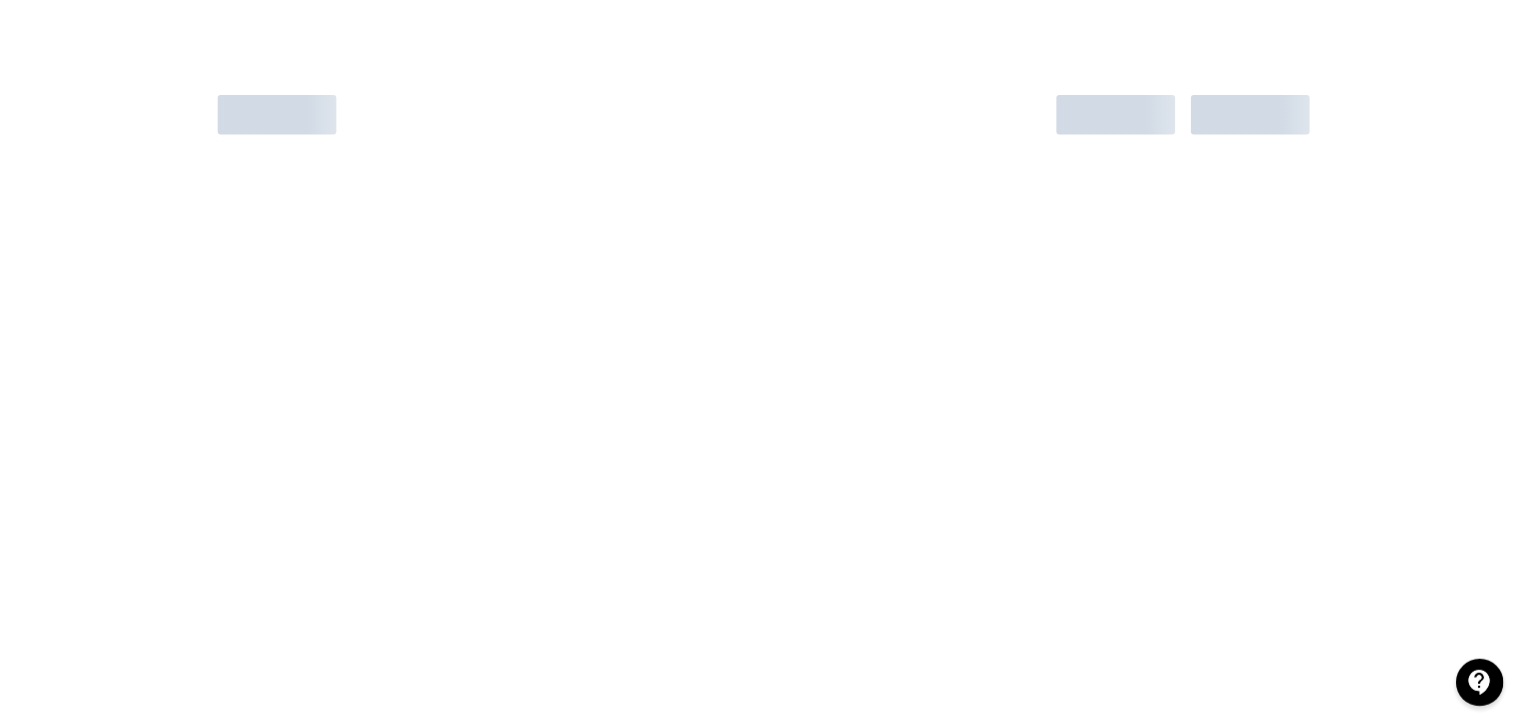 scroll, scrollTop: 0, scrollLeft: 0, axis: both 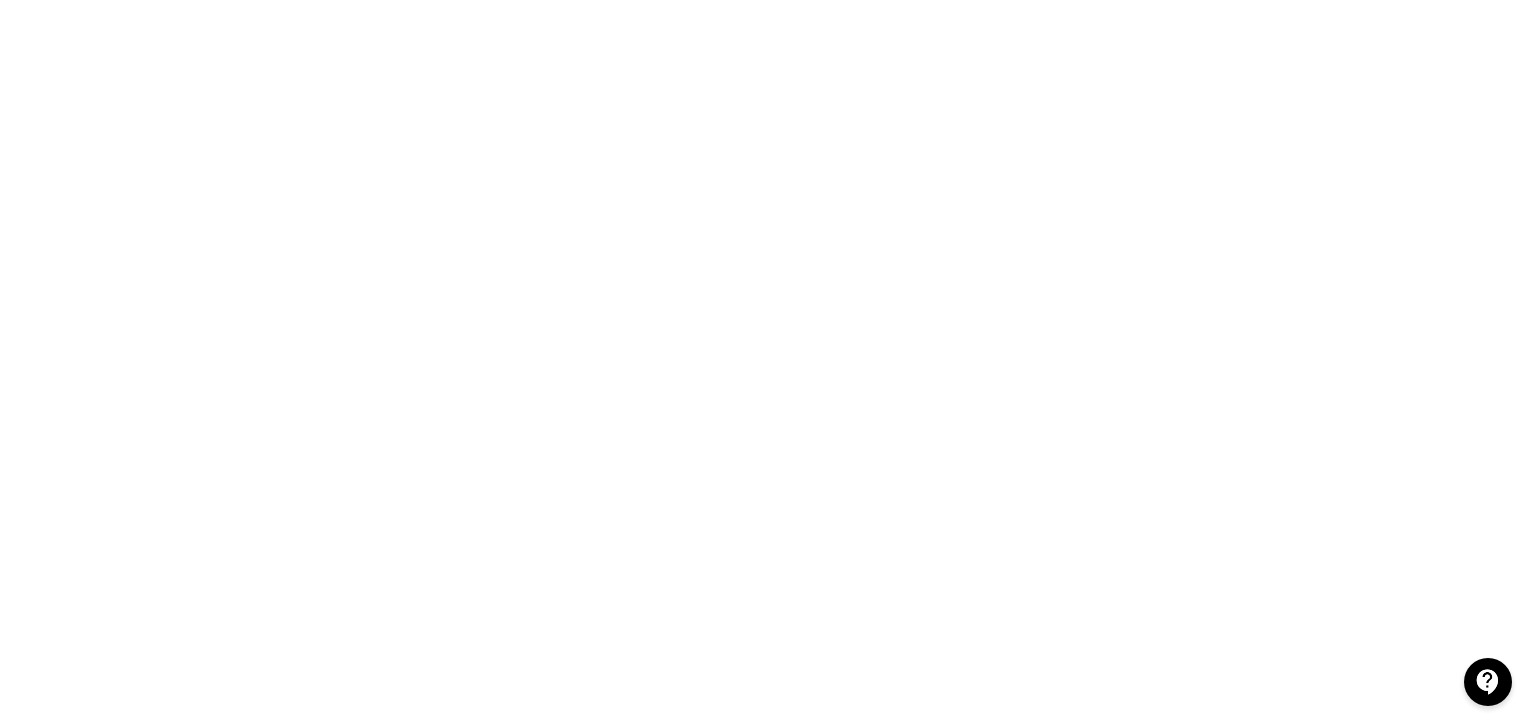 click at bounding box center [1488, 682] 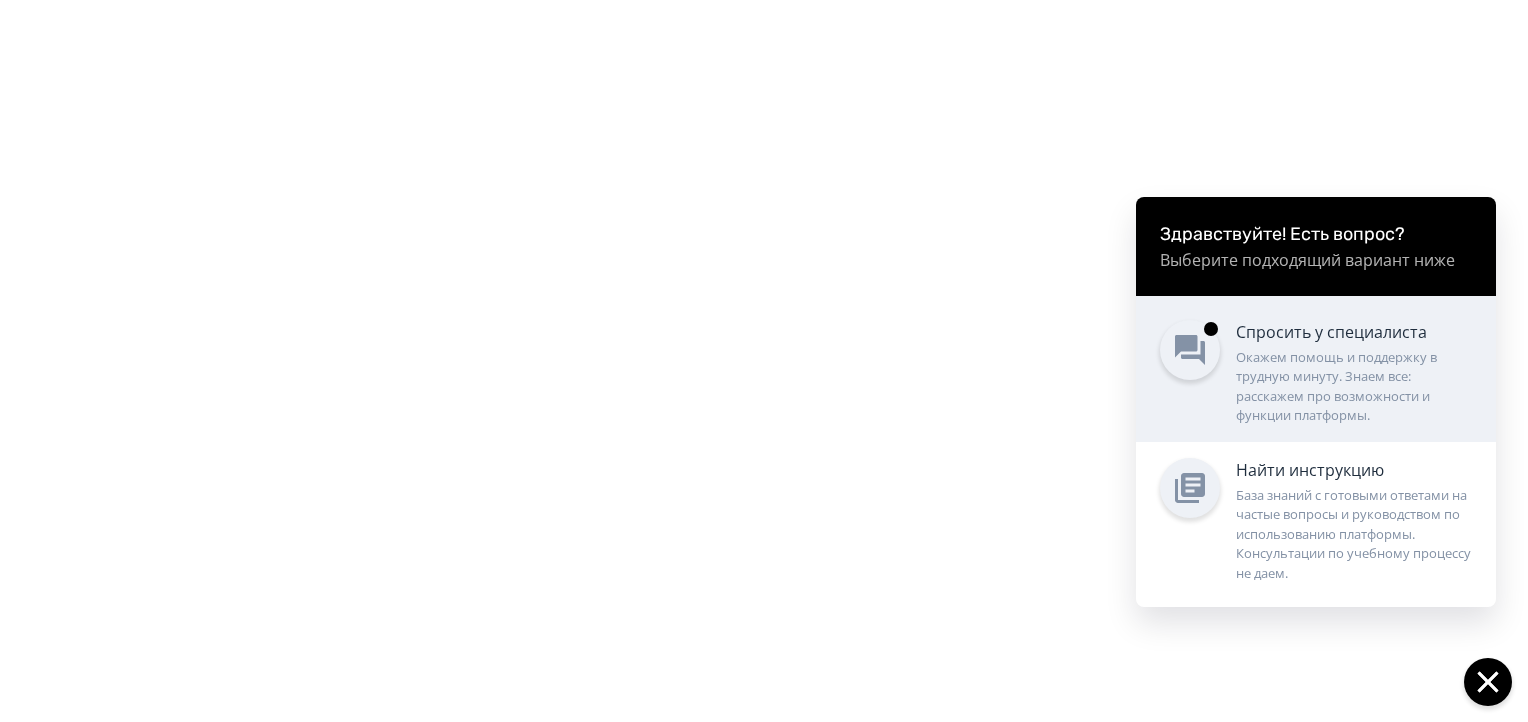 click on "Окажем помощь и поддержку в трудную минуту. Знаем все: расскажем про возможности и функции платформы." at bounding box center (1354, 387) 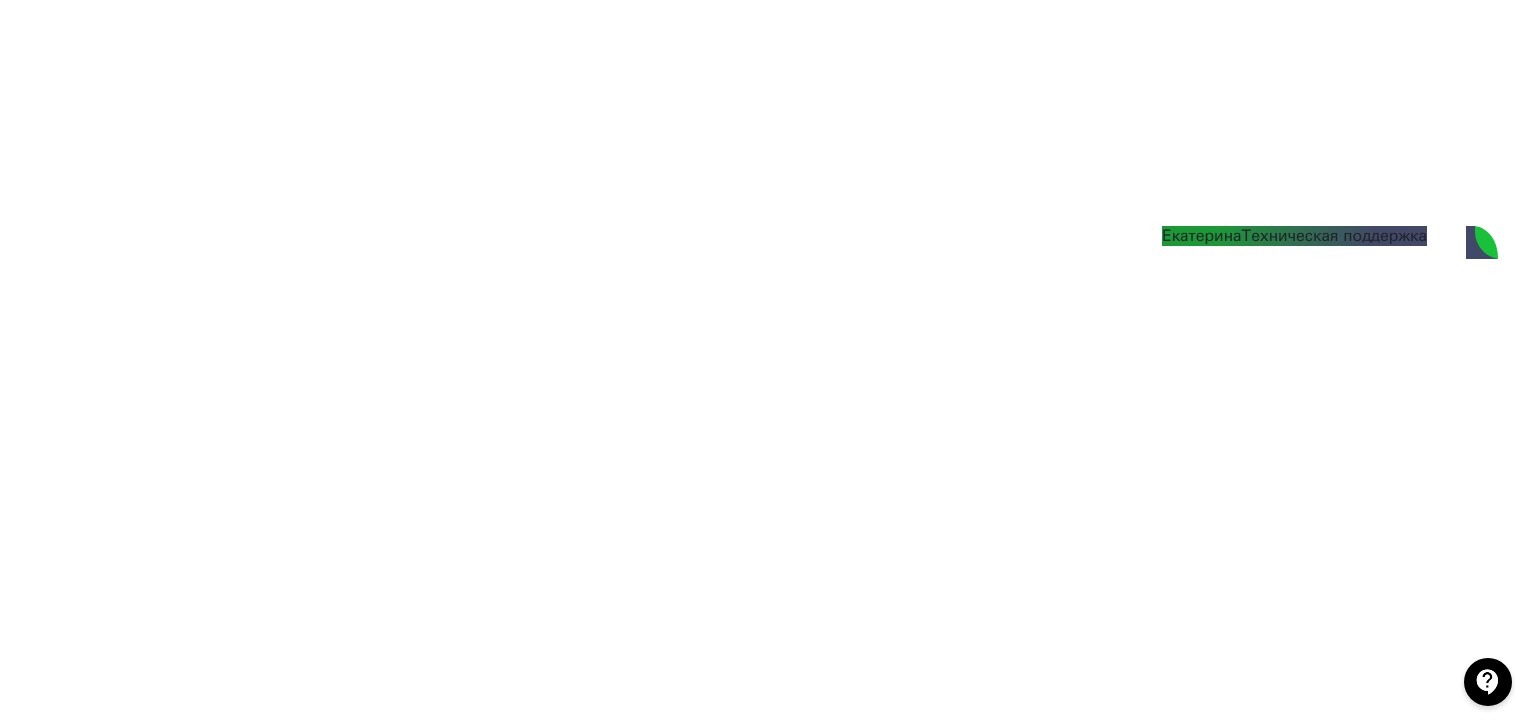 scroll, scrollTop: 0, scrollLeft: 0, axis: both 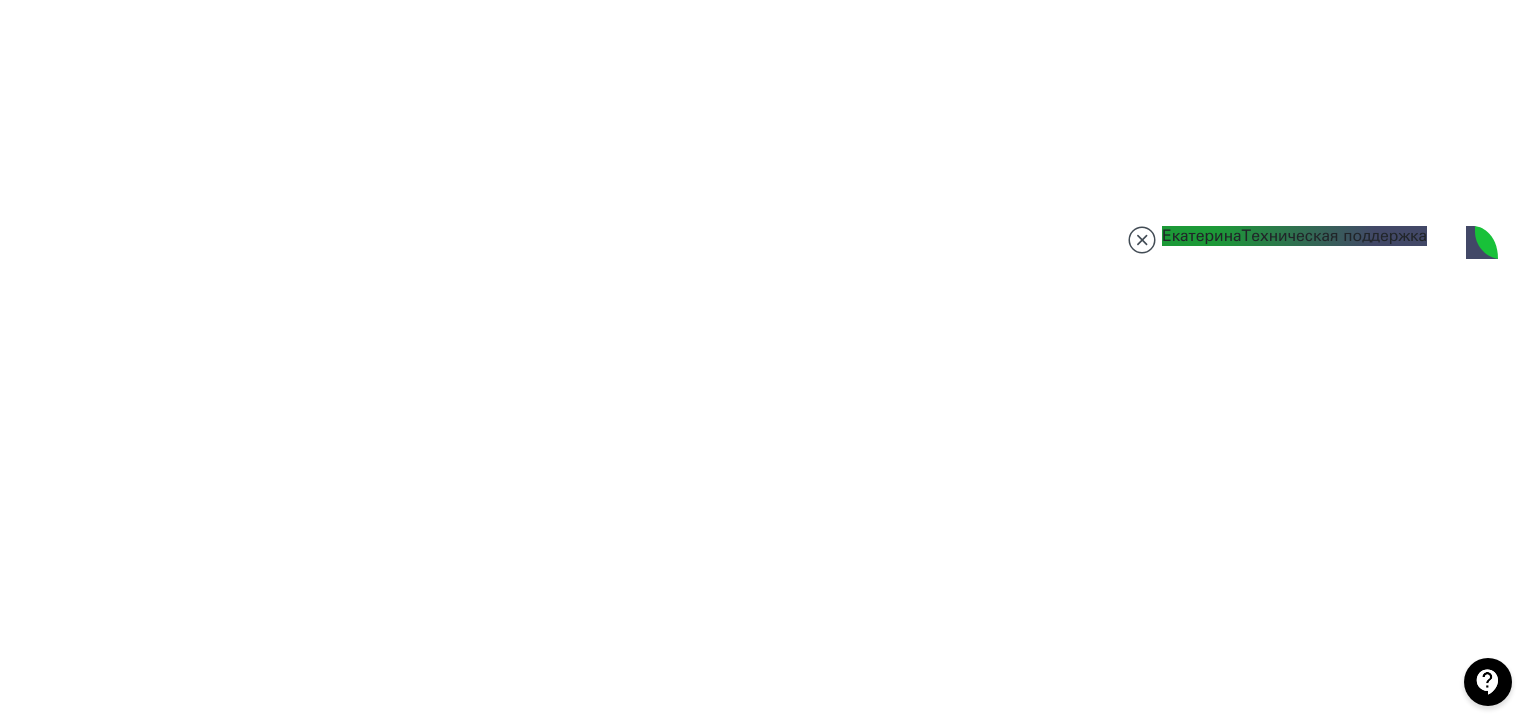 click at bounding box center [1249, 1237] 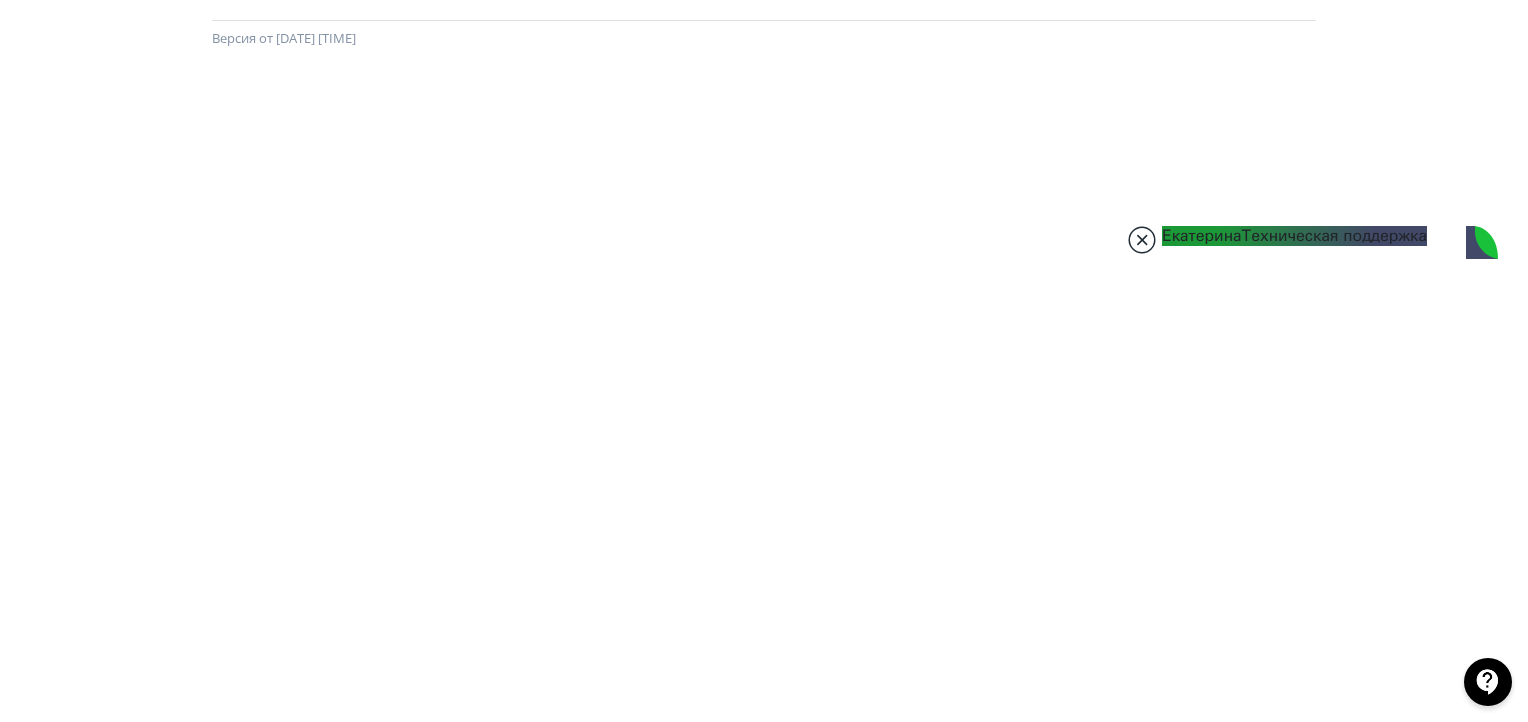 scroll, scrollTop: 30, scrollLeft: 0, axis: vertical 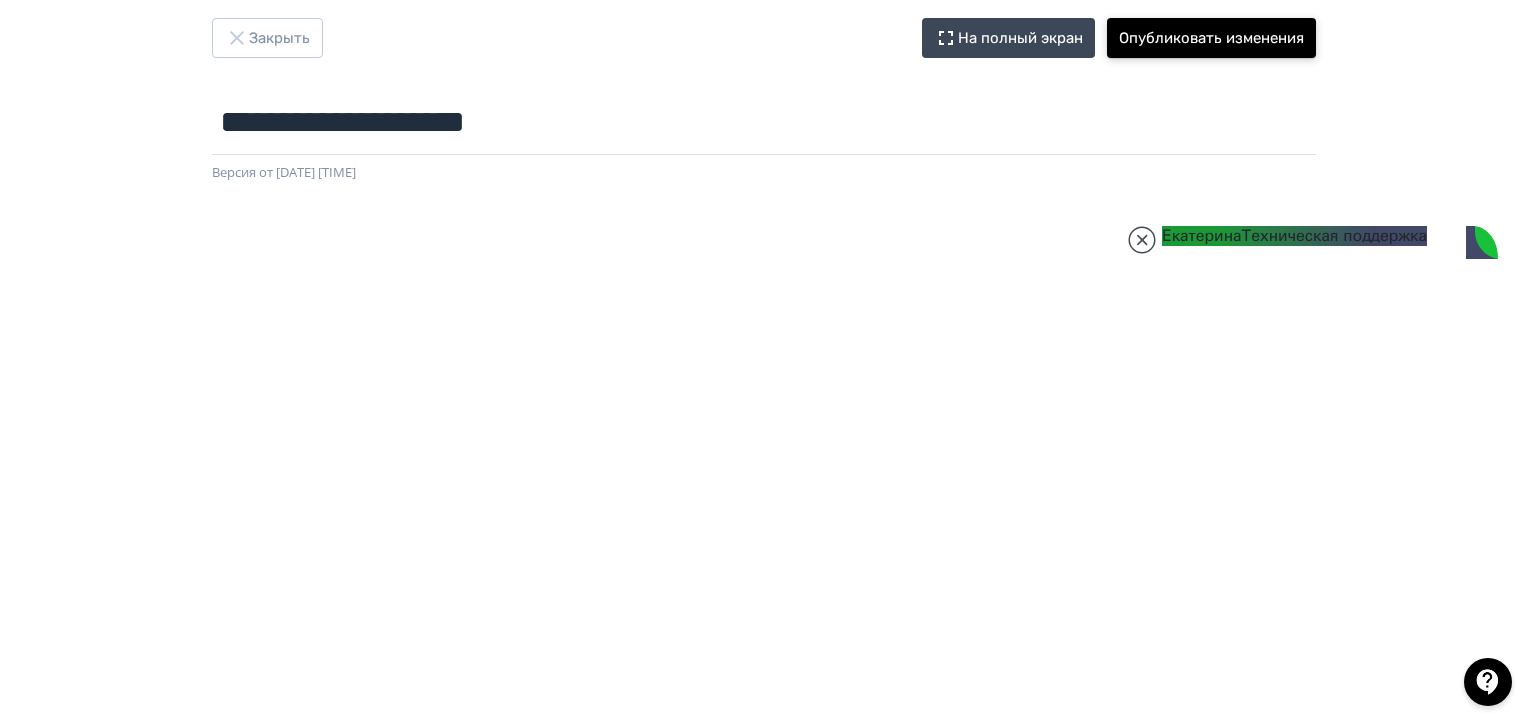 click on "Опубликовать изменения" at bounding box center (1211, 38) 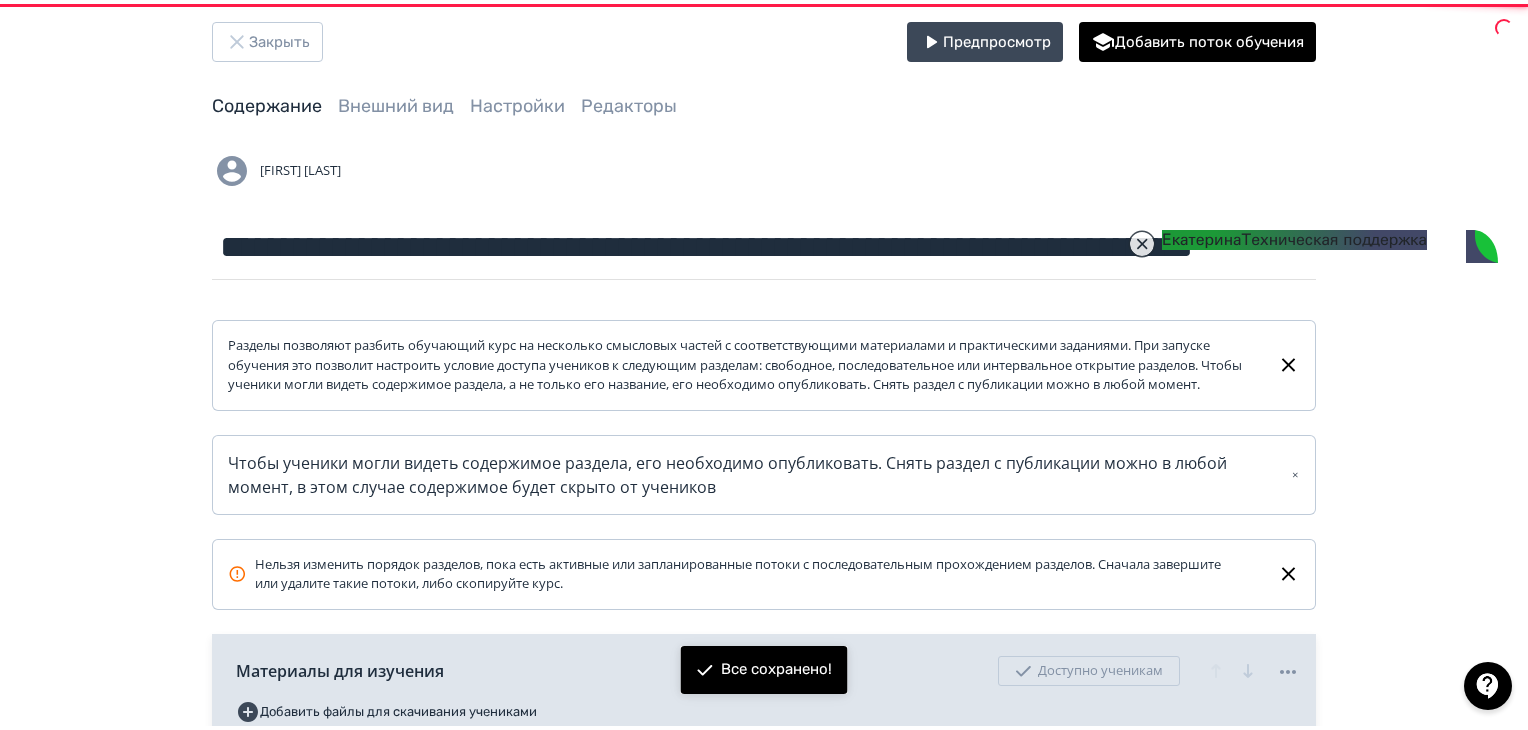 scroll, scrollTop: 0, scrollLeft: 0, axis: both 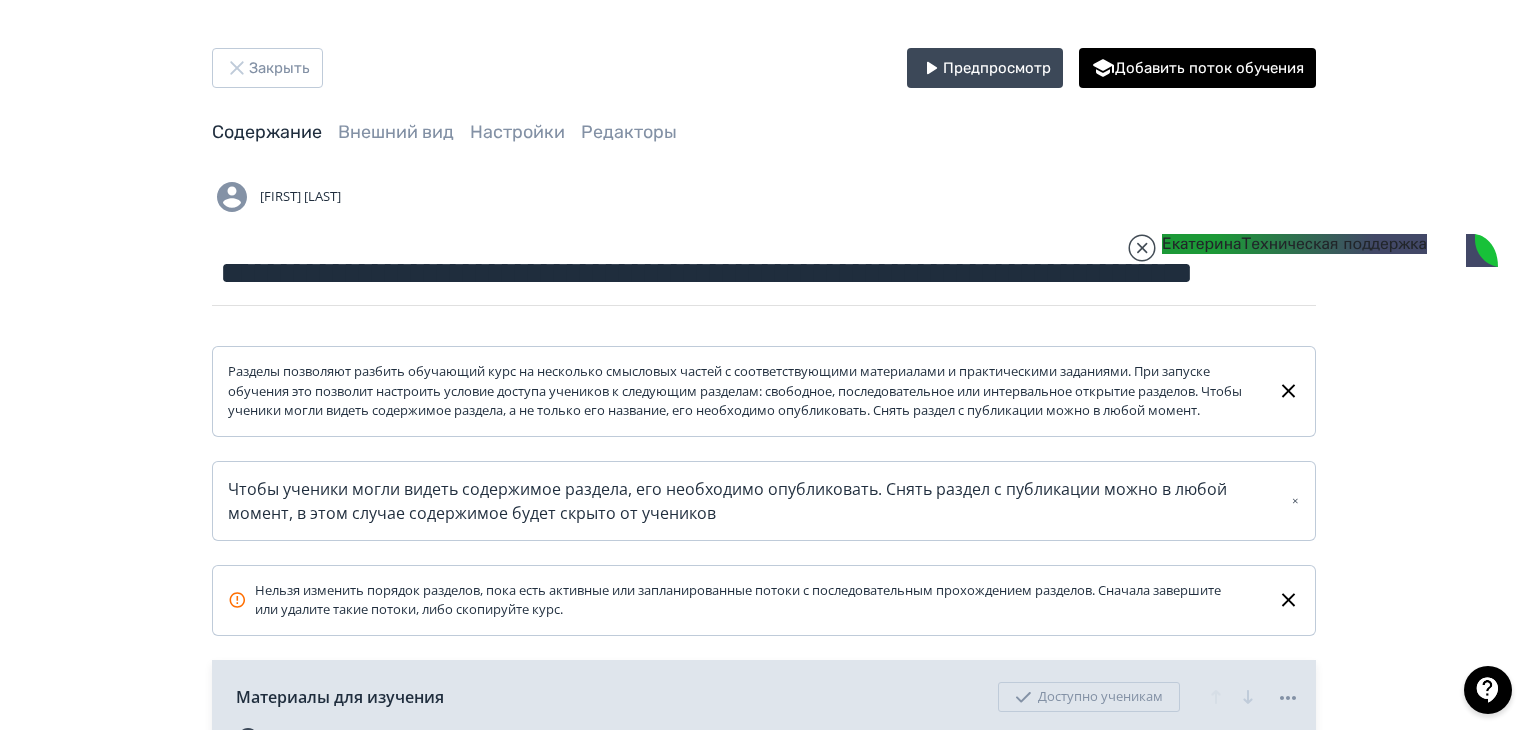 click on "**********" at bounding box center [1249, 1245] 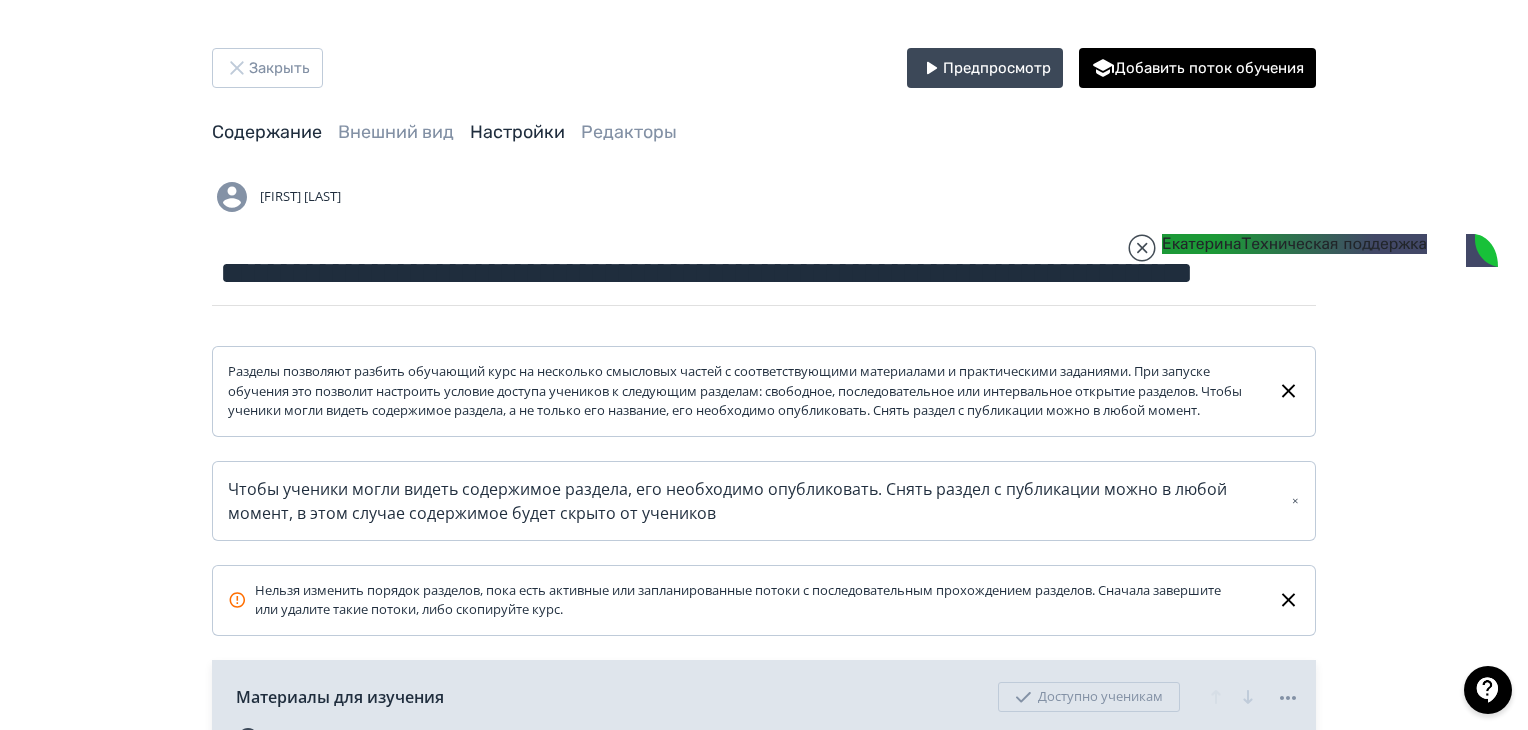 click on "Настройки" at bounding box center (517, 132) 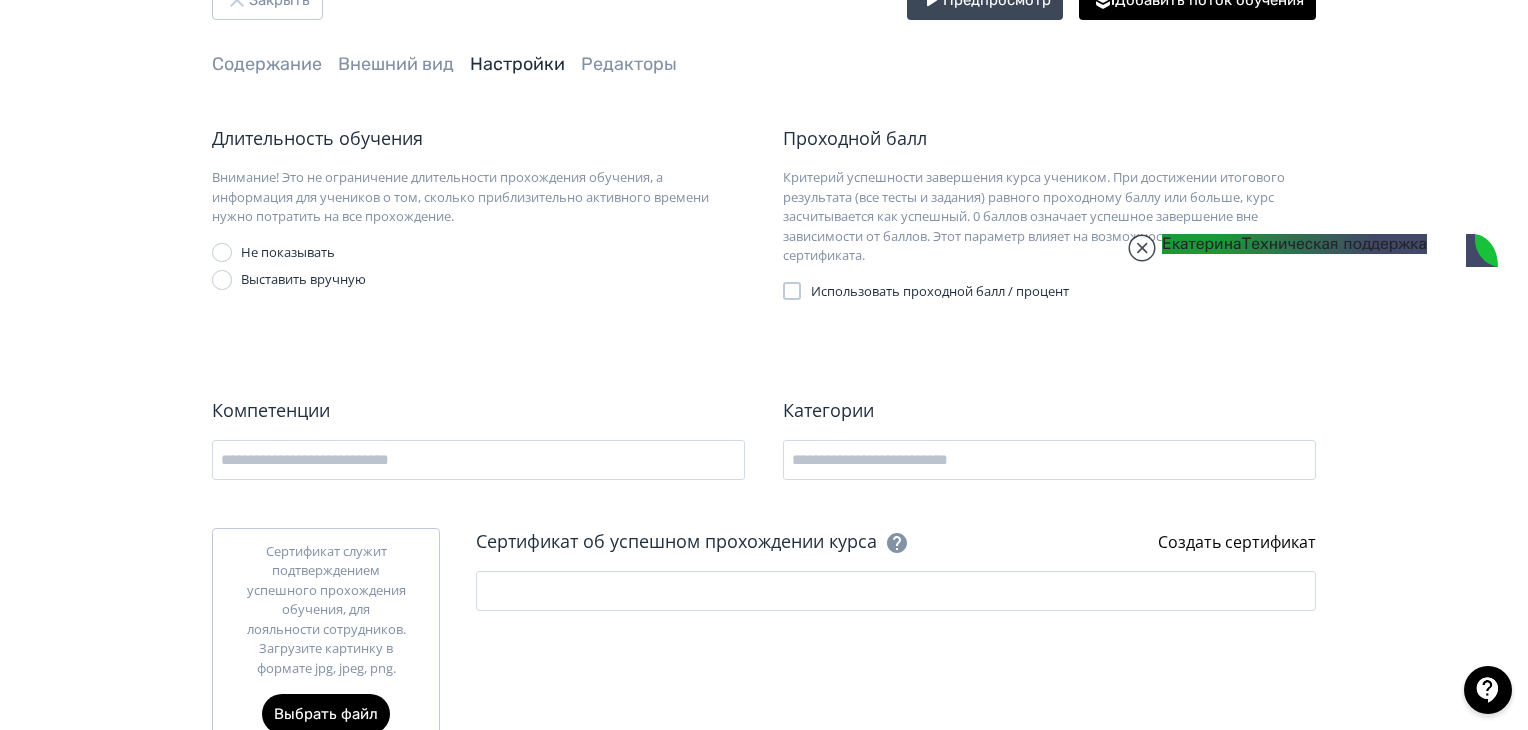 scroll, scrollTop: 0, scrollLeft: 0, axis: both 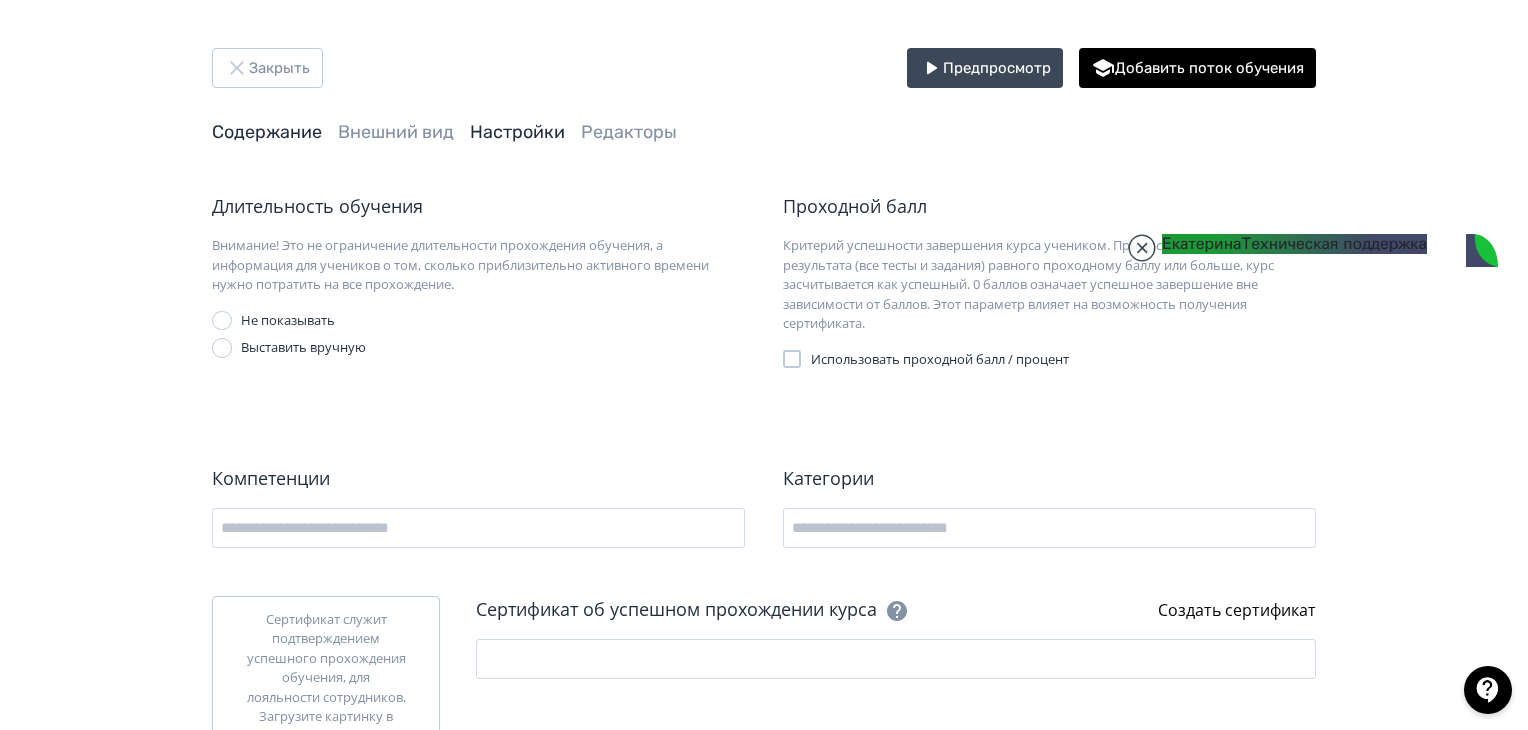 click on "Содержание" at bounding box center (267, 132) 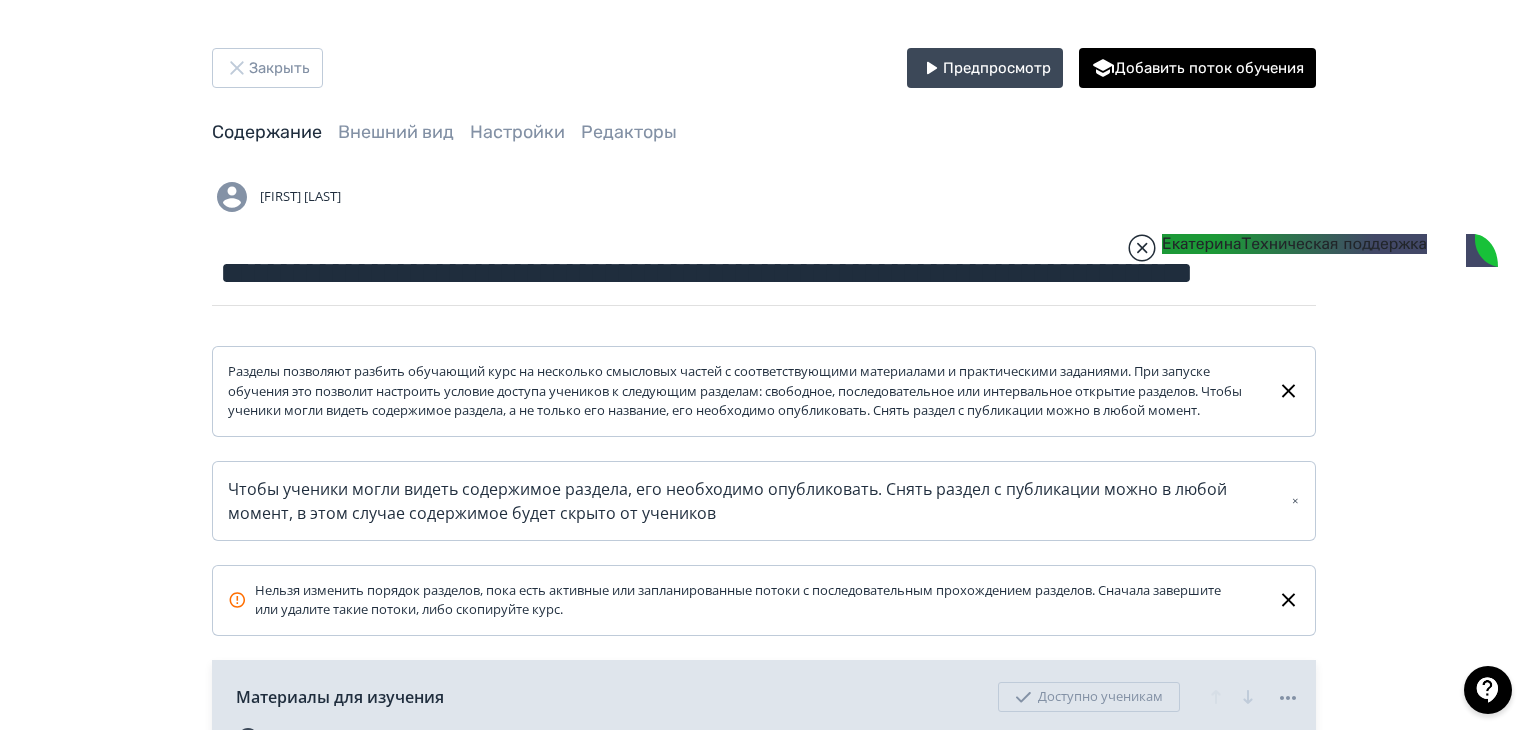 click at bounding box center [1142, 248] 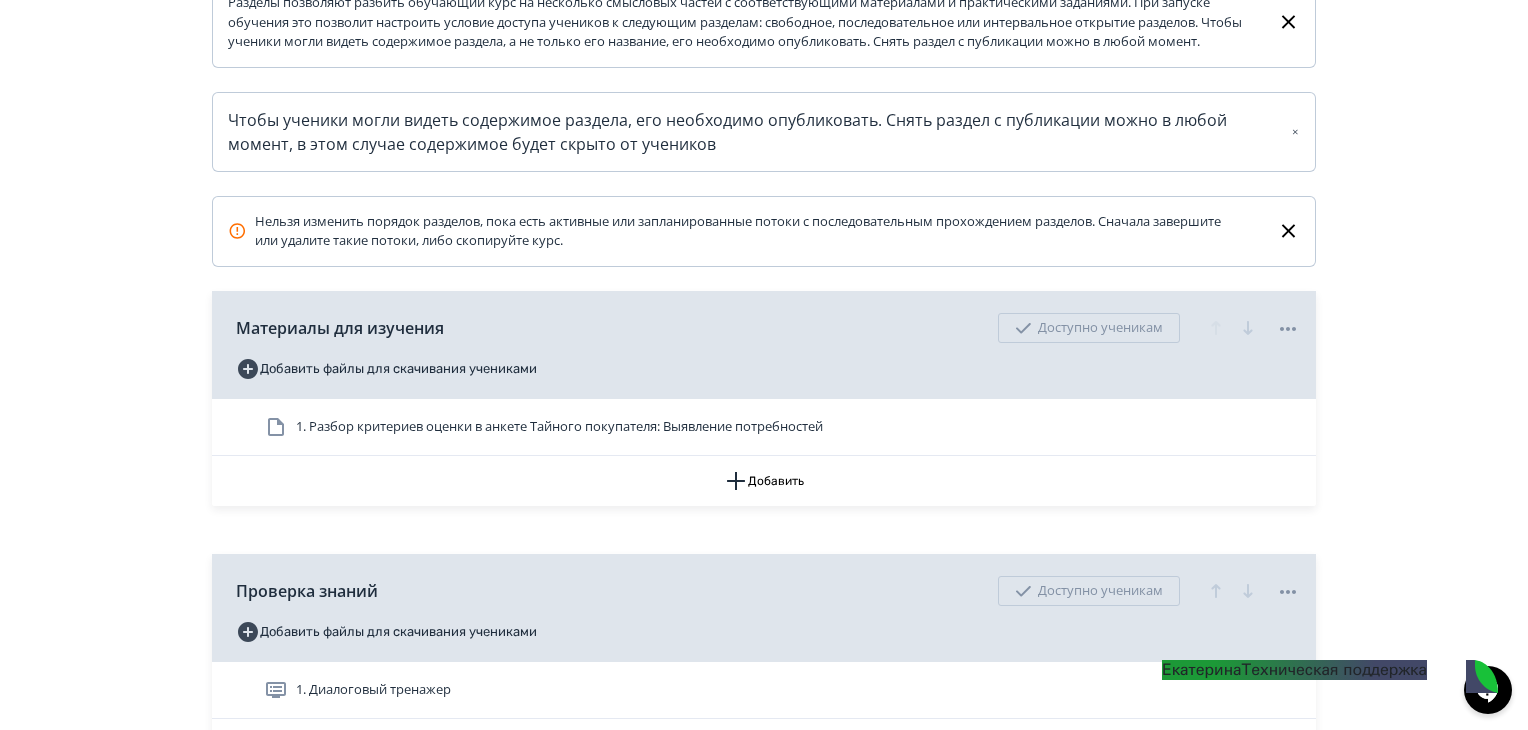 scroll, scrollTop: 800, scrollLeft: 0, axis: vertical 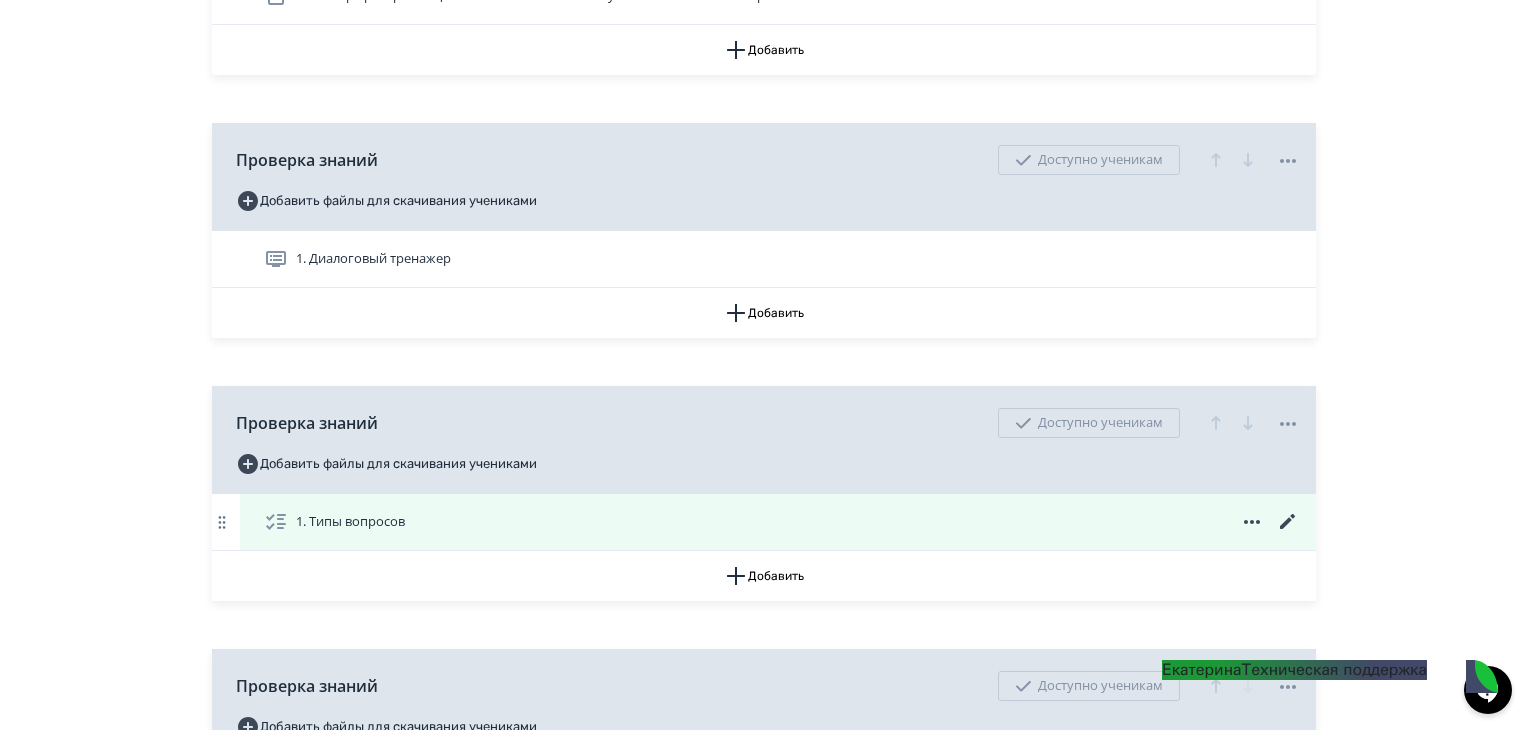 click 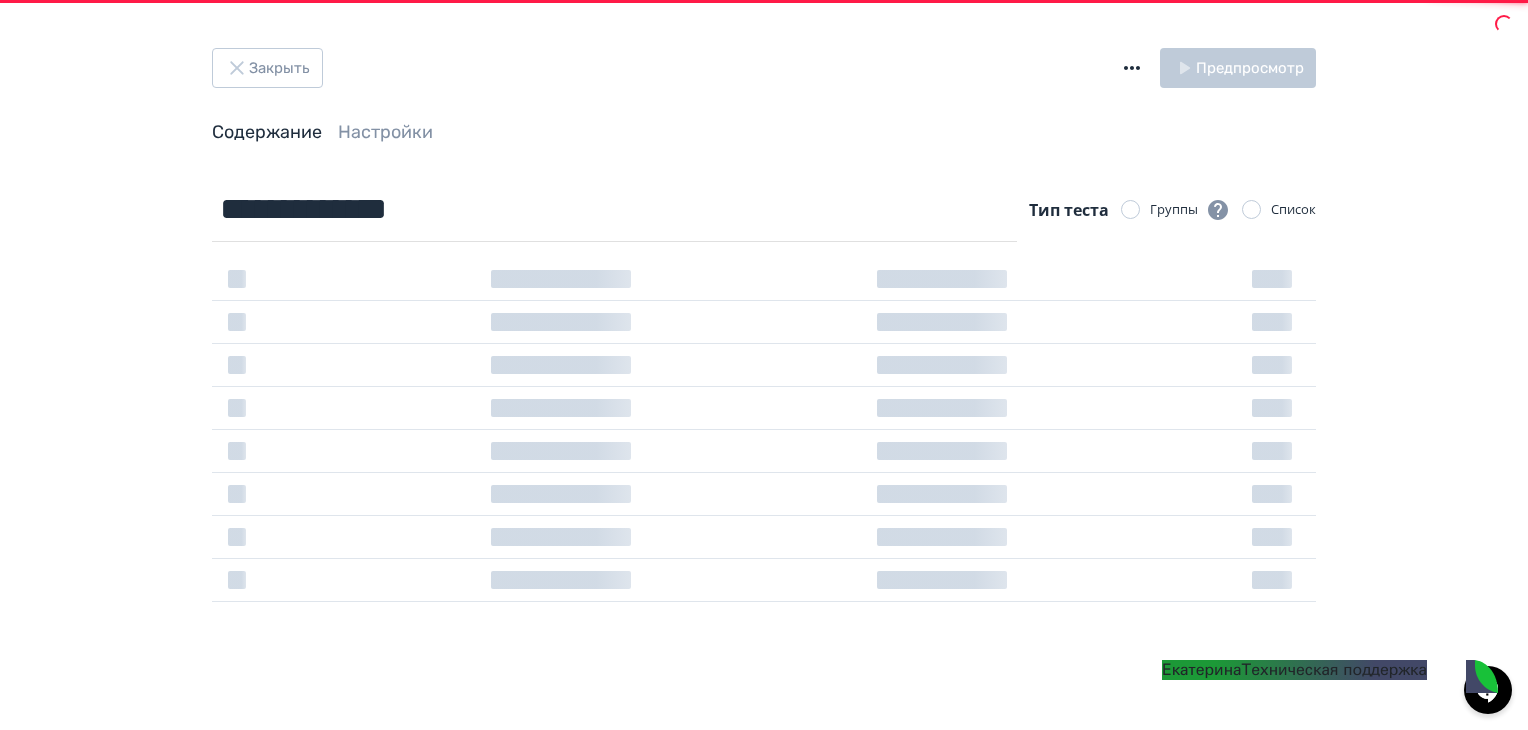 scroll, scrollTop: 0, scrollLeft: 0, axis: both 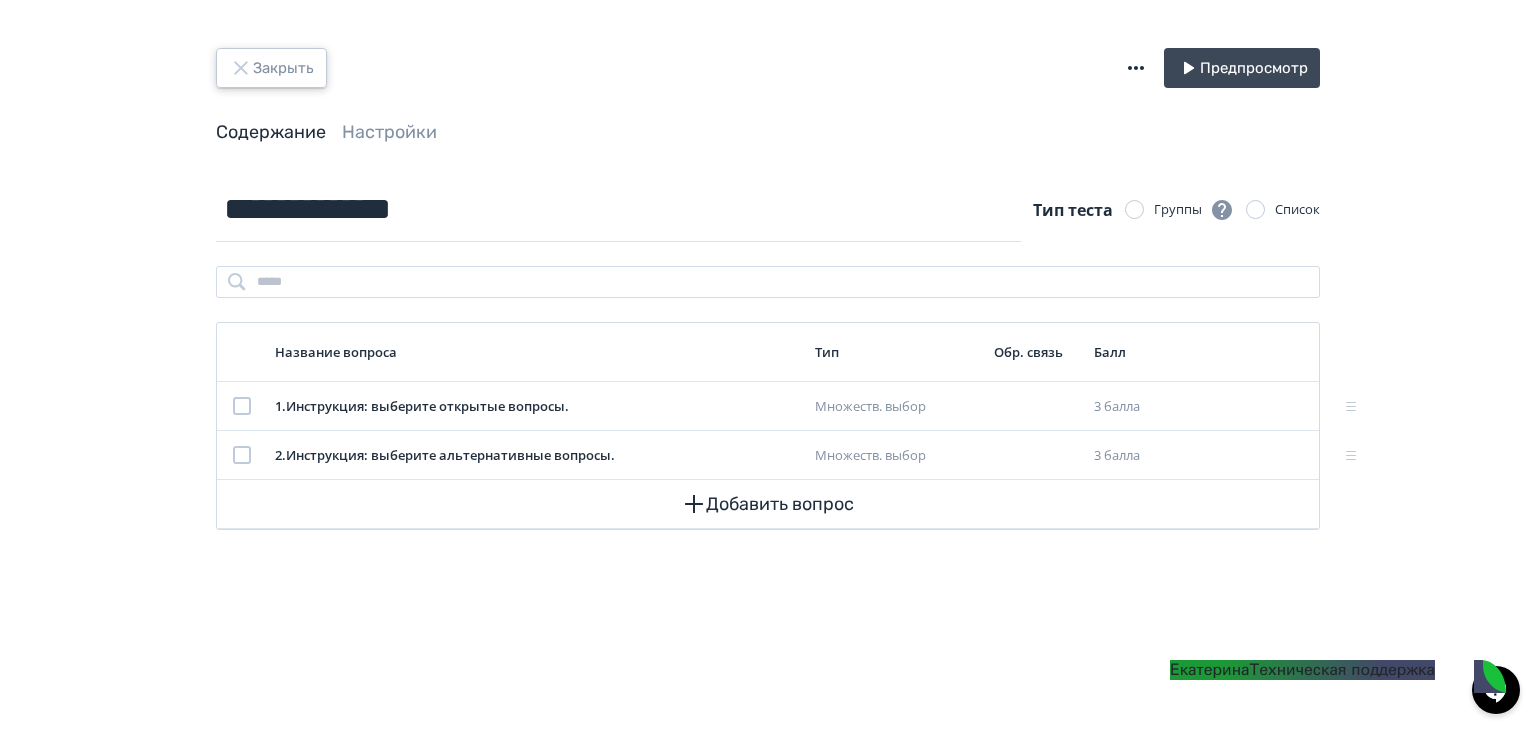 click on "Закрыть" at bounding box center [271, 68] 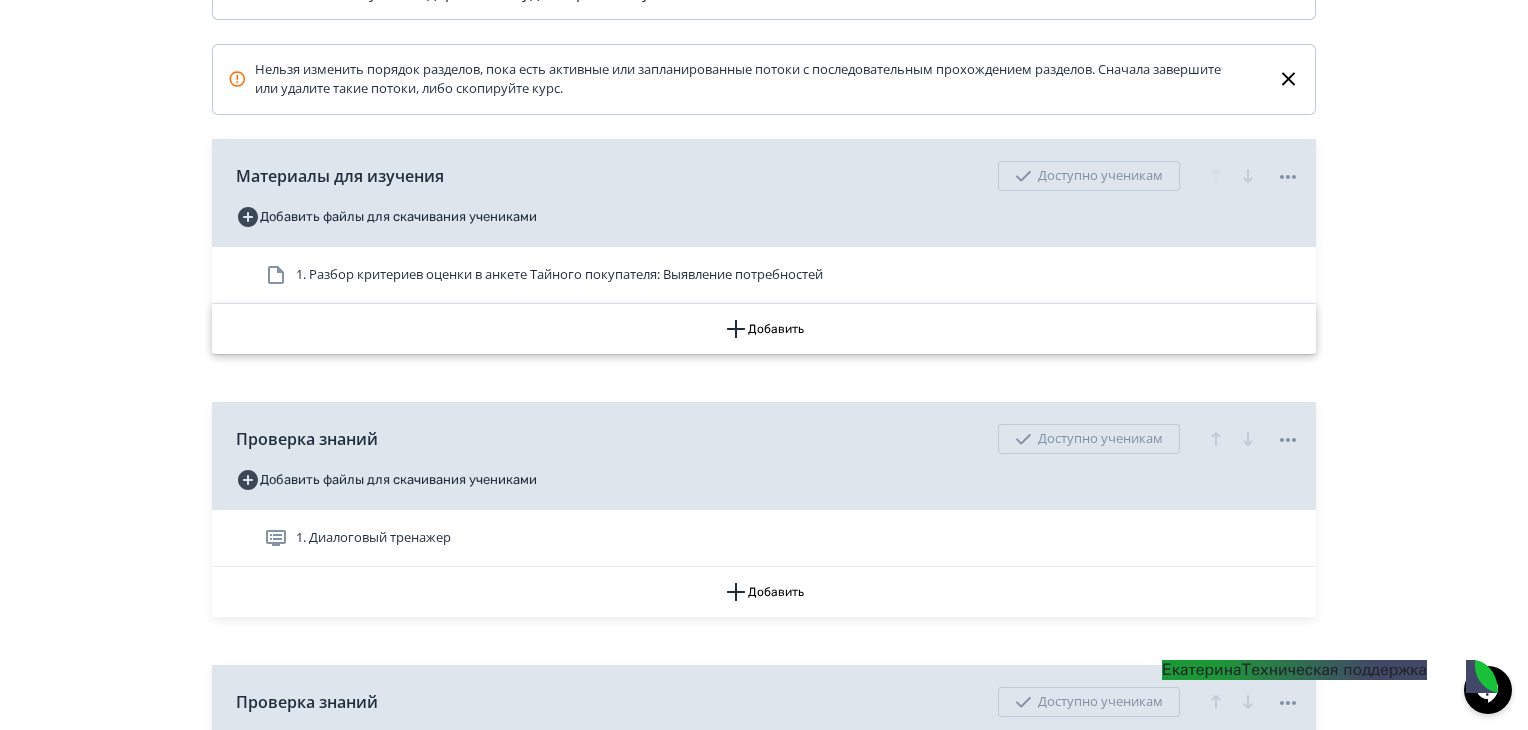 scroll, scrollTop: 500, scrollLeft: 0, axis: vertical 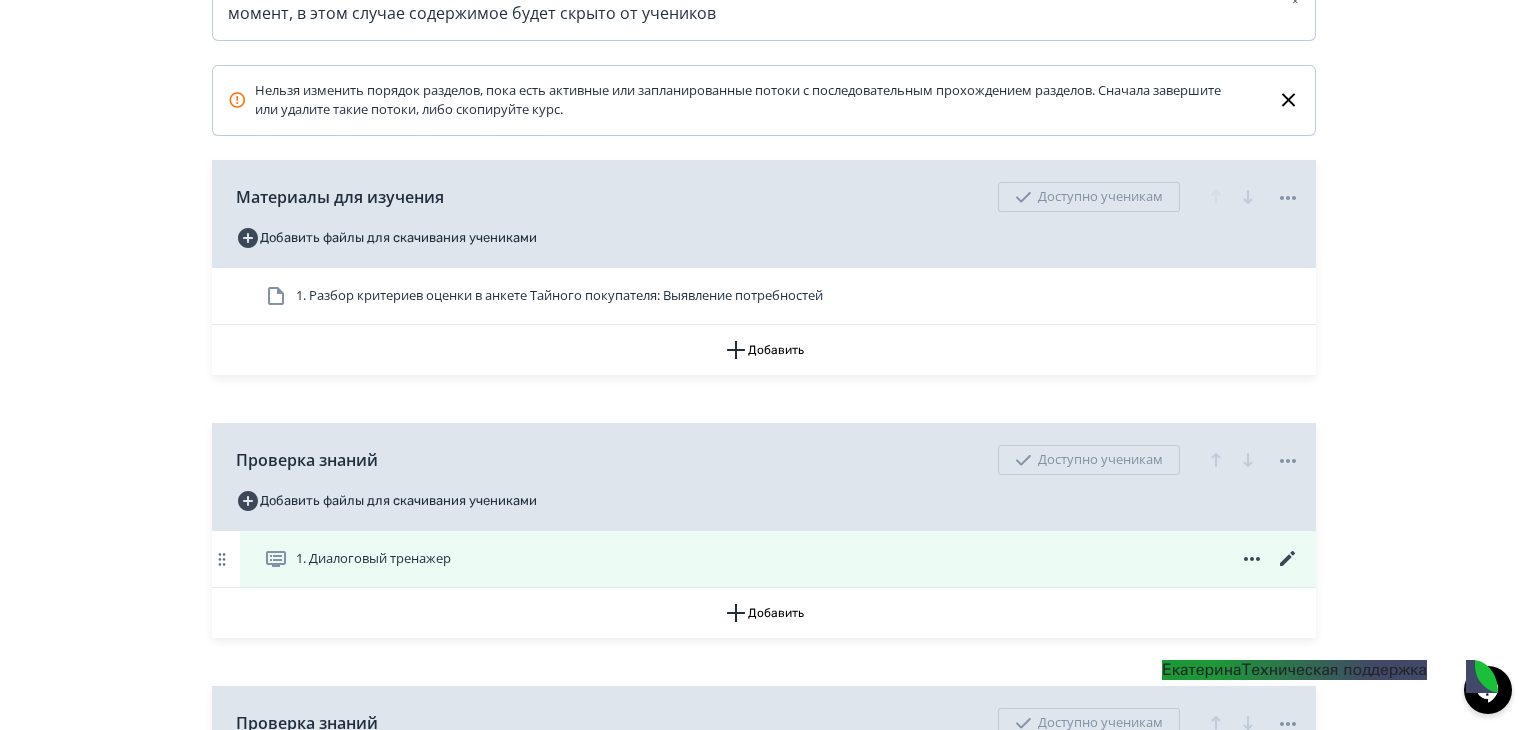 click 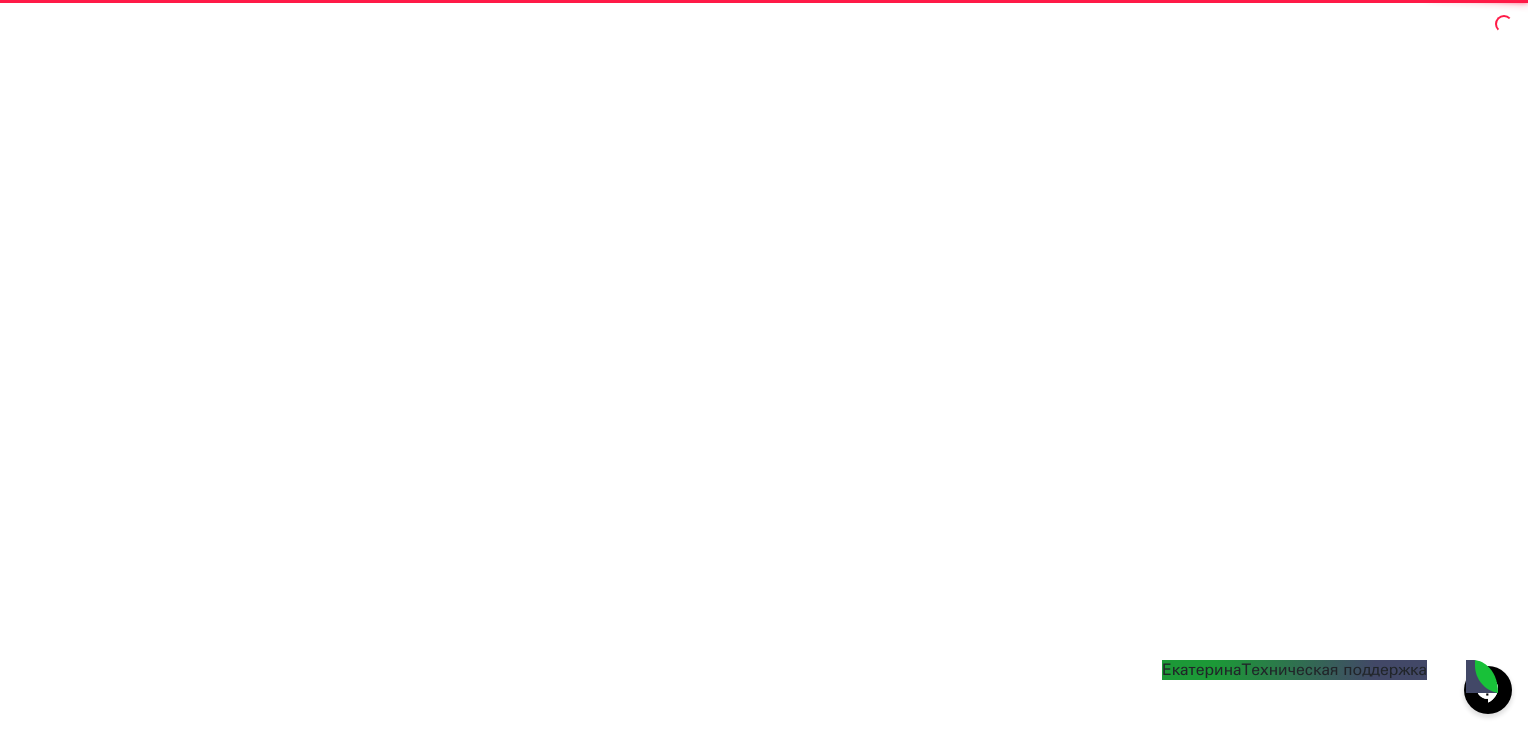 scroll, scrollTop: 0, scrollLeft: 0, axis: both 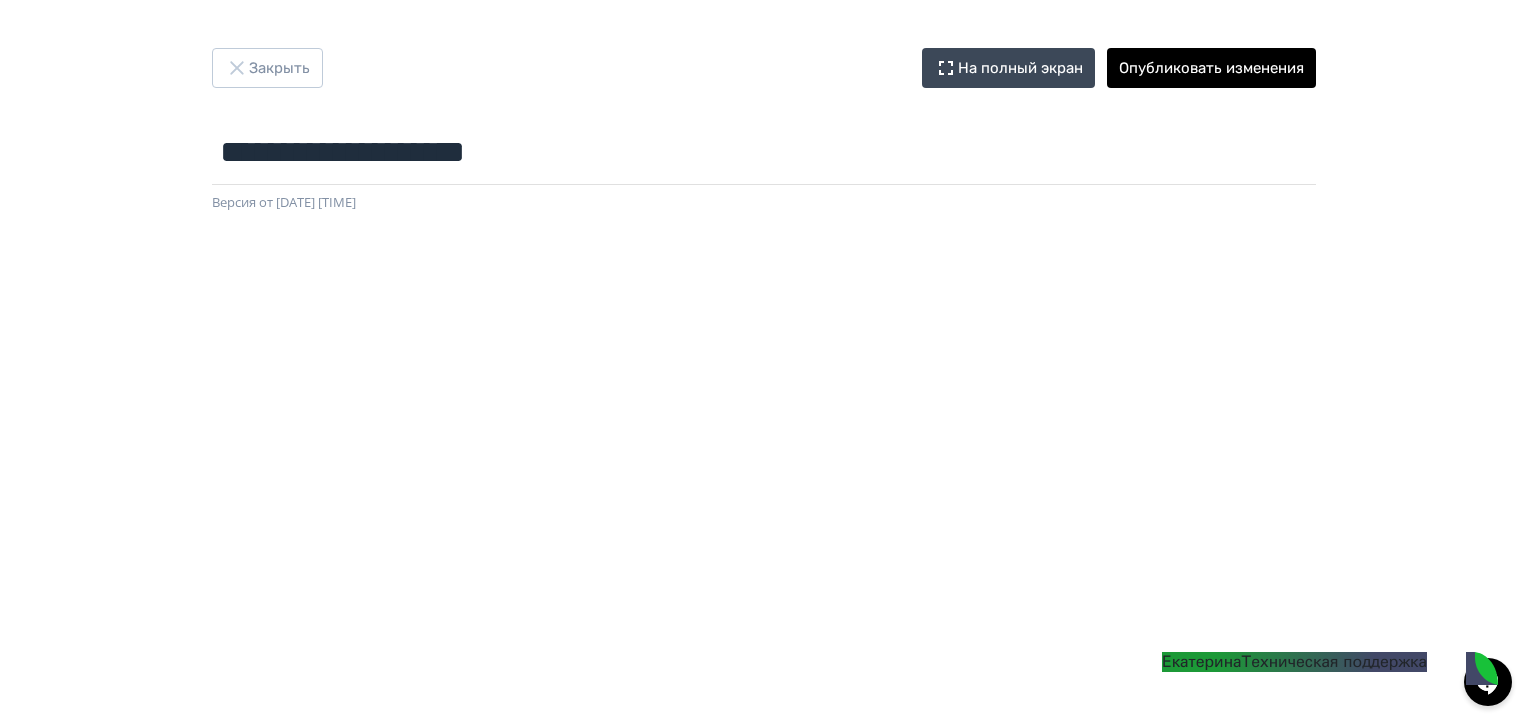 click on "**********" at bounding box center [764, 361] 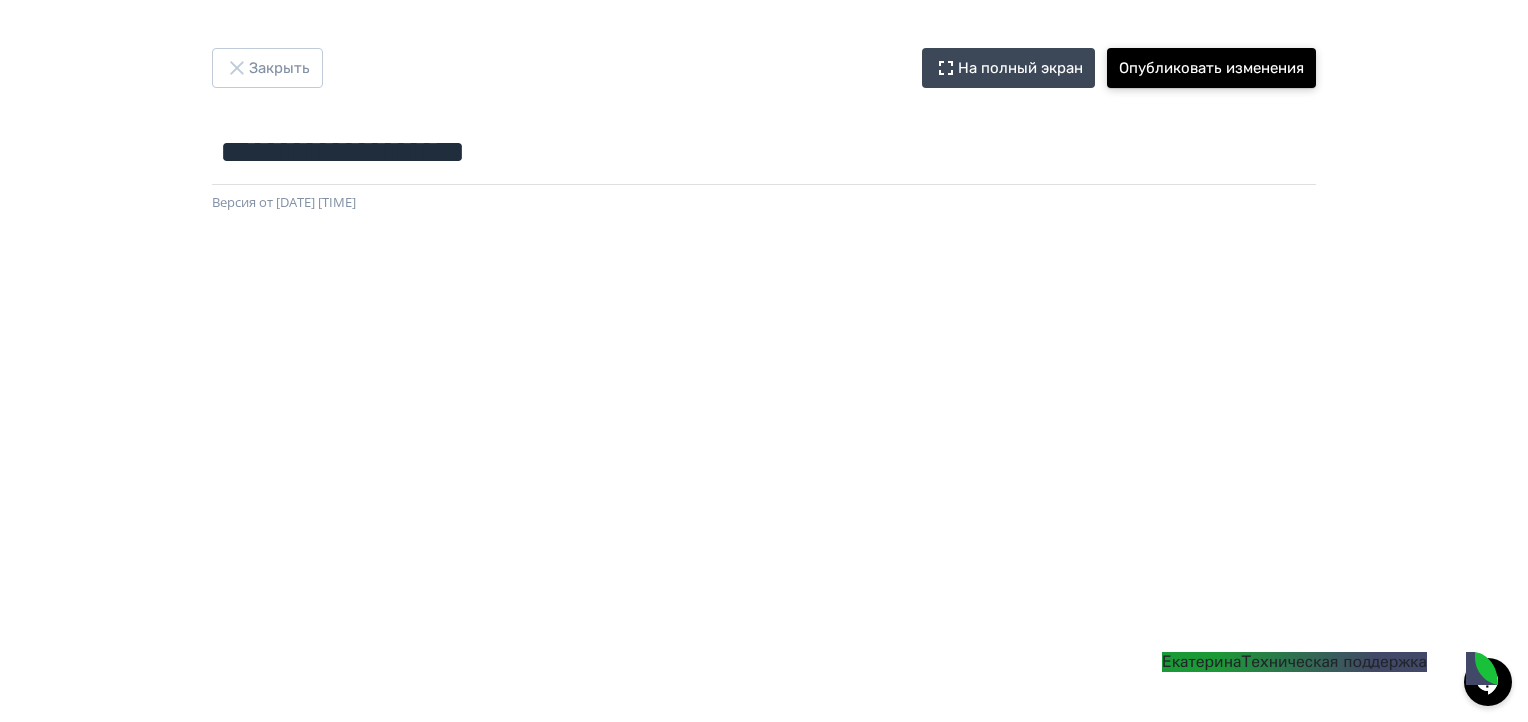 click on "Опубликовать изменения" at bounding box center [1211, 68] 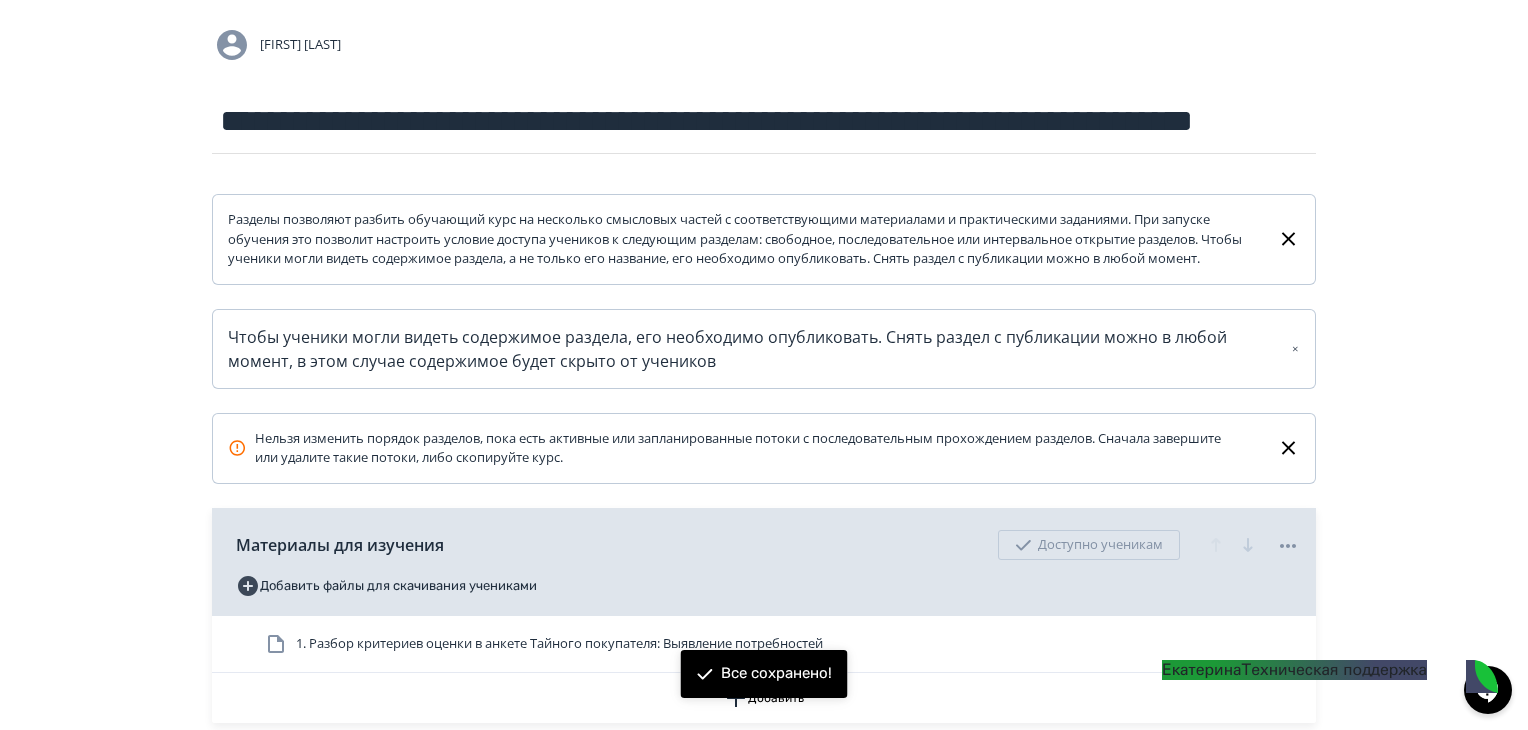 scroll, scrollTop: 500, scrollLeft: 0, axis: vertical 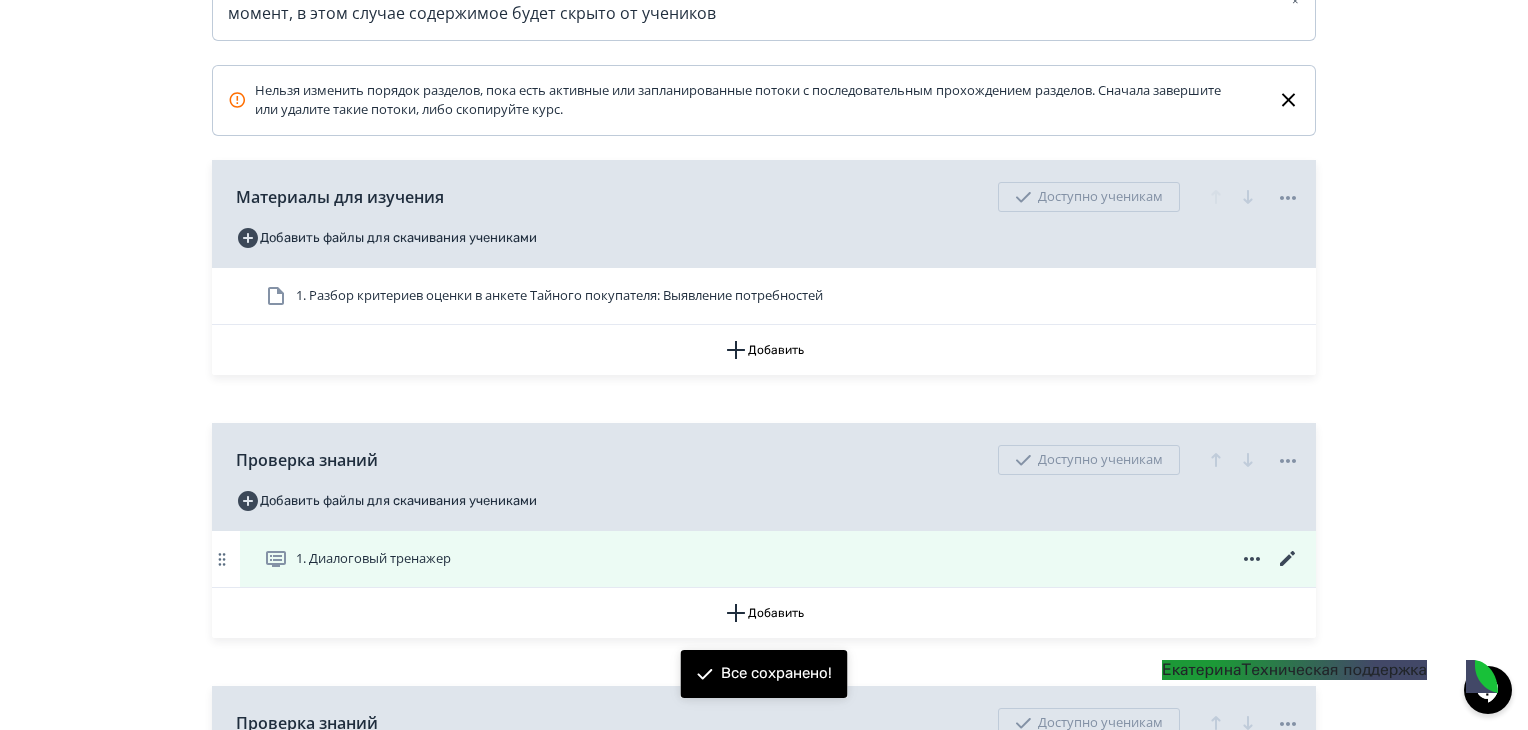 click 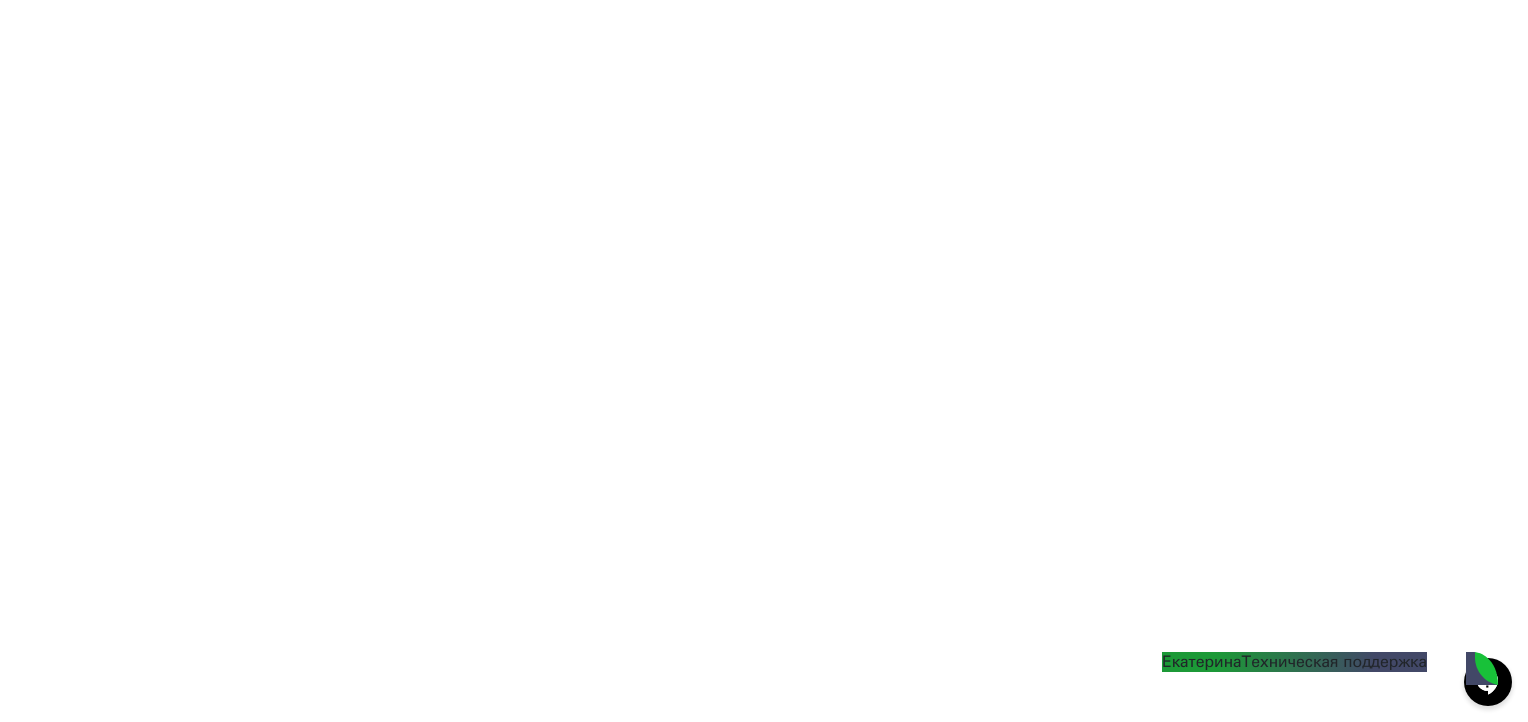 scroll, scrollTop: 400, scrollLeft: 0, axis: vertical 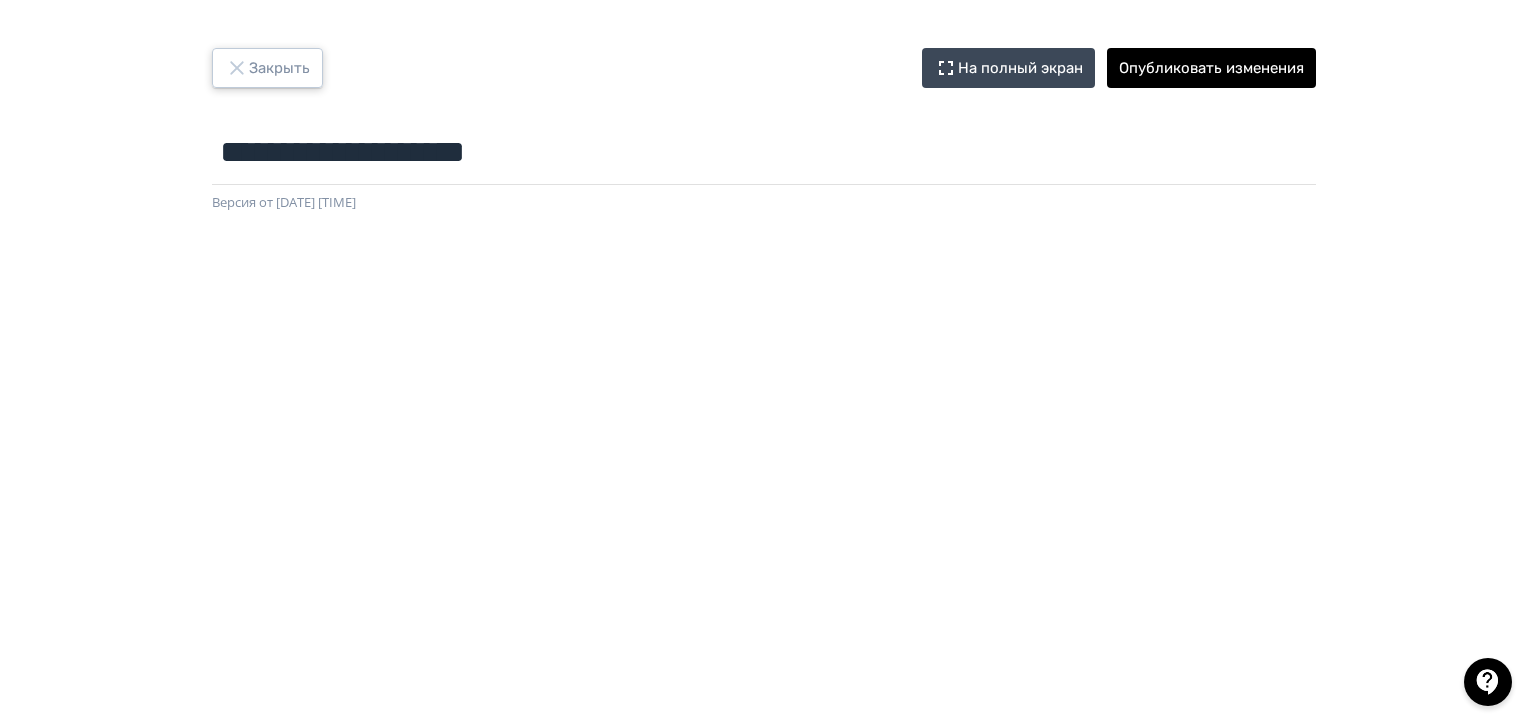 click on "Закрыть" at bounding box center [267, 68] 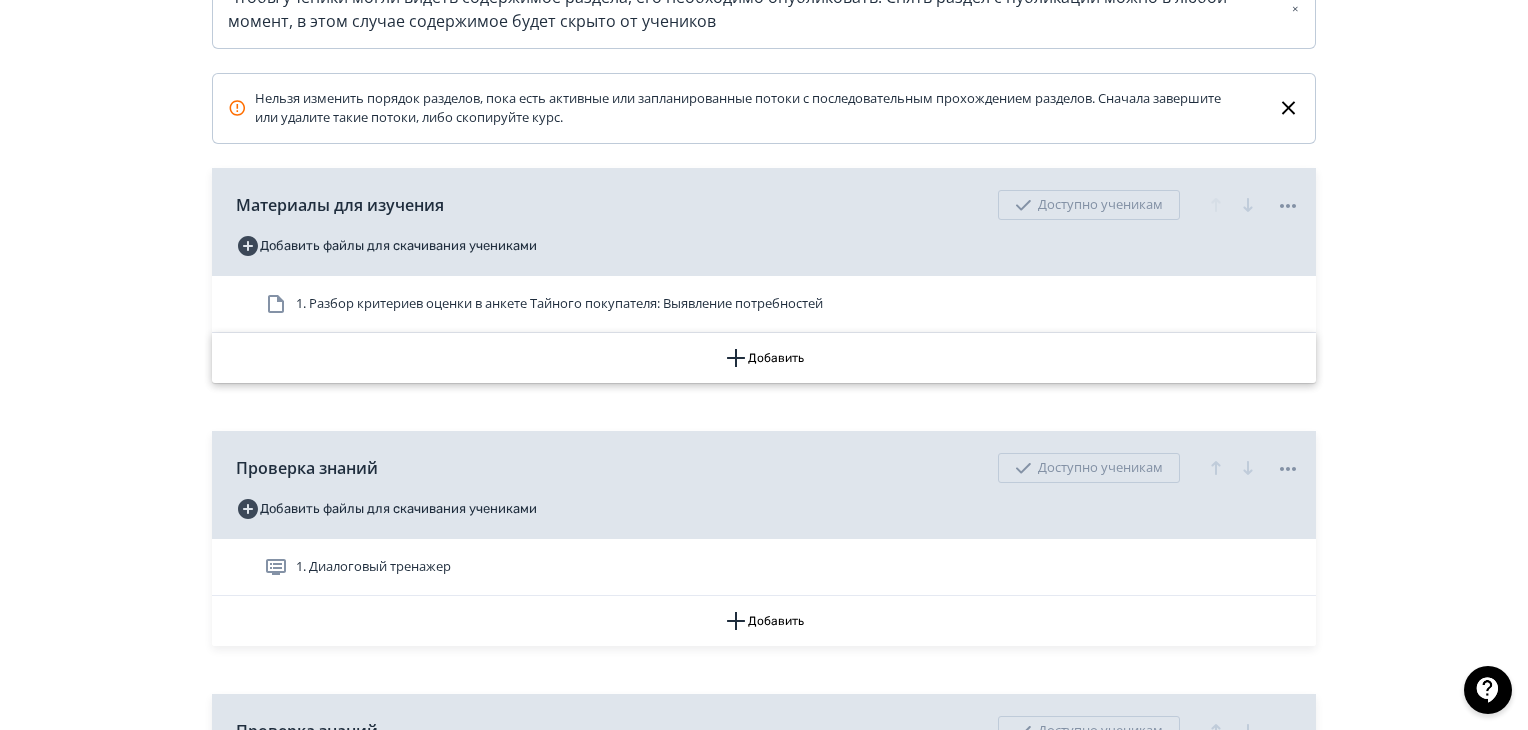 scroll, scrollTop: 500, scrollLeft: 0, axis: vertical 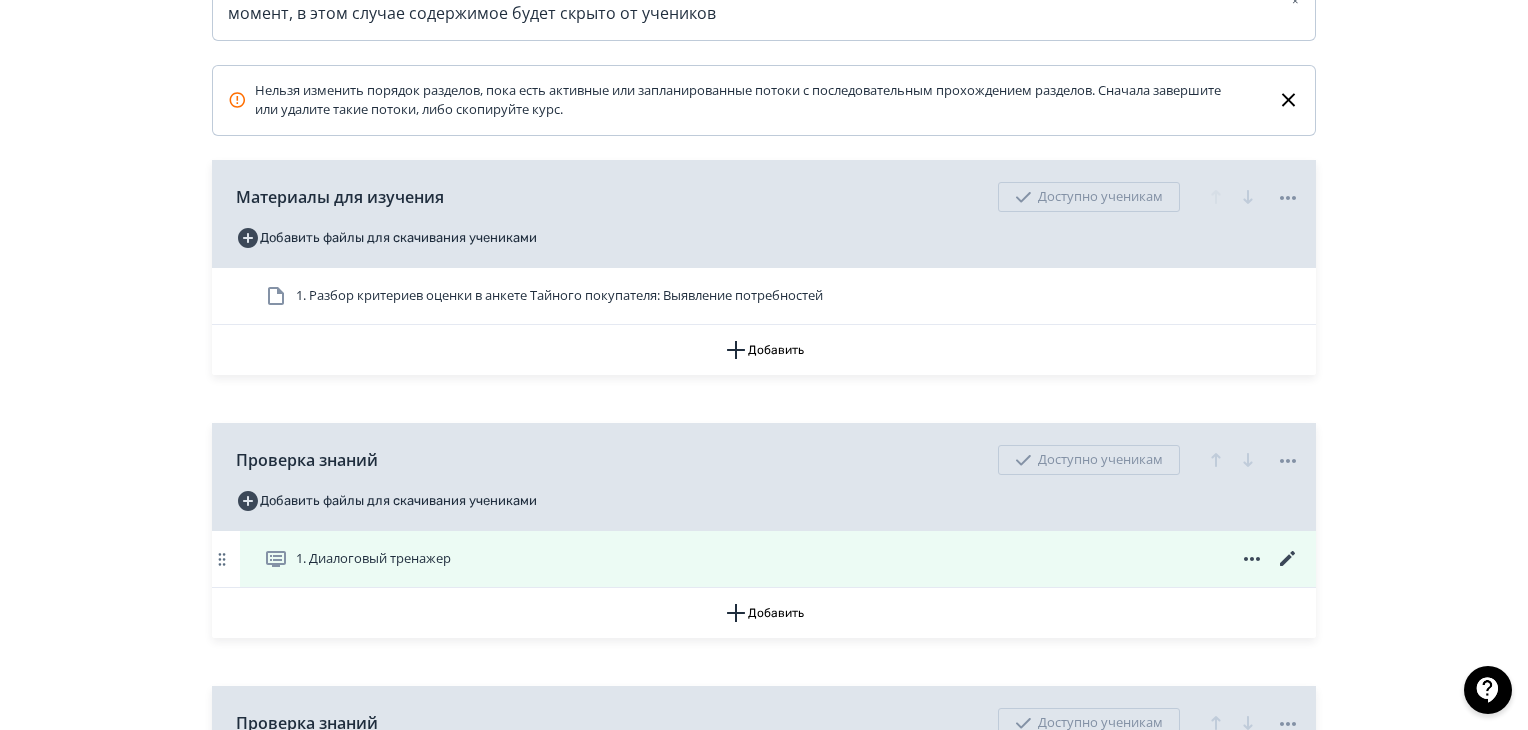 click 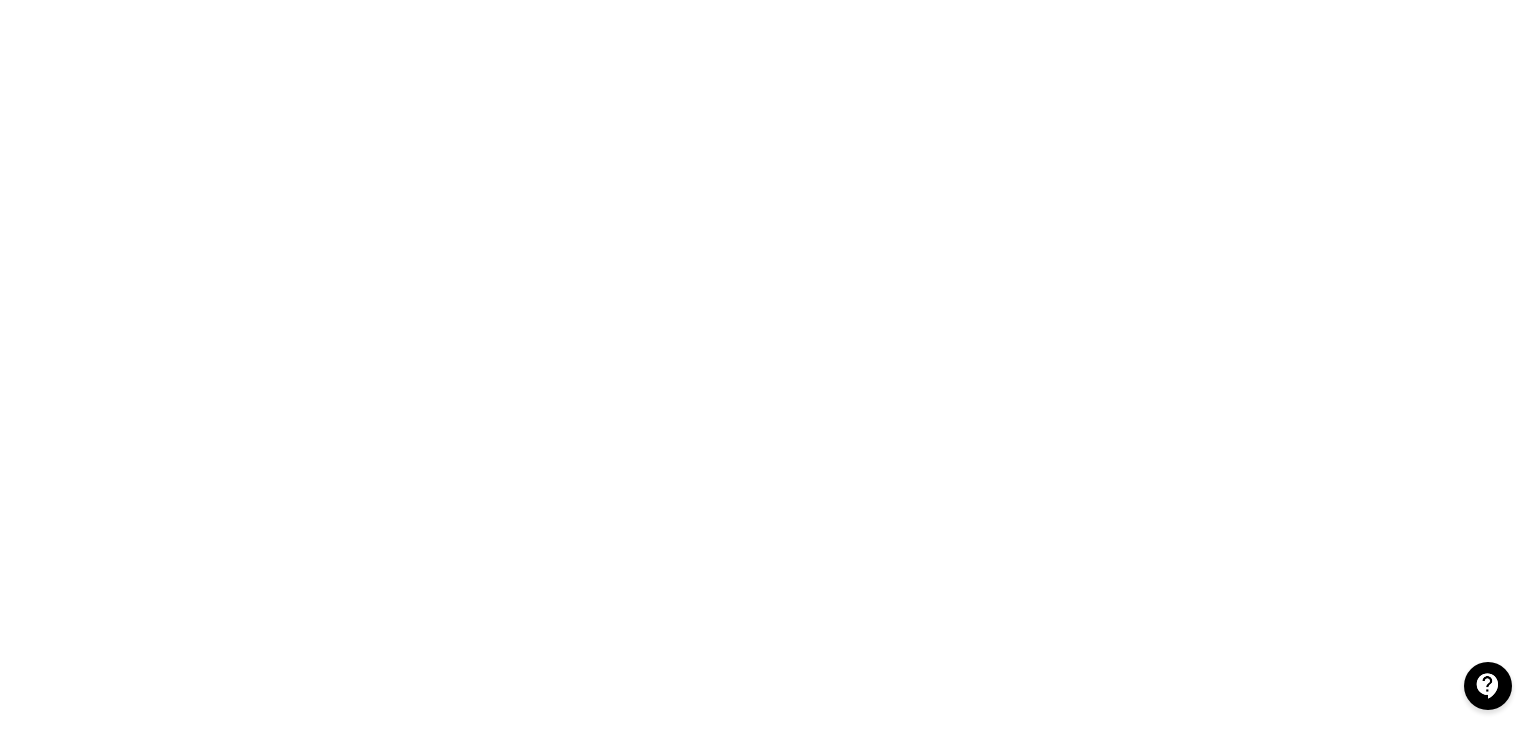 scroll, scrollTop: 0, scrollLeft: 0, axis: both 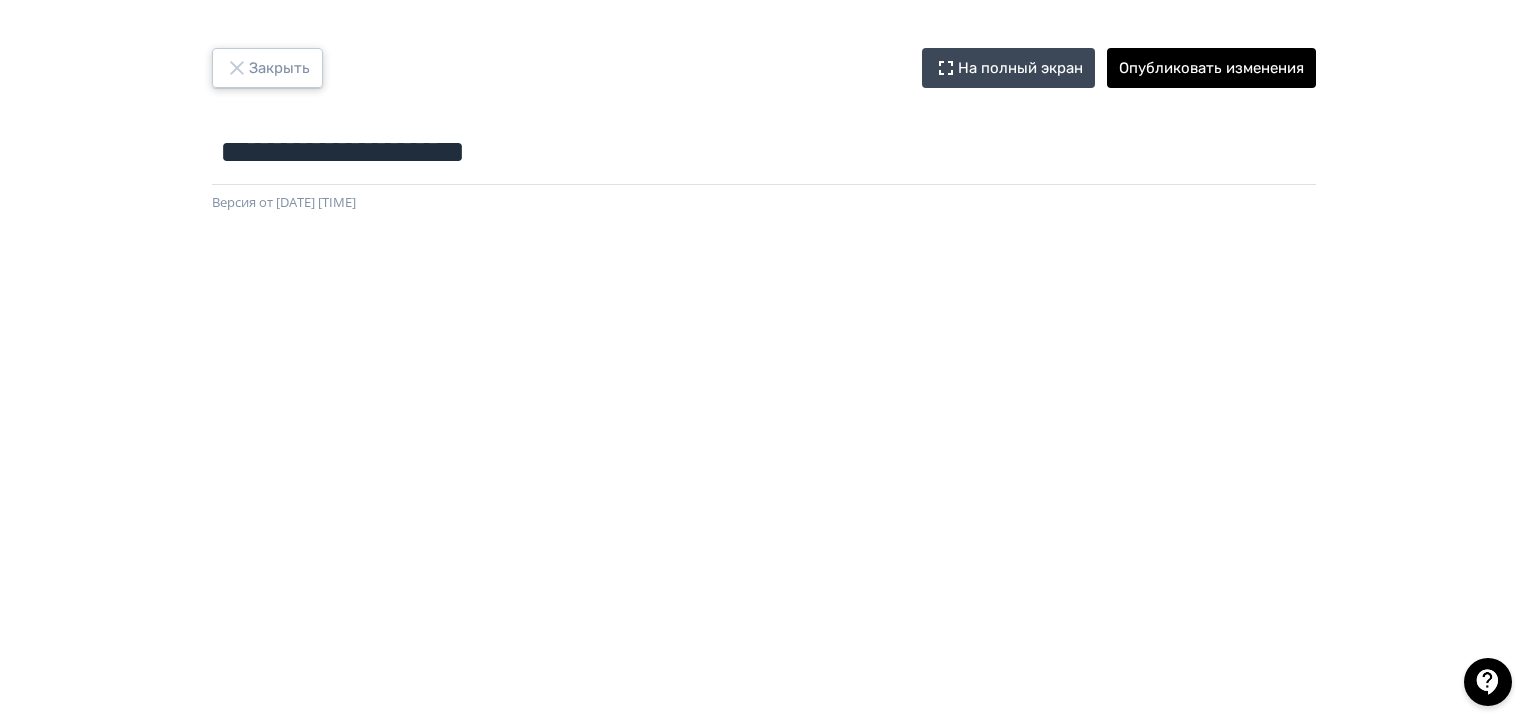 click on "Закрыть" at bounding box center (267, 68) 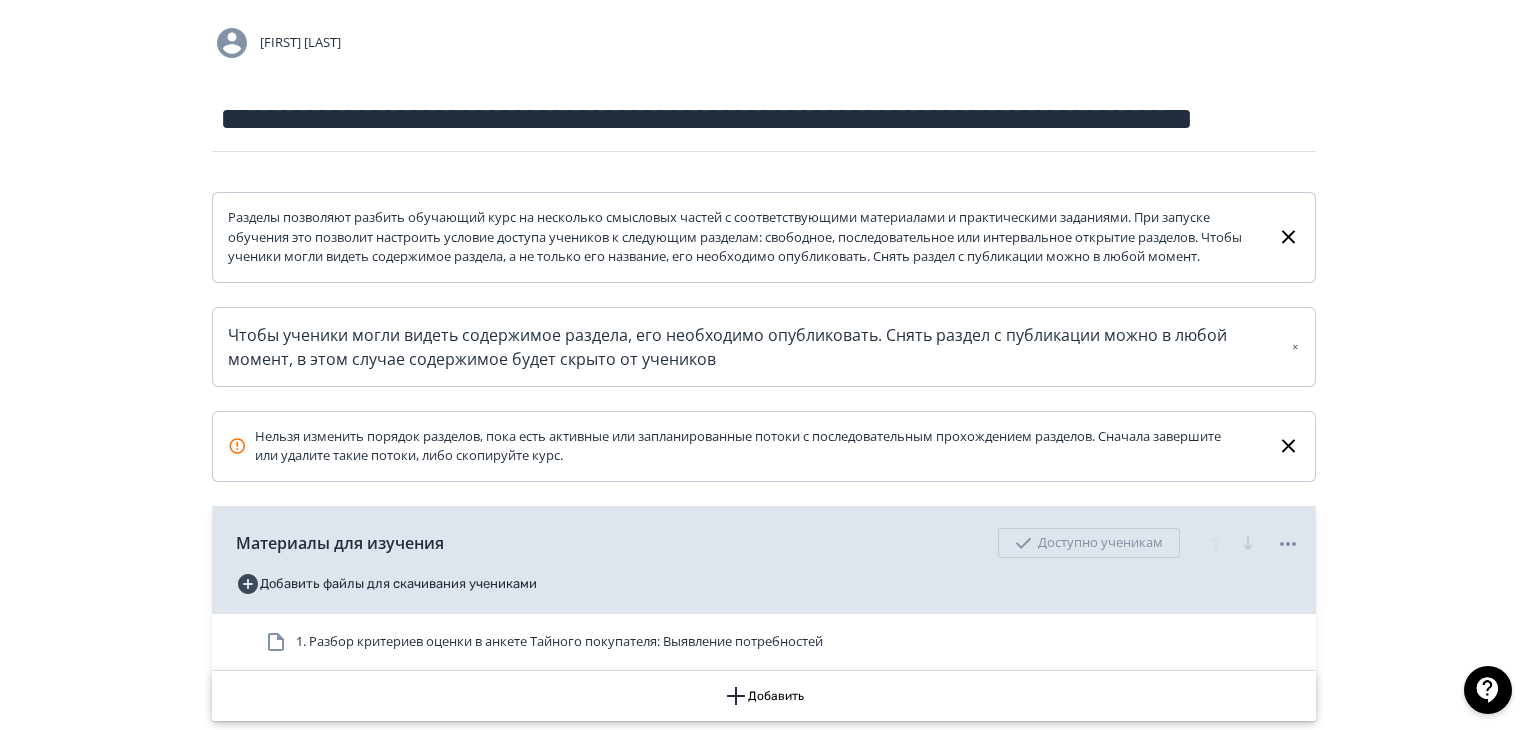 scroll, scrollTop: 500, scrollLeft: 0, axis: vertical 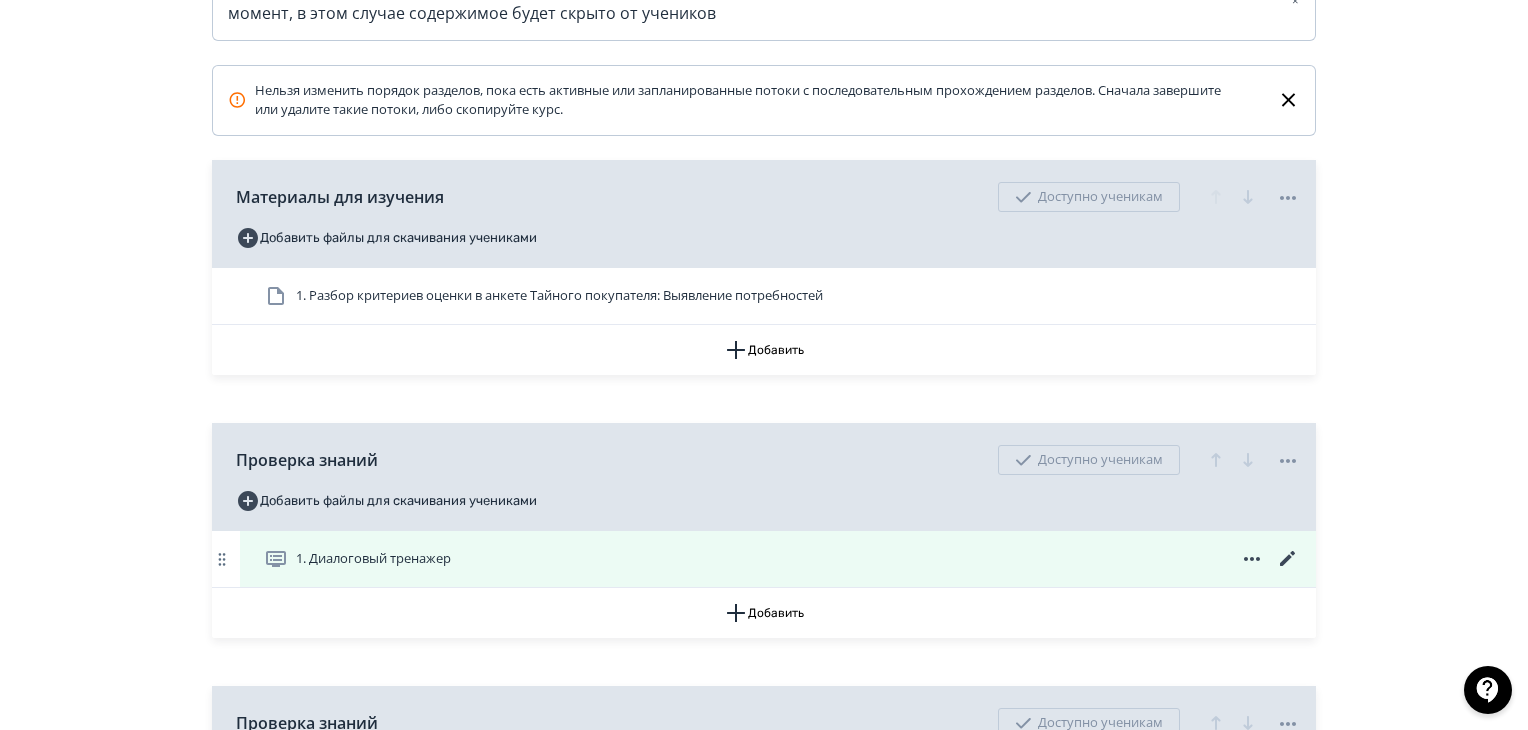 click 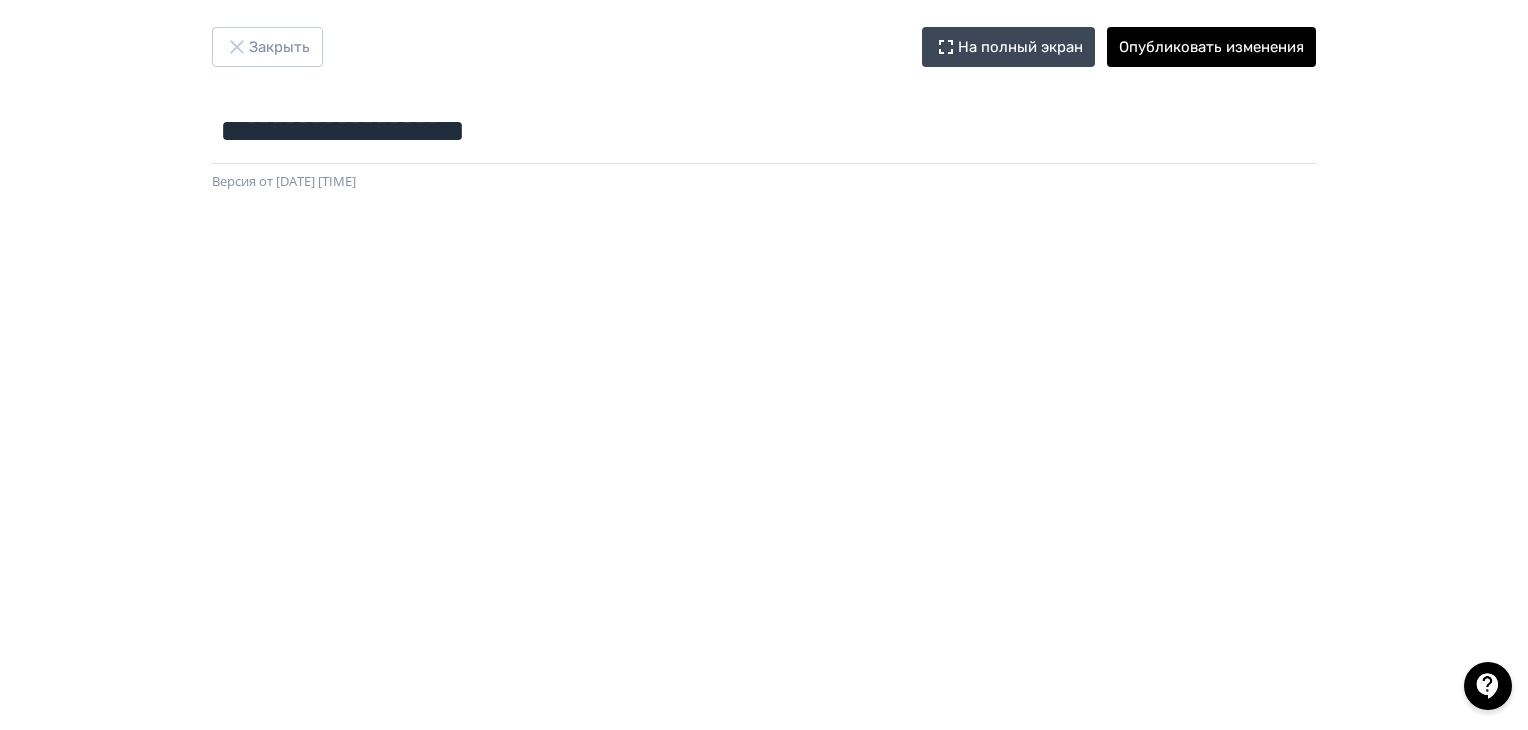 scroll, scrollTop: 0, scrollLeft: 0, axis: both 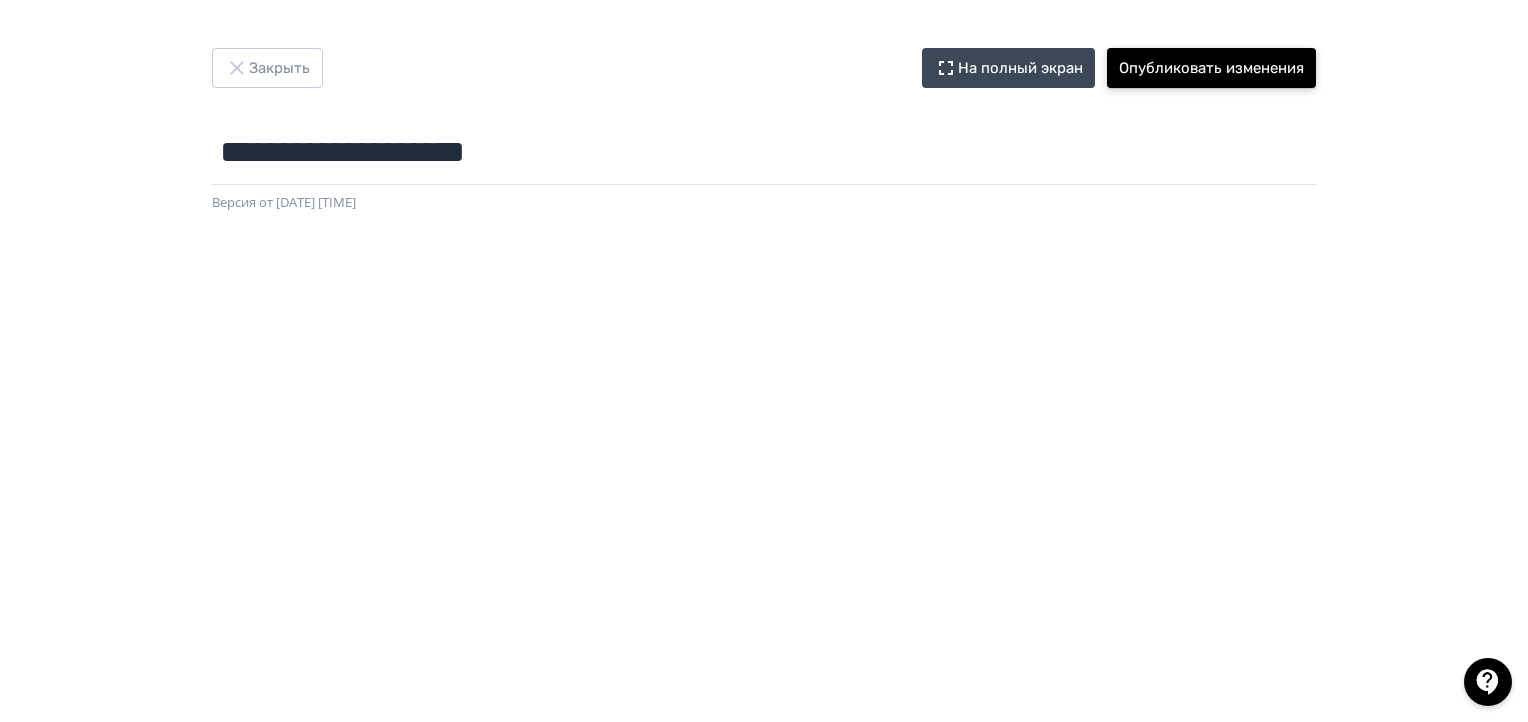 click on "Опубликовать изменения" at bounding box center [1211, 68] 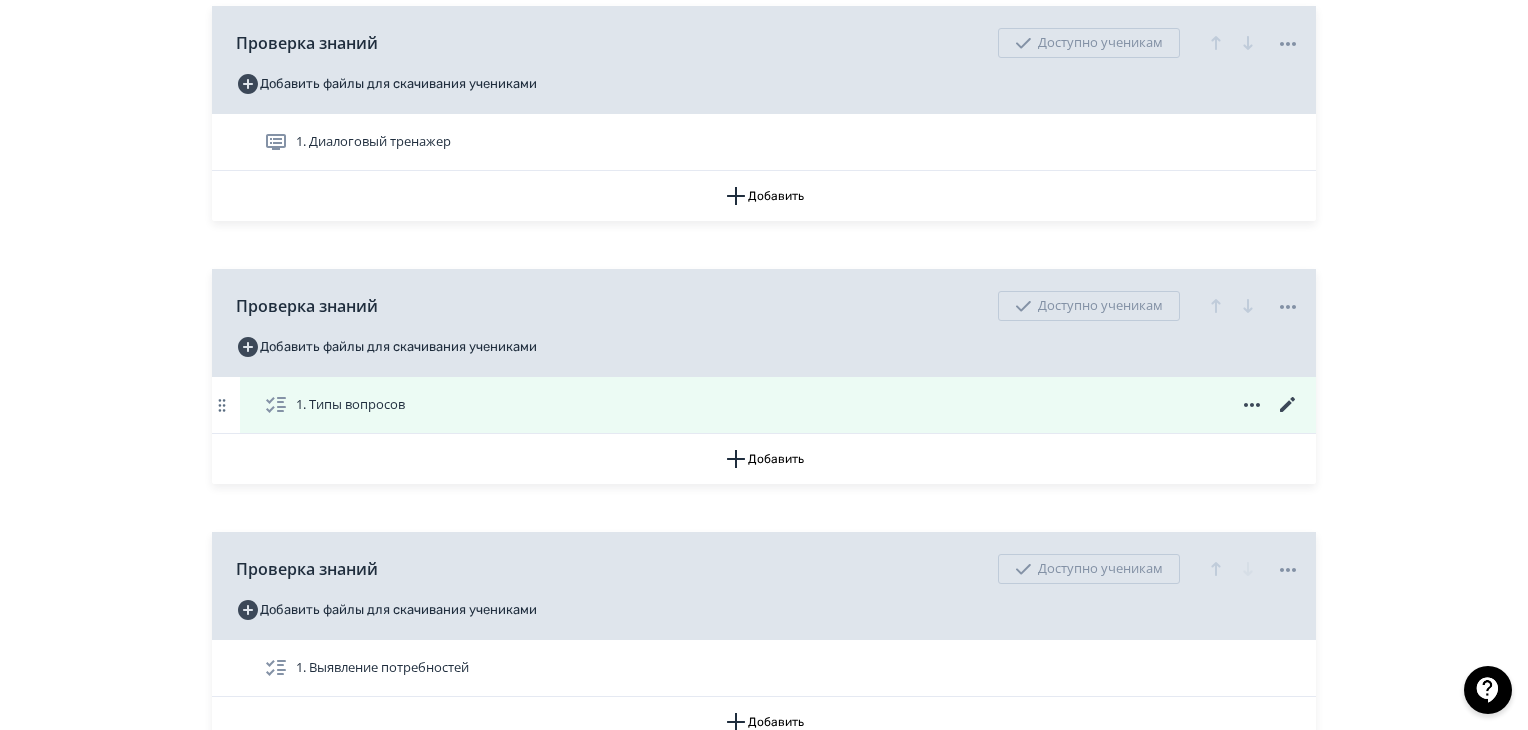 scroll, scrollTop: 900, scrollLeft: 0, axis: vertical 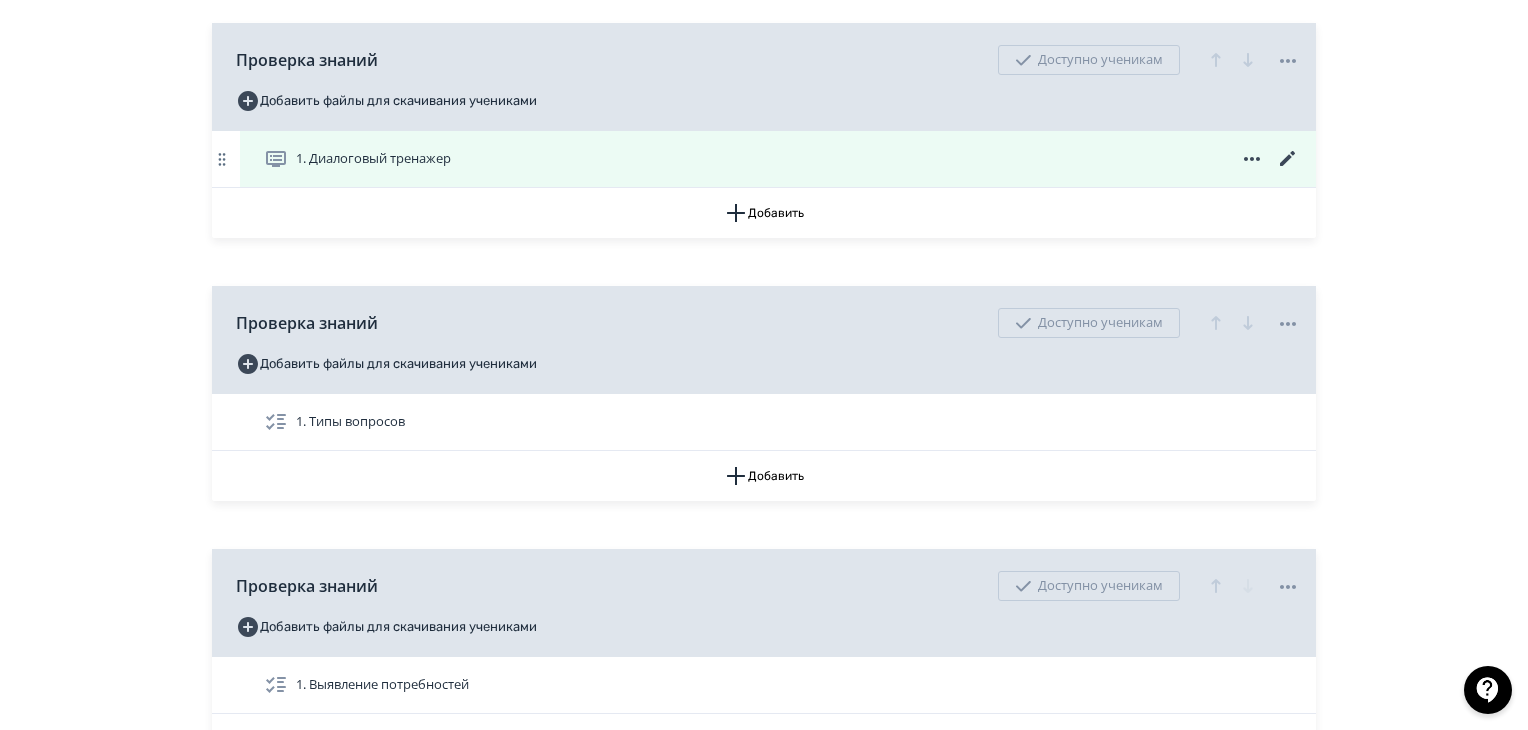 click 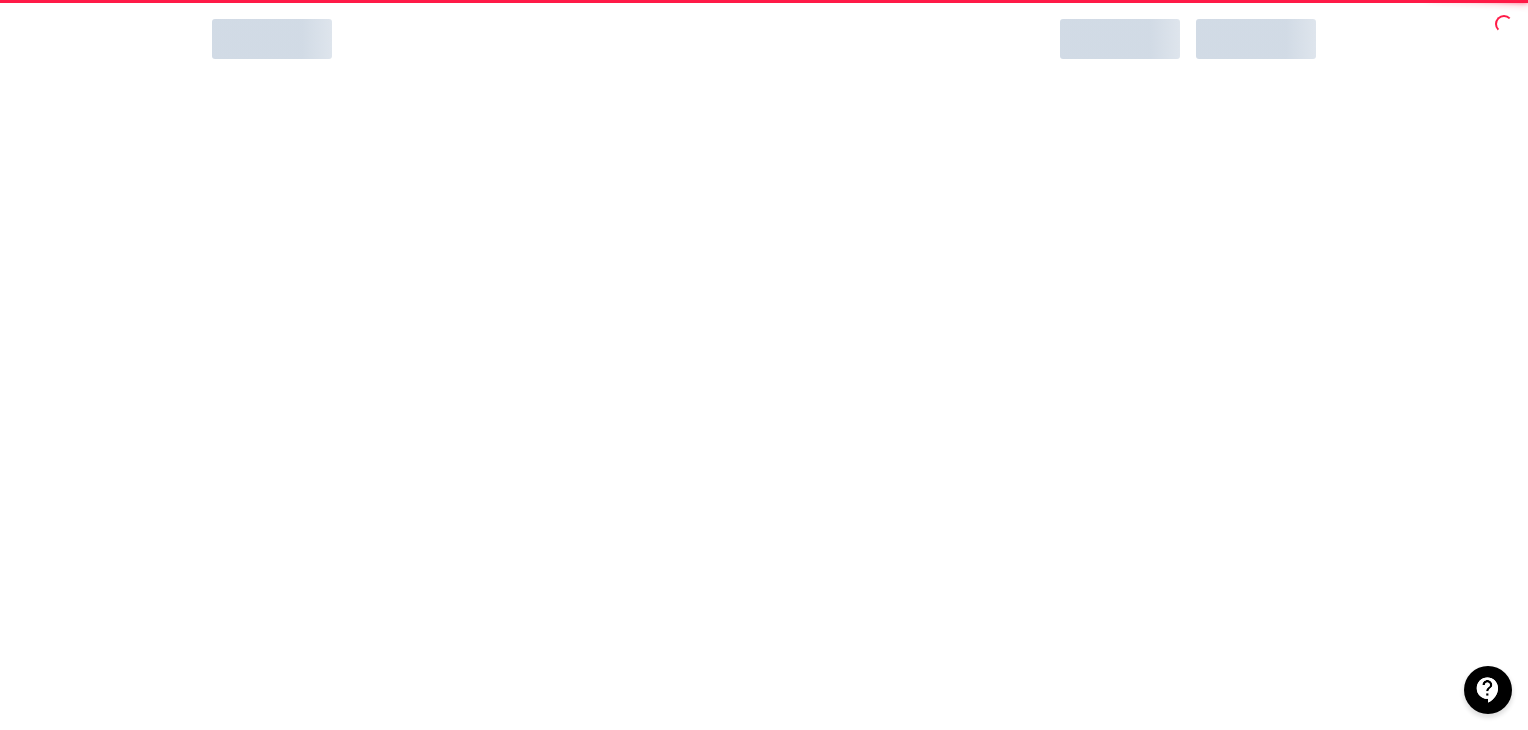 scroll, scrollTop: 0, scrollLeft: 0, axis: both 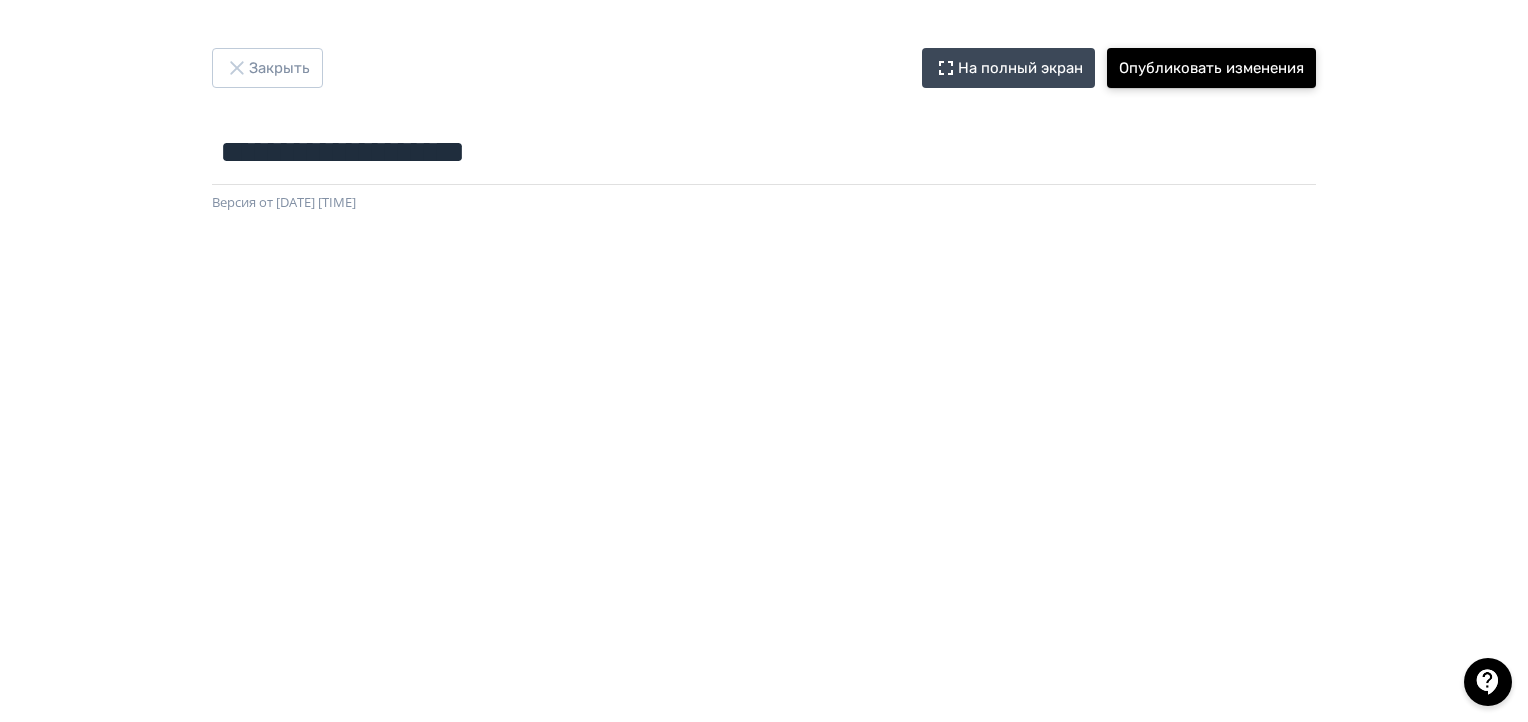 click on "Опубликовать изменения" at bounding box center (1211, 68) 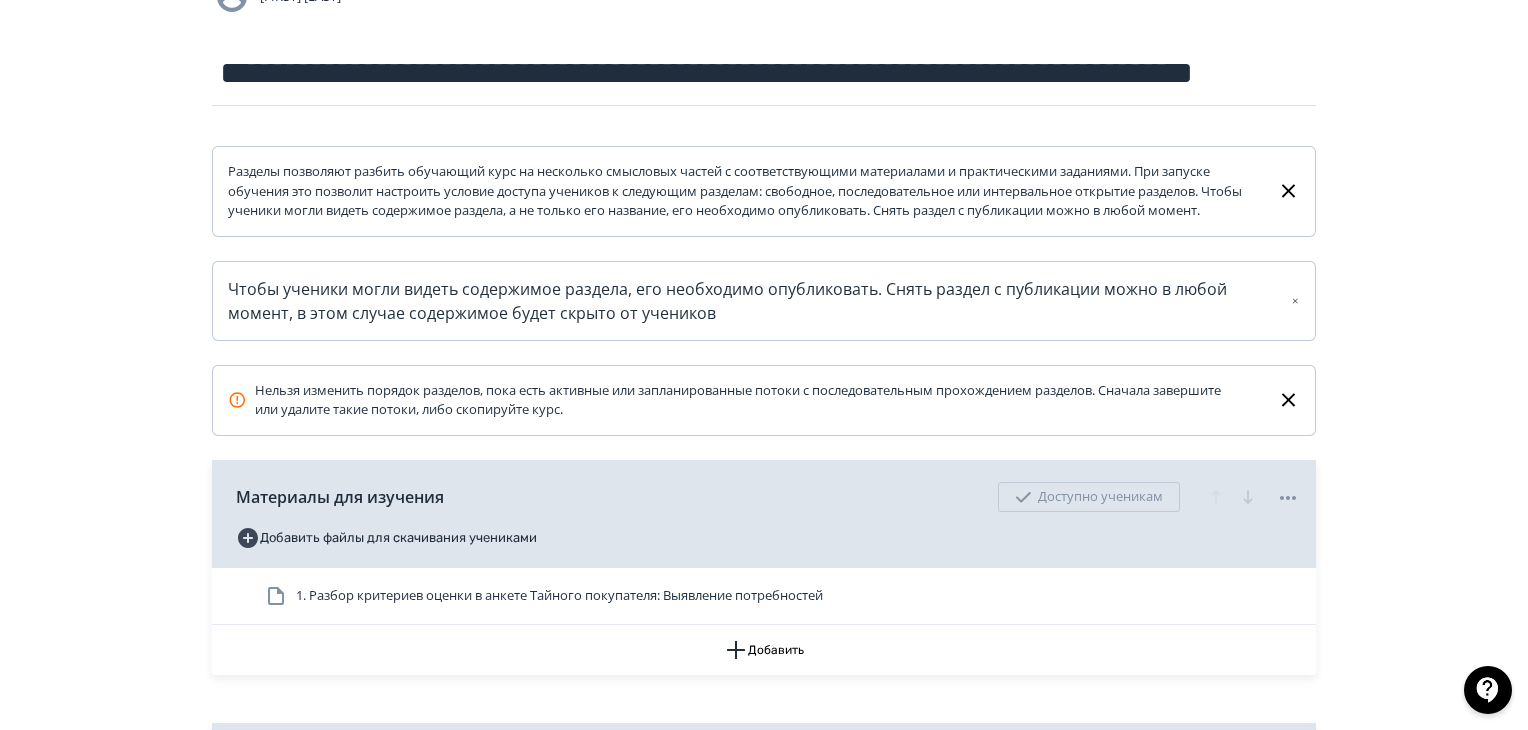 scroll, scrollTop: 500, scrollLeft: 0, axis: vertical 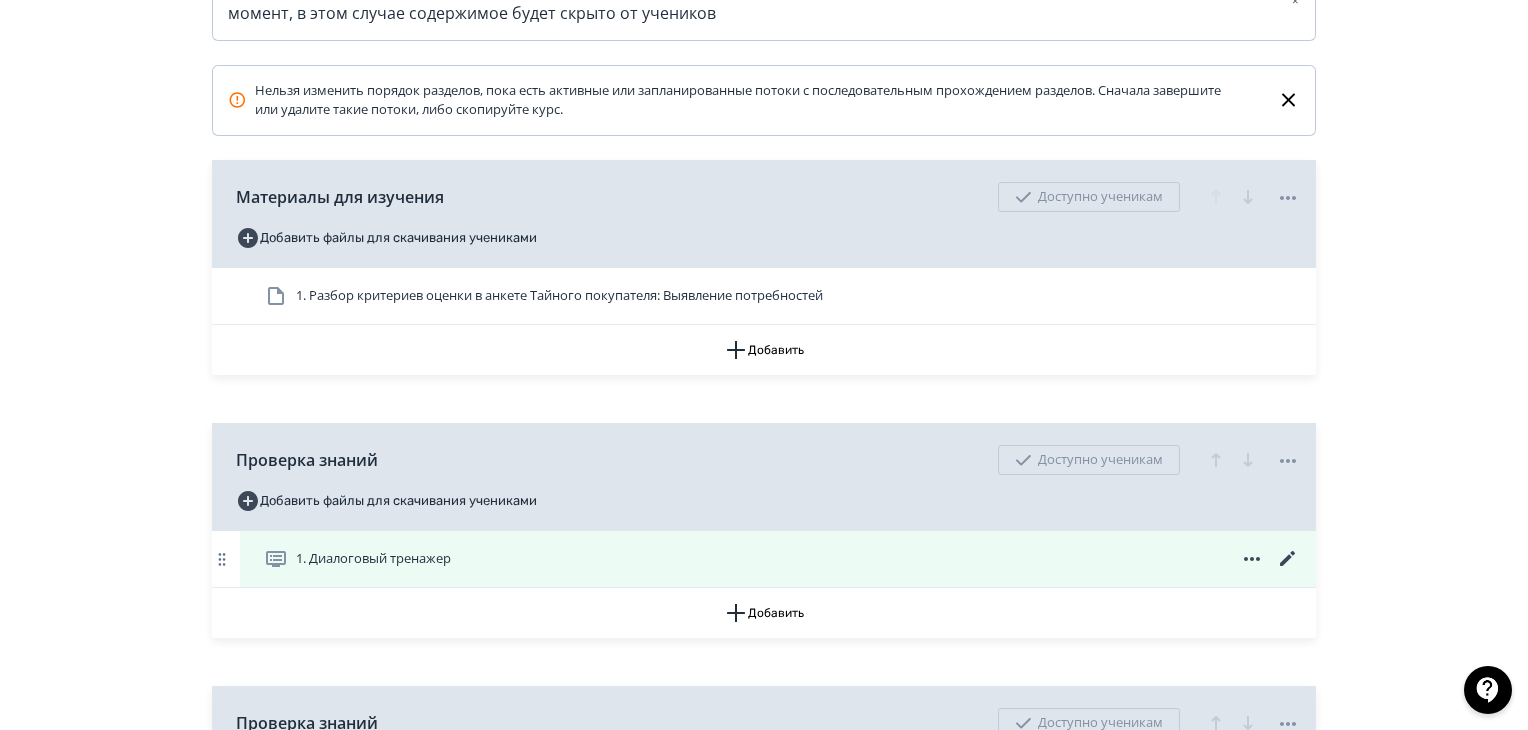 click 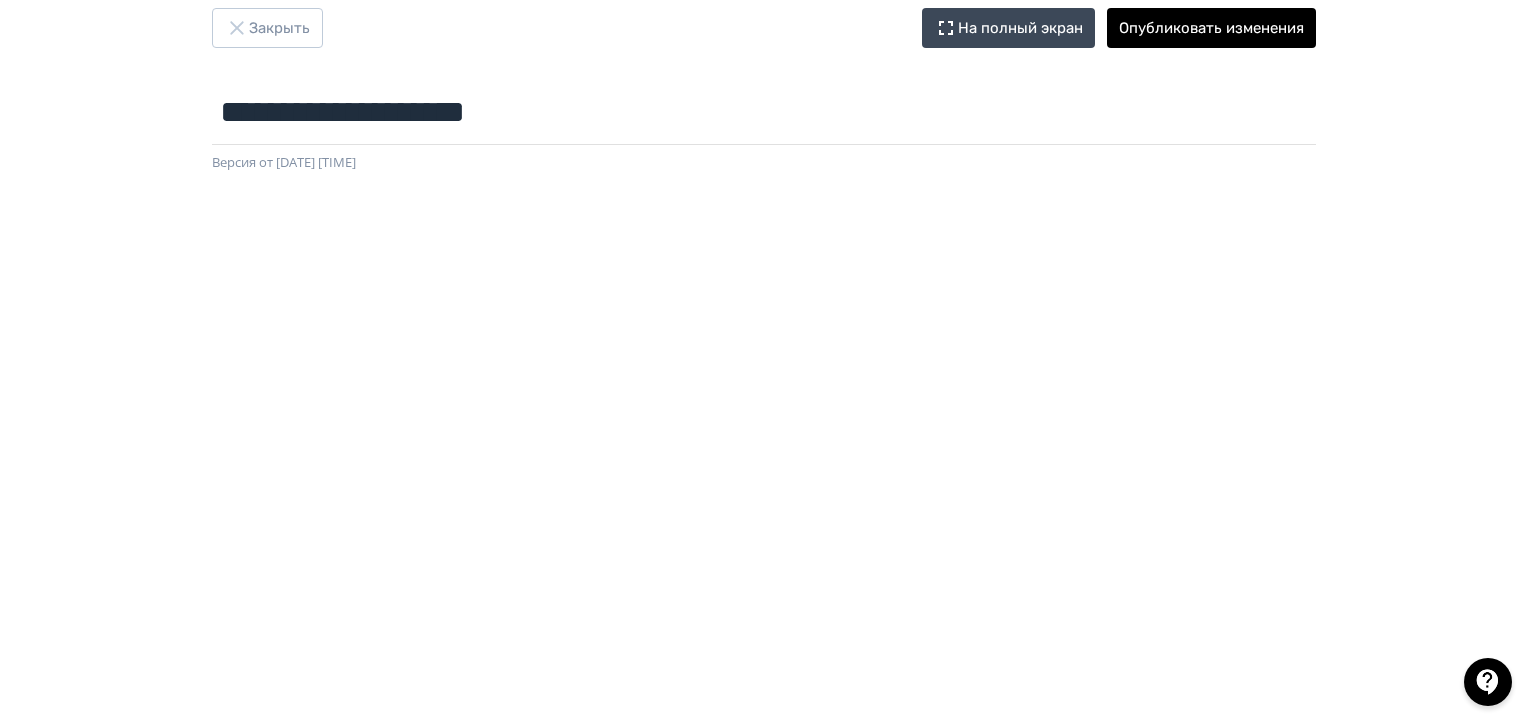 scroll, scrollTop: 30, scrollLeft: 0, axis: vertical 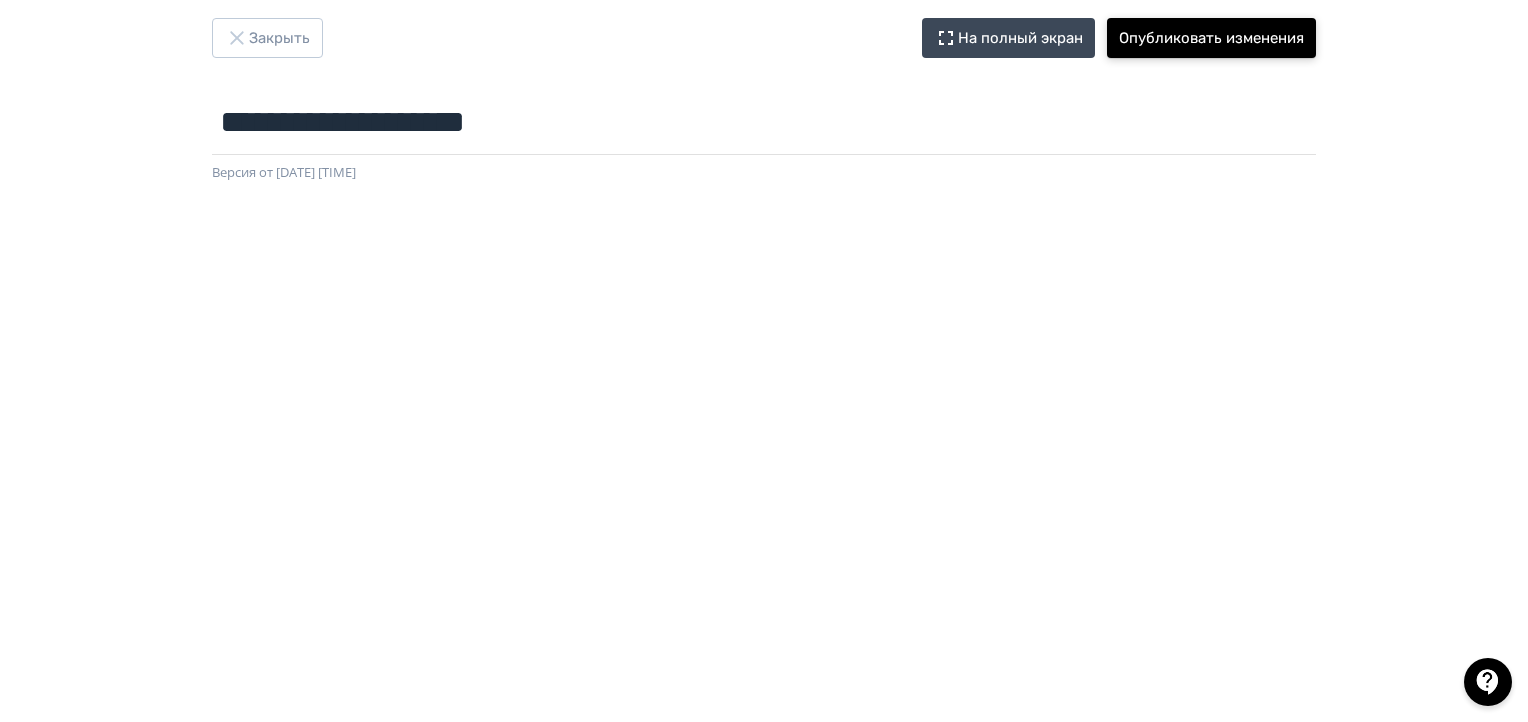 click on "Опубликовать изменения" at bounding box center [1211, 38] 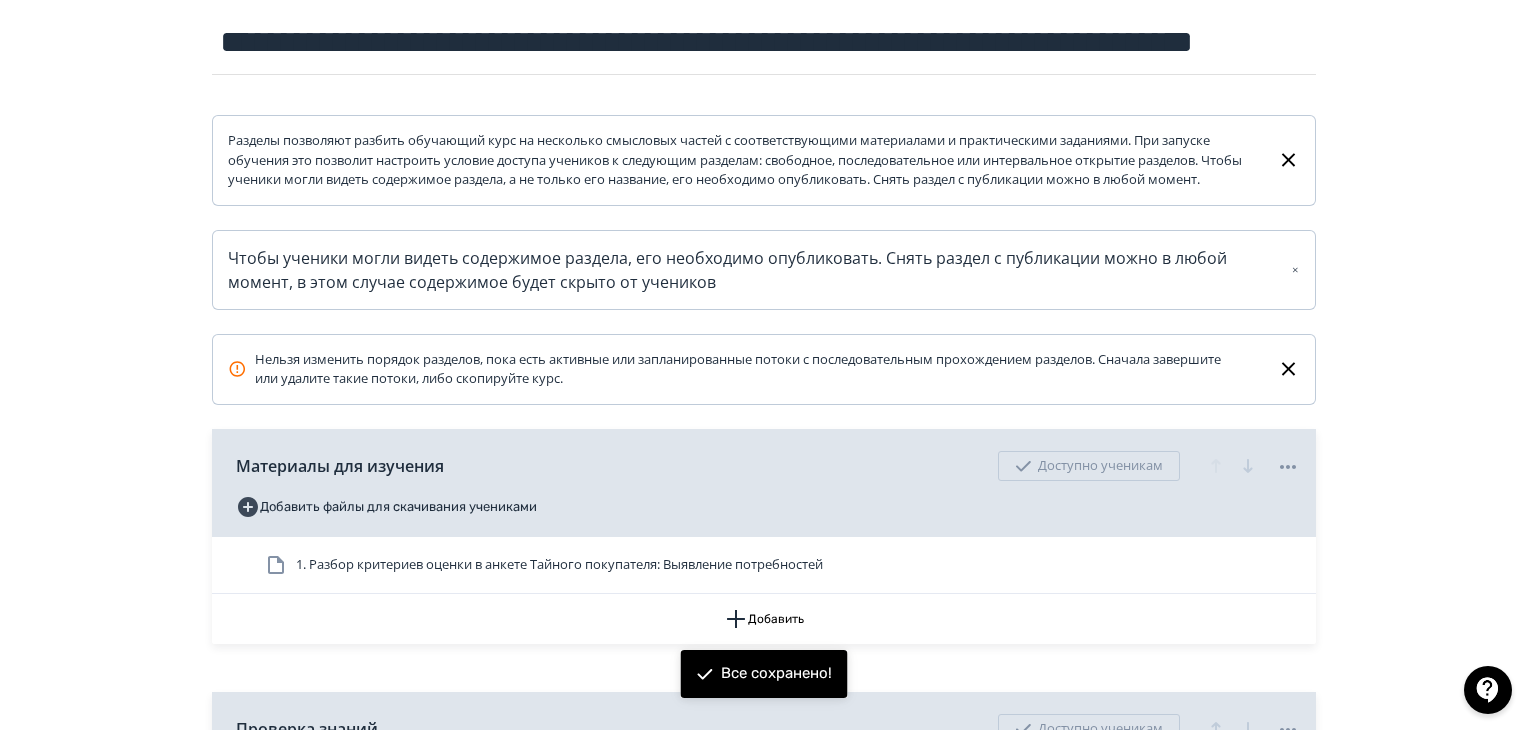 scroll, scrollTop: 500, scrollLeft: 0, axis: vertical 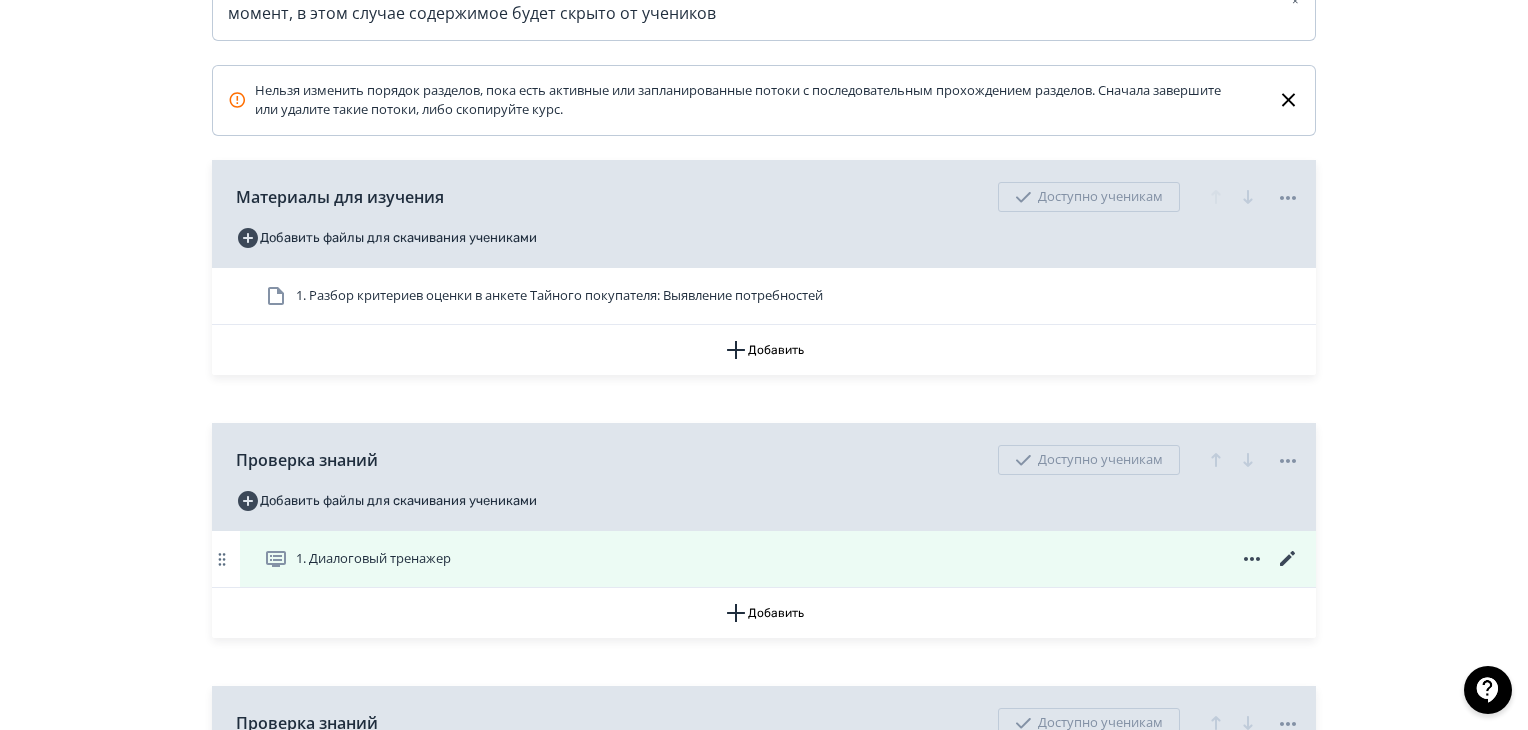 click 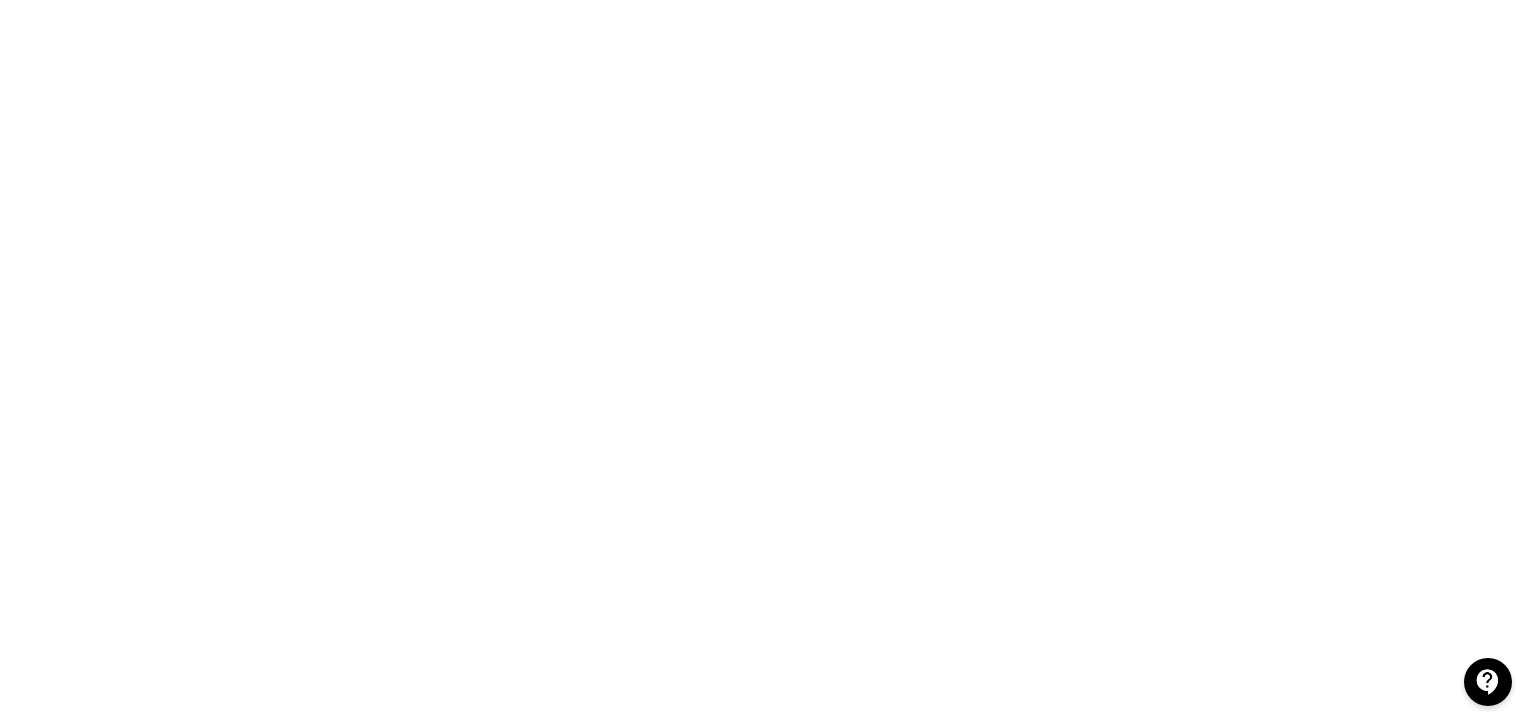 scroll, scrollTop: 300, scrollLeft: 0, axis: vertical 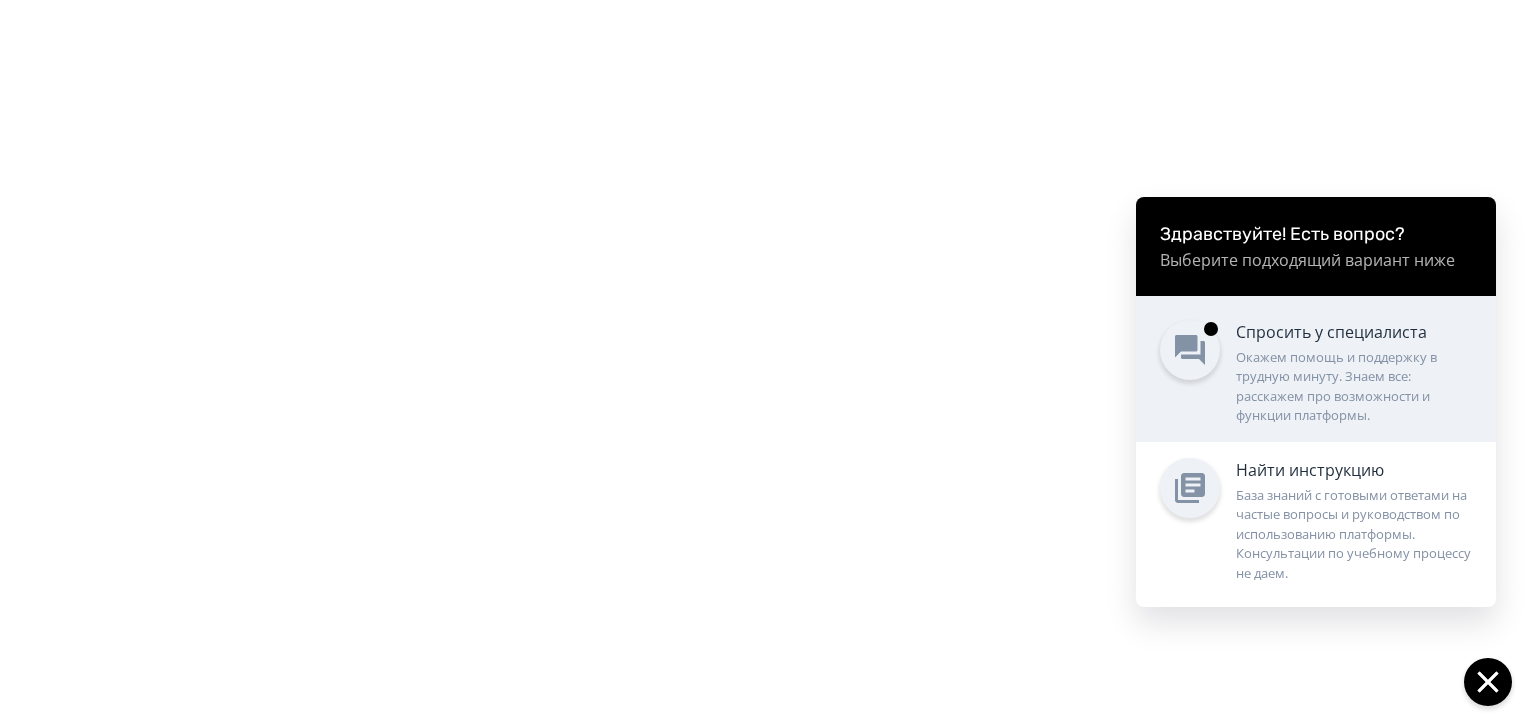 click on "Окажем помощь и поддержку в трудную минуту. Знаем все: расскажем про возможности и функции платформы." at bounding box center (1354, 387) 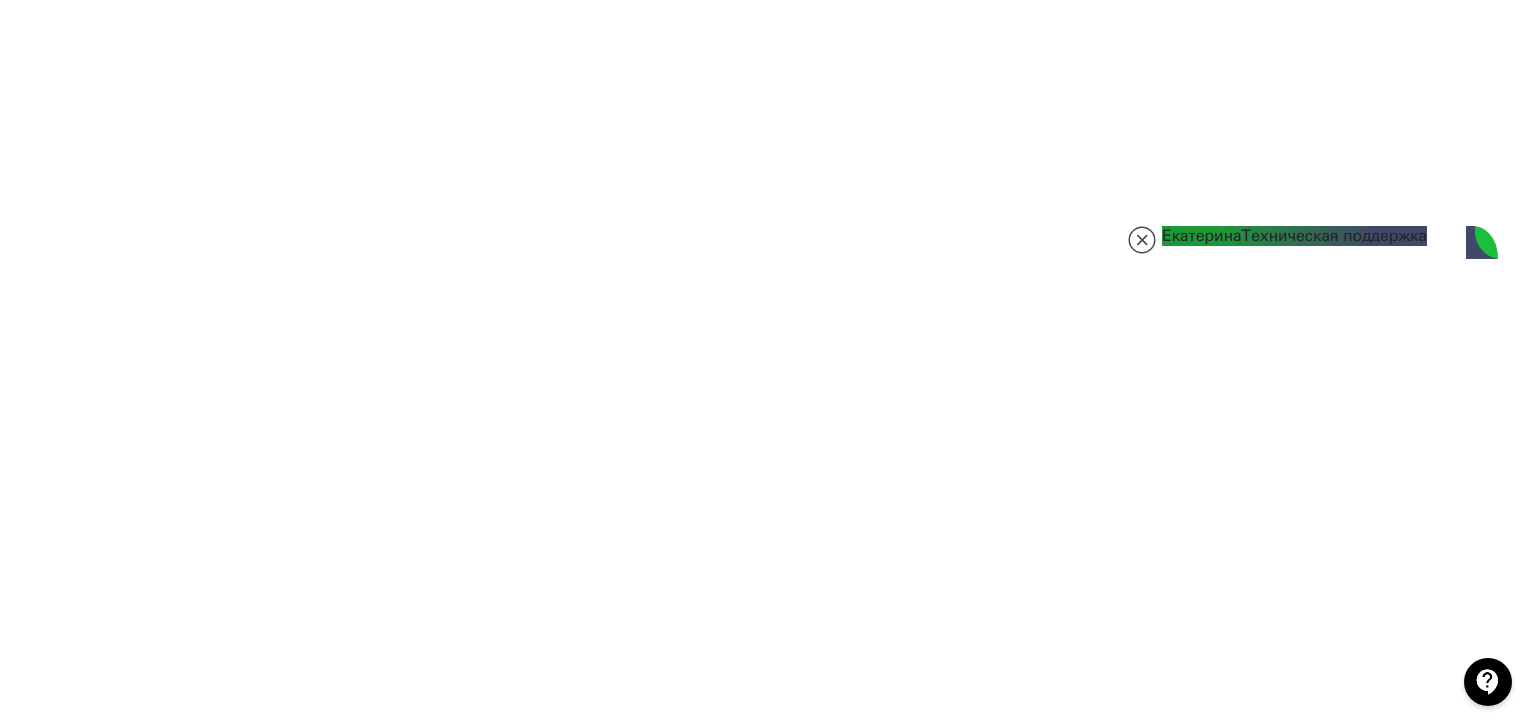 scroll, scrollTop: 6387, scrollLeft: 0, axis: vertical 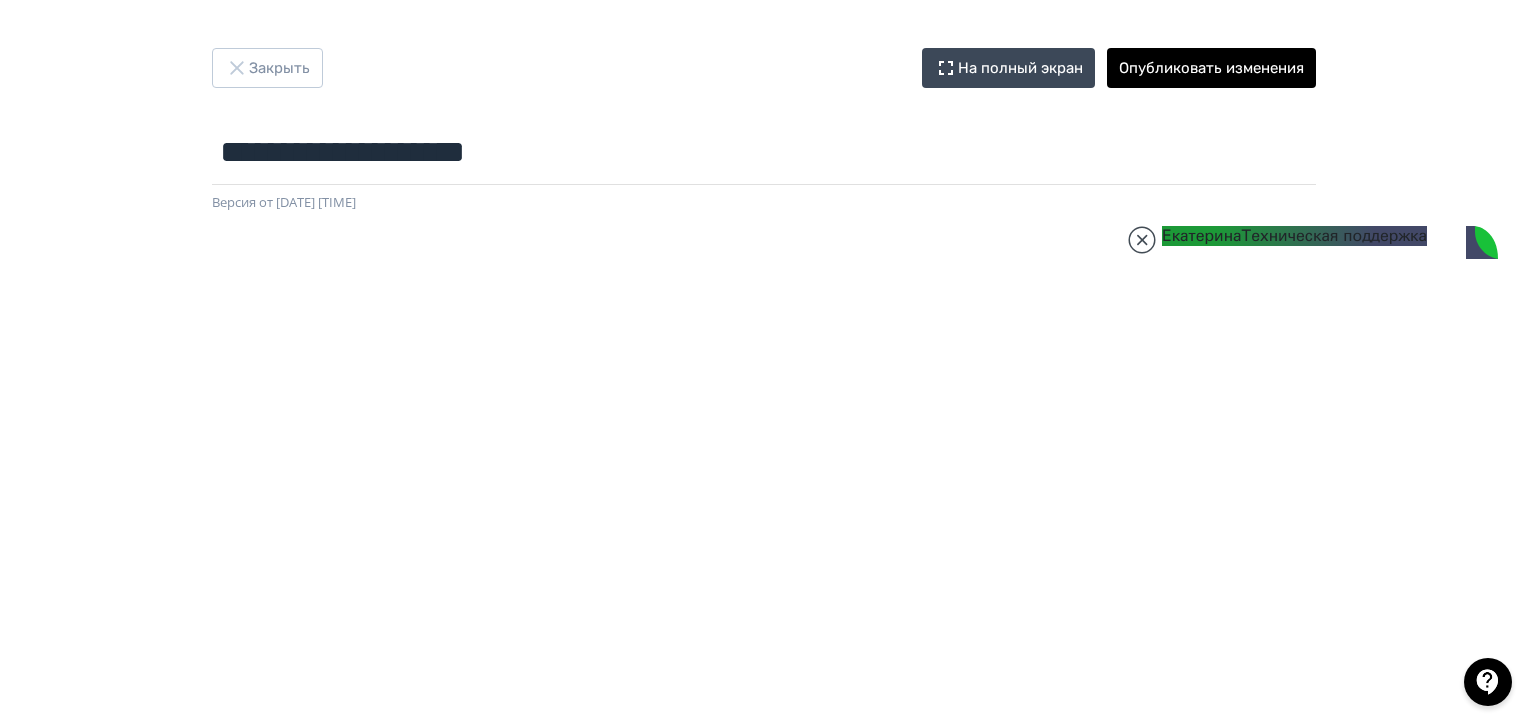 click at bounding box center (764, 663) 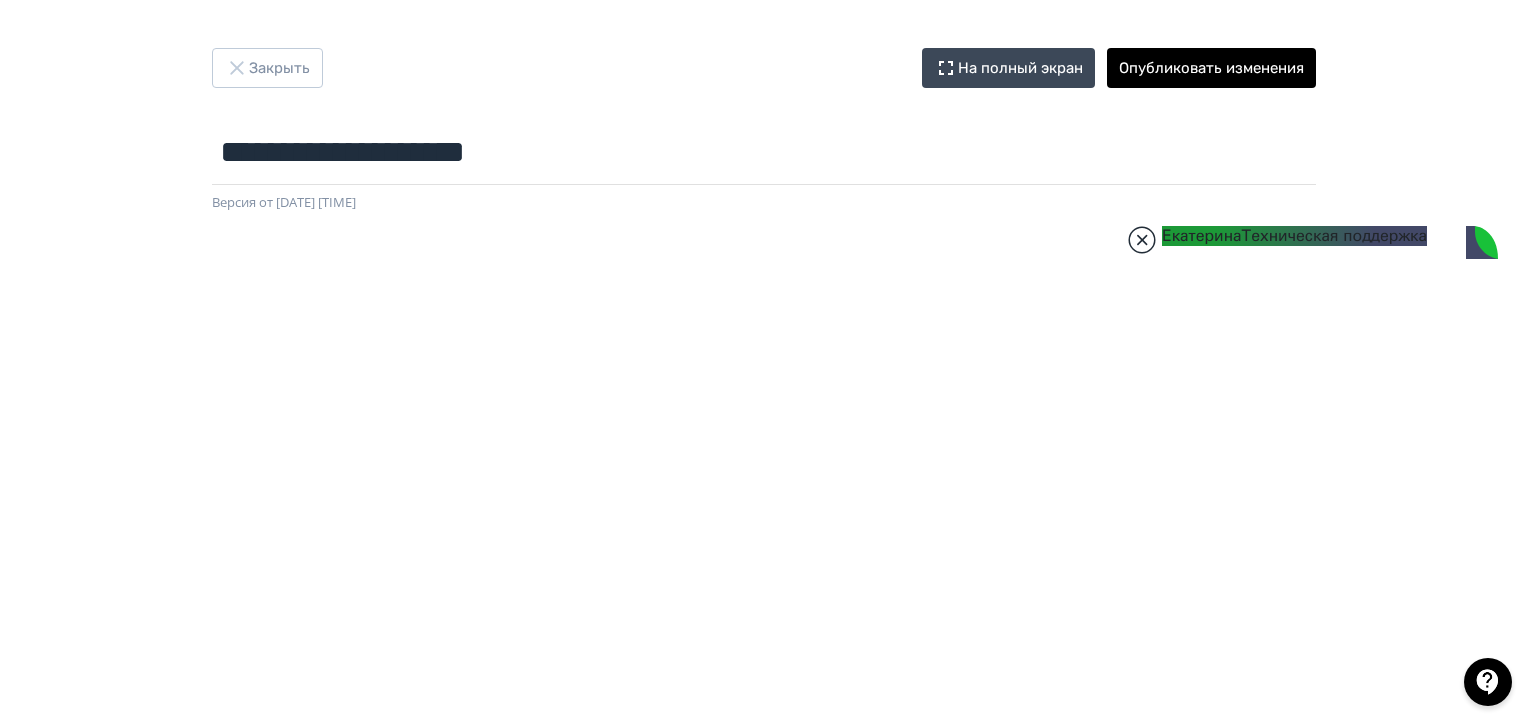 click at bounding box center (1142, 240) 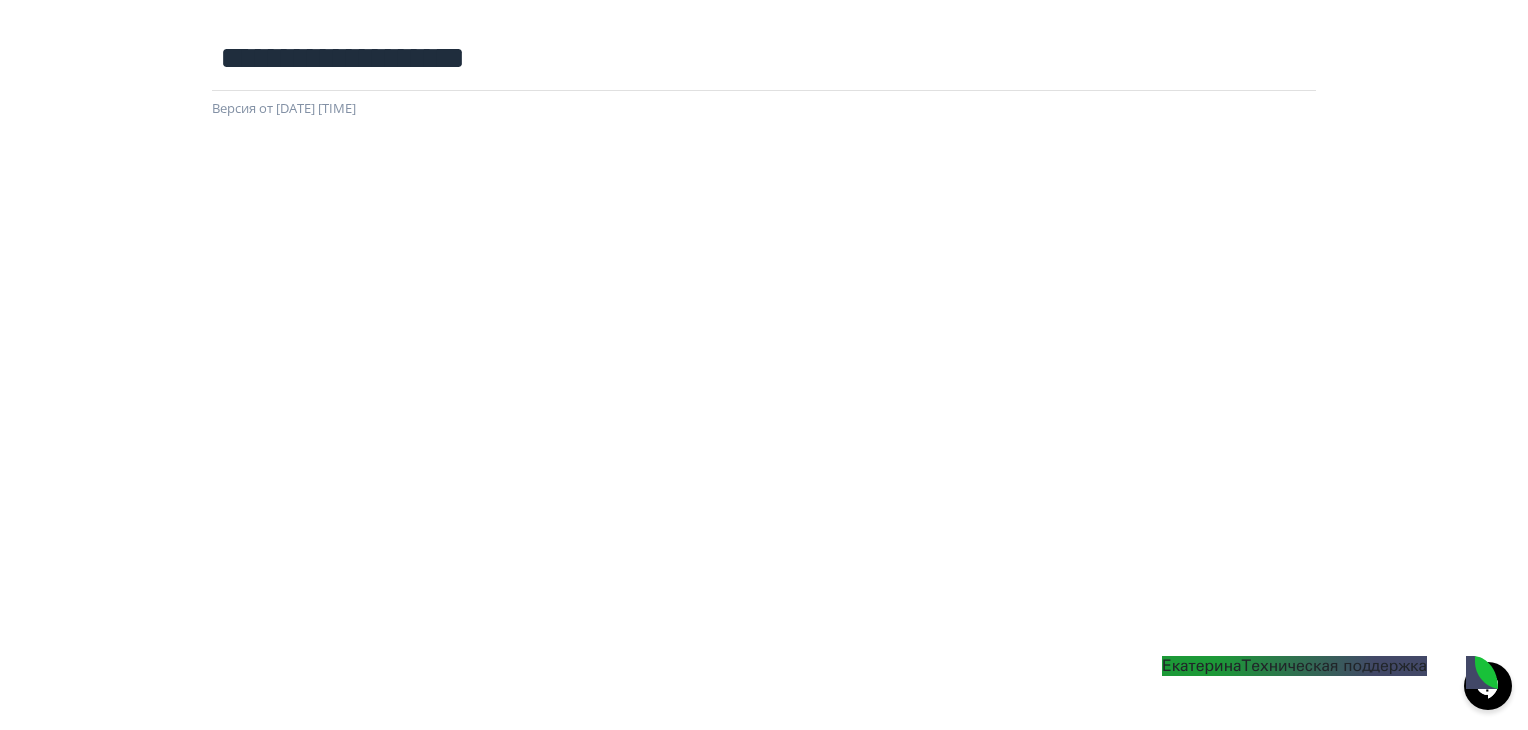 scroll, scrollTop: 0, scrollLeft: 0, axis: both 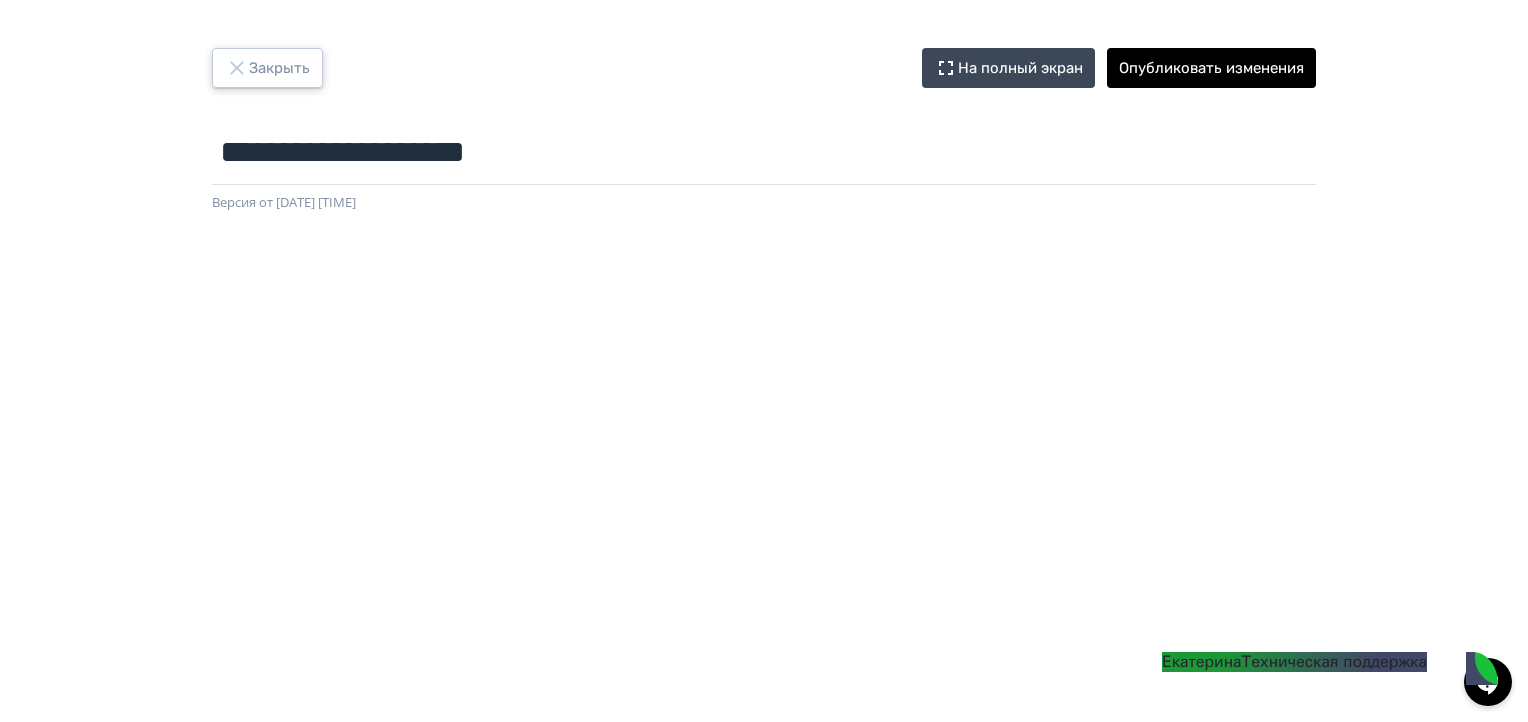 click on "Закрыть" at bounding box center [267, 68] 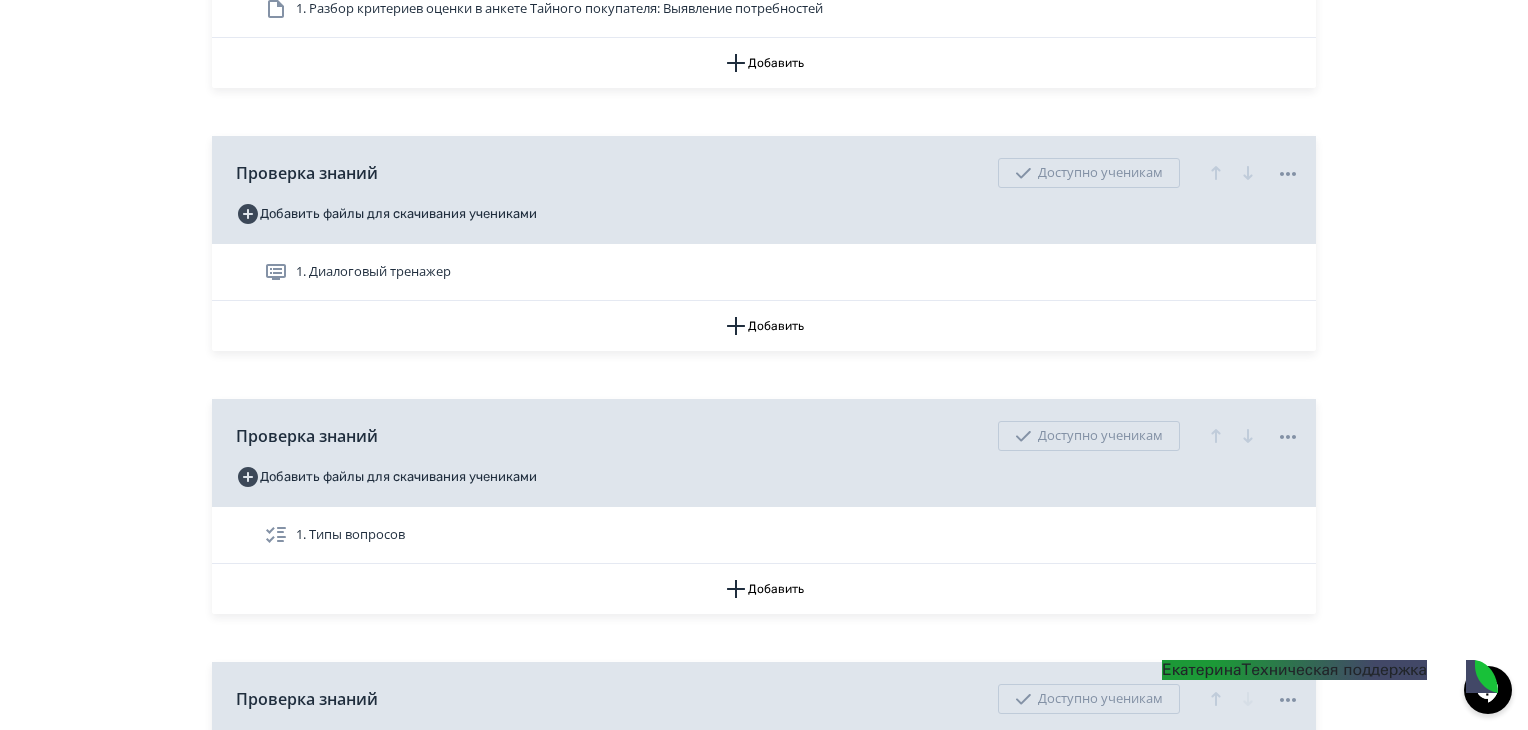 scroll, scrollTop: 900, scrollLeft: 0, axis: vertical 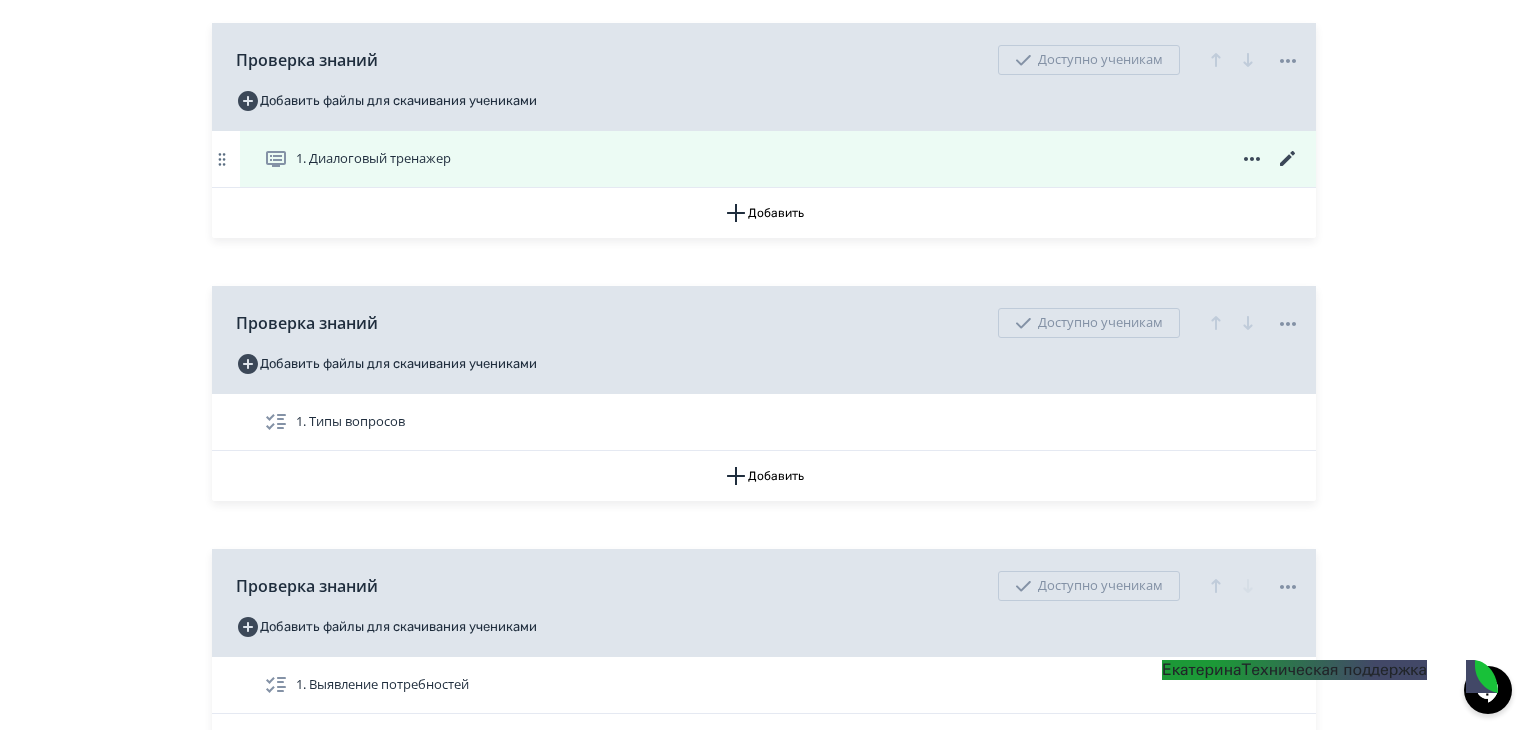 click 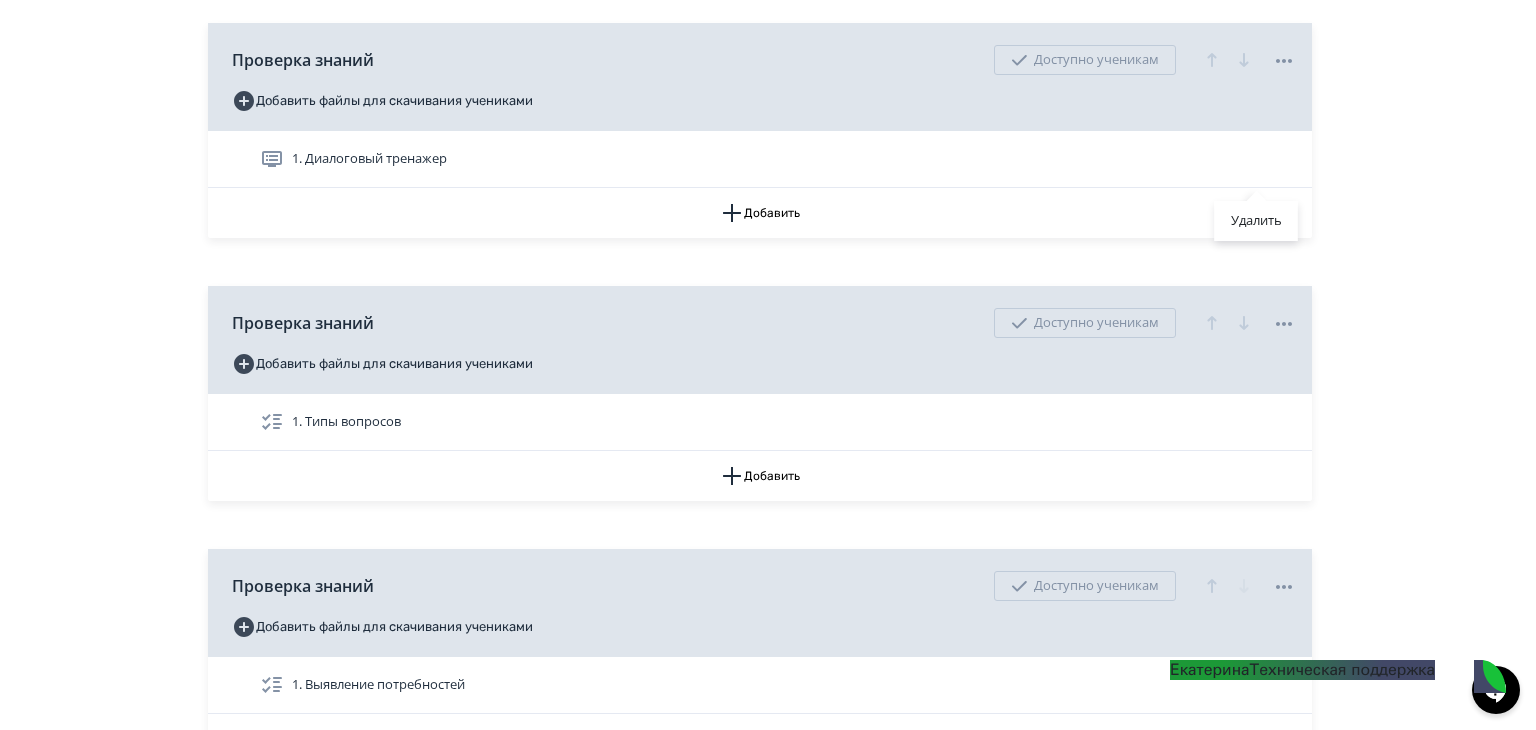 click on "Удалить" at bounding box center (768, 365) 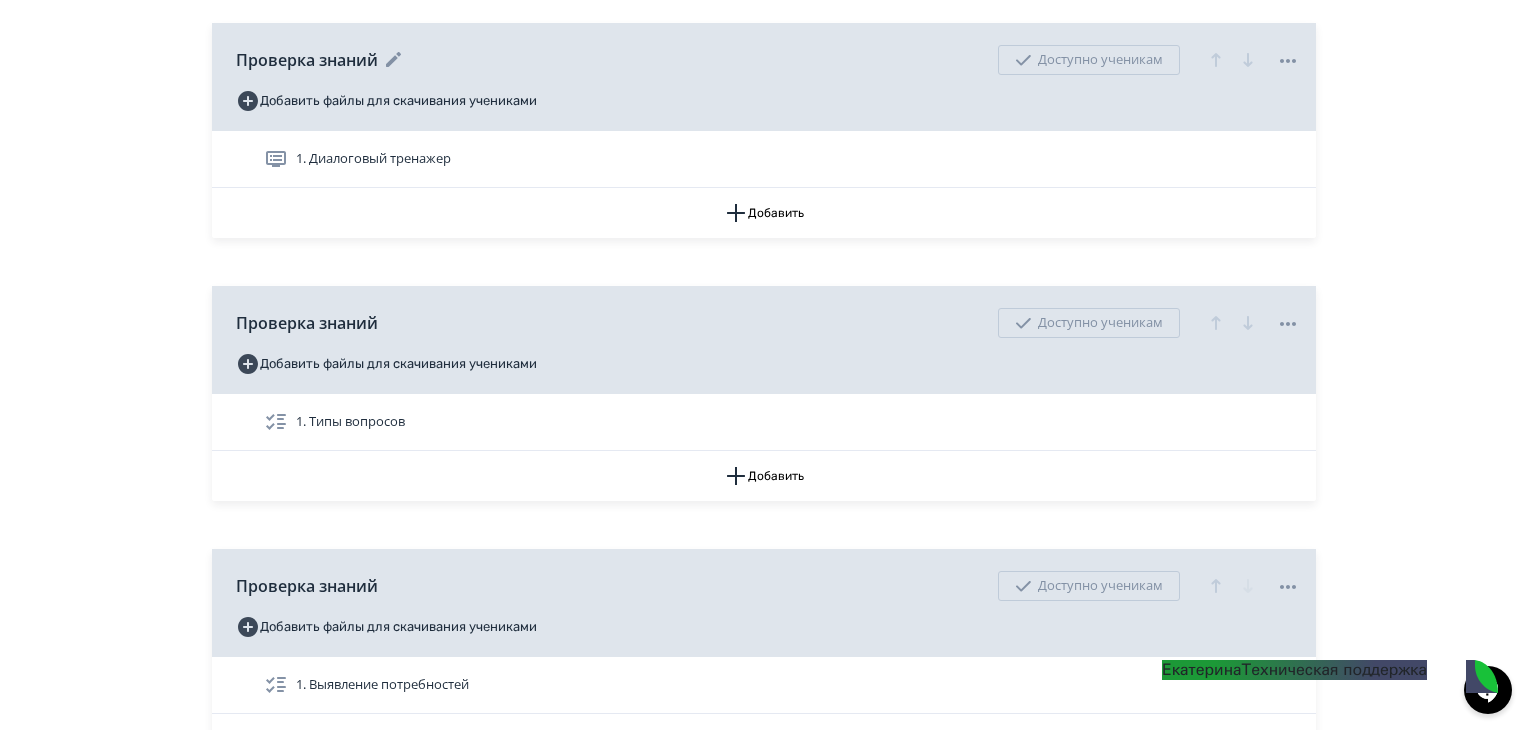 click 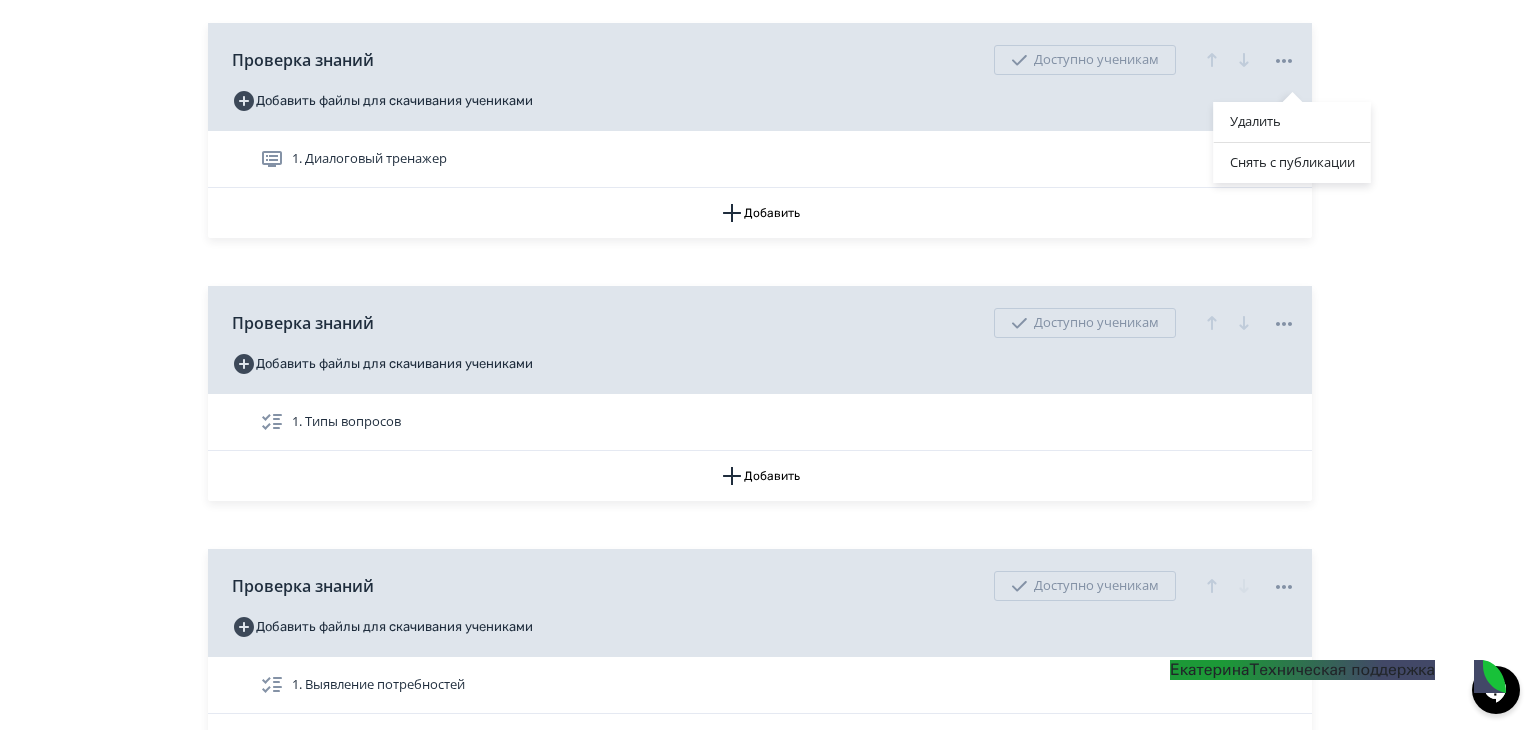 click on "Удалить Снять с публикации" at bounding box center [768, 365] 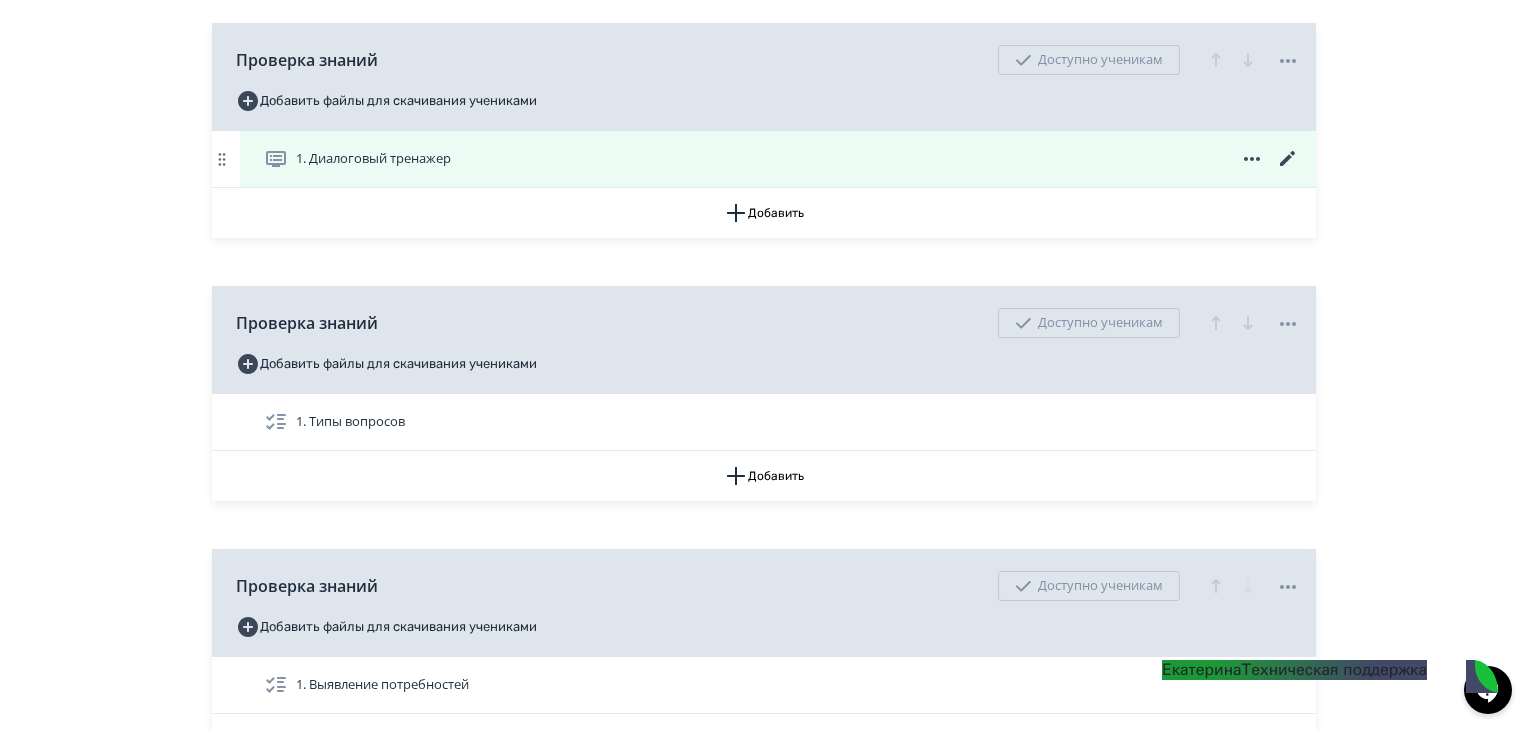 click 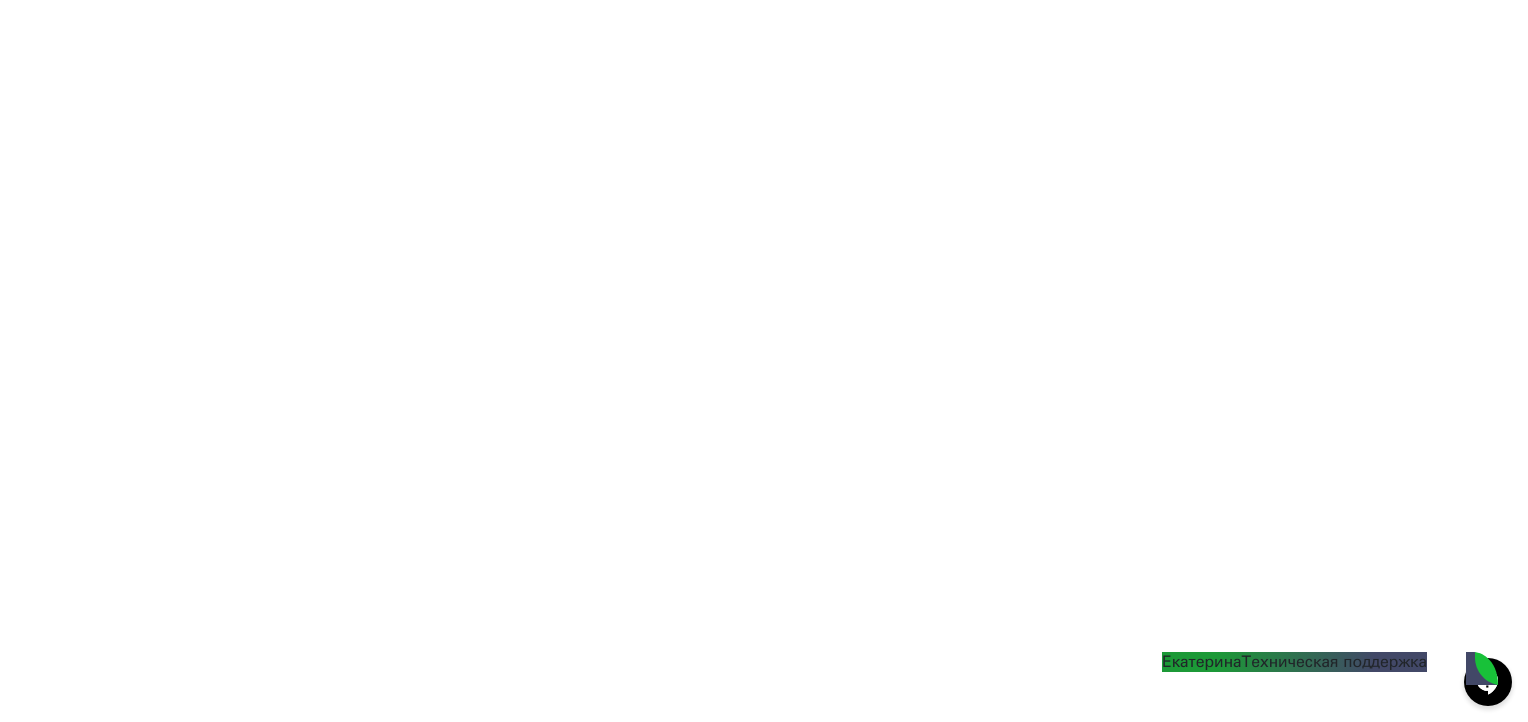 scroll, scrollTop: 430, scrollLeft: 0, axis: vertical 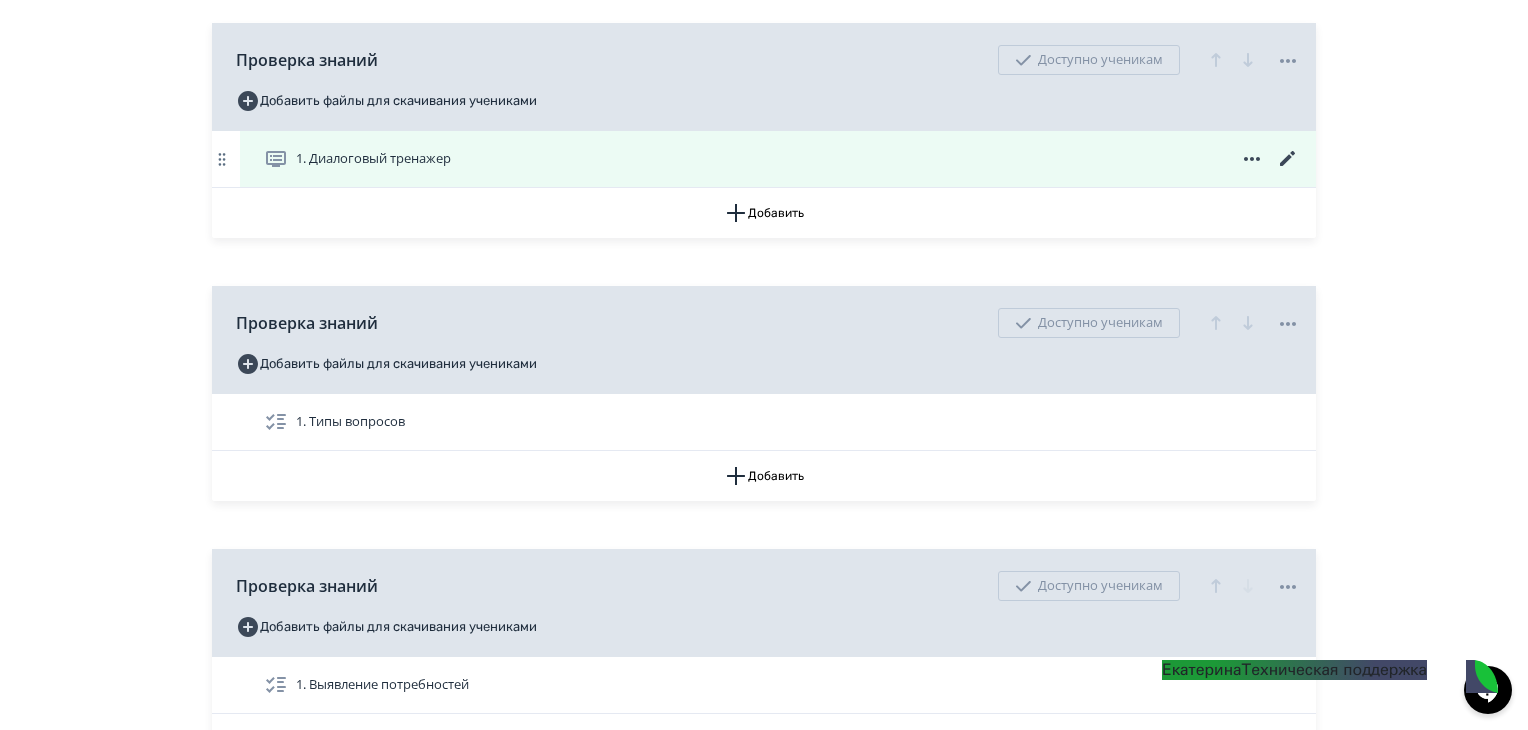 click 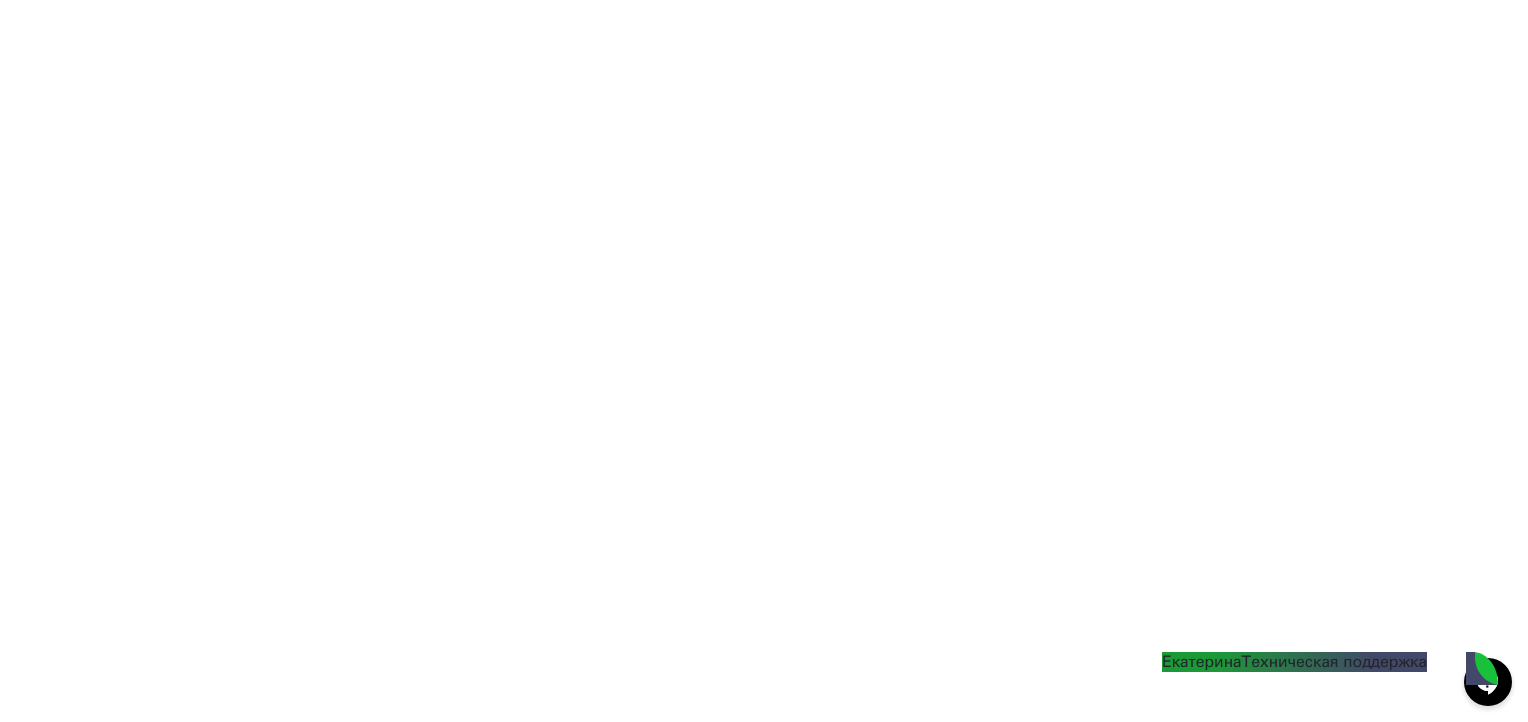 scroll, scrollTop: 430, scrollLeft: 0, axis: vertical 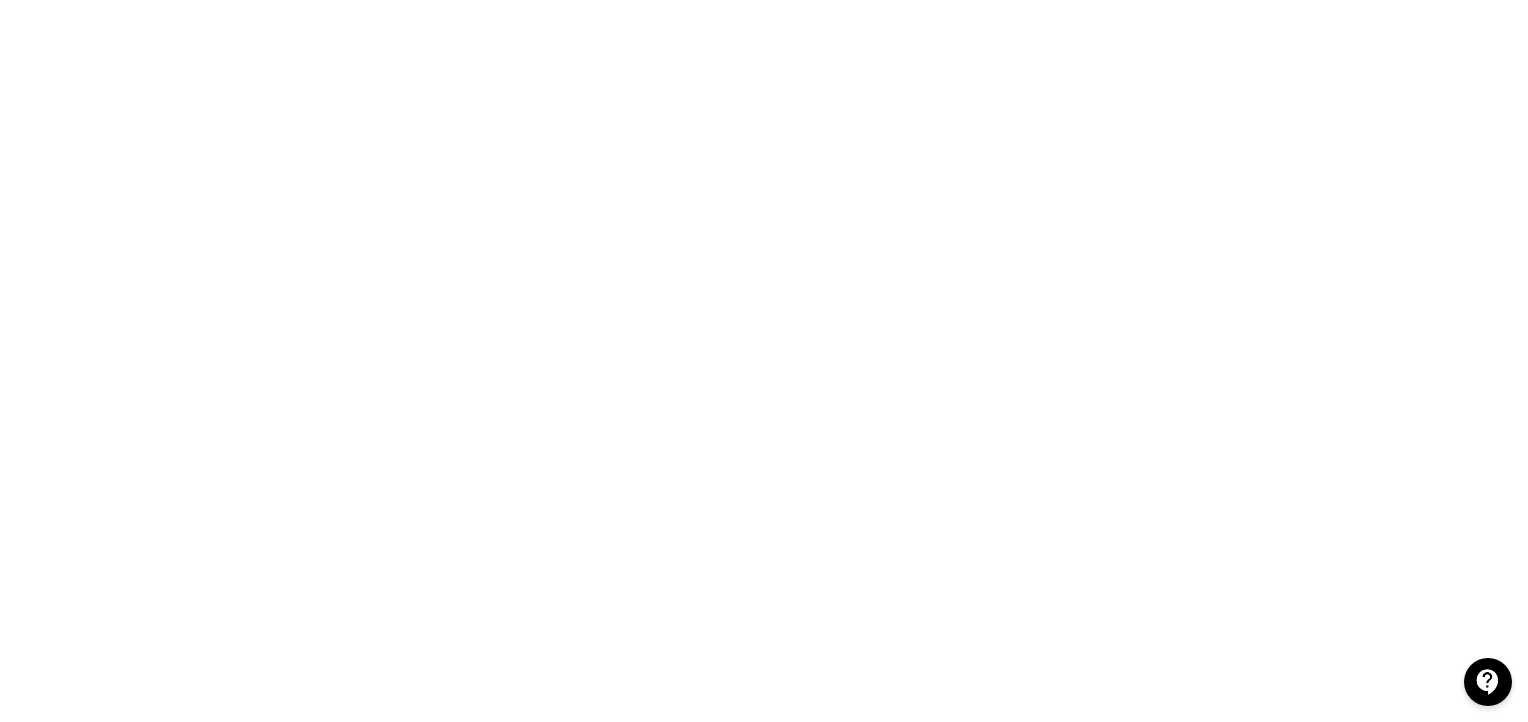 click at bounding box center (1488, 682) 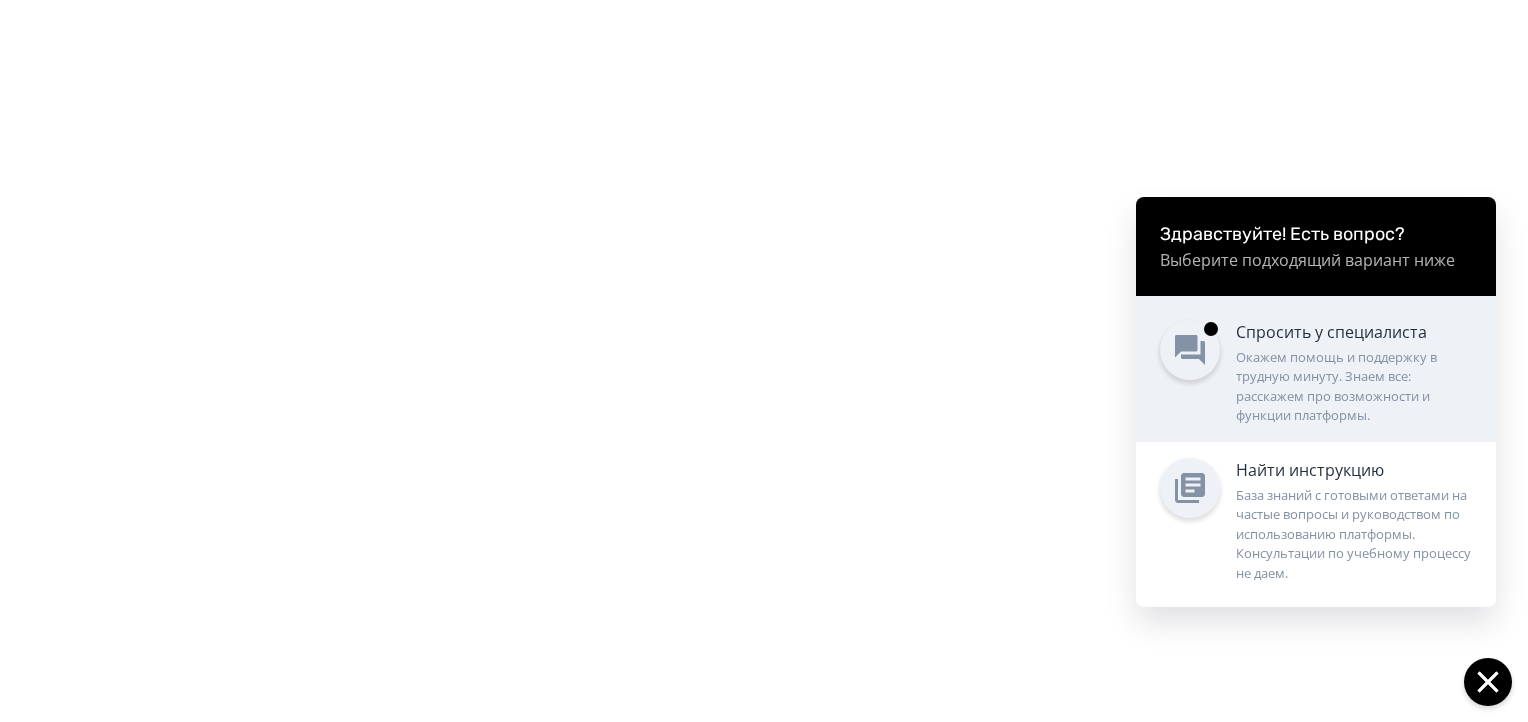 click on "Окажем помощь и поддержку в трудную минуту. Знаем все: расскажем про возможности и функции платформы." at bounding box center [1354, 387] 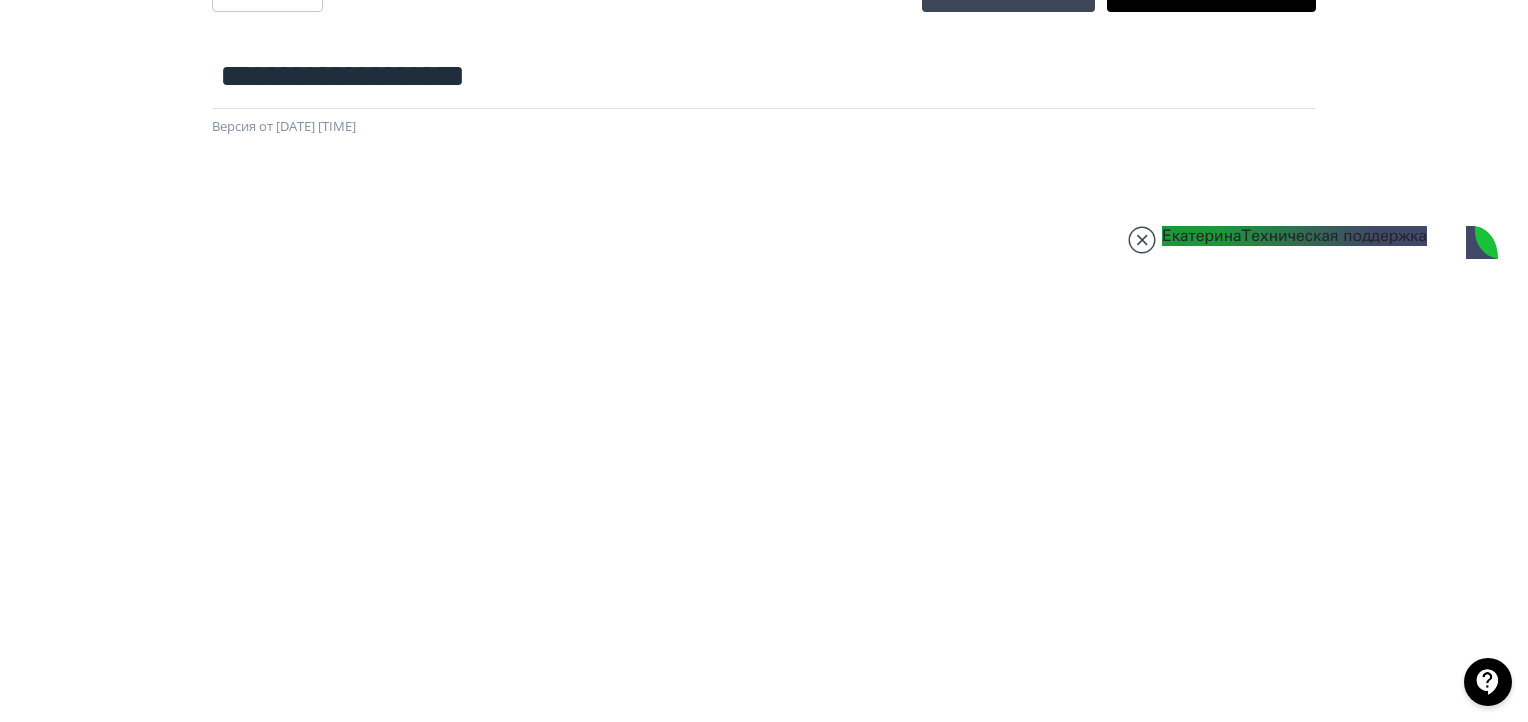 scroll, scrollTop: 30, scrollLeft: 0, axis: vertical 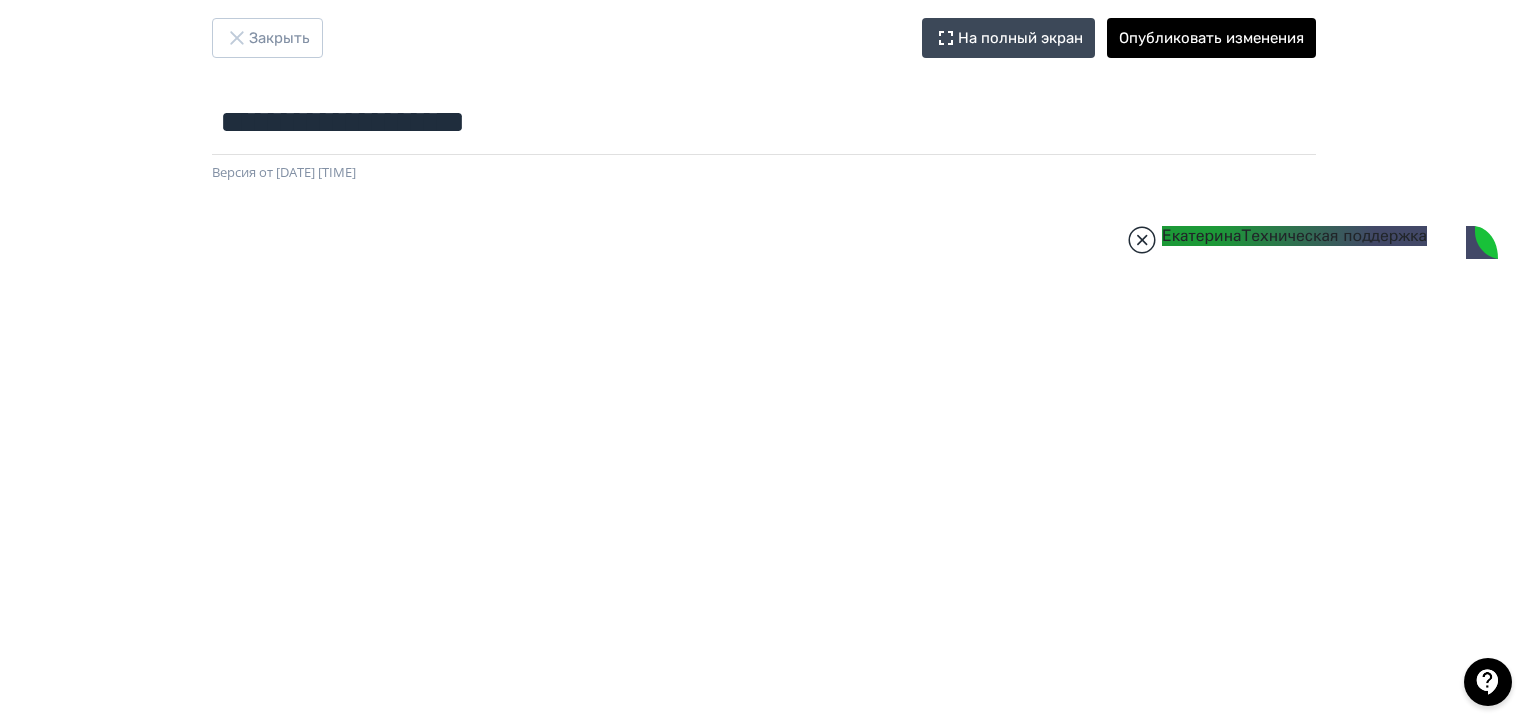 click at bounding box center [1142, 240] 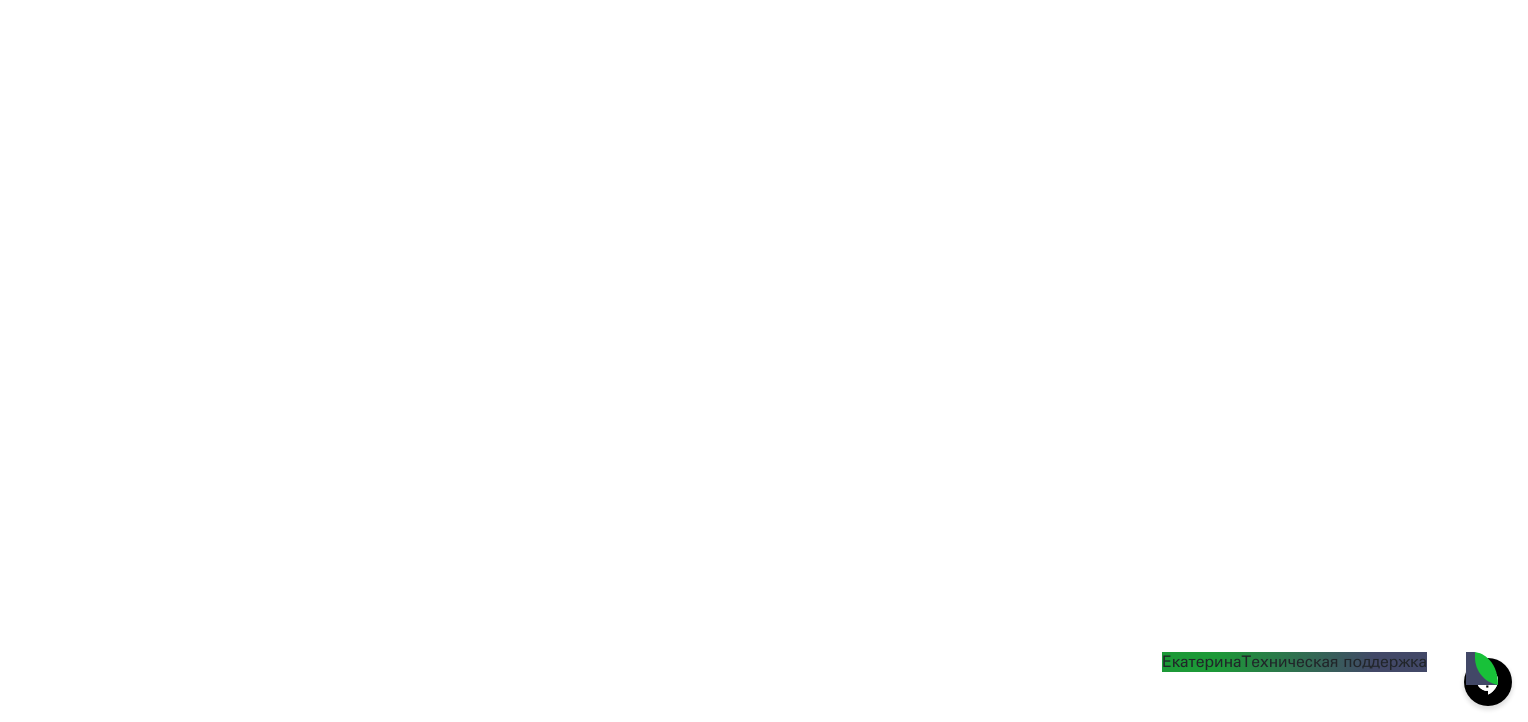 scroll, scrollTop: 30, scrollLeft: 0, axis: vertical 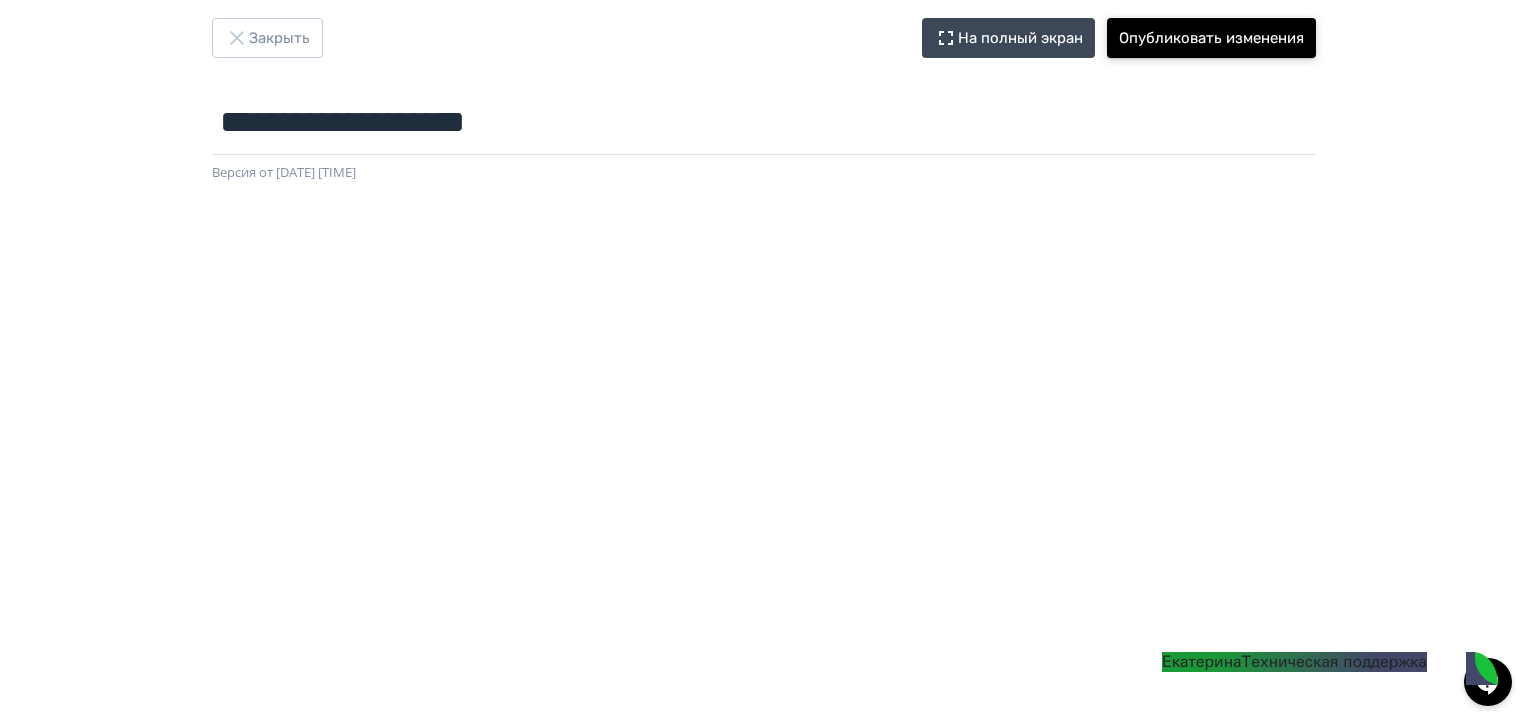 click on "Опубликовать изменения" at bounding box center [1211, 38] 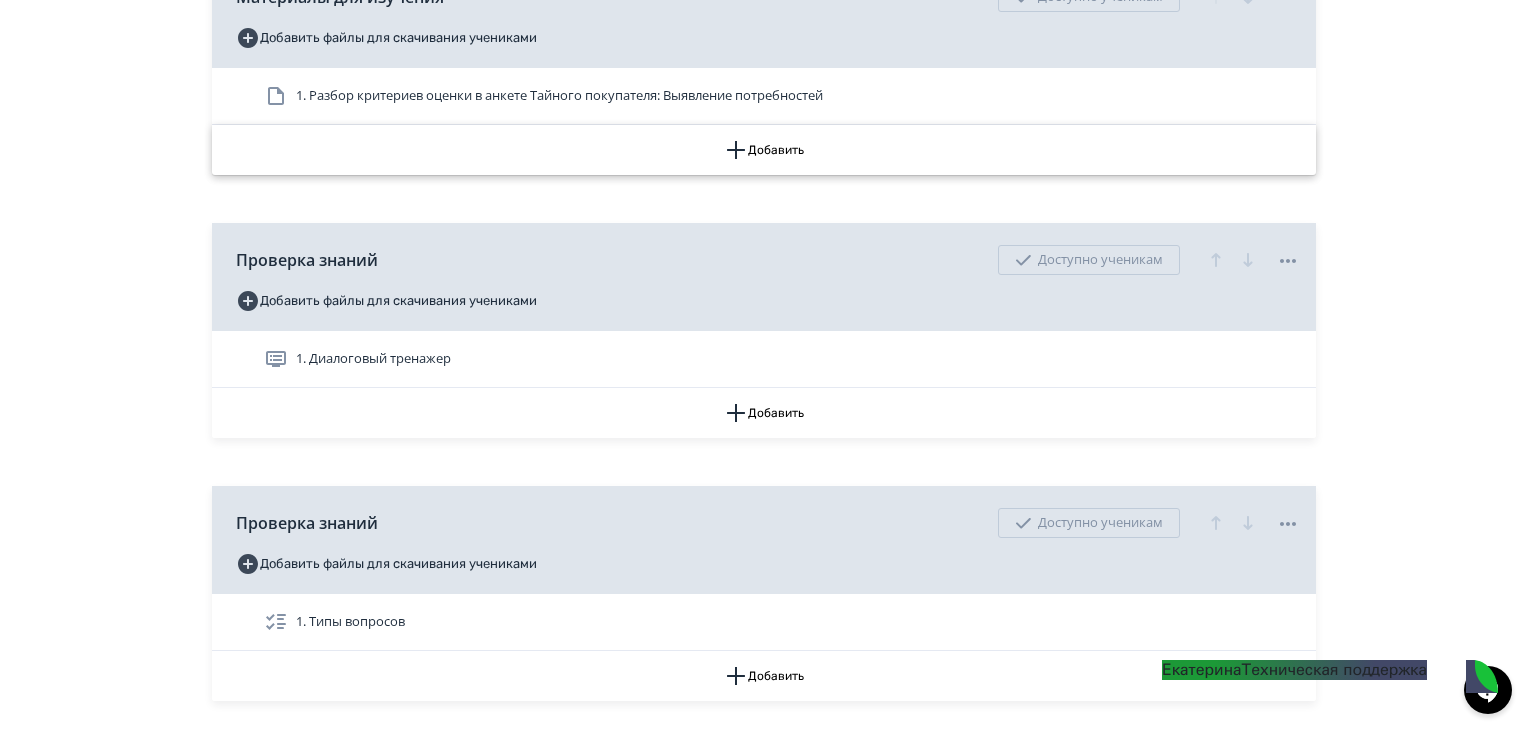 scroll, scrollTop: 800, scrollLeft: 0, axis: vertical 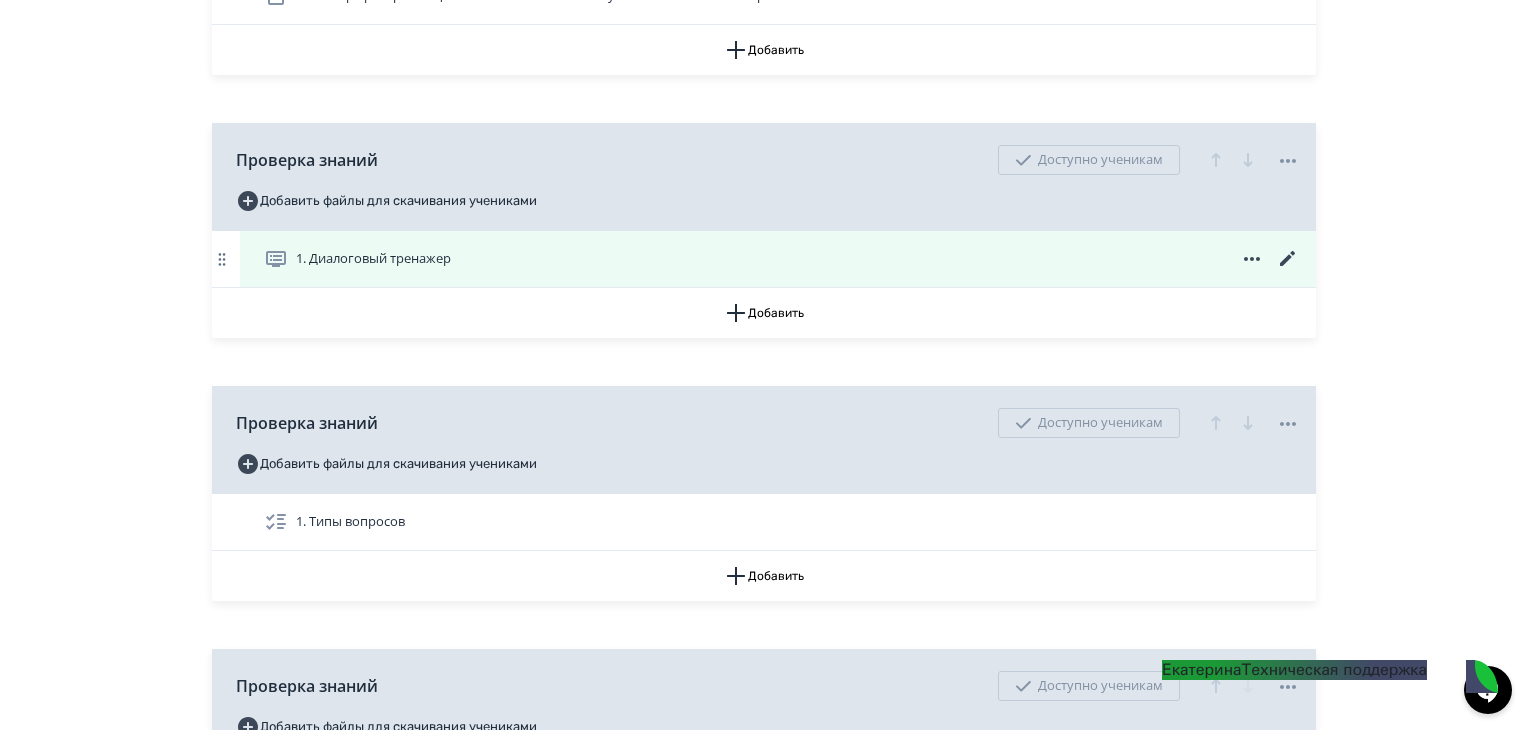 click on "1. Диалоговый тренажер" at bounding box center [373, 259] 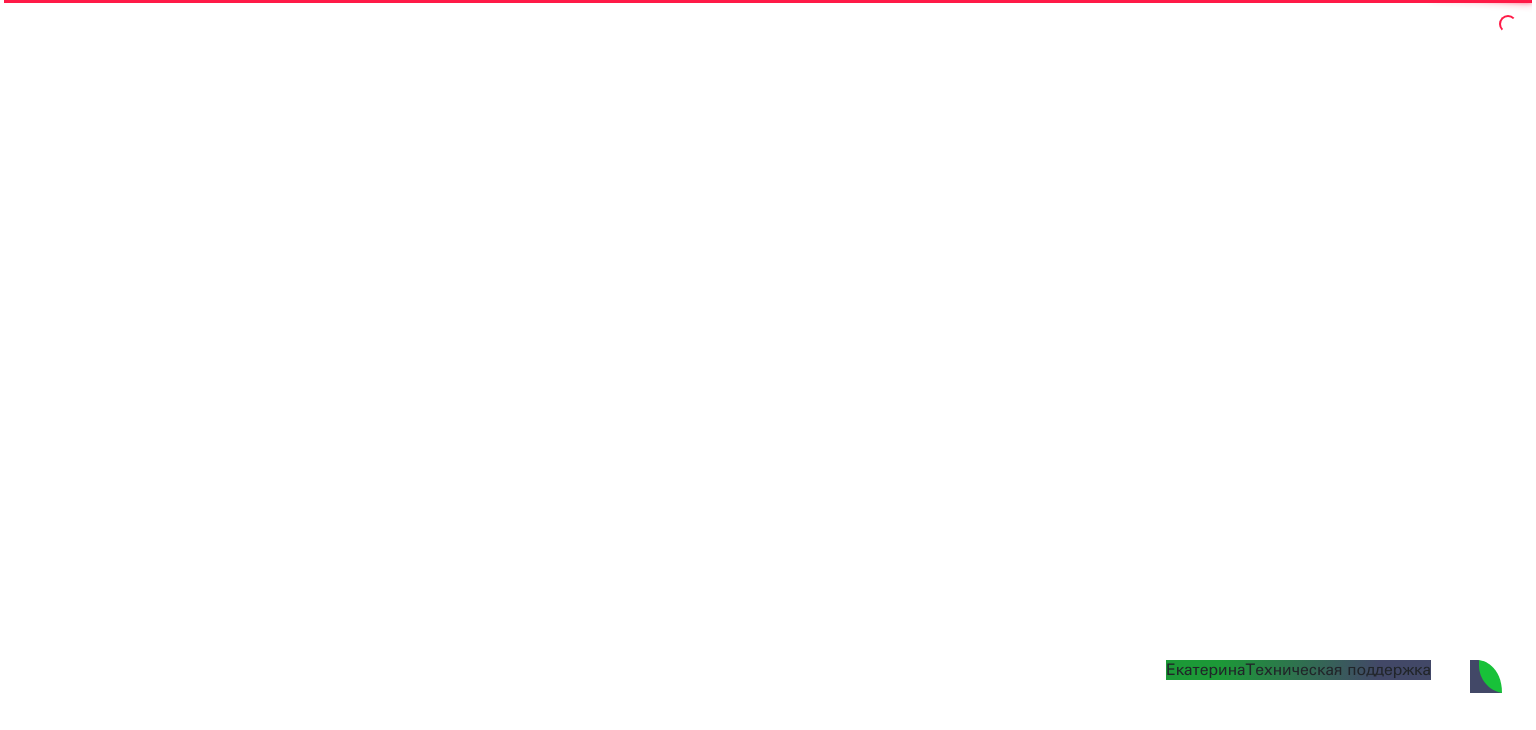 scroll, scrollTop: 0, scrollLeft: 0, axis: both 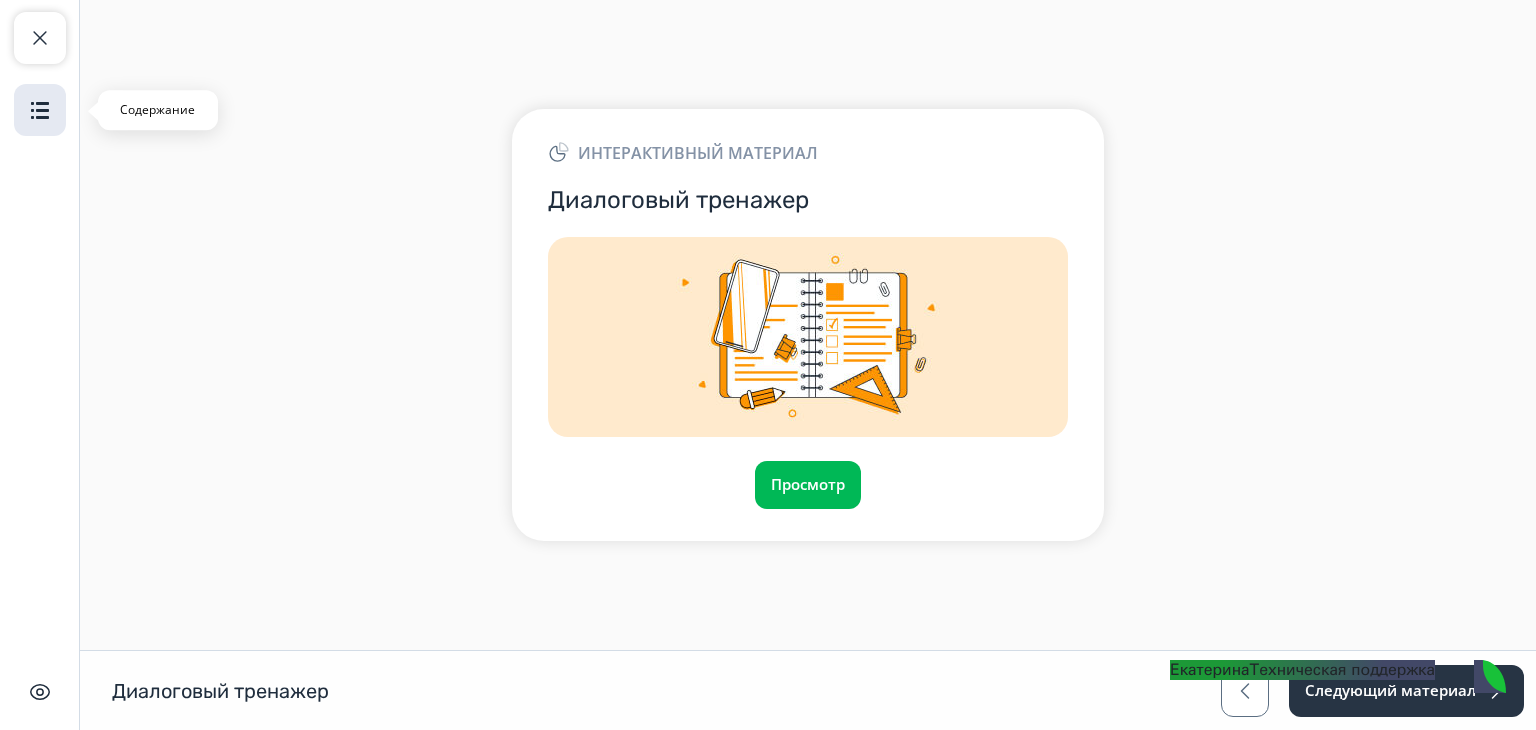 click at bounding box center (40, 110) 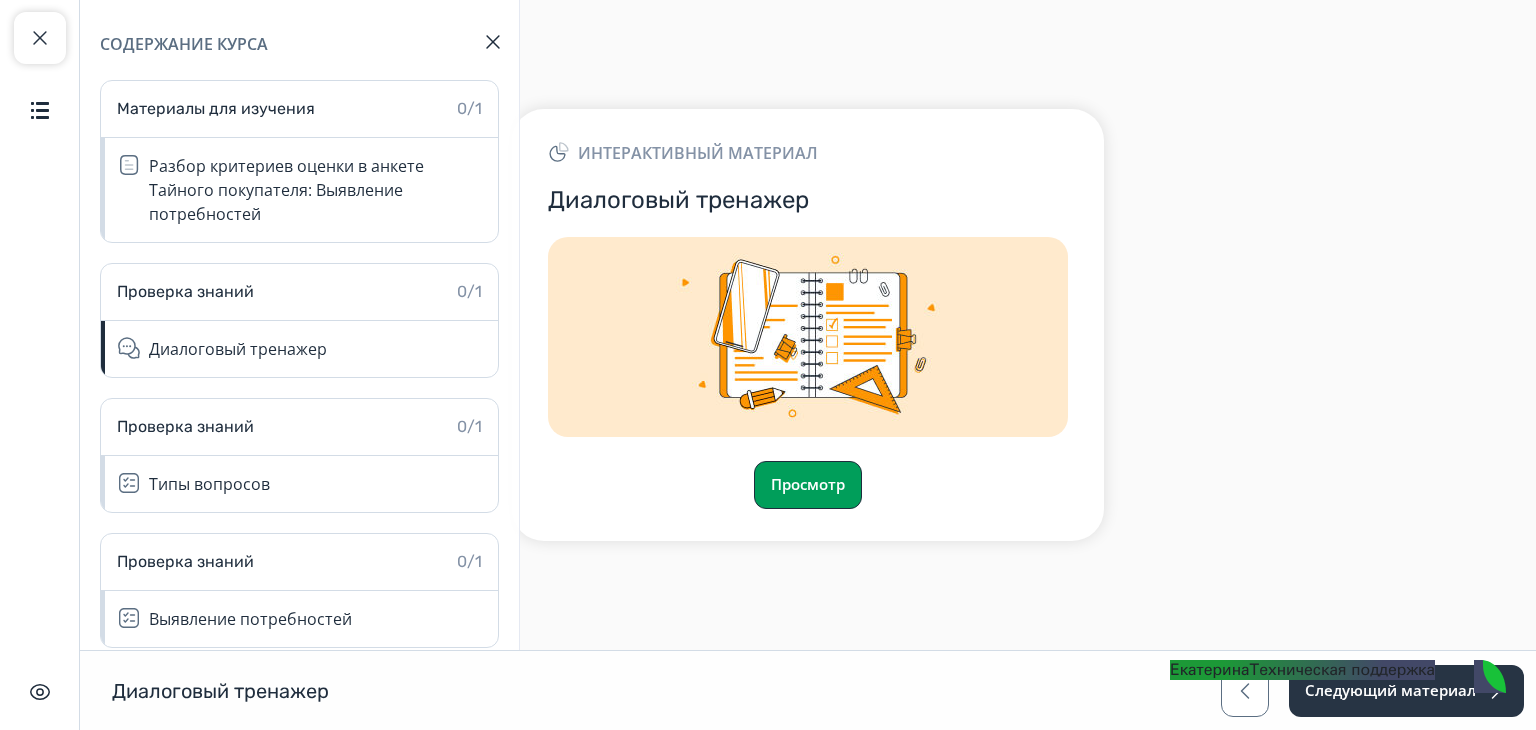 click on "Просмотр" at bounding box center [808, 485] 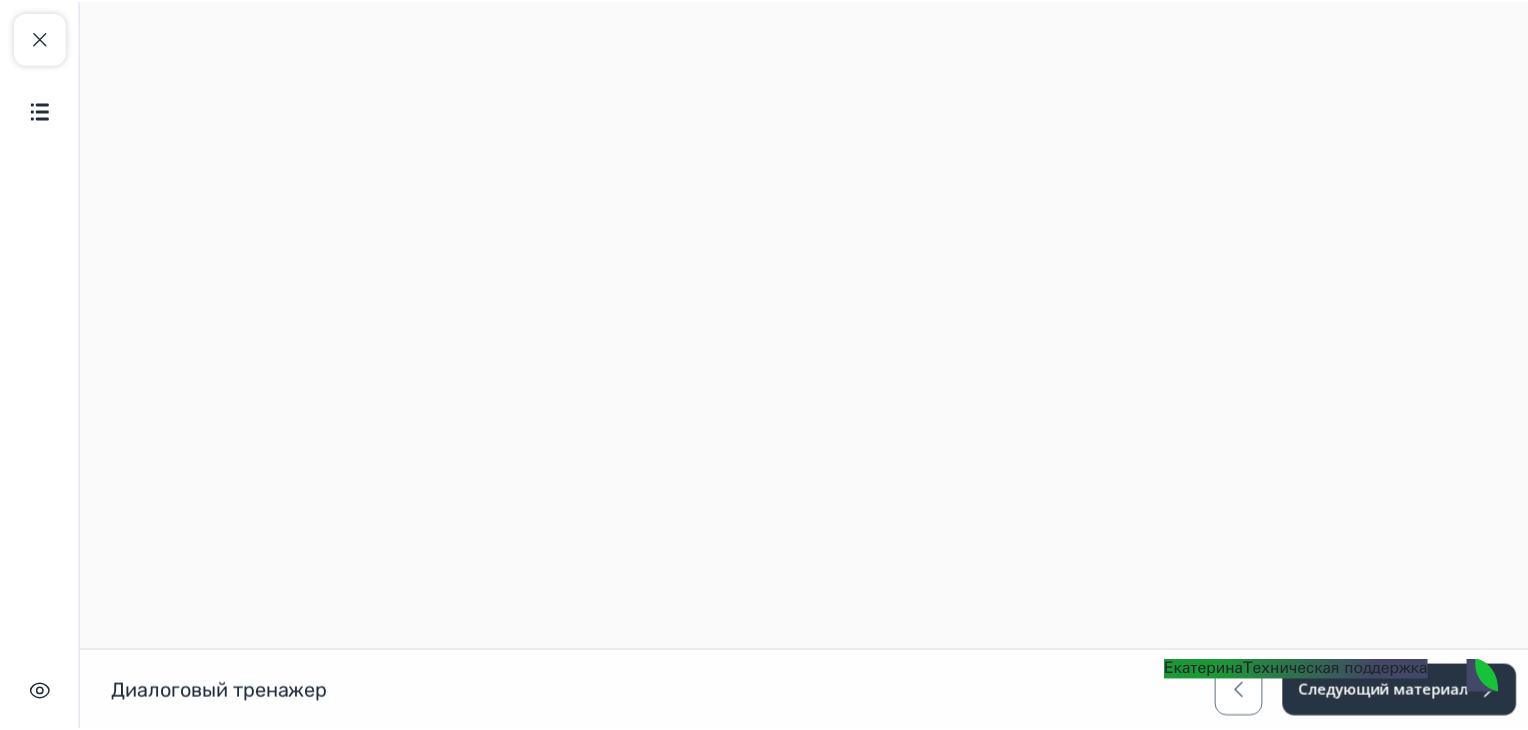 scroll, scrollTop: 0, scrollLeft: 0, axis: both 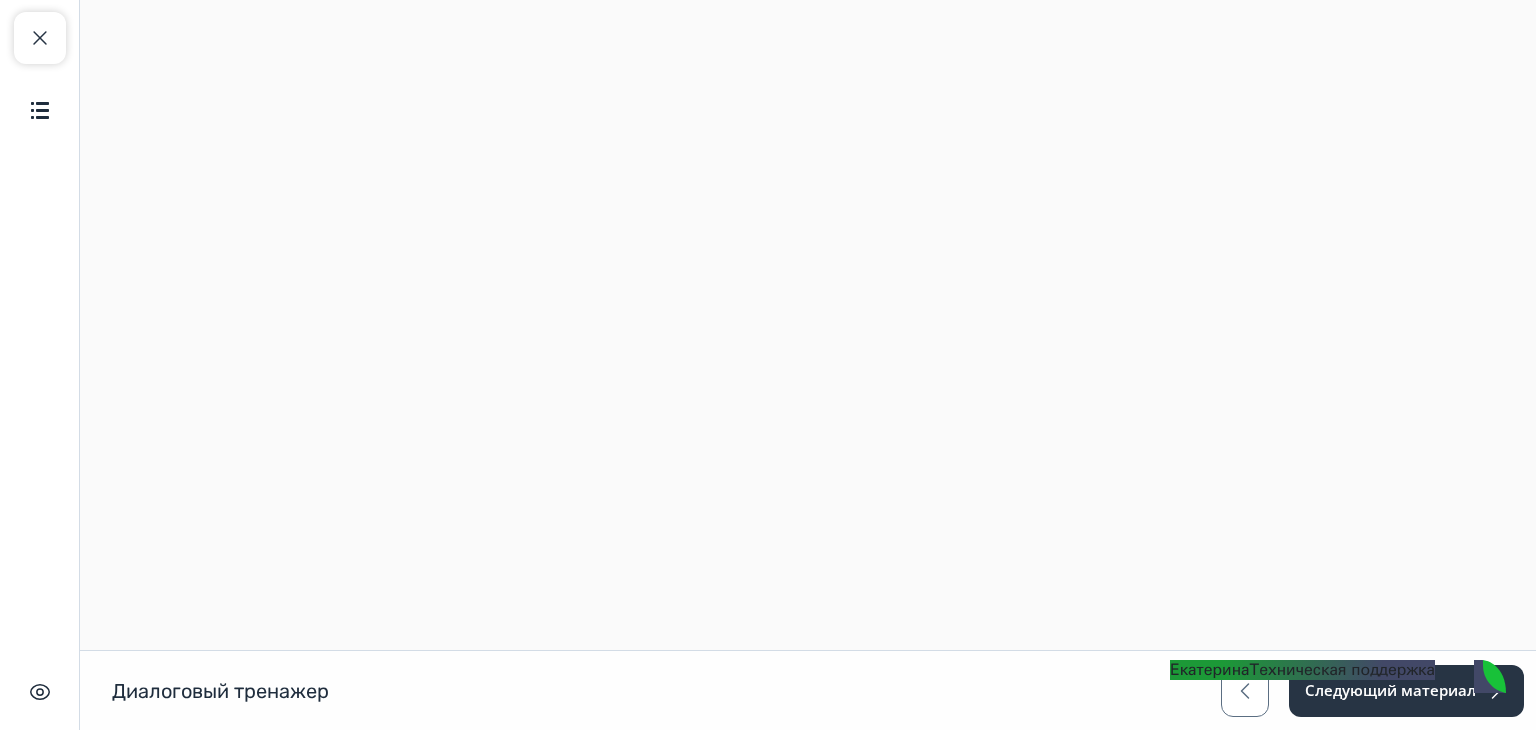 click on "Екатерина Техническая поддержка" at bounding box center (1302, 670) 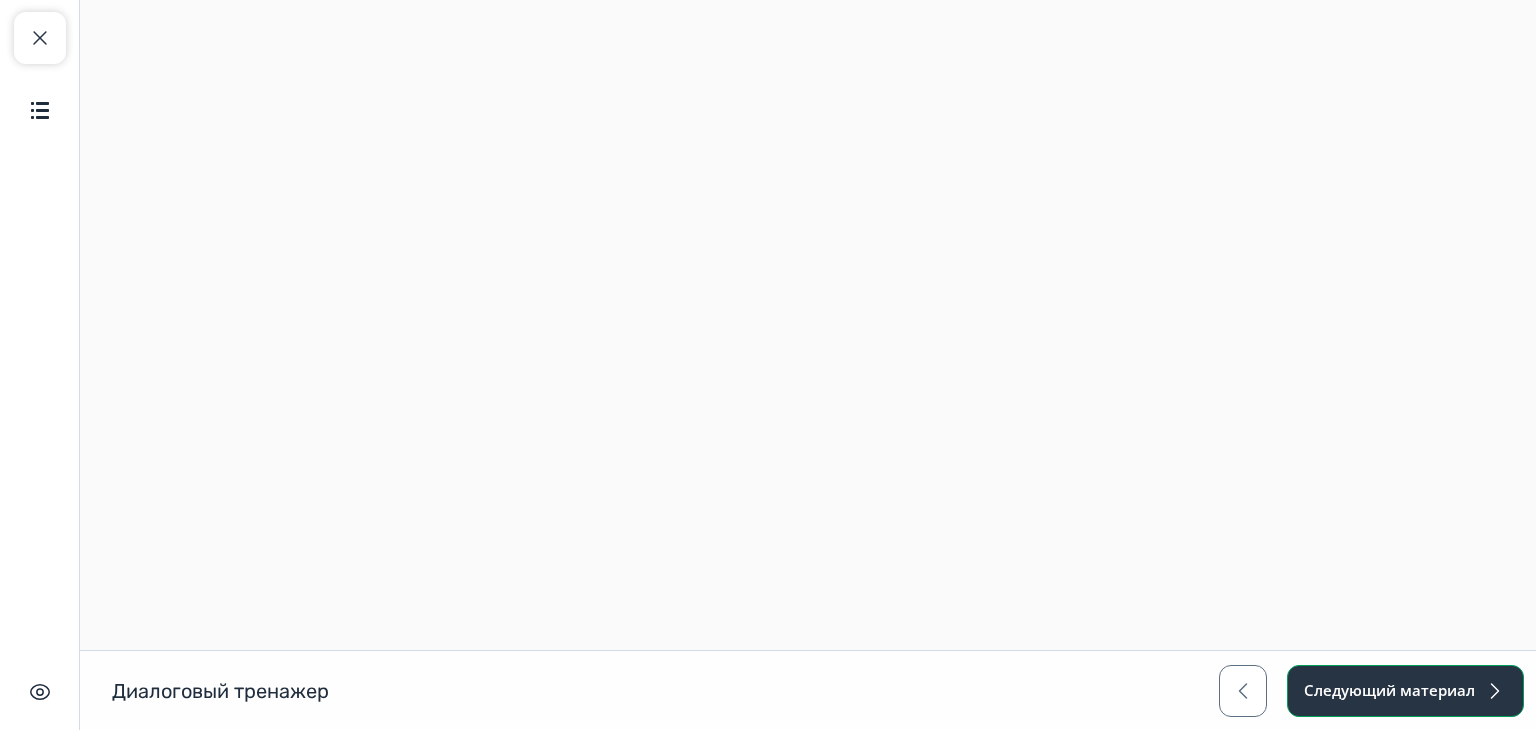 click on "Следующий материал" at bounding box center [1405, 691] 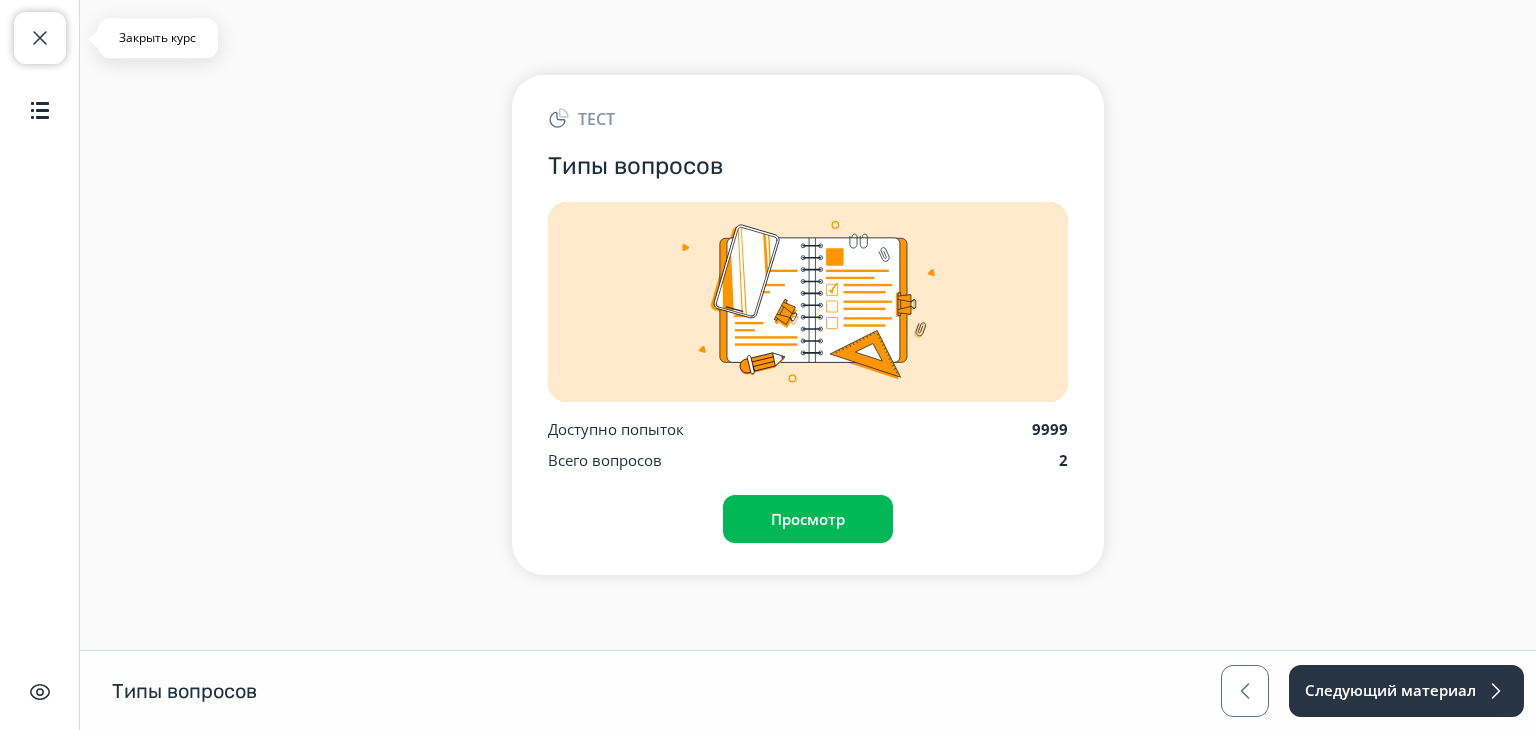 click on "Закрыть курс" at bounding box center (40, 38) 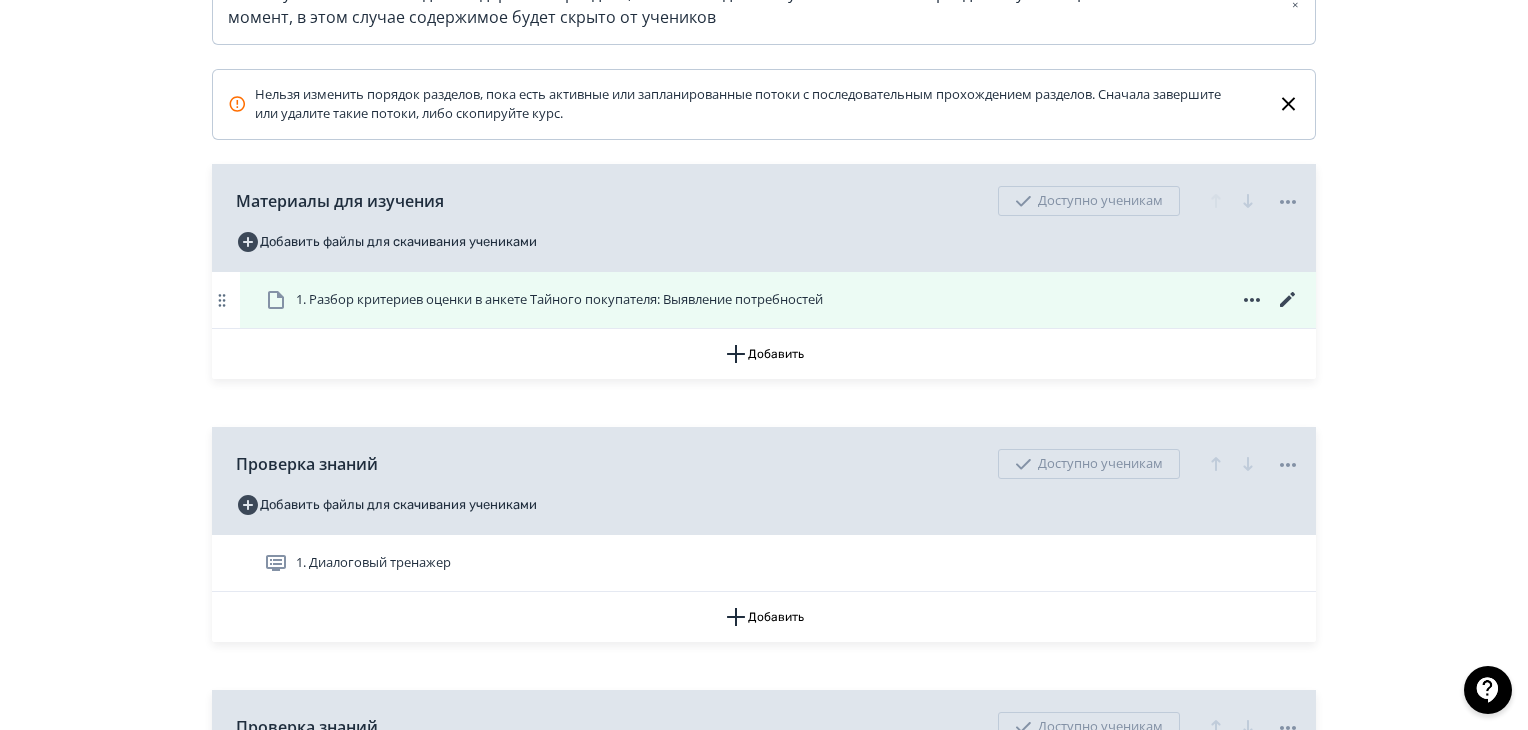 scroll, scrollTop: 600, scrollLeft: 0, axis: vertical 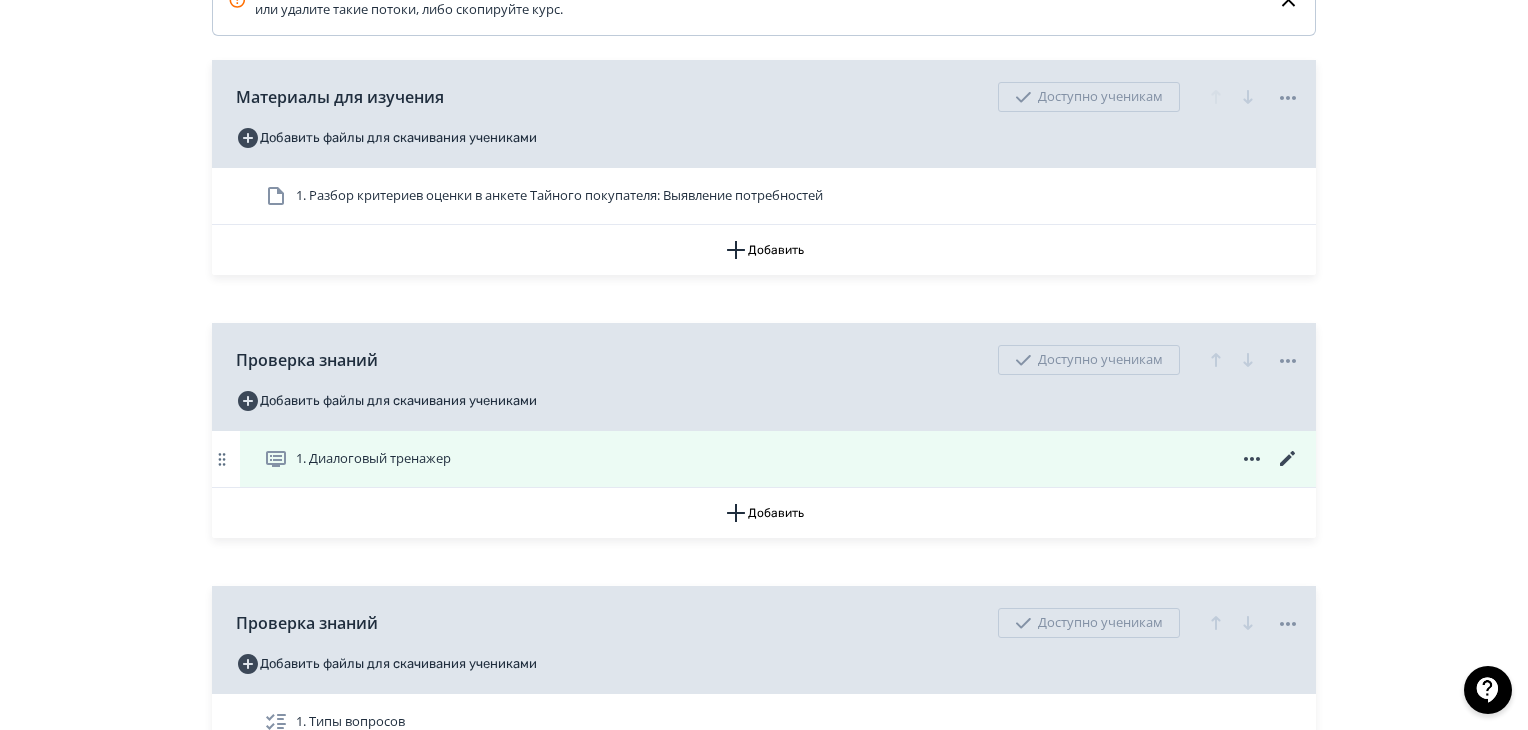 click 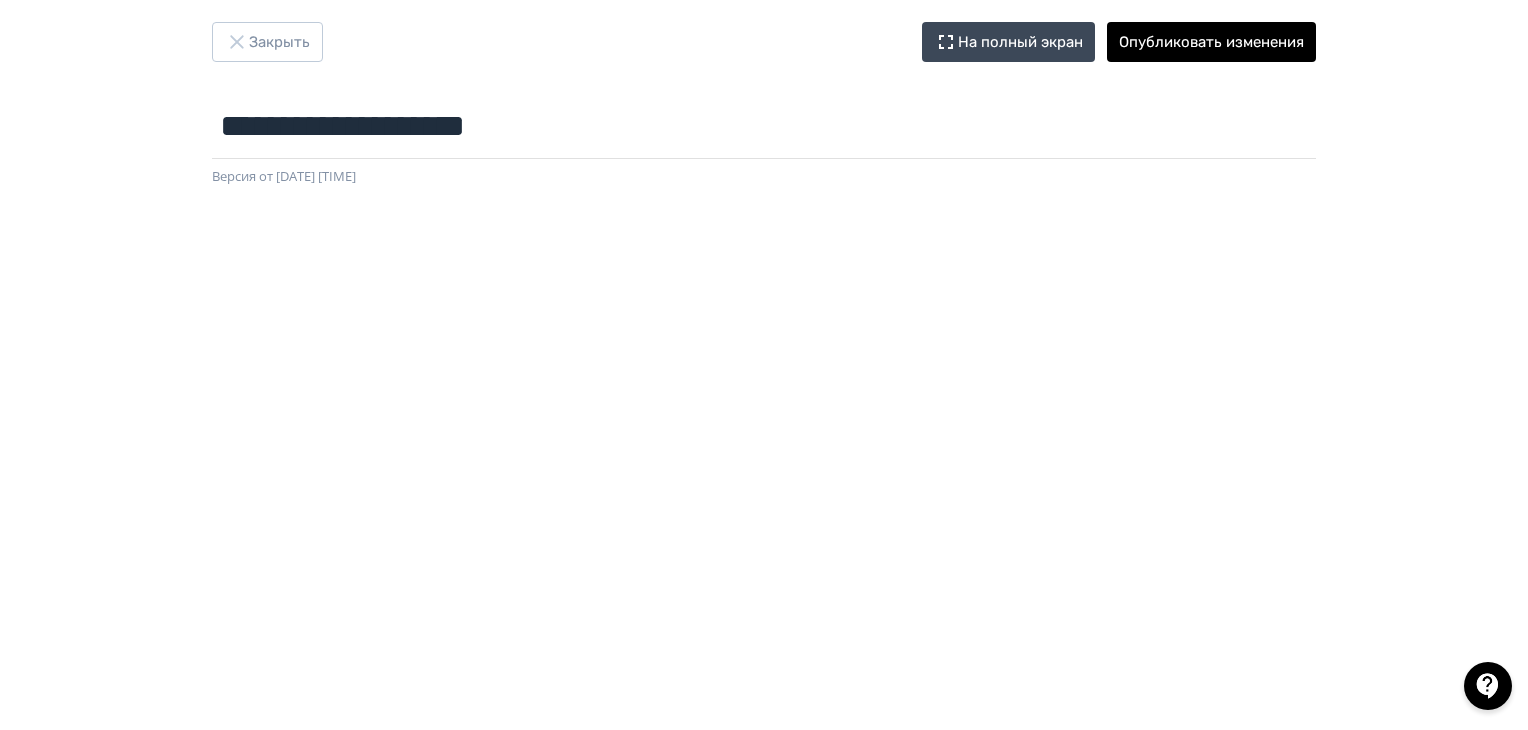 scroll, scrollTop: 0, scrollLeft: 0, axis: both 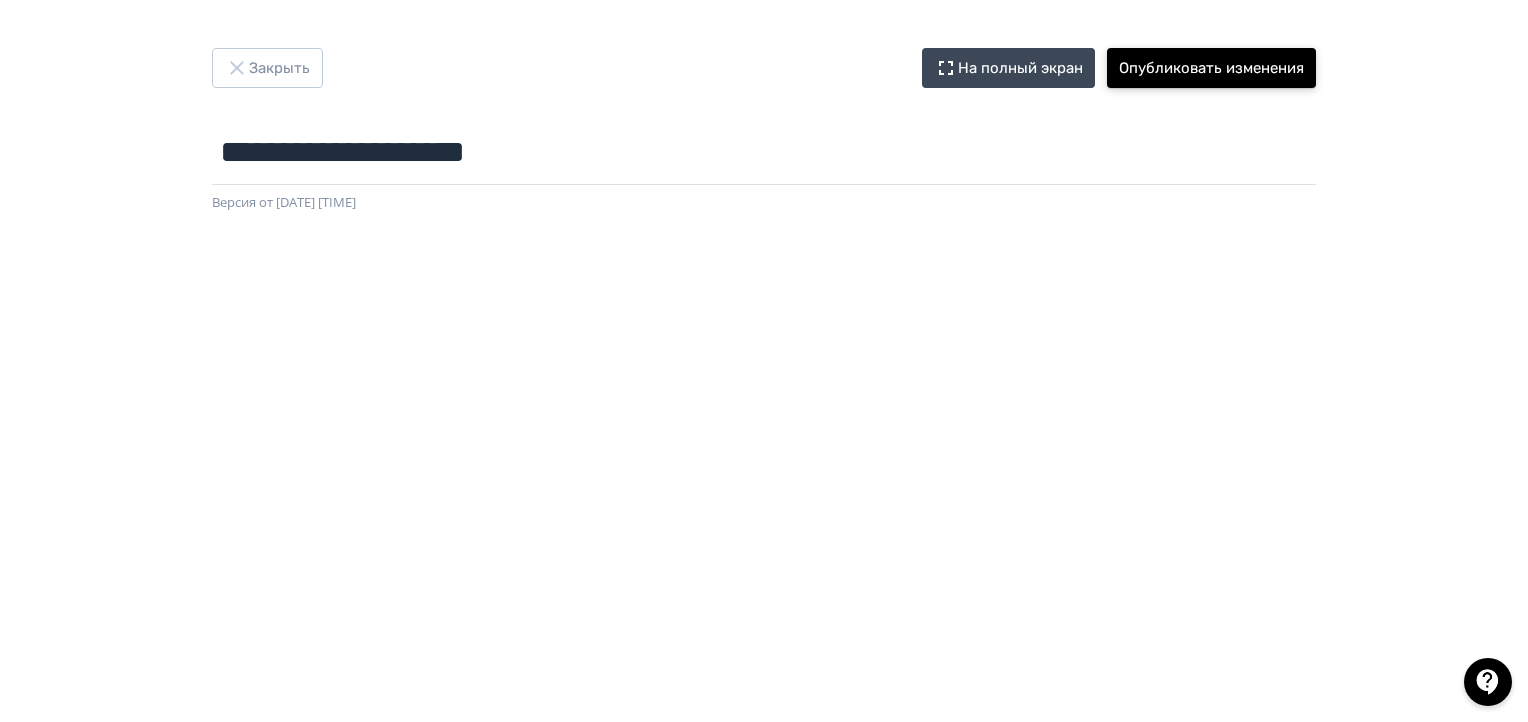 click on "Опубликовать изменения" at bounding box center [1211, 68] 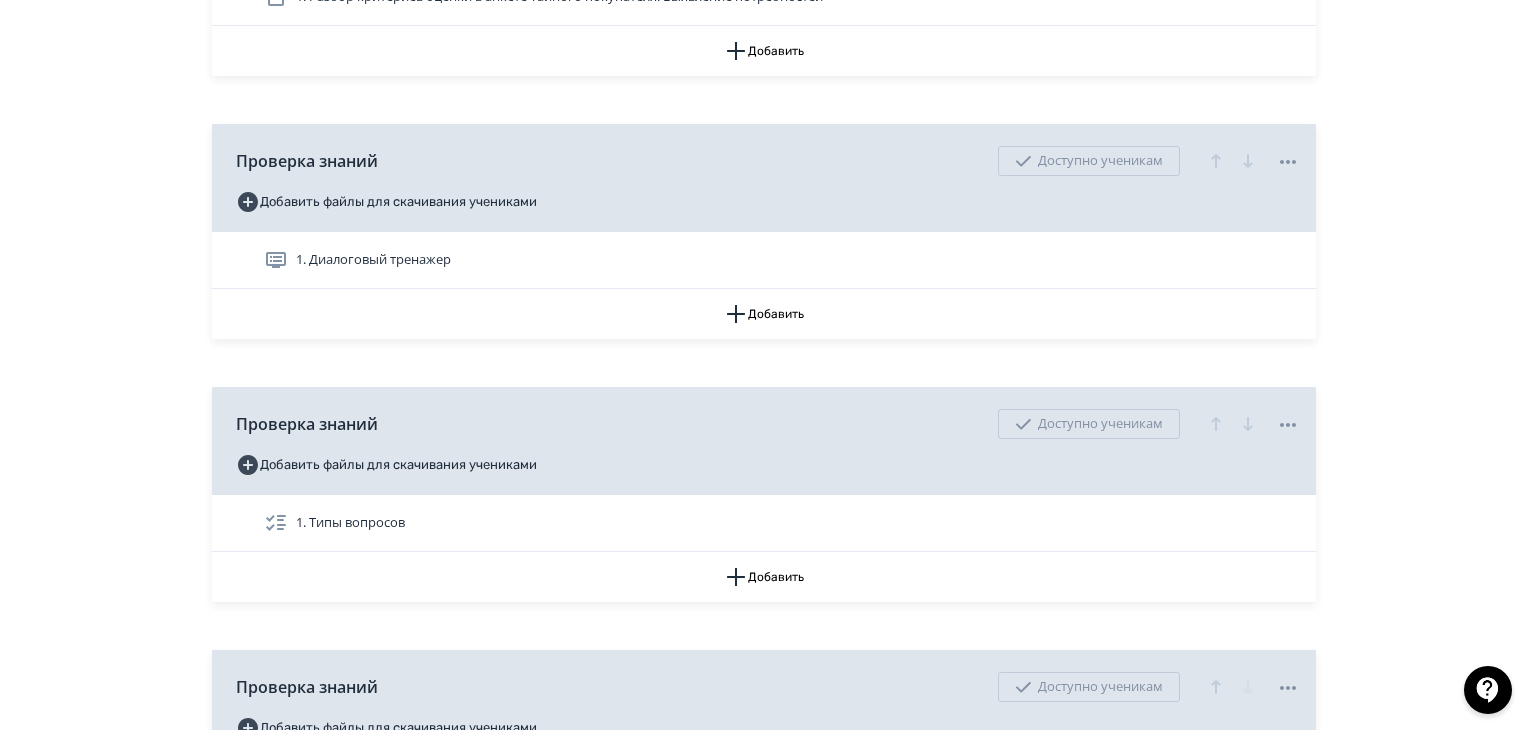 scroll, scrollTop: 800, scrollLeft: 0, axis: vertical 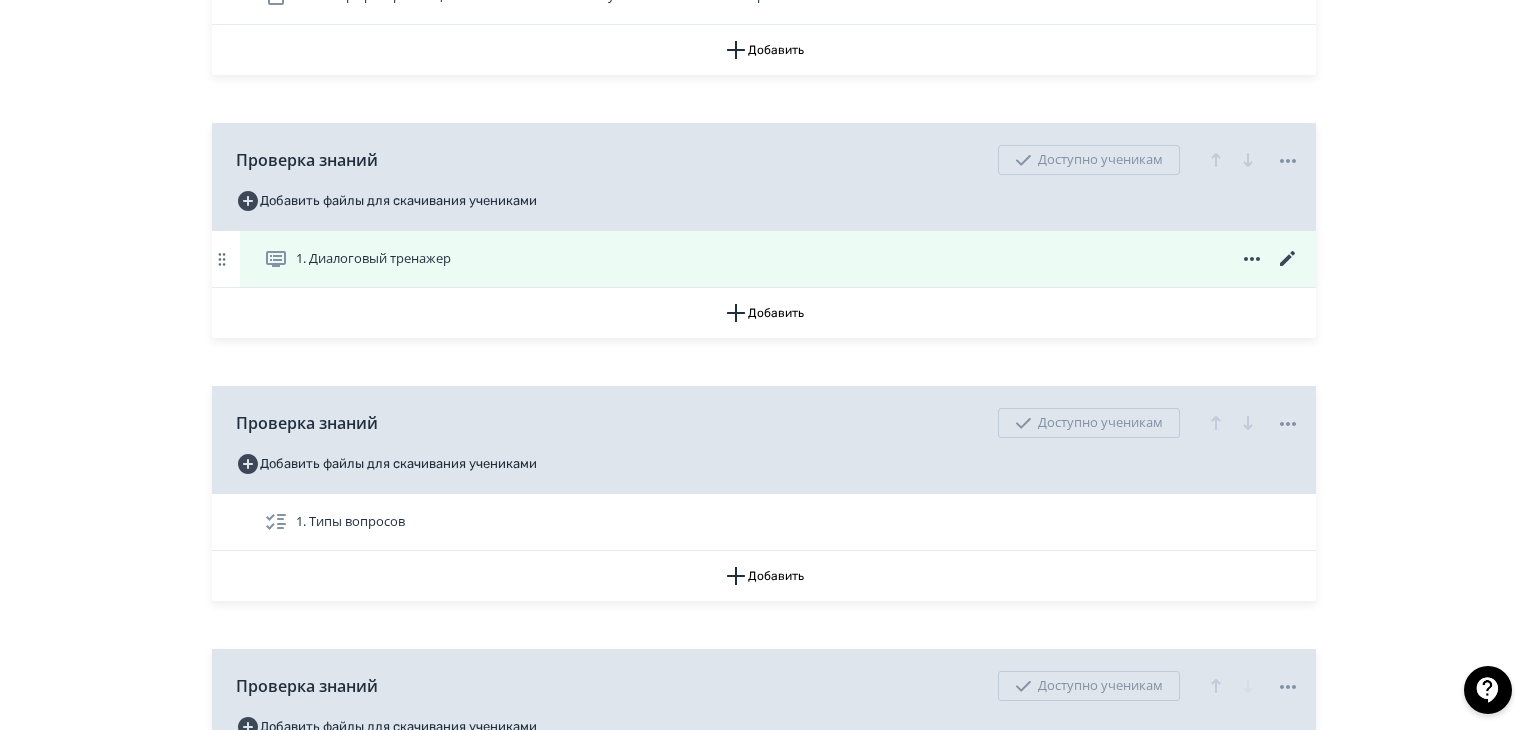 click 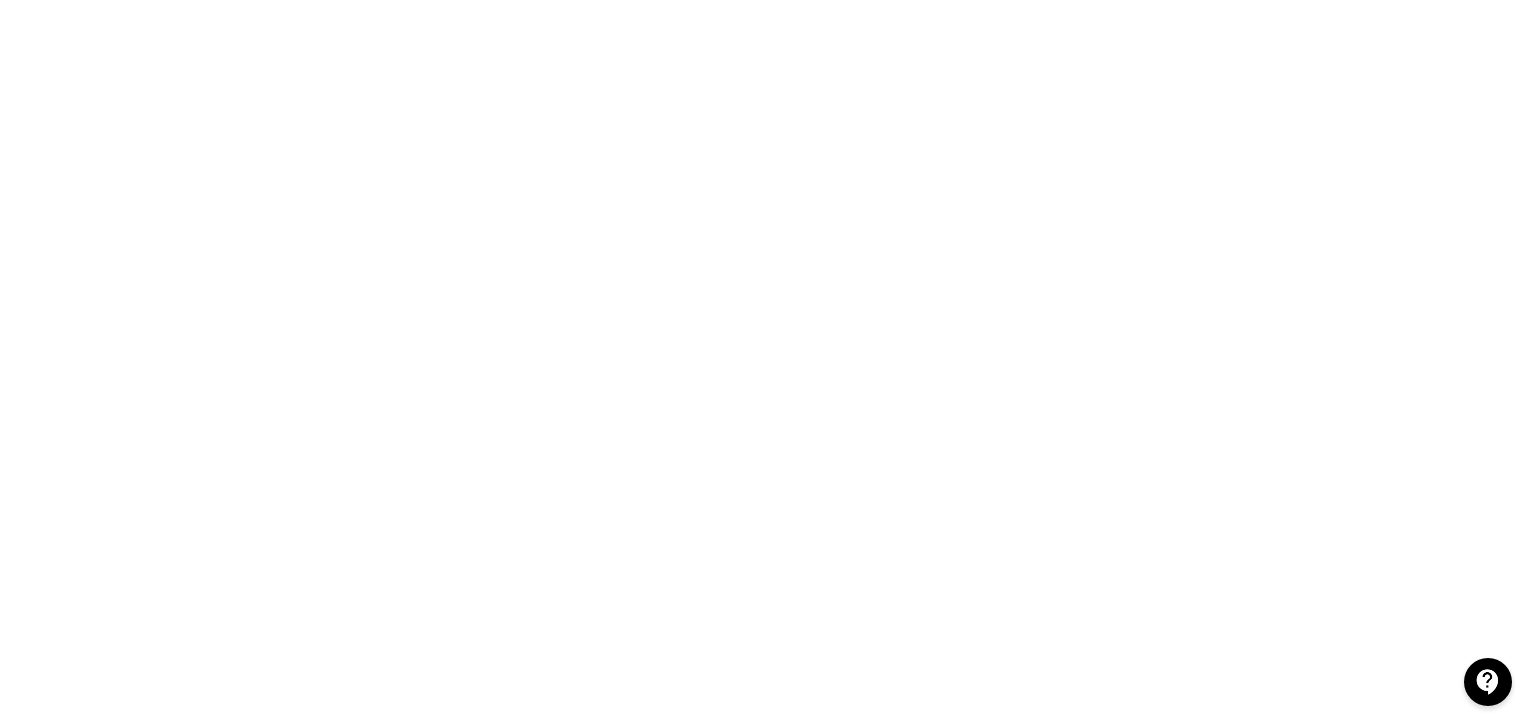 scroll, scrollTop: 430, scrollLeft: 0, axis: vertical 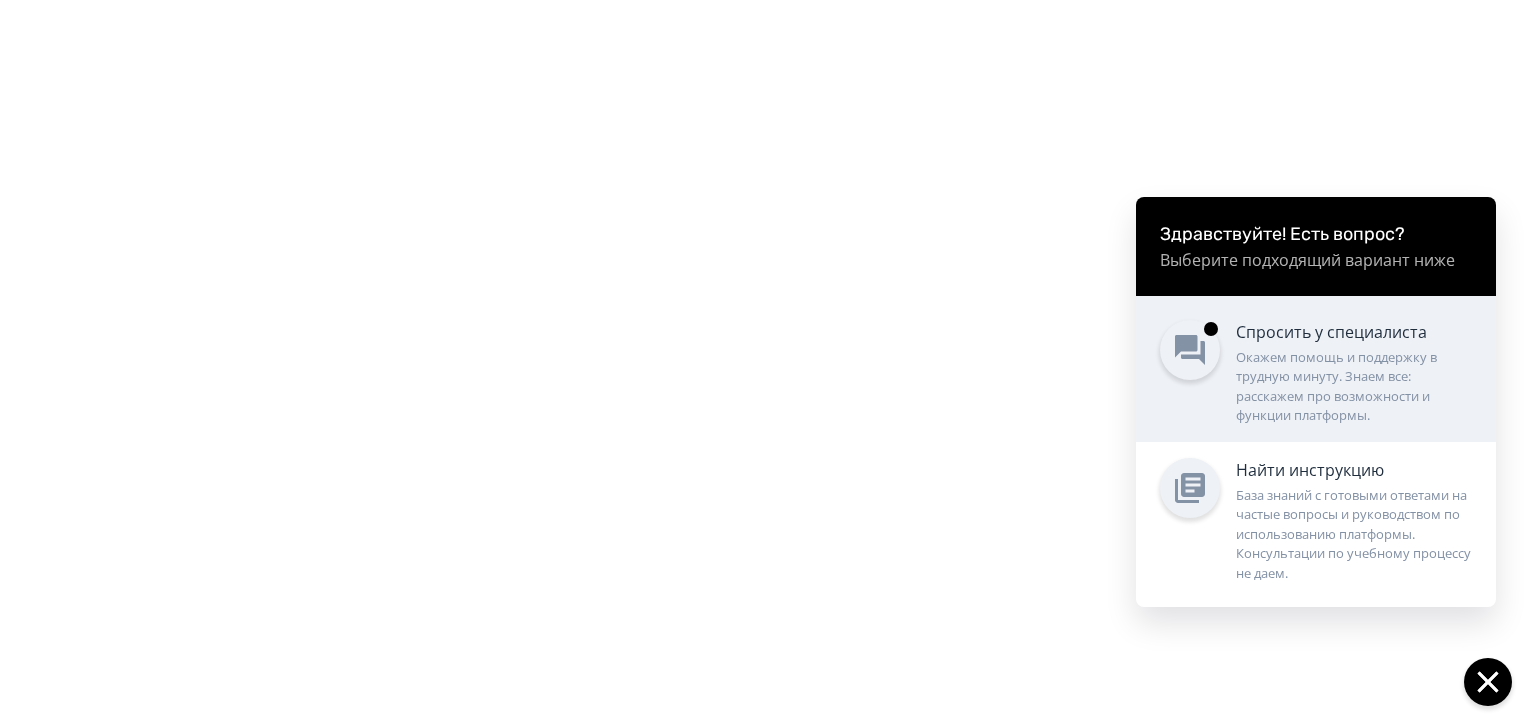 click at bounding box center [1190, 350] 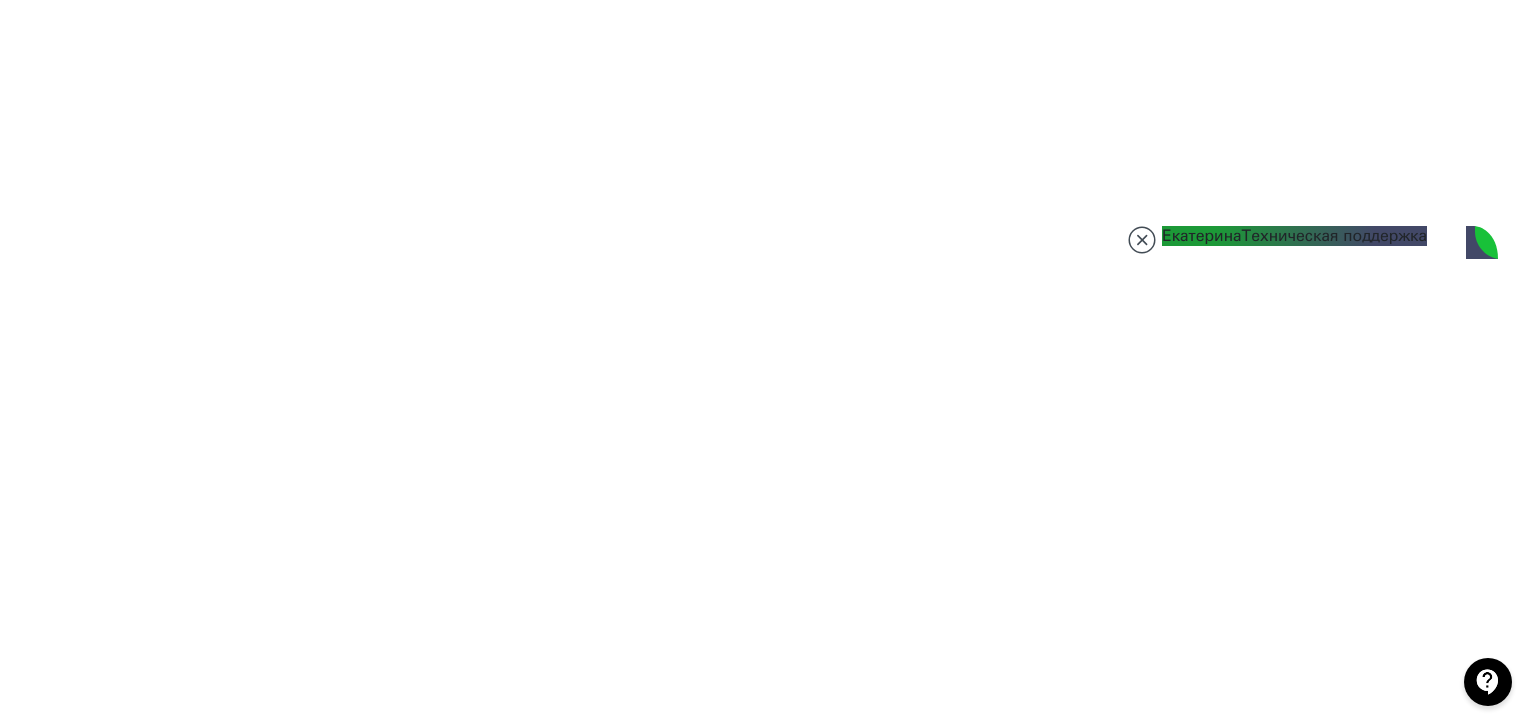 scroll, scrollTop: 7035, scrollLeft: 0, axis: vertical 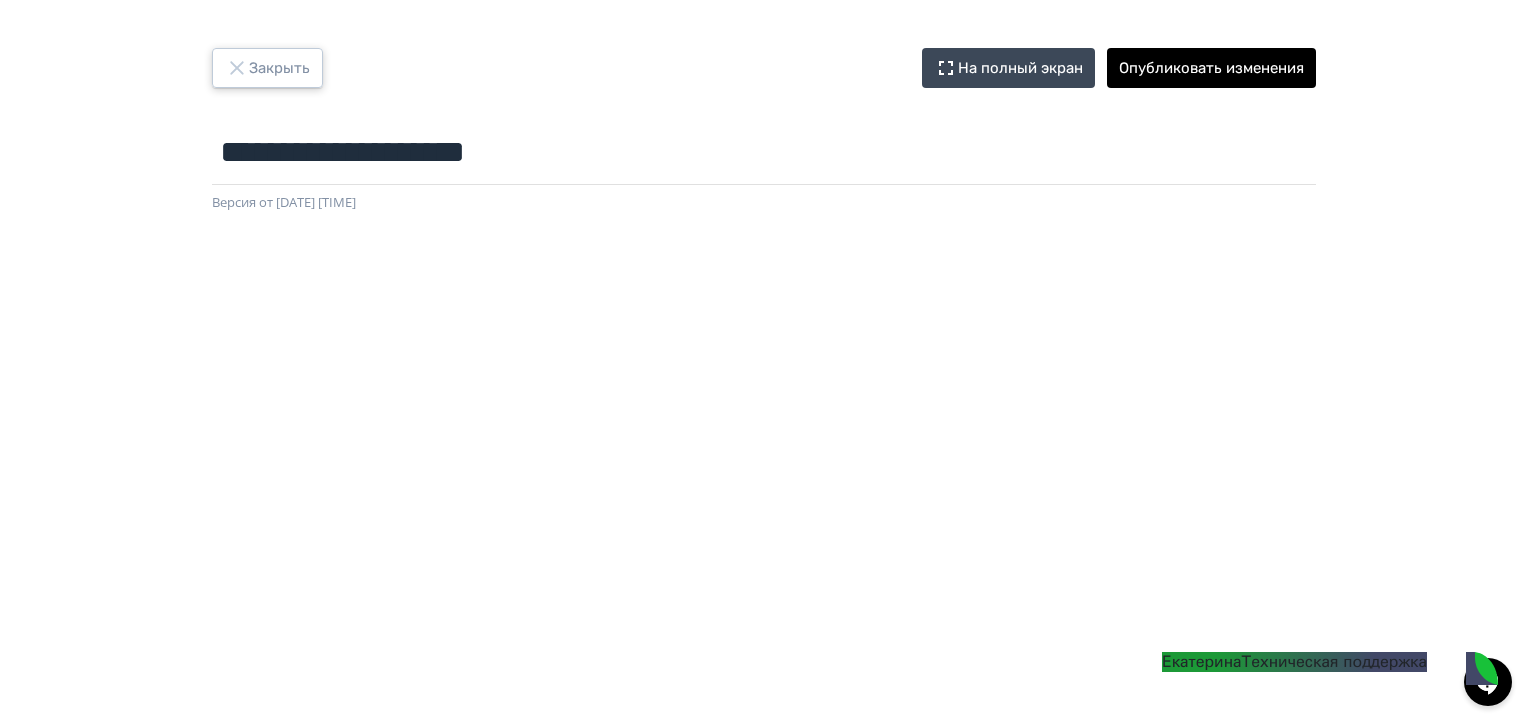 click on "Закрыть" at bounding box center [267, 68] 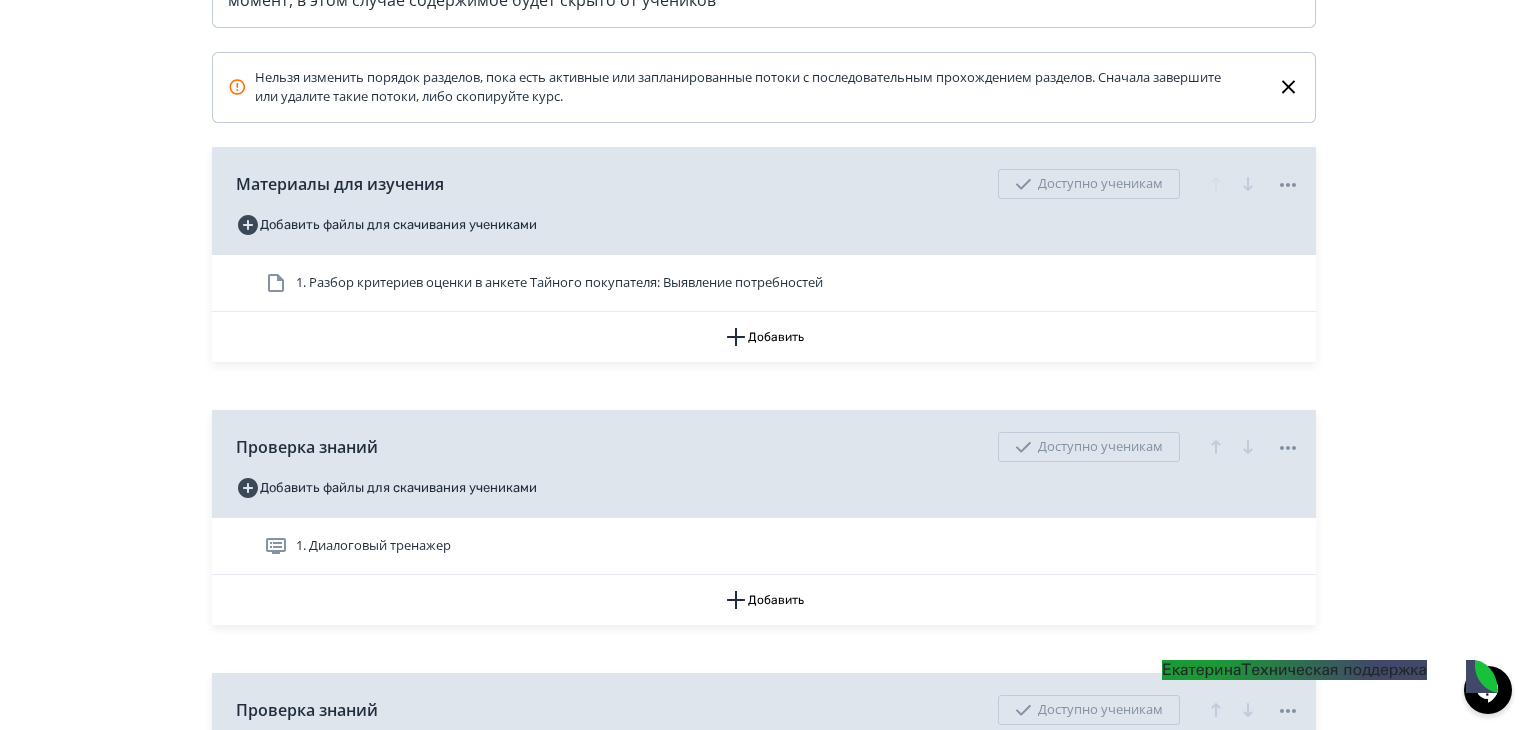 scroll, scrollTop: 700, scrollLeft: 0, axis: vertical 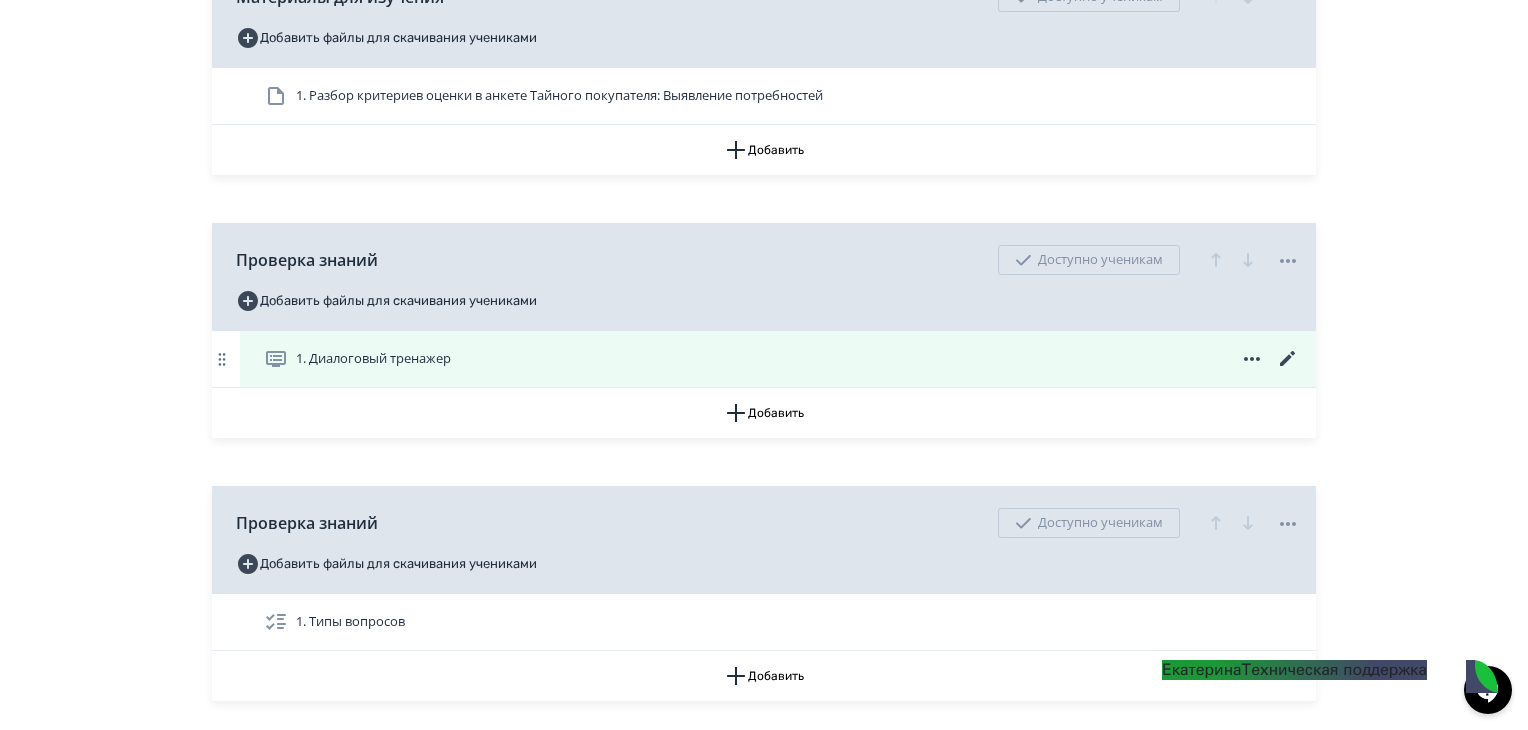 click 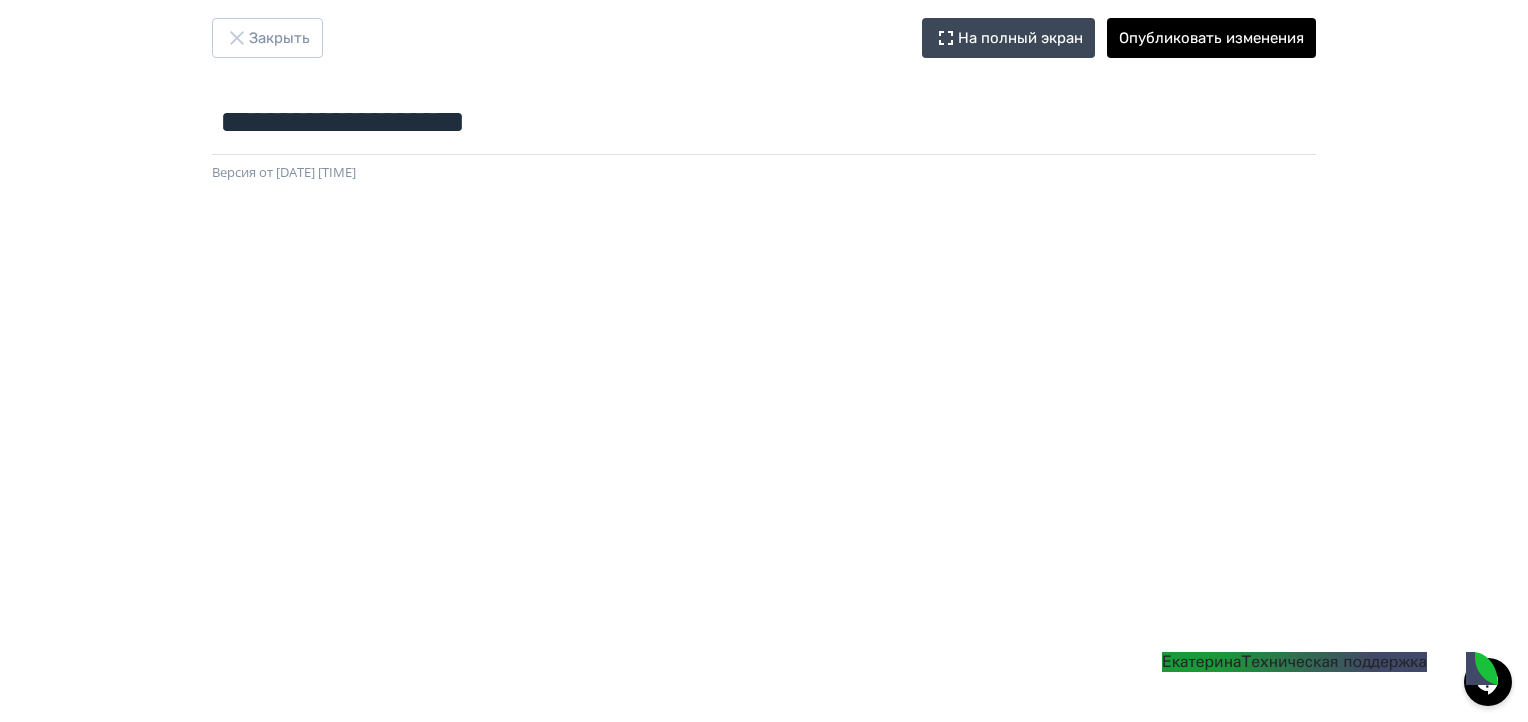 scroll, scrollTop: 430, scrollLeft: 0, axis: vertical 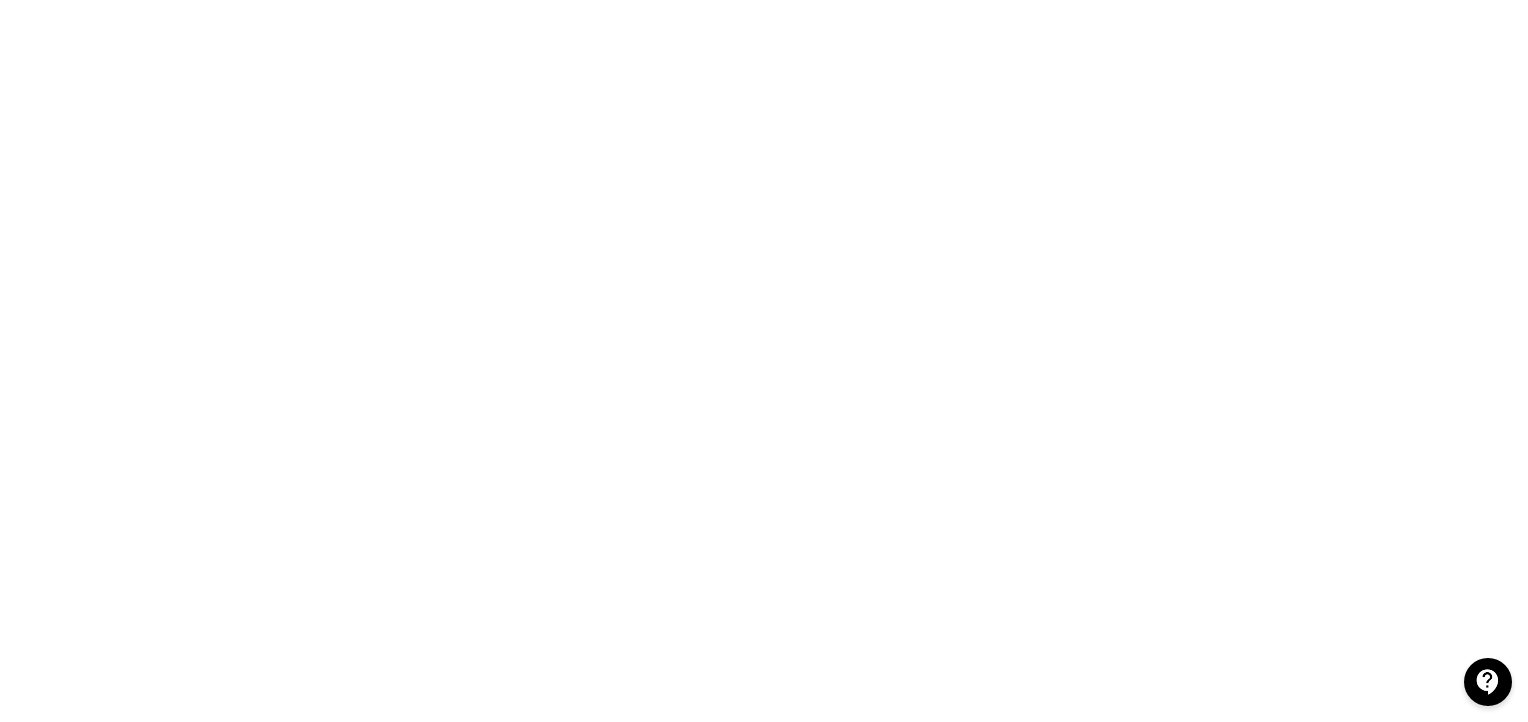 click at bounding box center [764, 233] 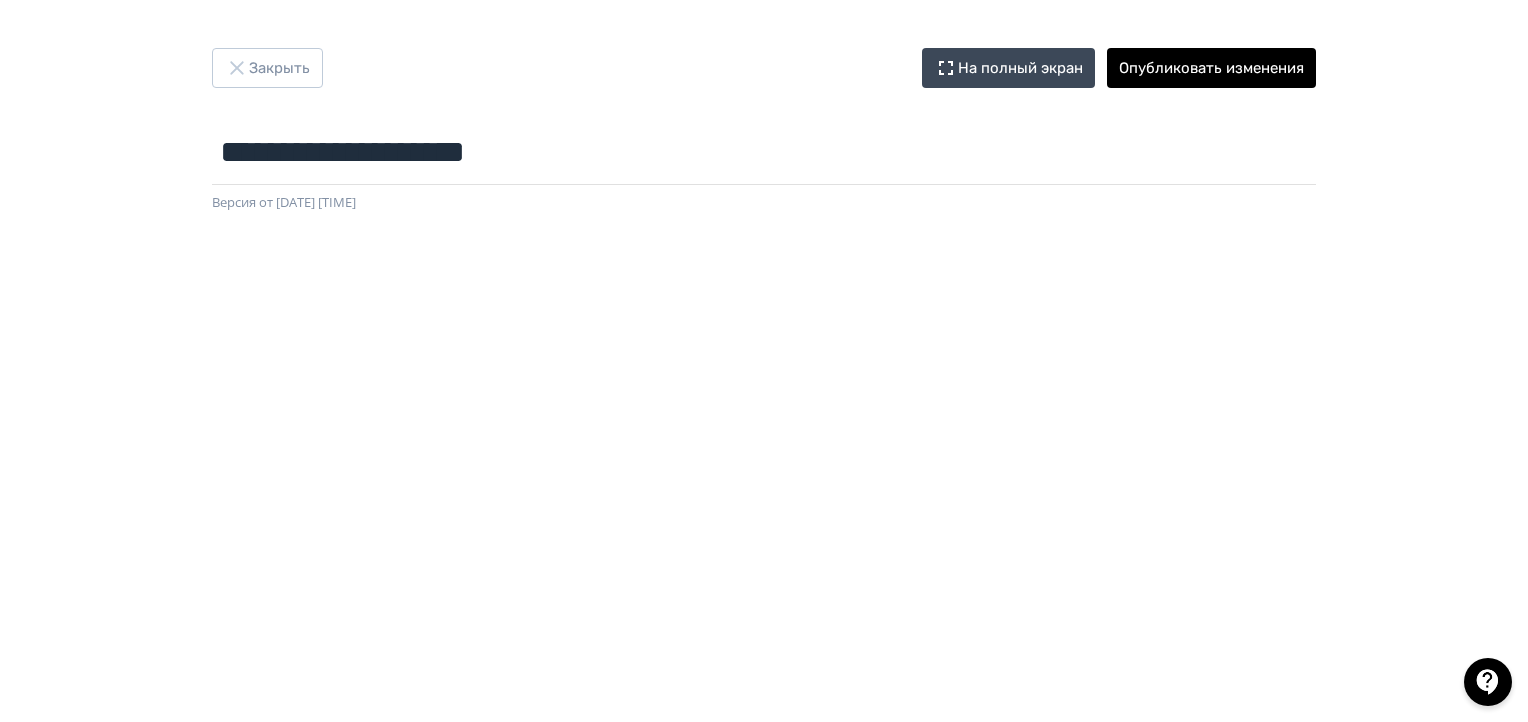 scroll, scrollTop: 0, scrollLeft: 0, axis: both 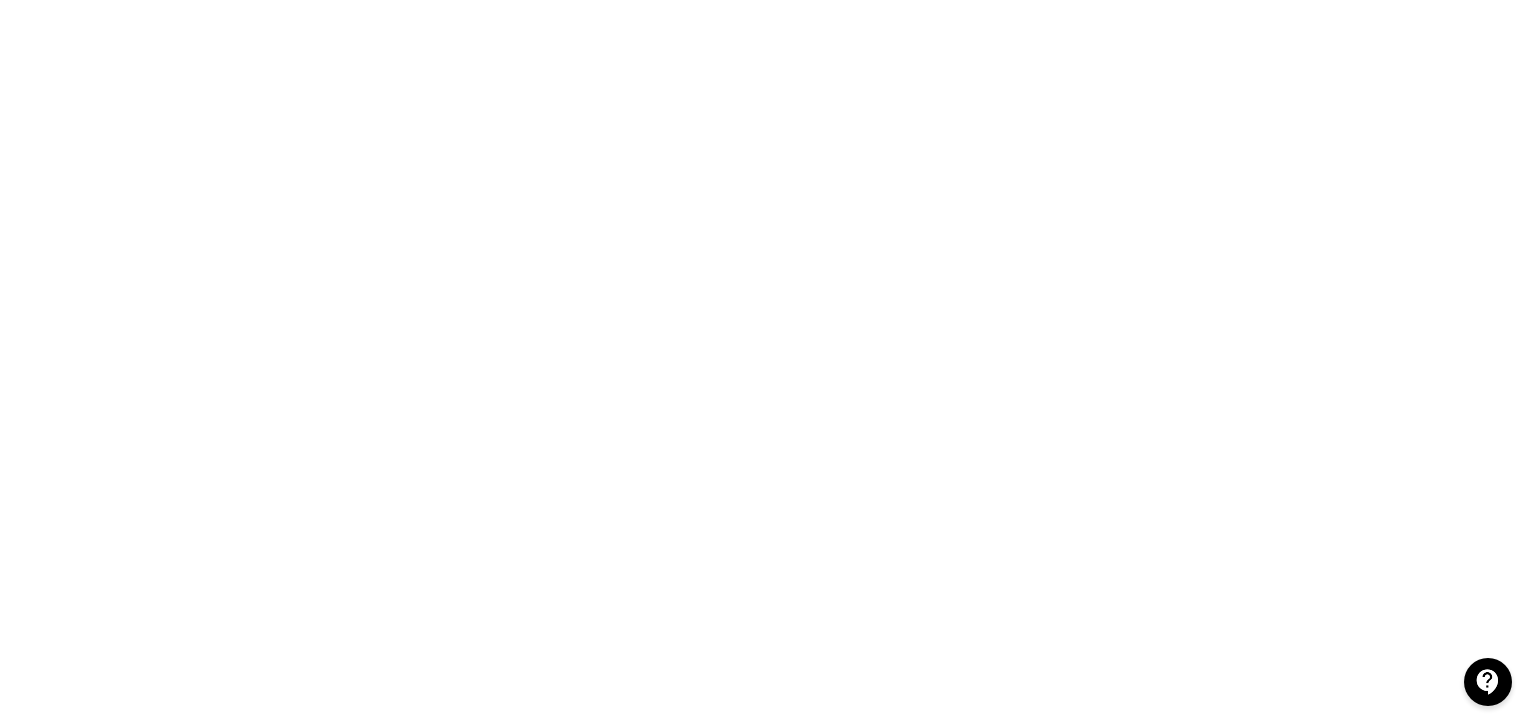 click at bounding box center [764, 363] 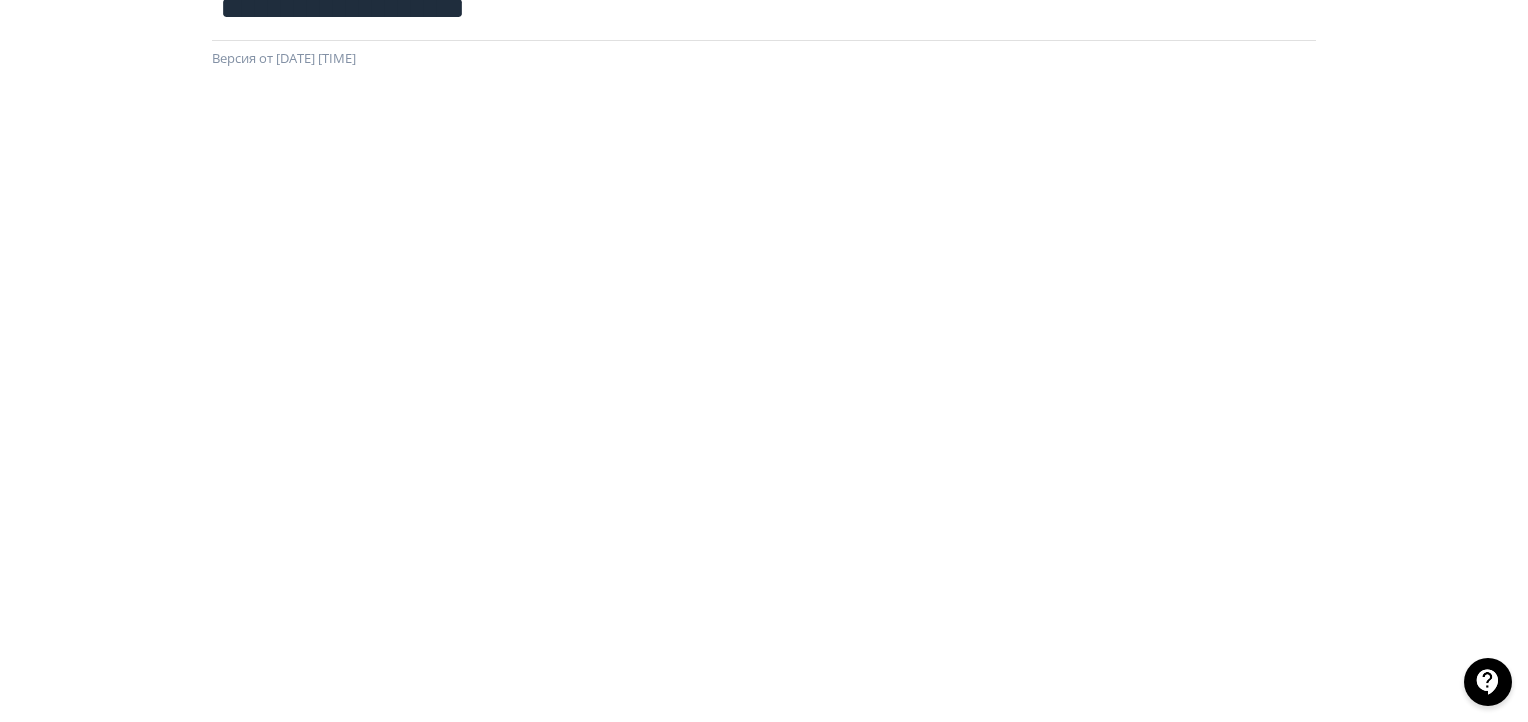scroll, scrollTop: 300, scrollLeft: 0, axis: vertical 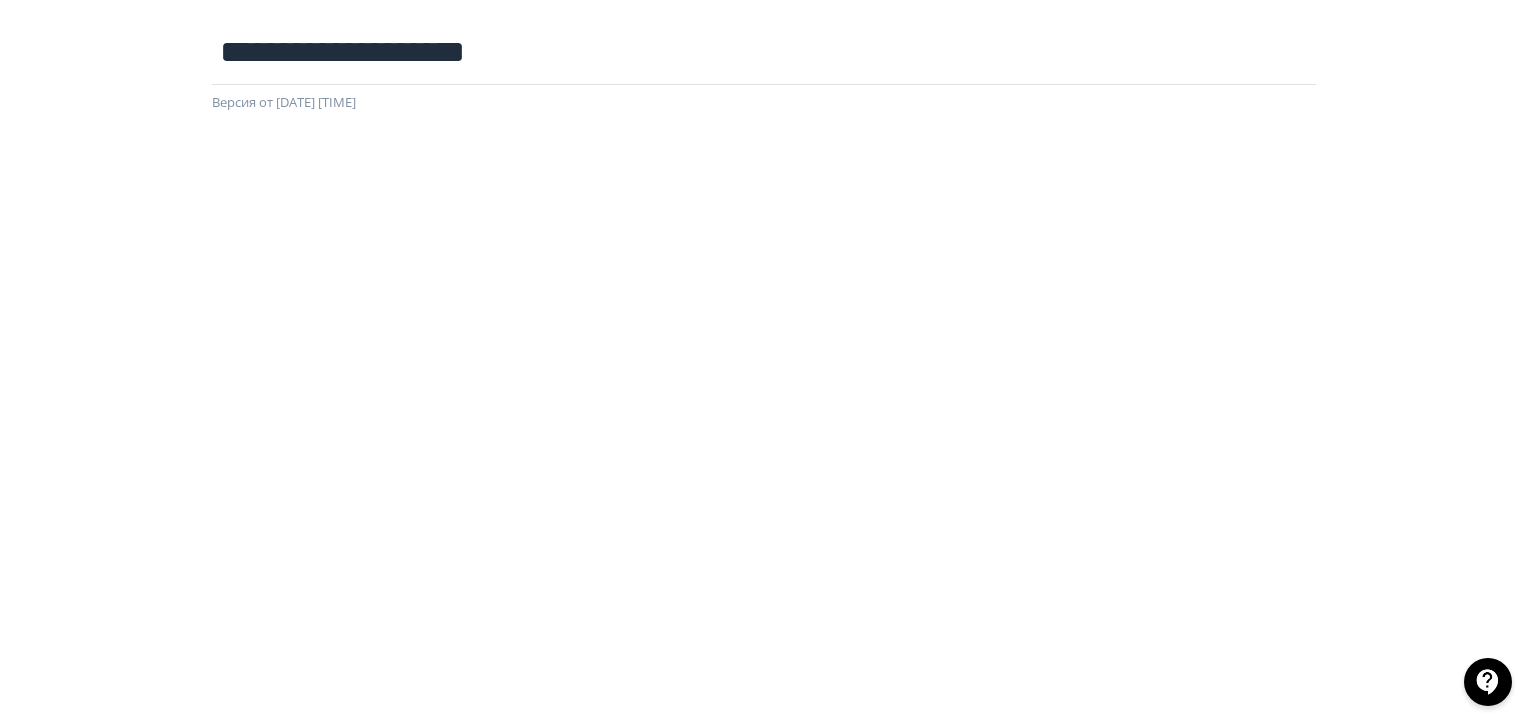 click at bounding box center [764, 563] 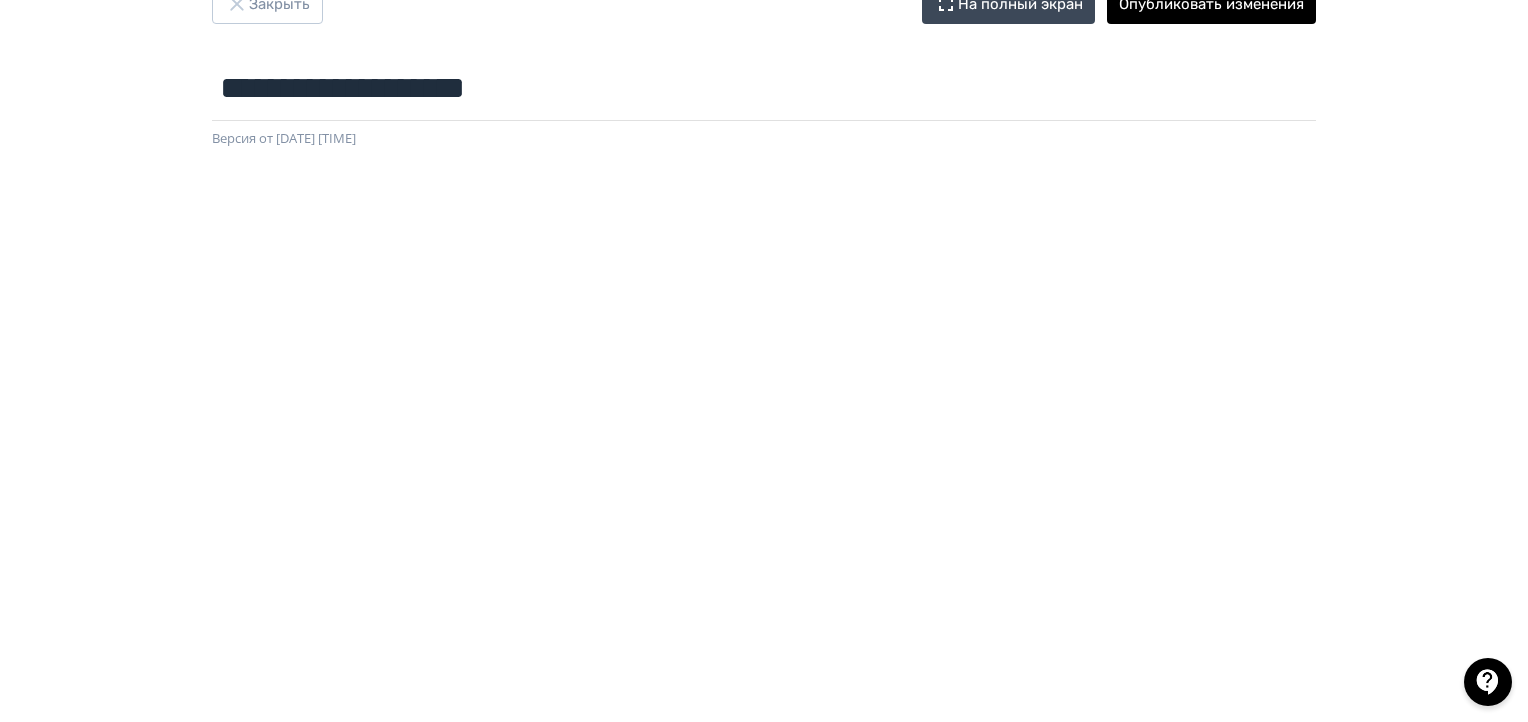 scroll, scrollTop: 200, scrollLeft: 0, axis: vertical 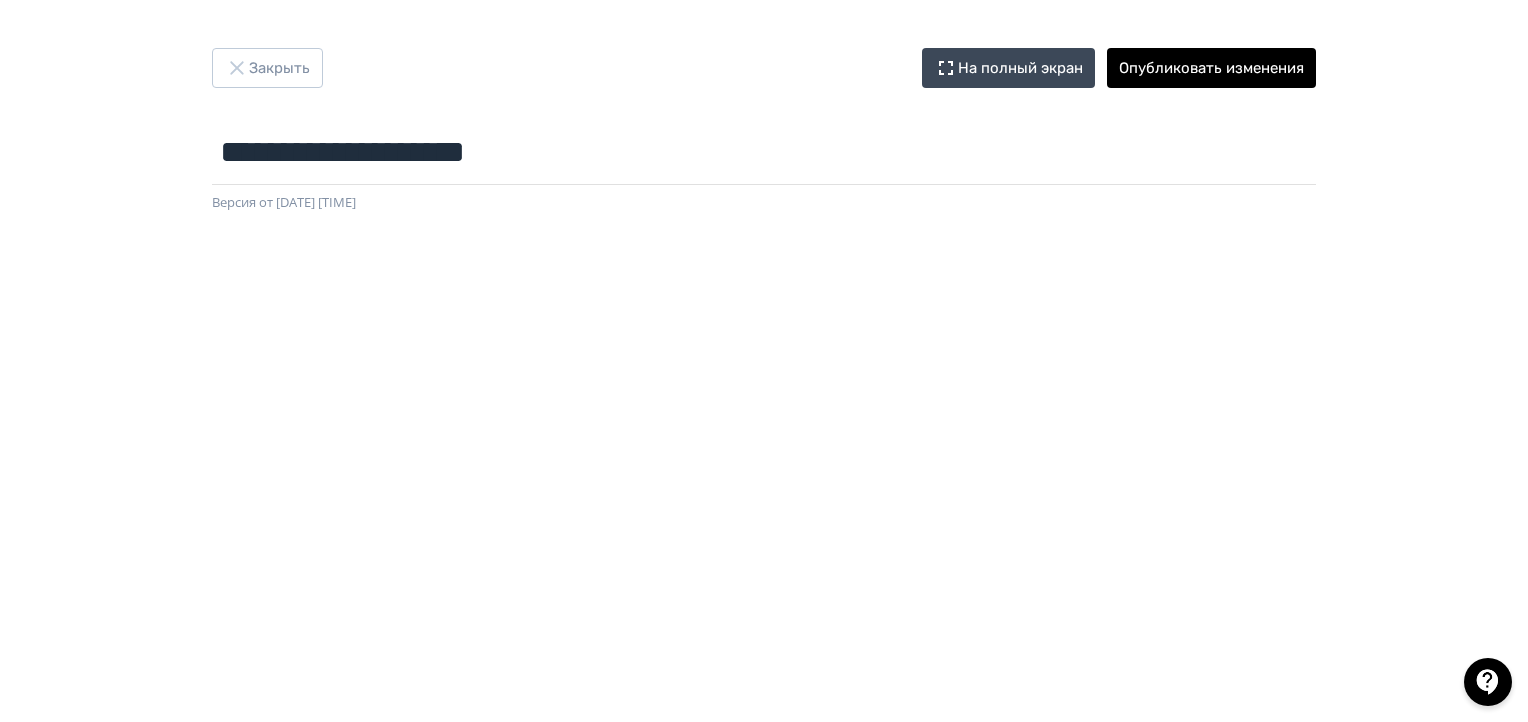 click at bounding box center (764, 663) 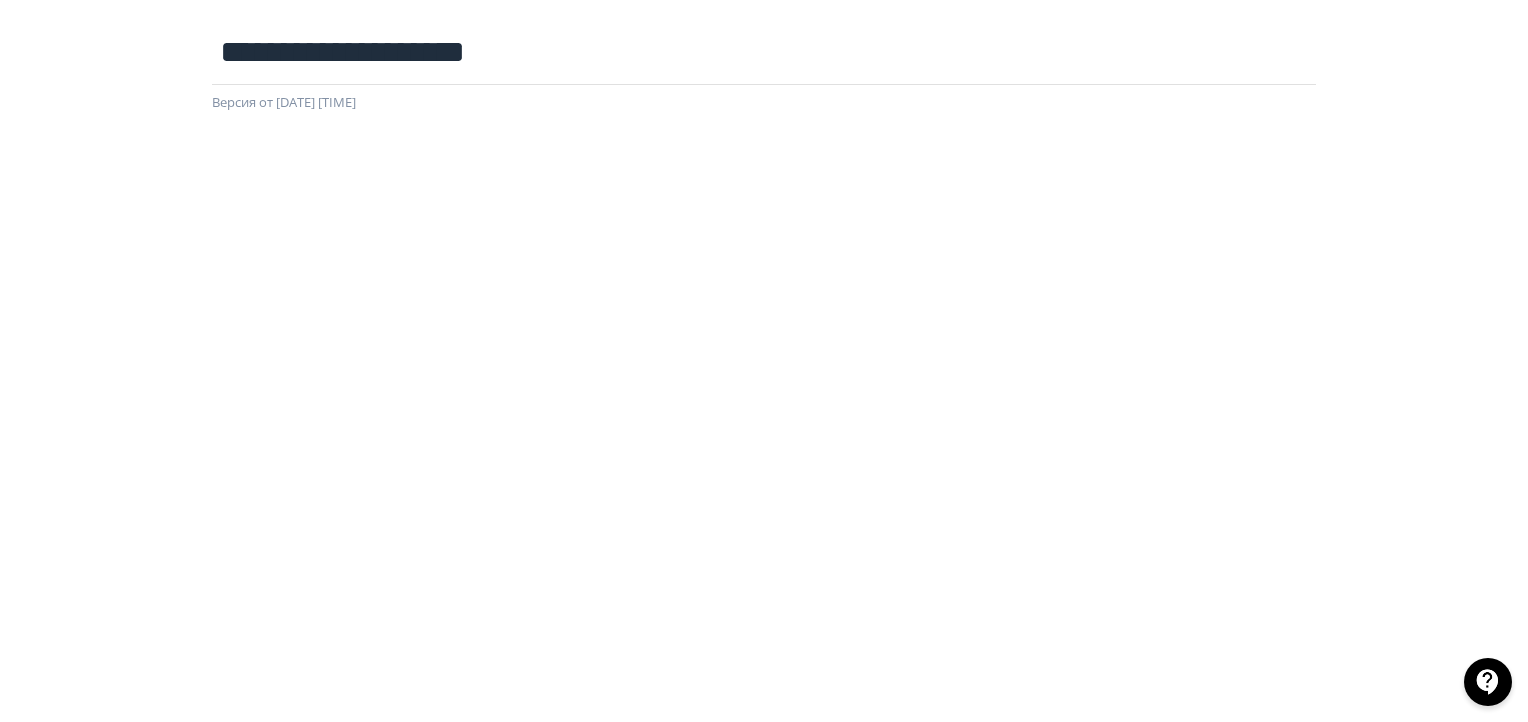 scroll, scrollTop: 200, scrollLeft: 4, axis: both 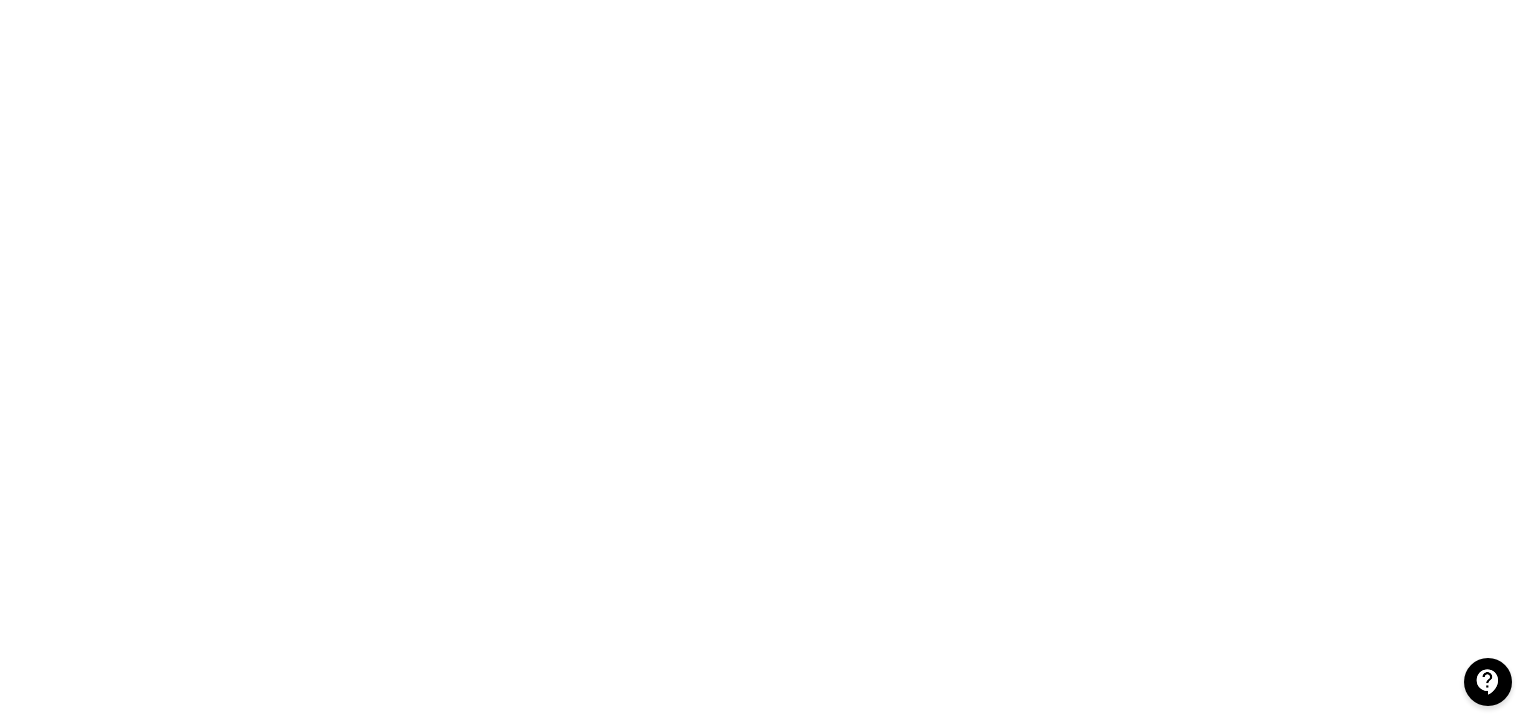 click at bounding box center [764, 233] 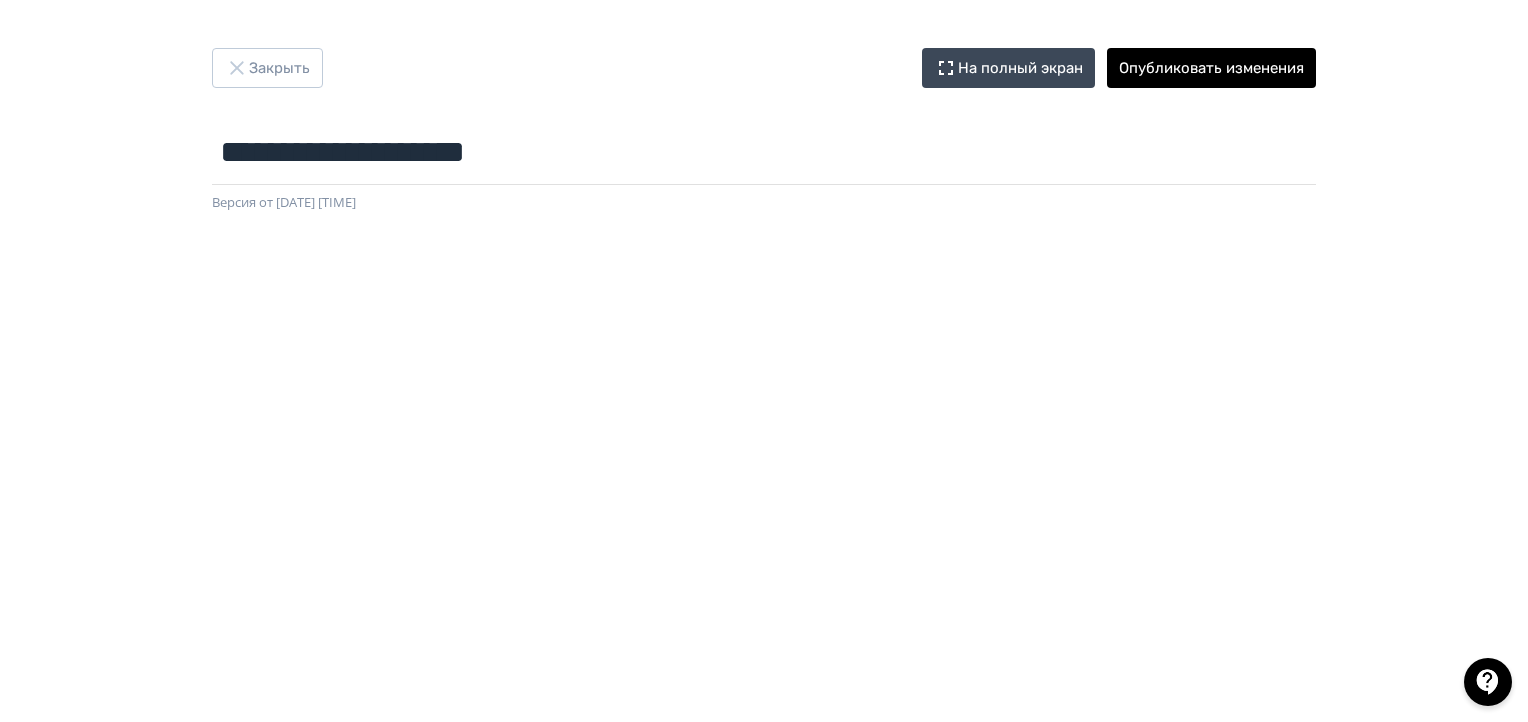 click at bounding box center [764, 663] 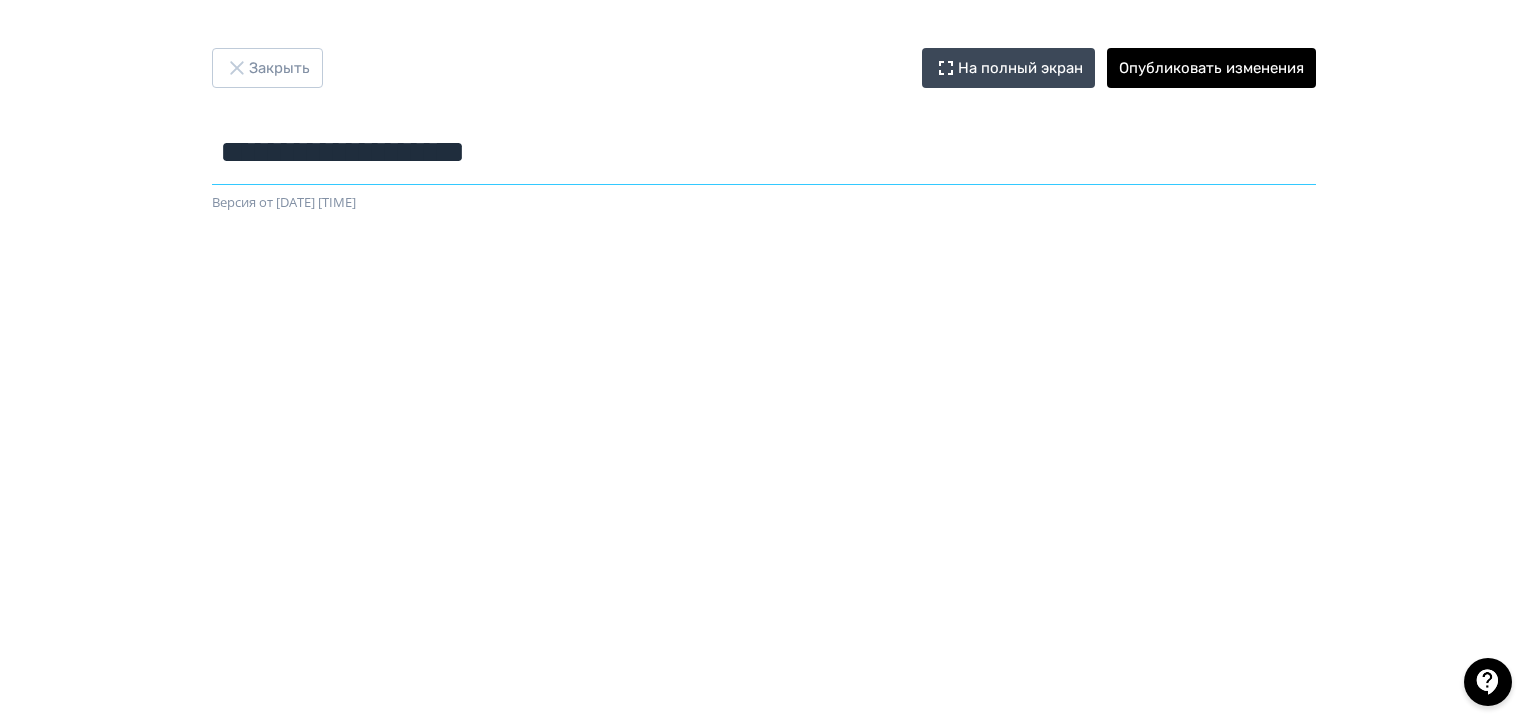 click on "**********" at bounding box center [764, 152] 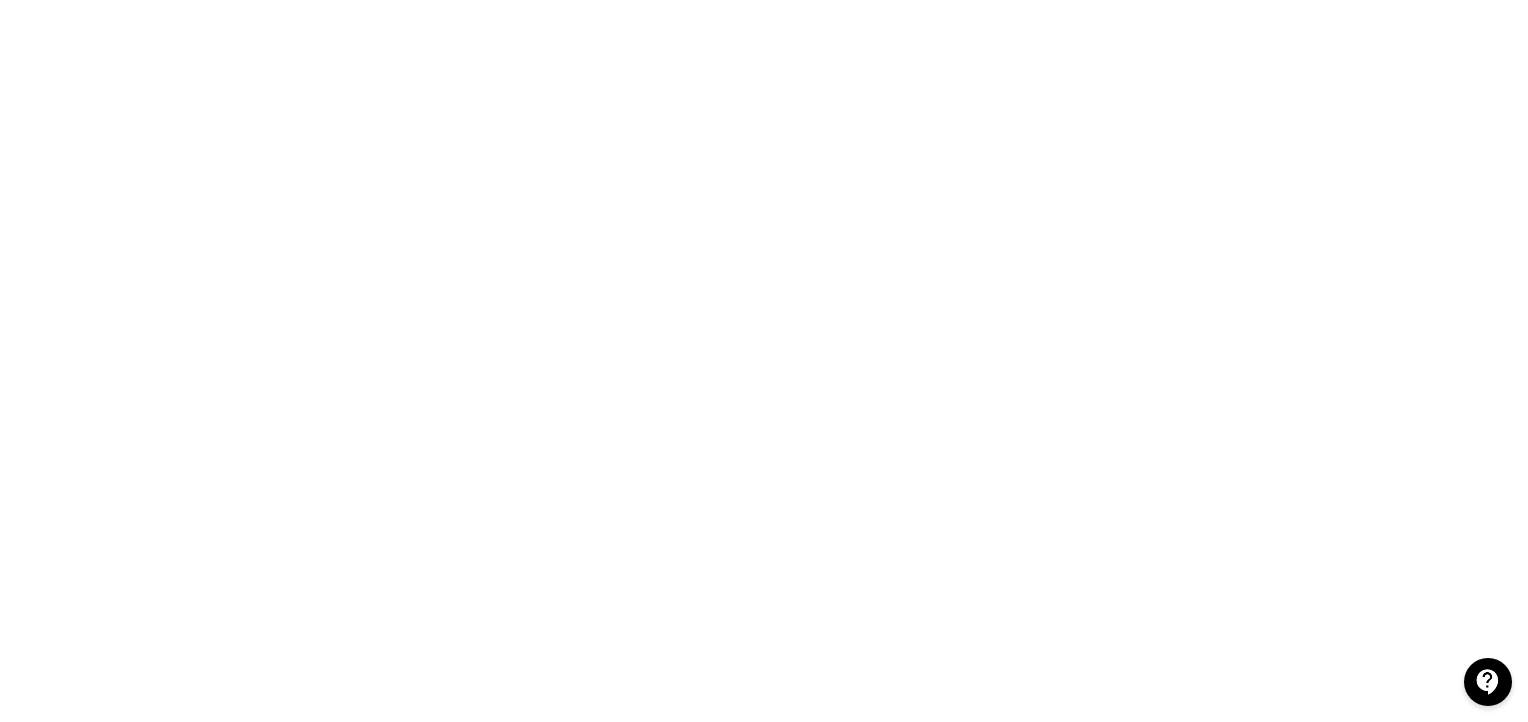 scroll, scrollTop: 0, scrollLeft: 4, axis: horizontal 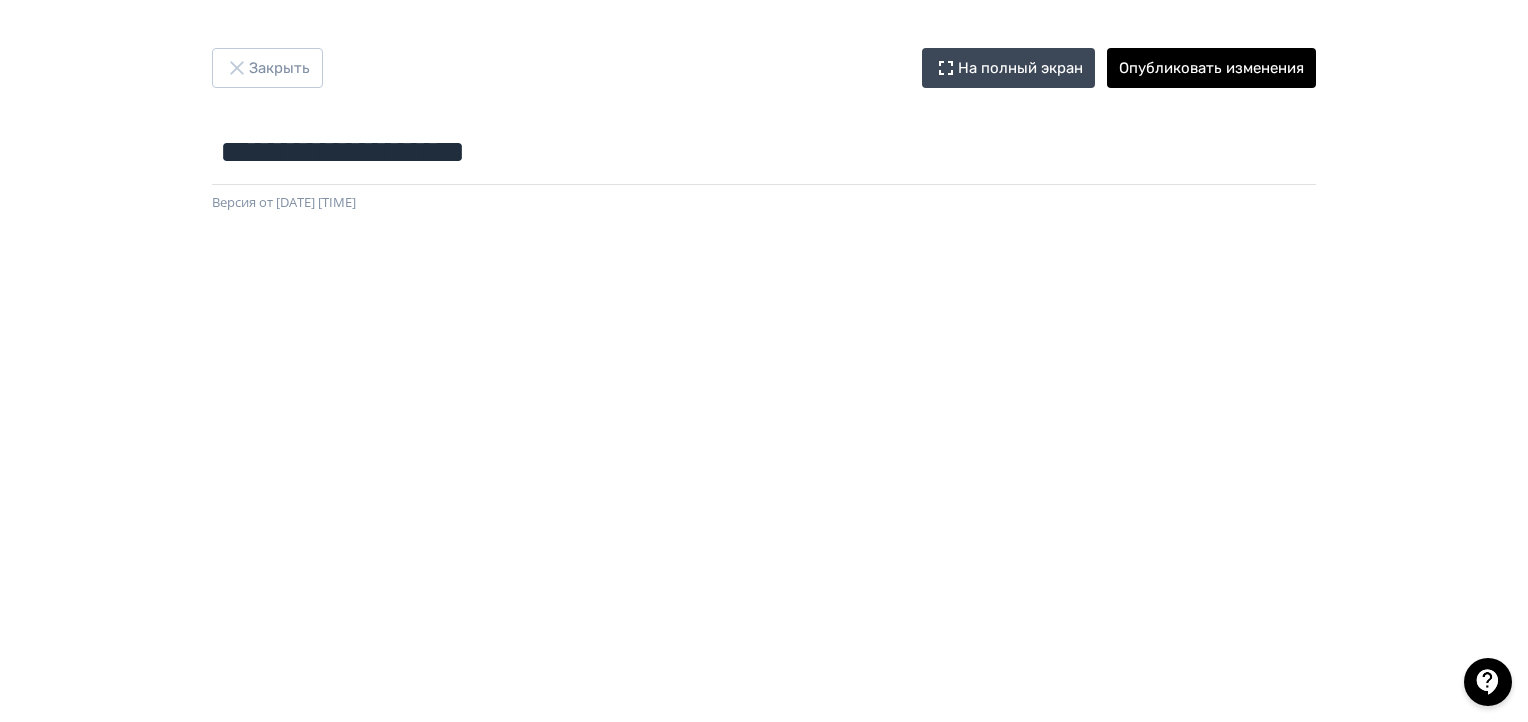 drag, startPoint x: 1176, startPoint y: 200, endPoint x: 1184, endPoint y: 187, distance: 15.264338 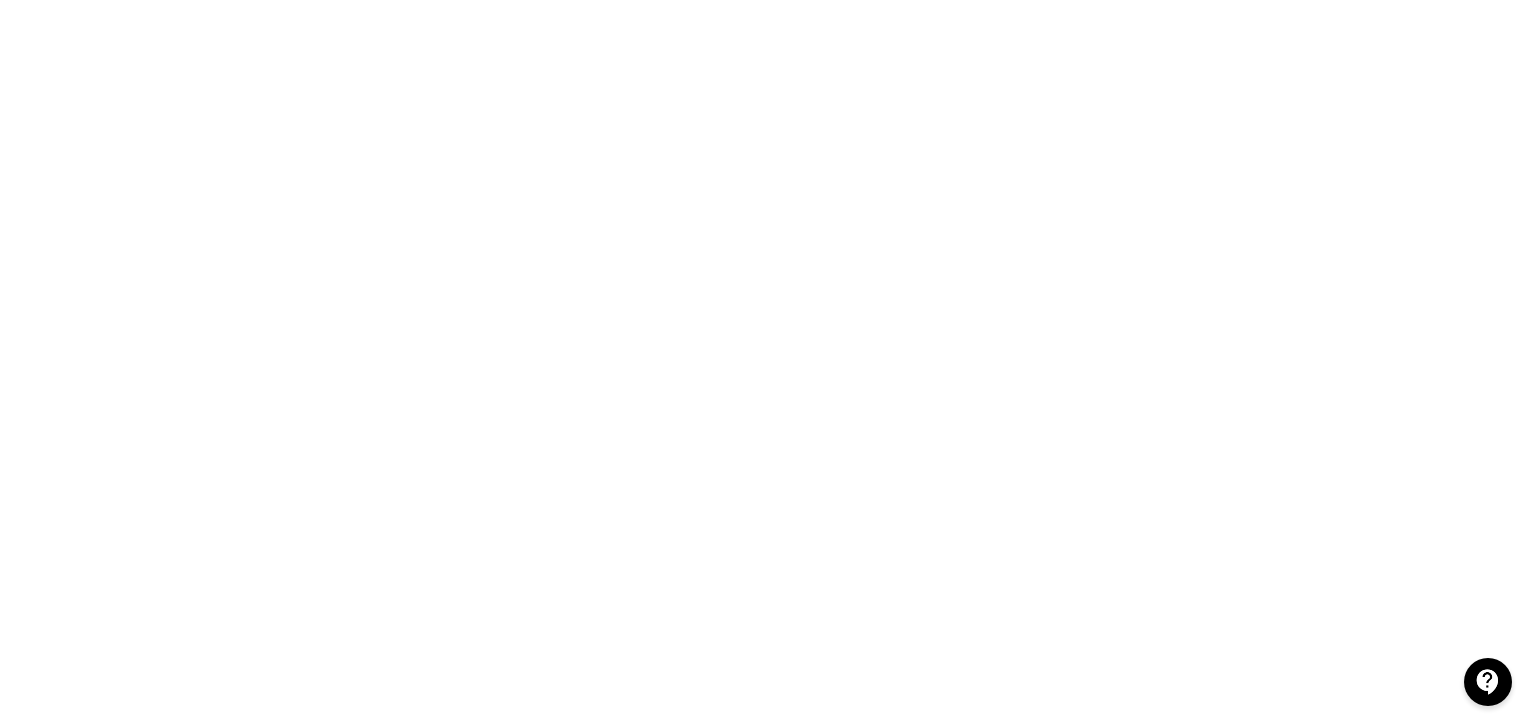 scroll, scrollTop: 430, scrollLeft: 4, axis: both 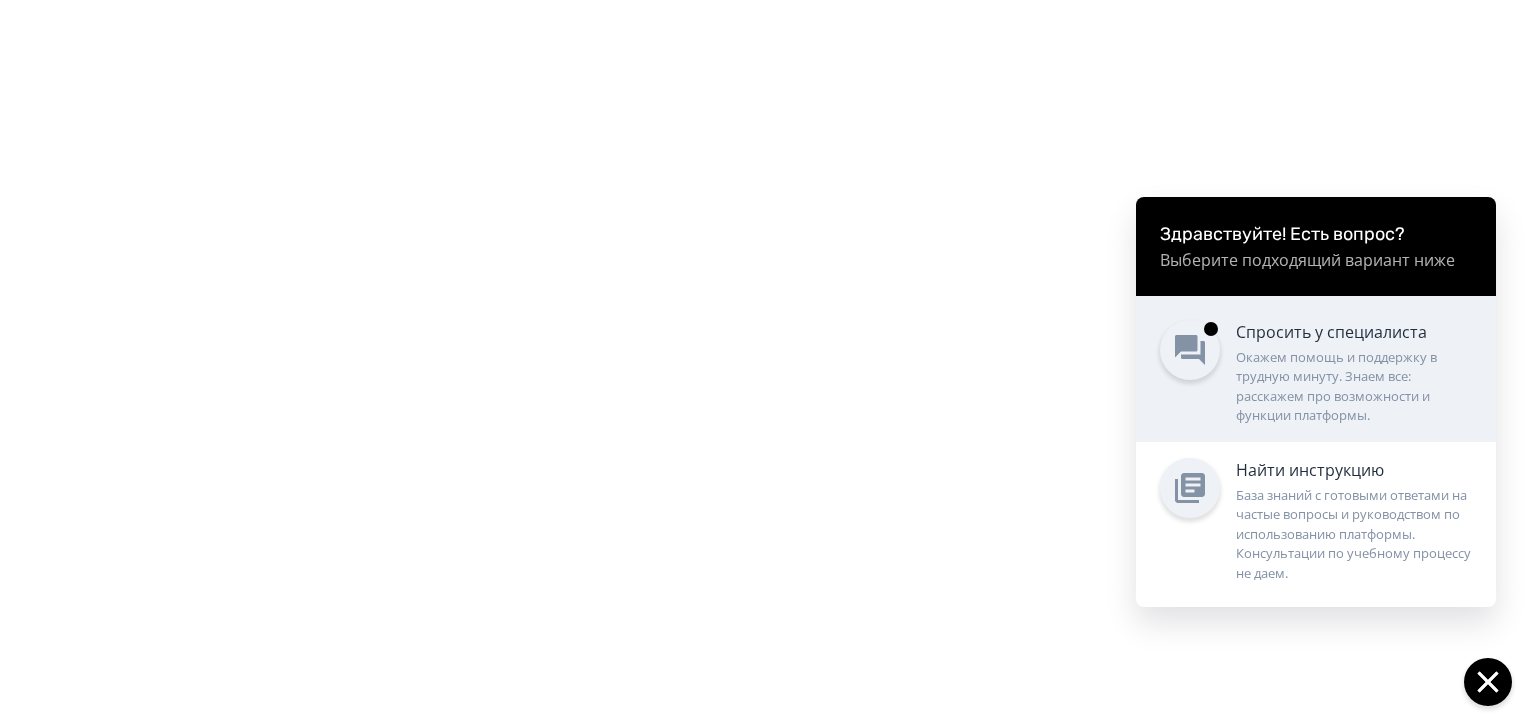 click on "Окажем помощь и поддержку в трудную минуту. Знаем все: расскажем про возможности и функции платформы." at bounding box center [1354, 387] 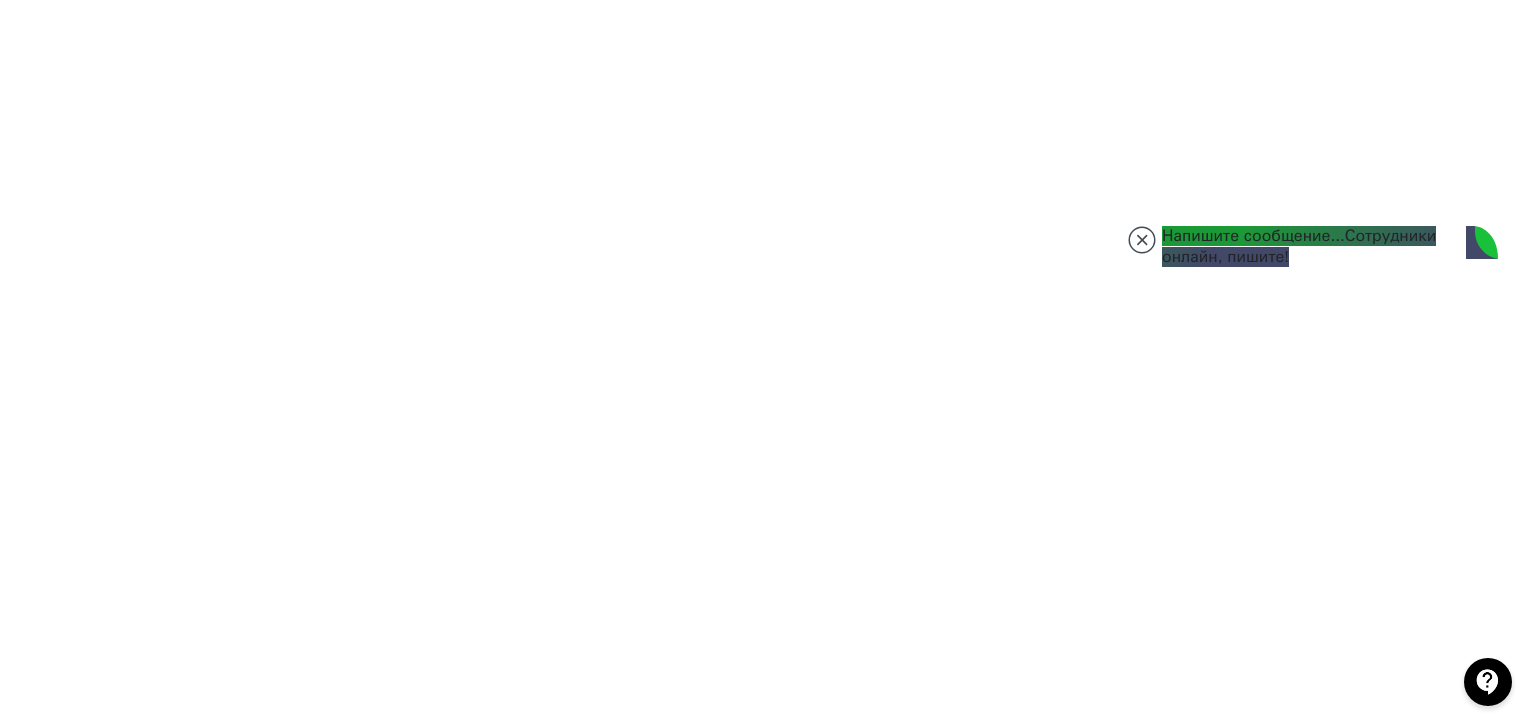 scroll, scrollTop: 7511, scrollLeft: 0, axis: vertical 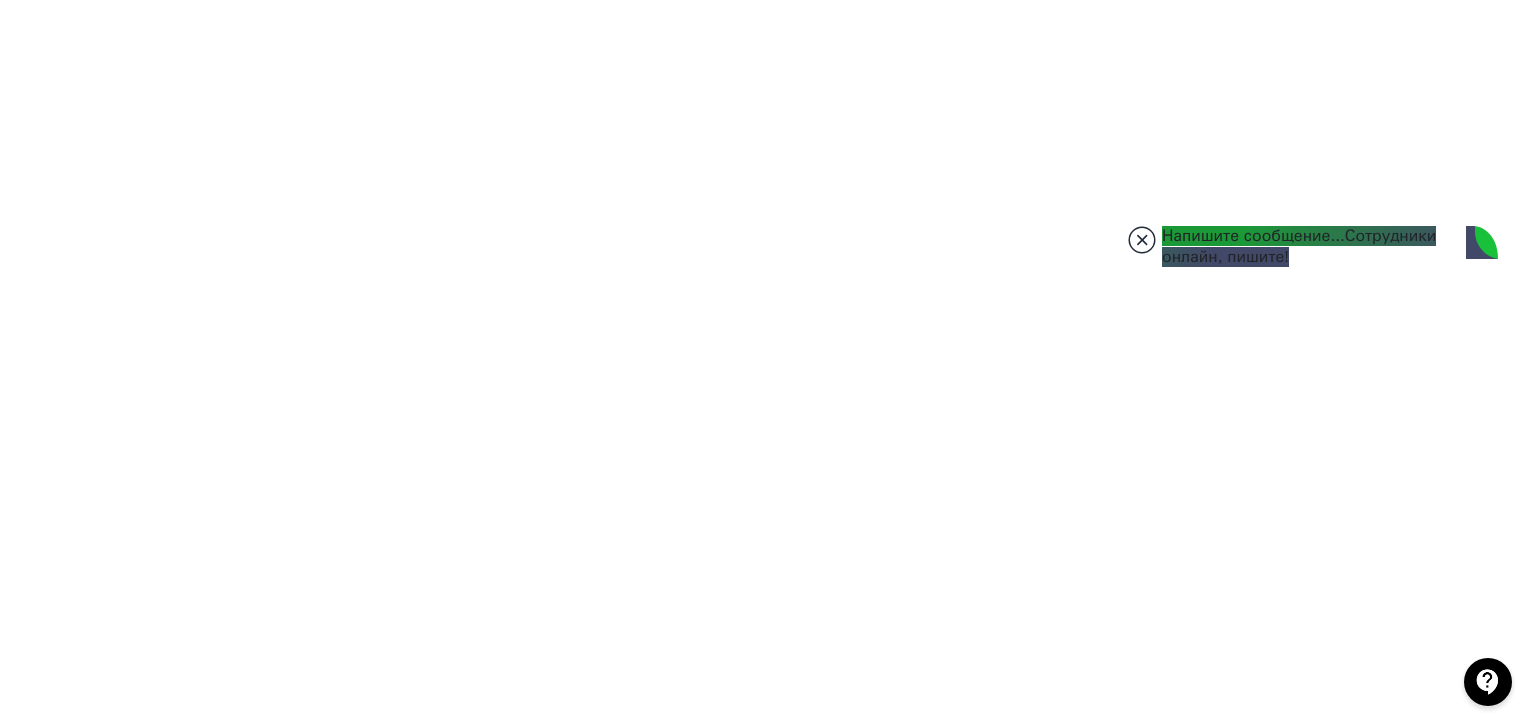 click at bounding box center [1142, 240] 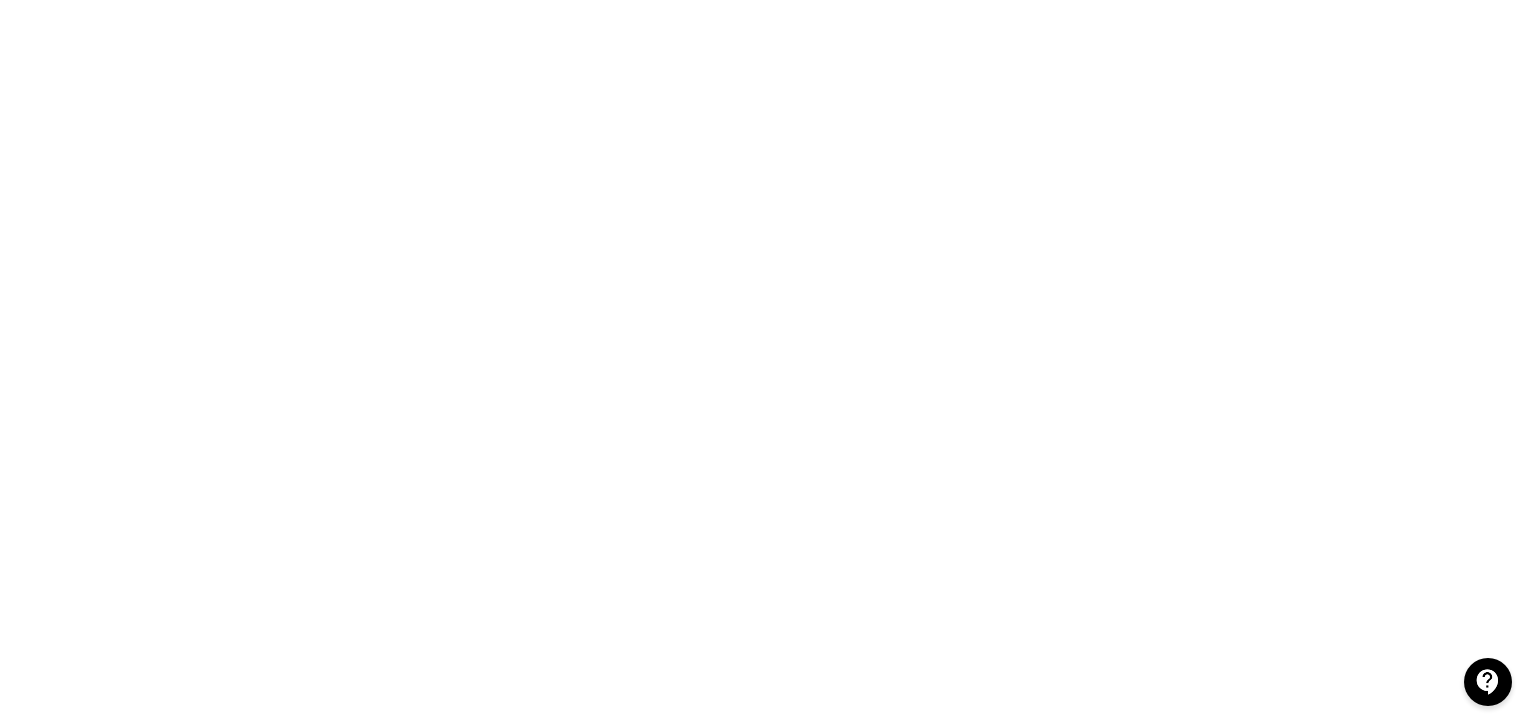 scroll, scrollTop: 0, scrollLeft: 4, axis: horizontal 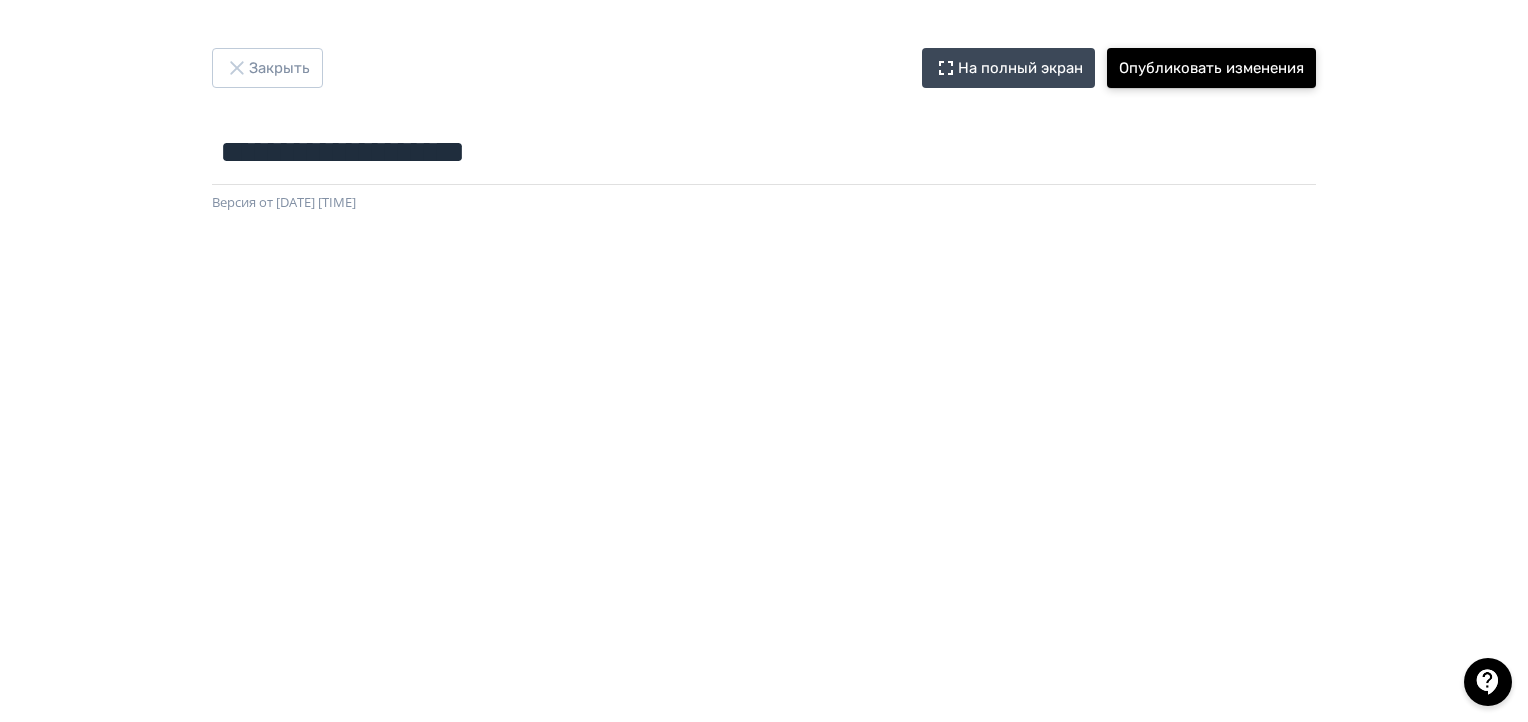 click on "Опубликовать изменения" at bounding box center (1211, 68) 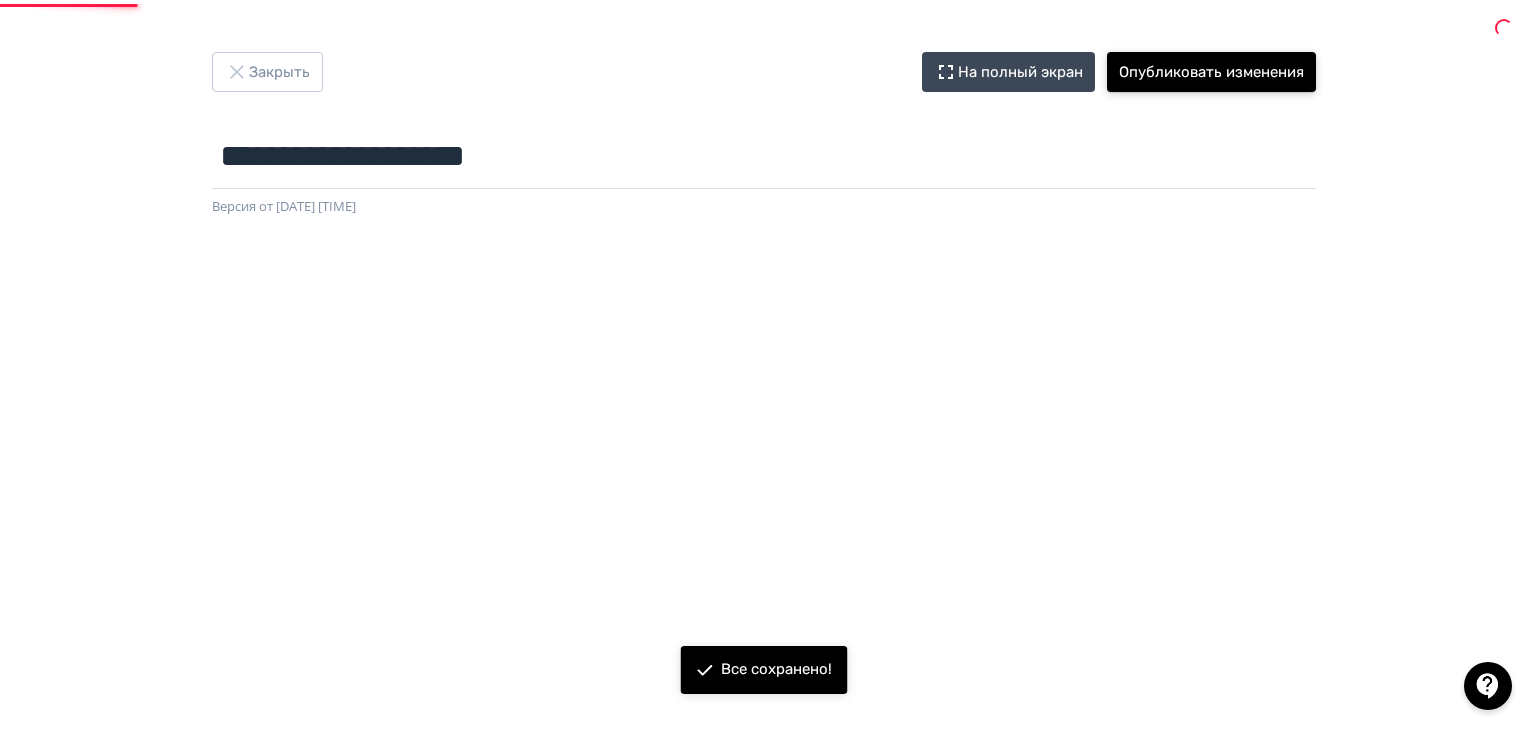 scroll, scrollTop: 0, scrollLeft: 0, axis: both 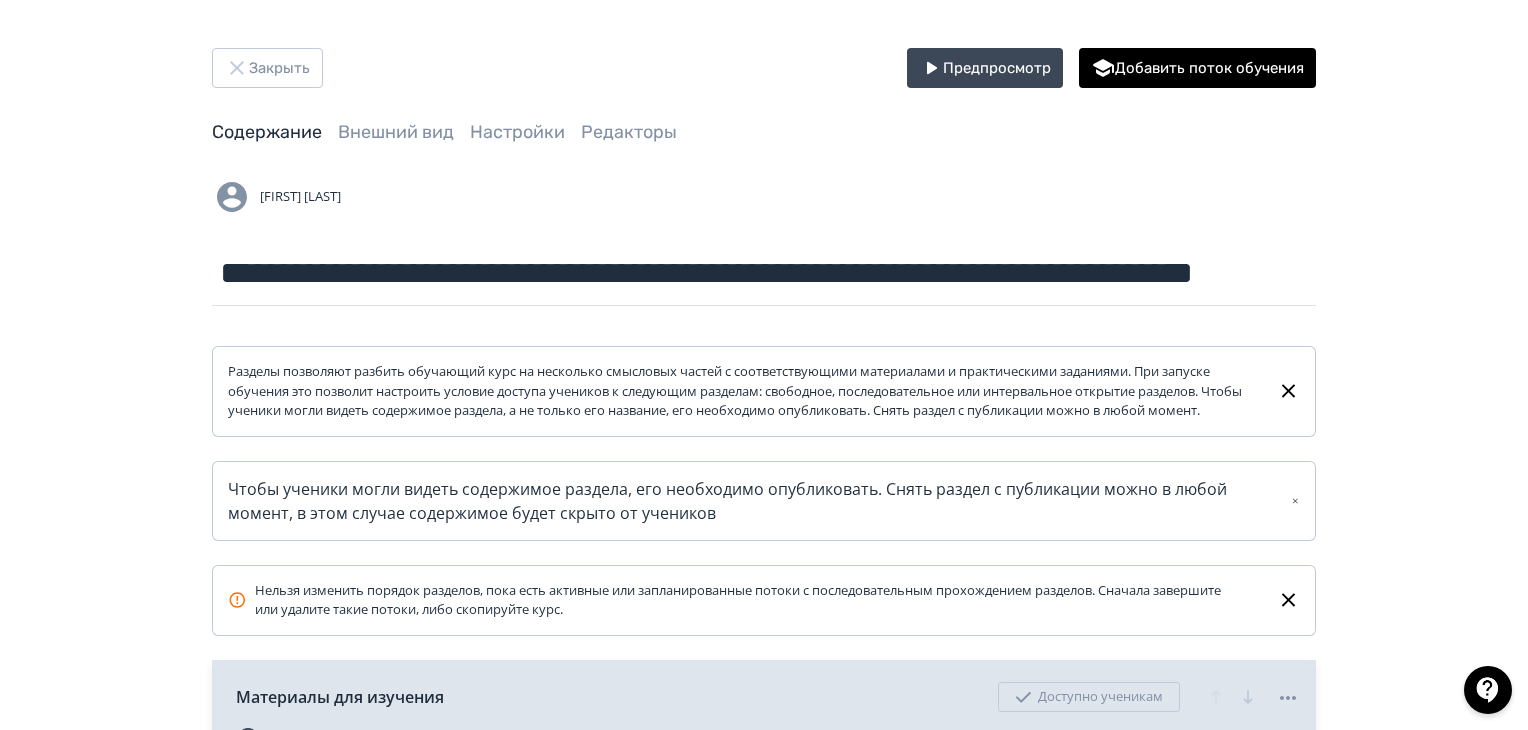 click on "**********" at bounding box center (764, 916) 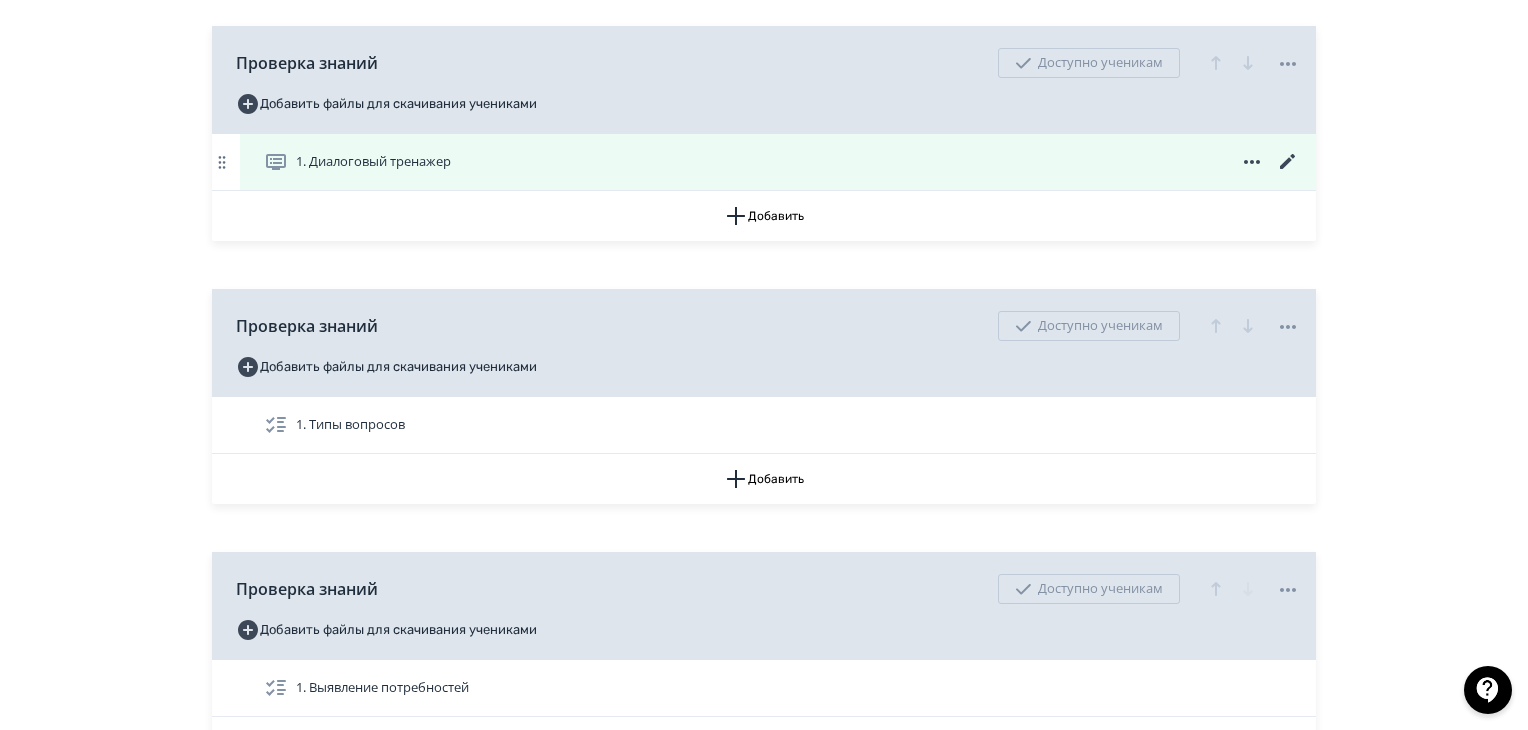 scroll, scrollTop: 900, scrollLeft: 0, axis: vertical 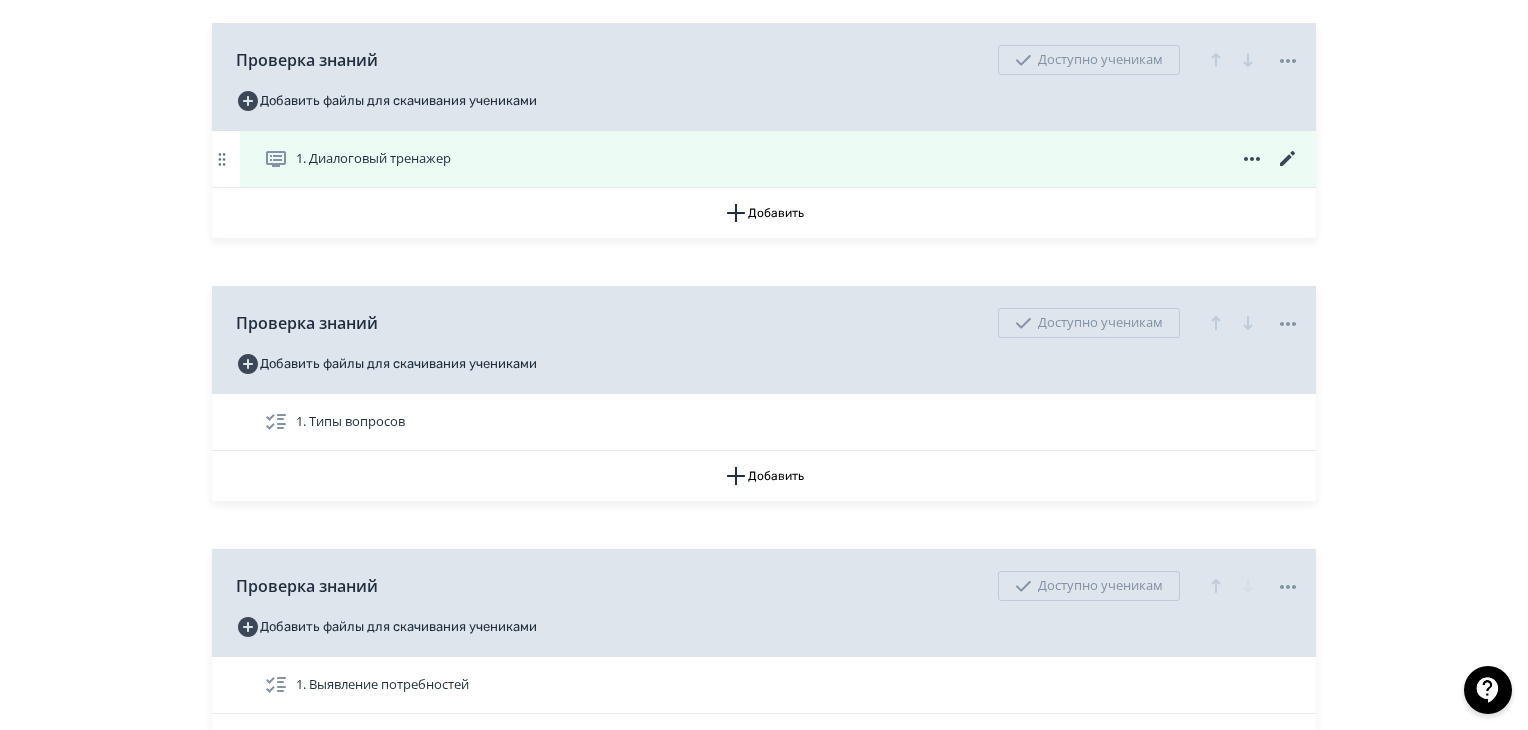 click 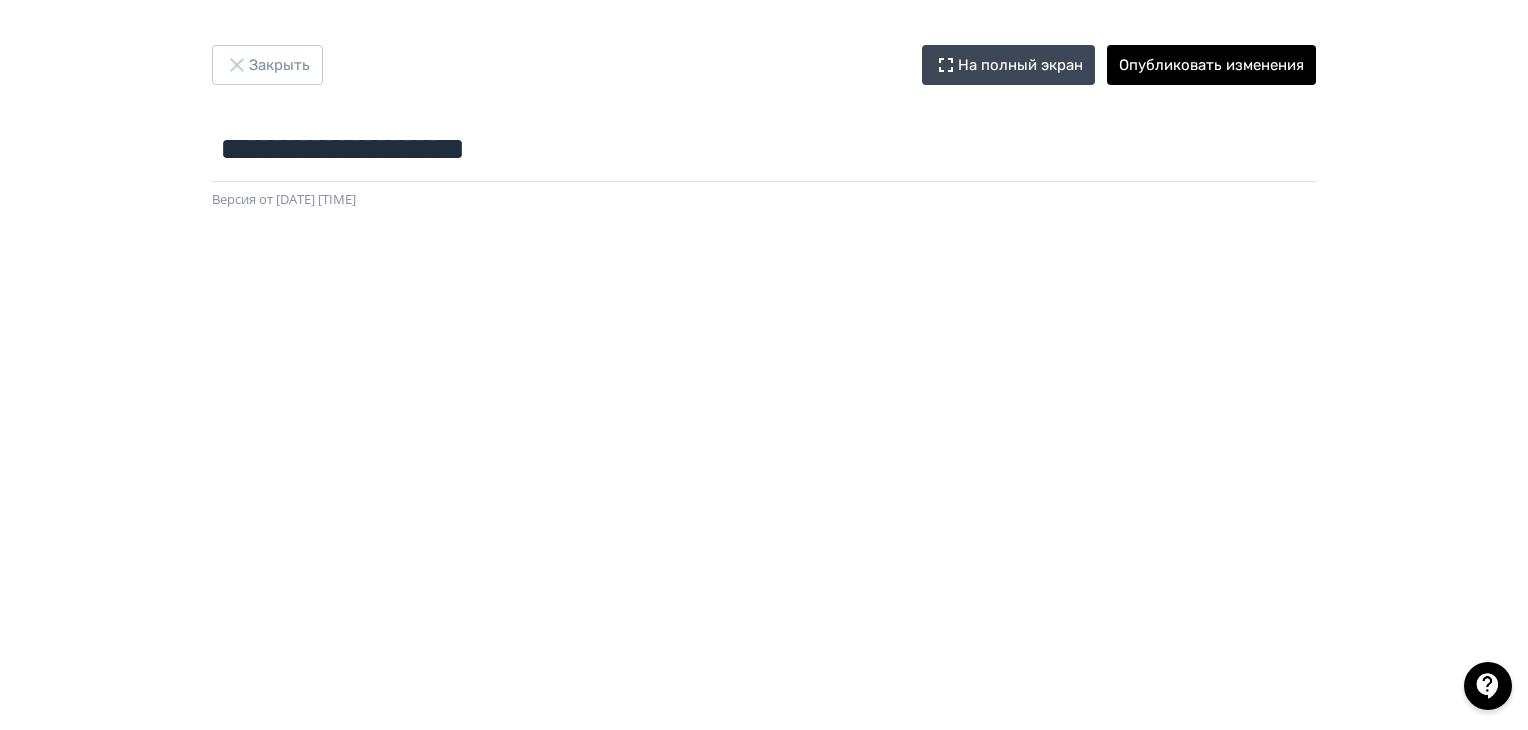 scroll, scrollTop: 0, scrollLeft: 0, axis: both 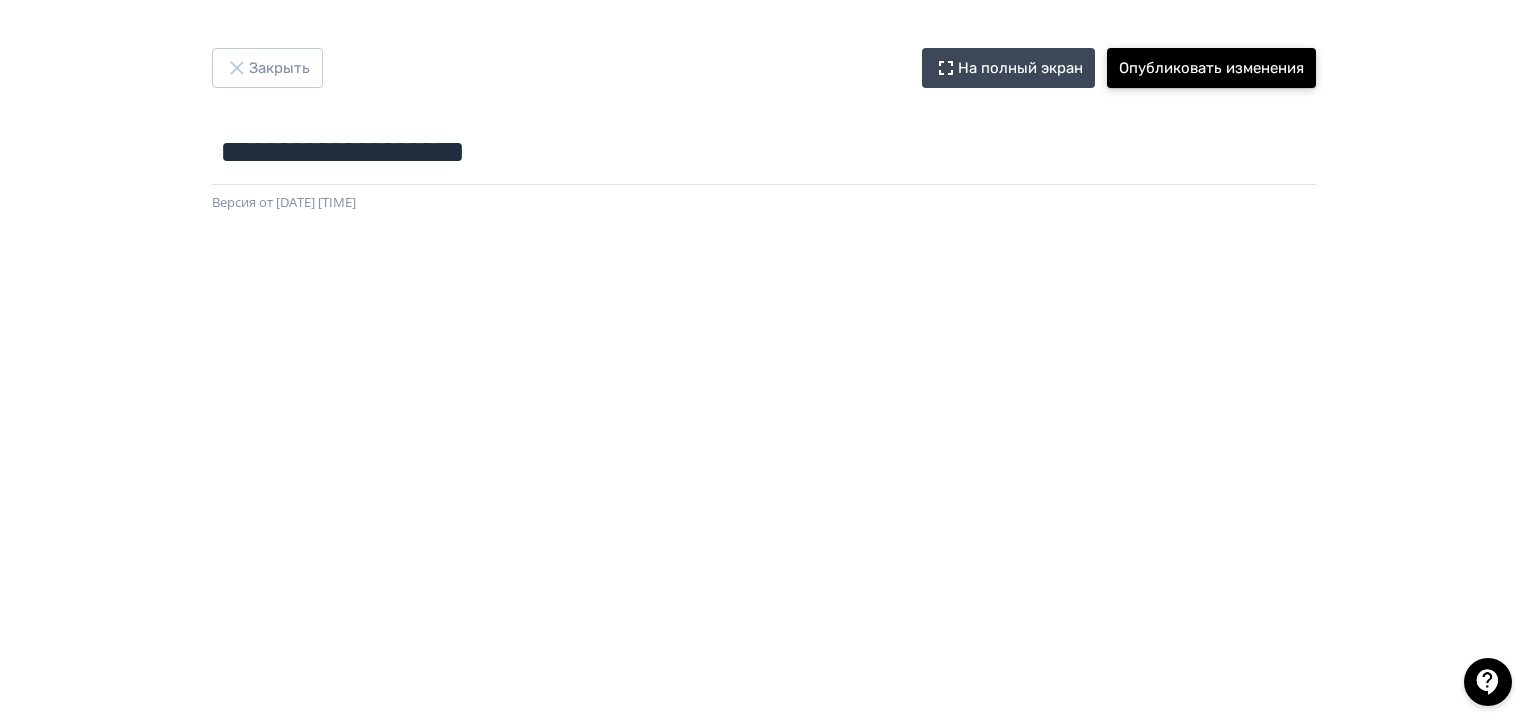 click on "Опубликовать изменения" at bounding box center (1211, 68) 